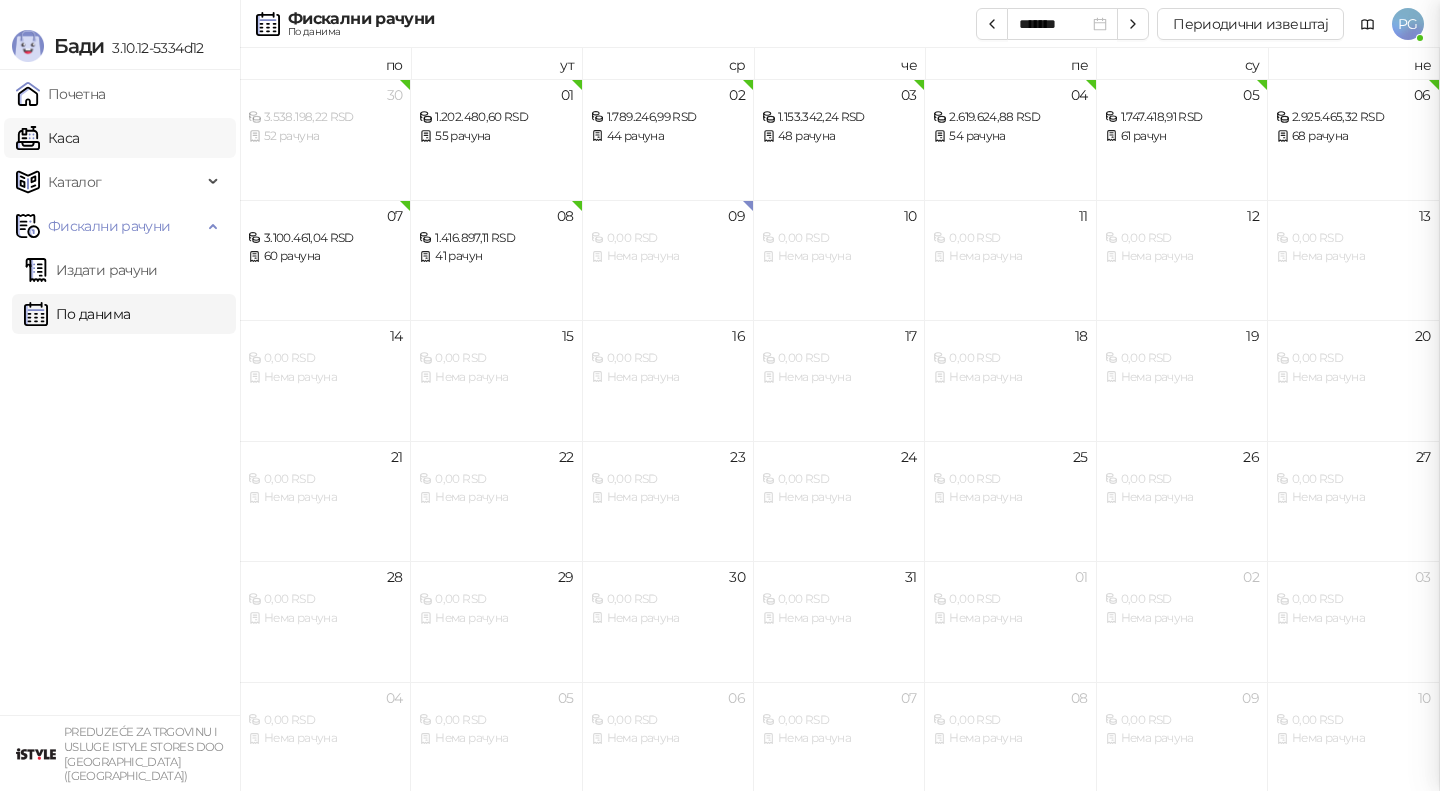 scroll, scrollTop: 0, scrollLeft: 0, axis: both 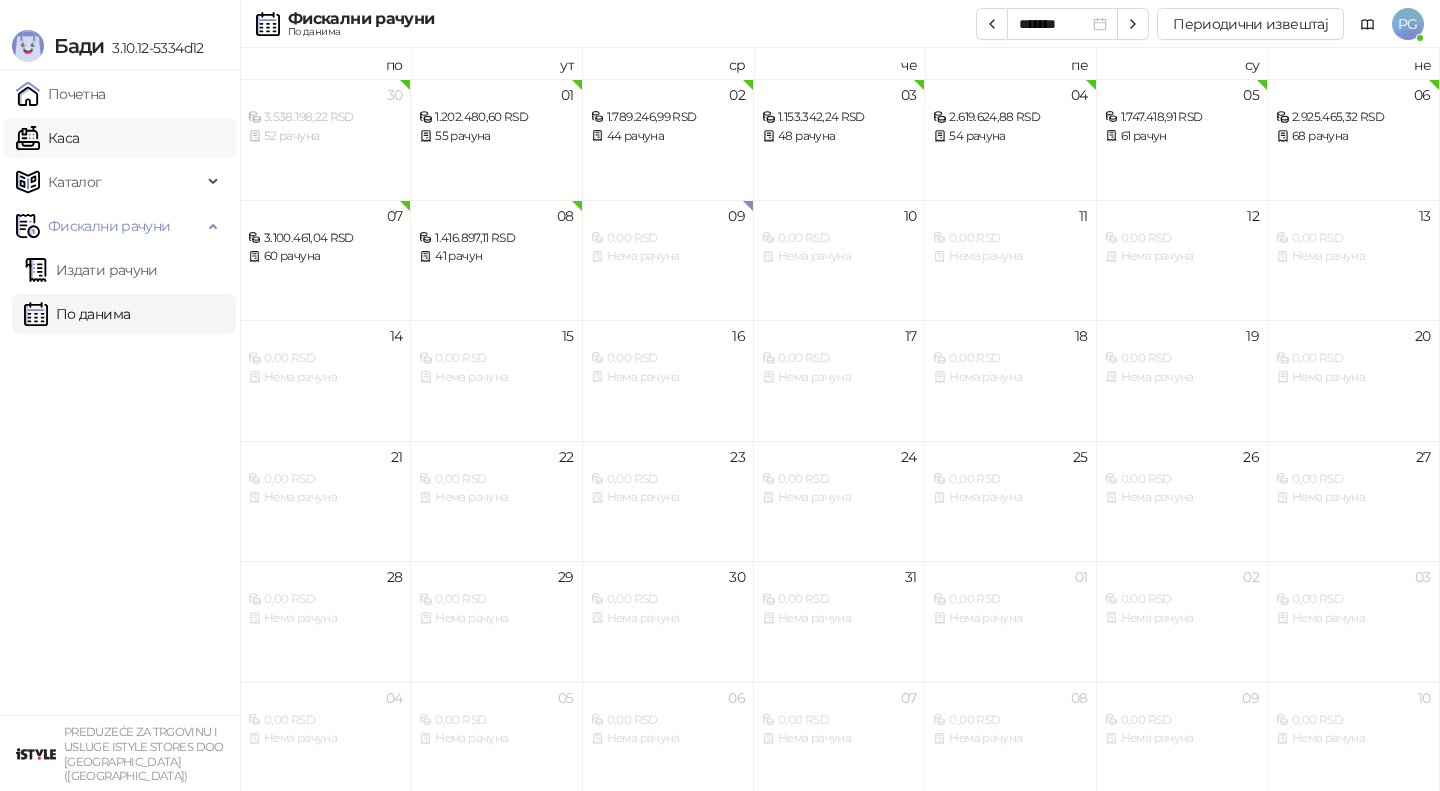 click on "Каса" at bounding box center [47, 138] 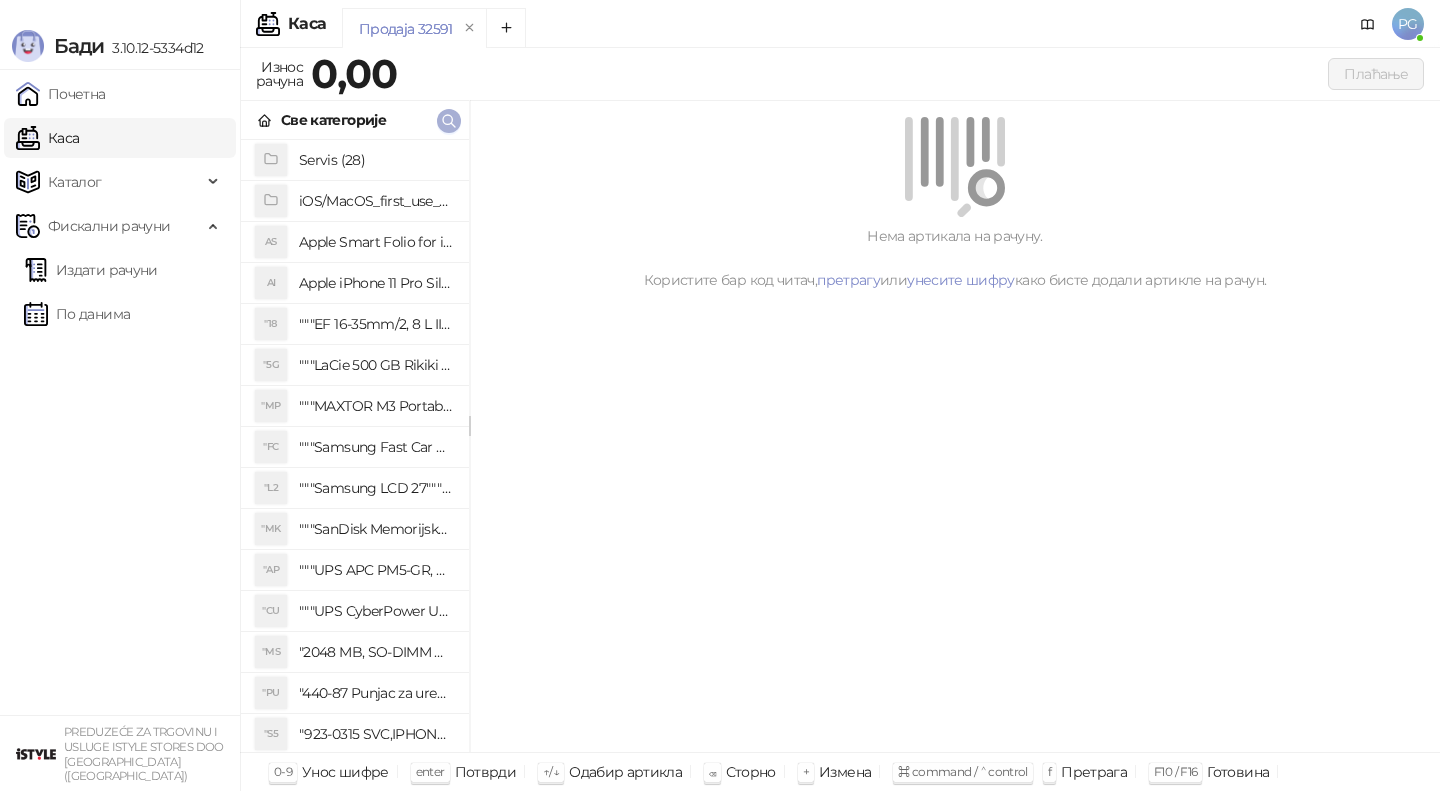 click 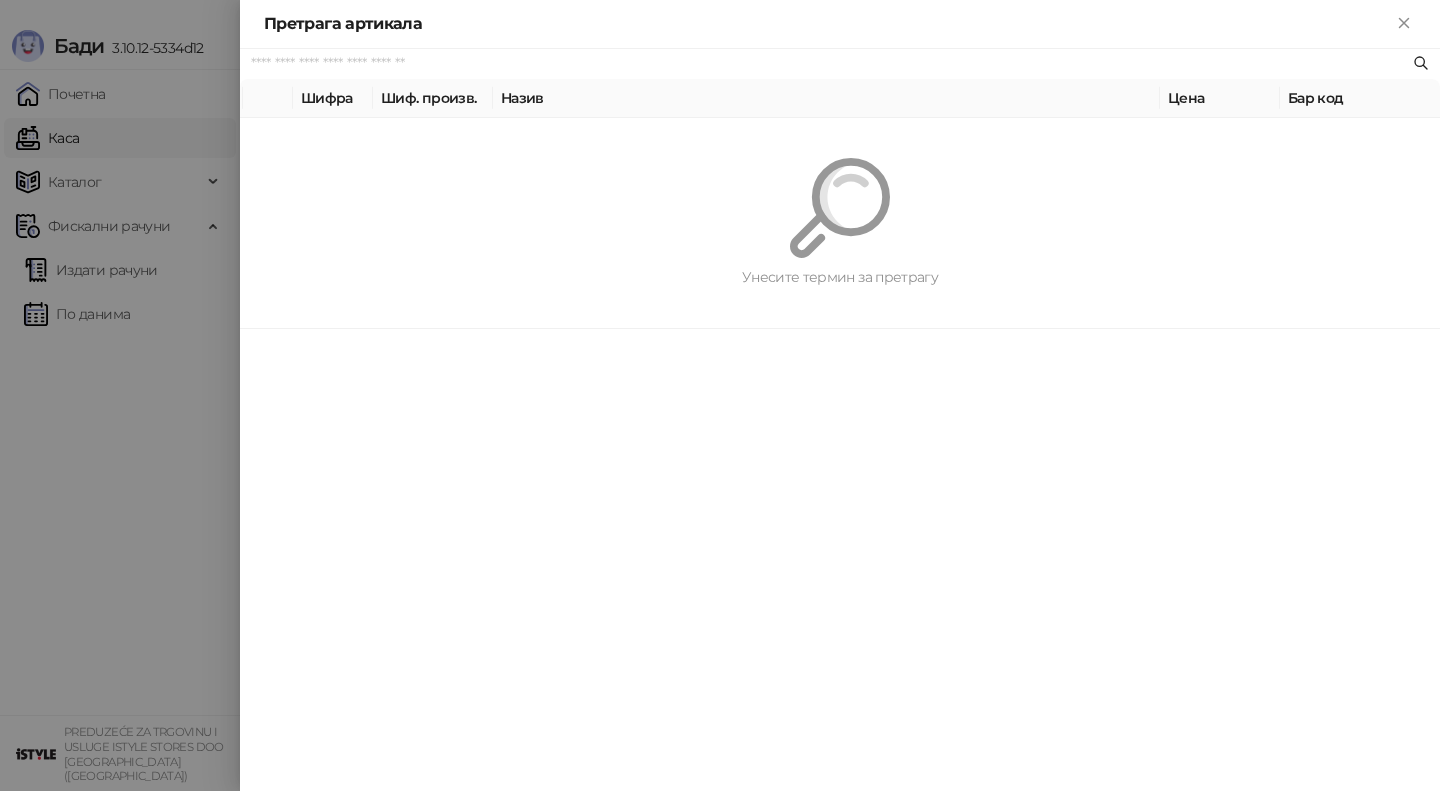 paste on "**********" 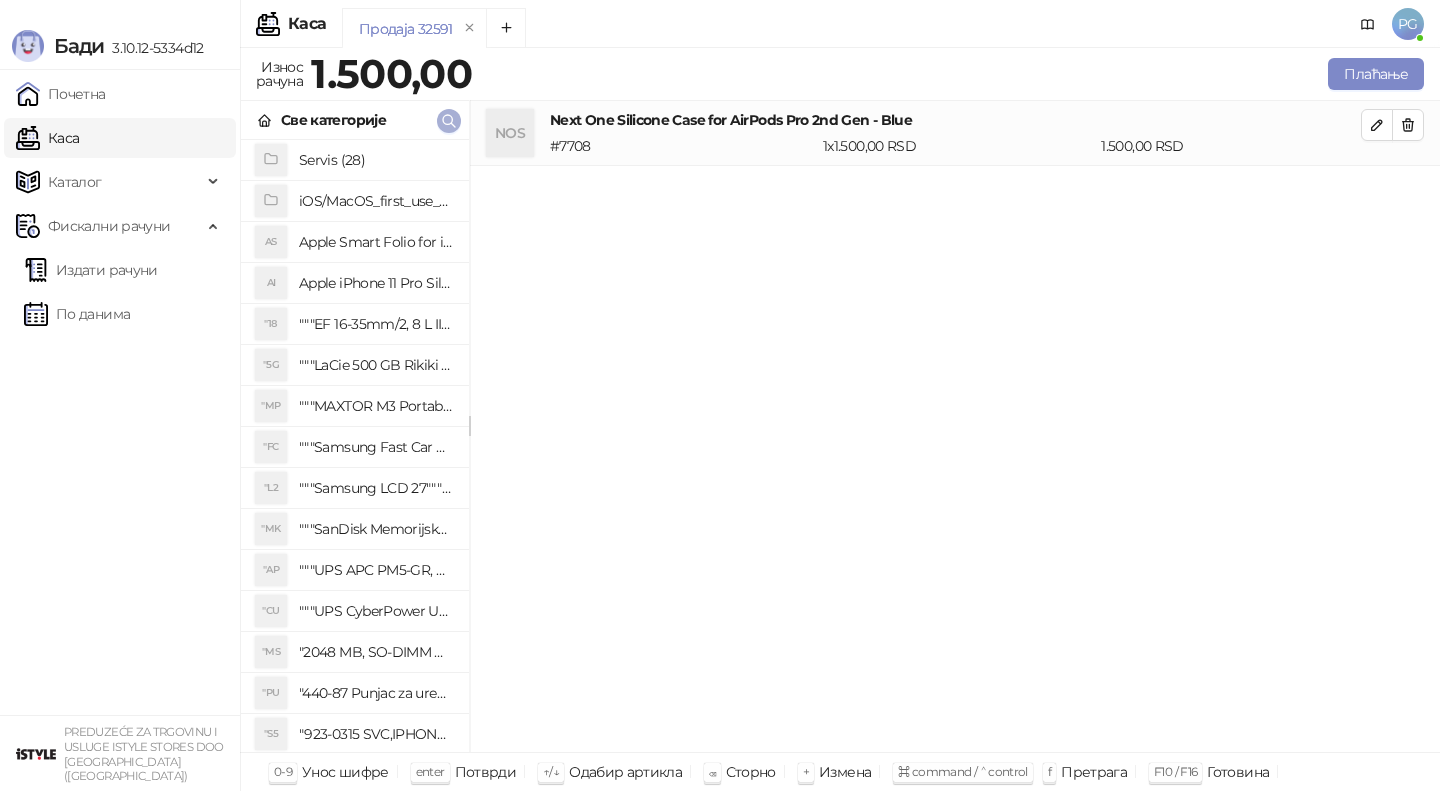 click 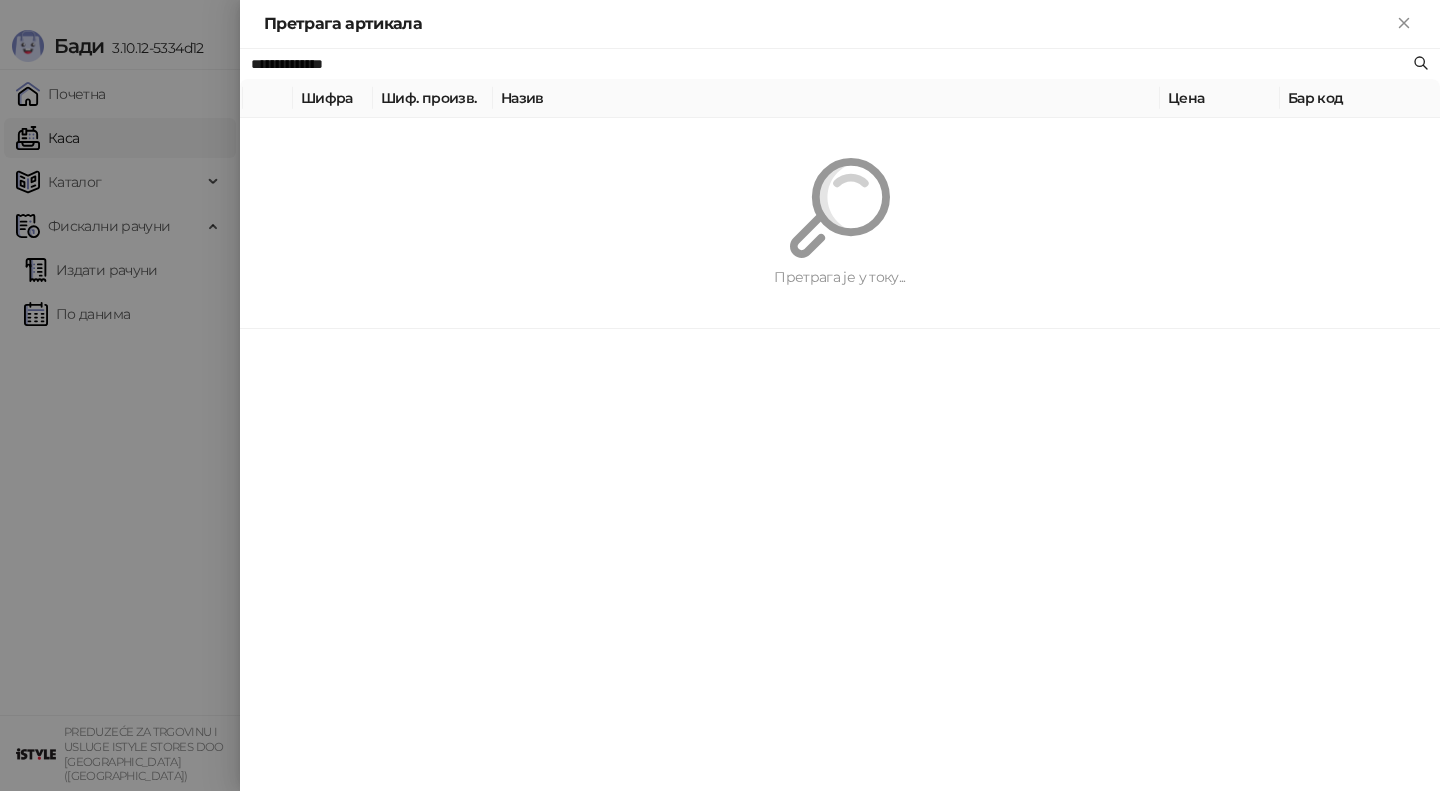 paste 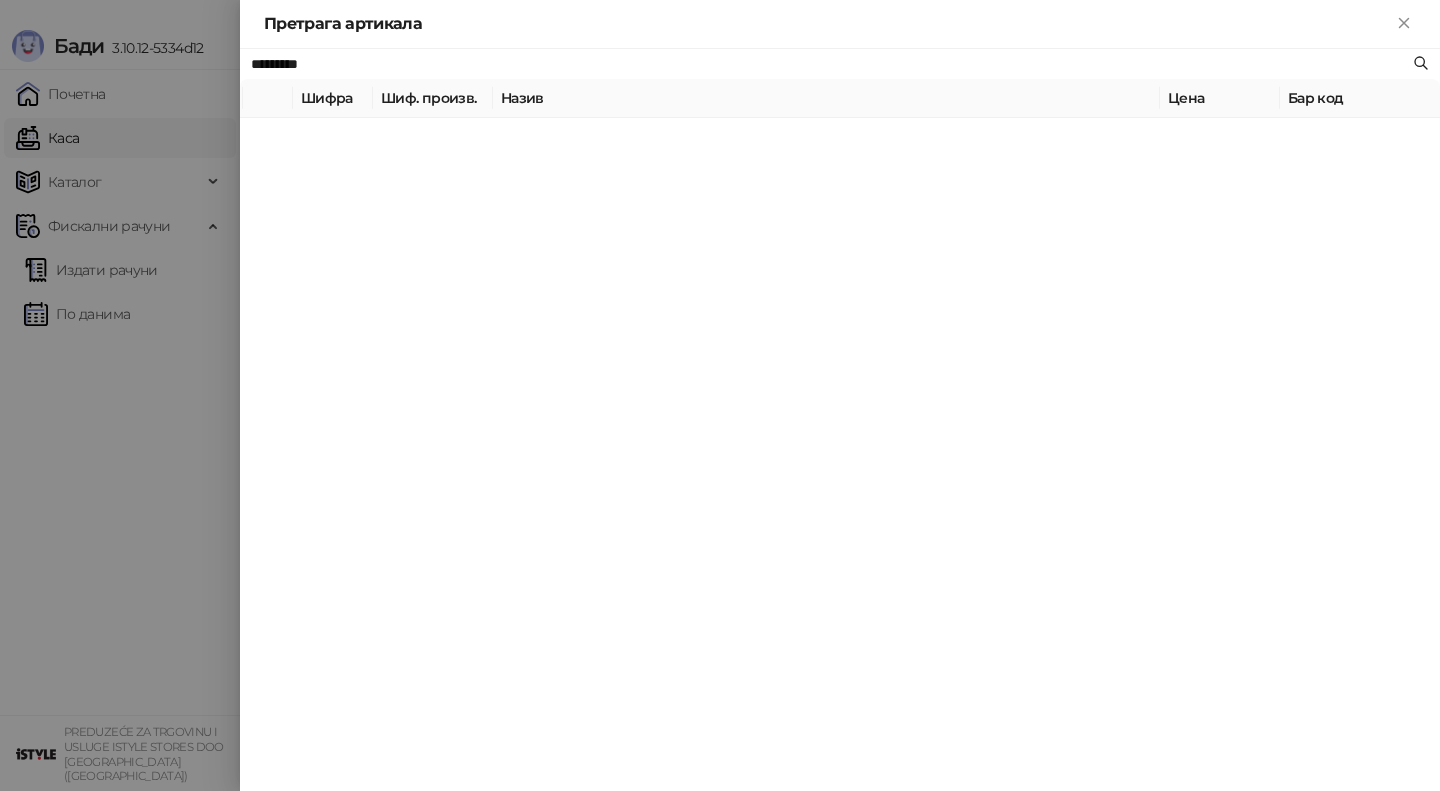 type on "*********" 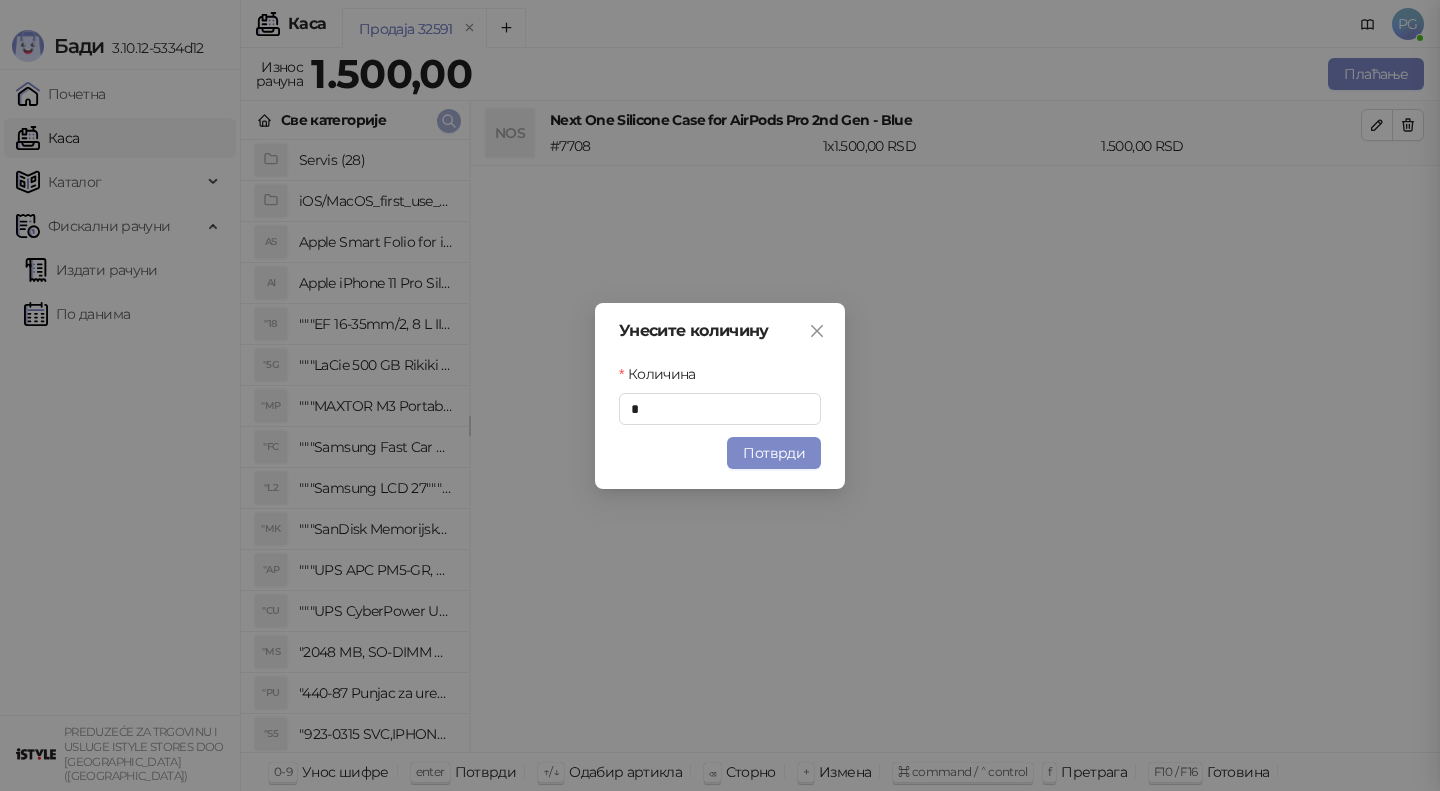 type 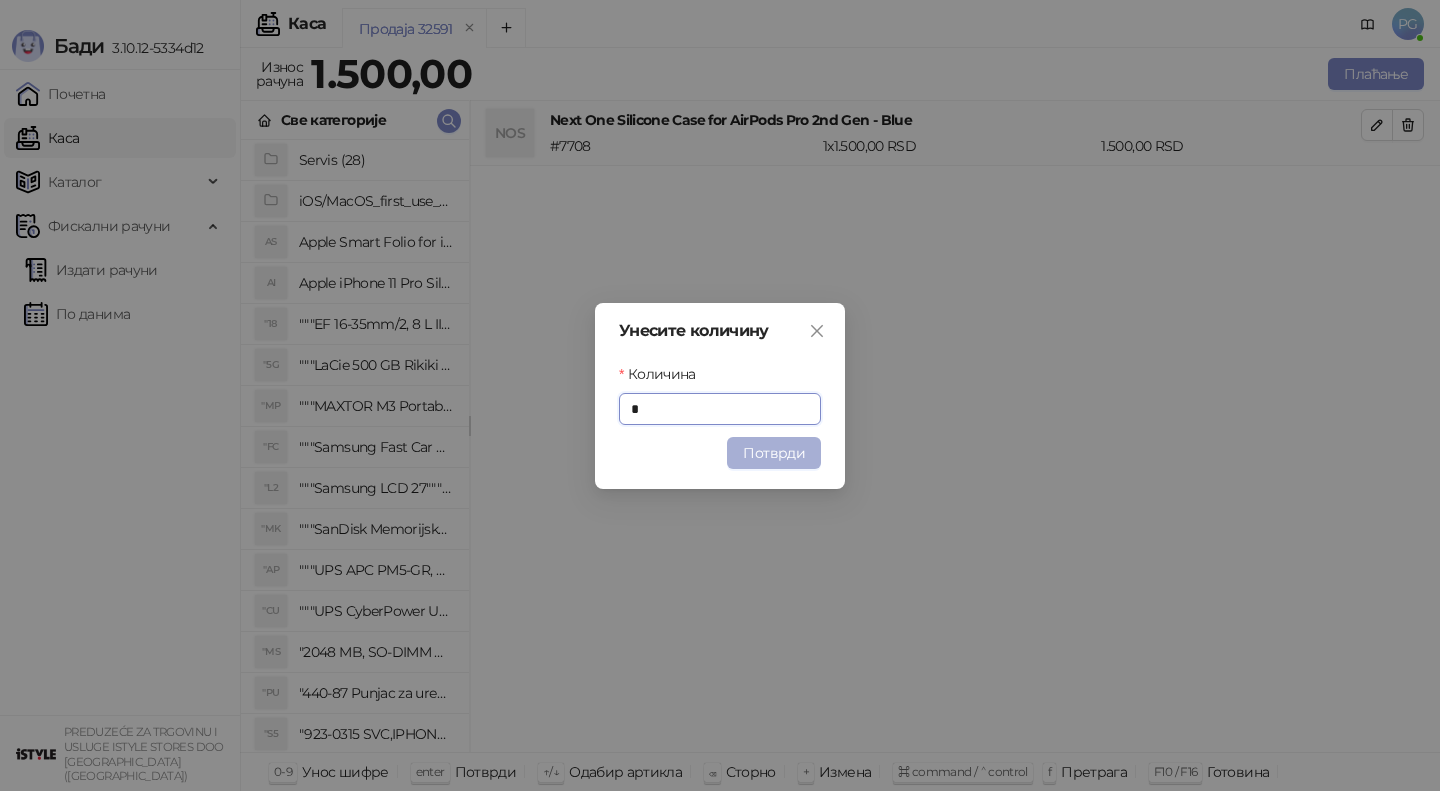 click on "Потврди" at bounding box center [774, 453] 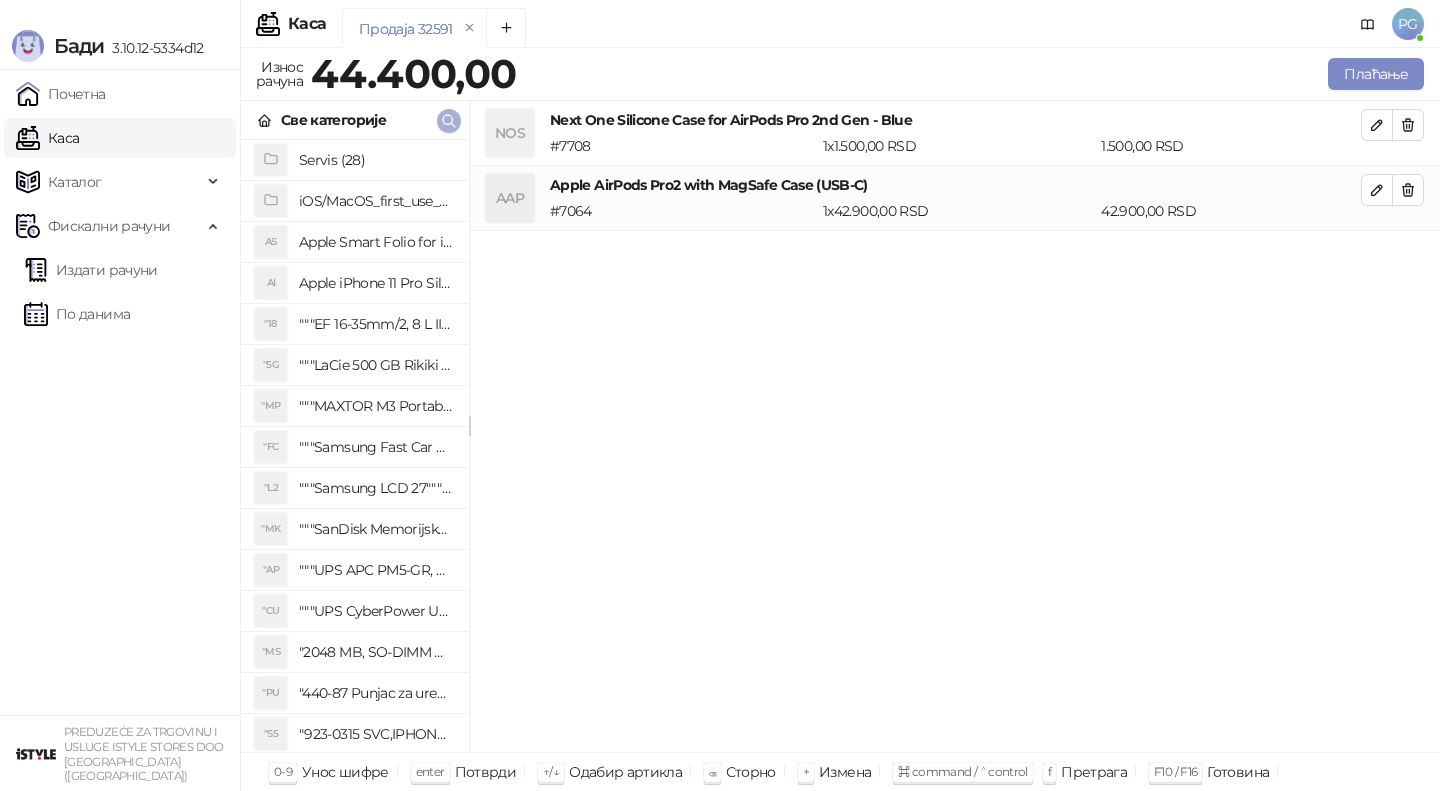 click 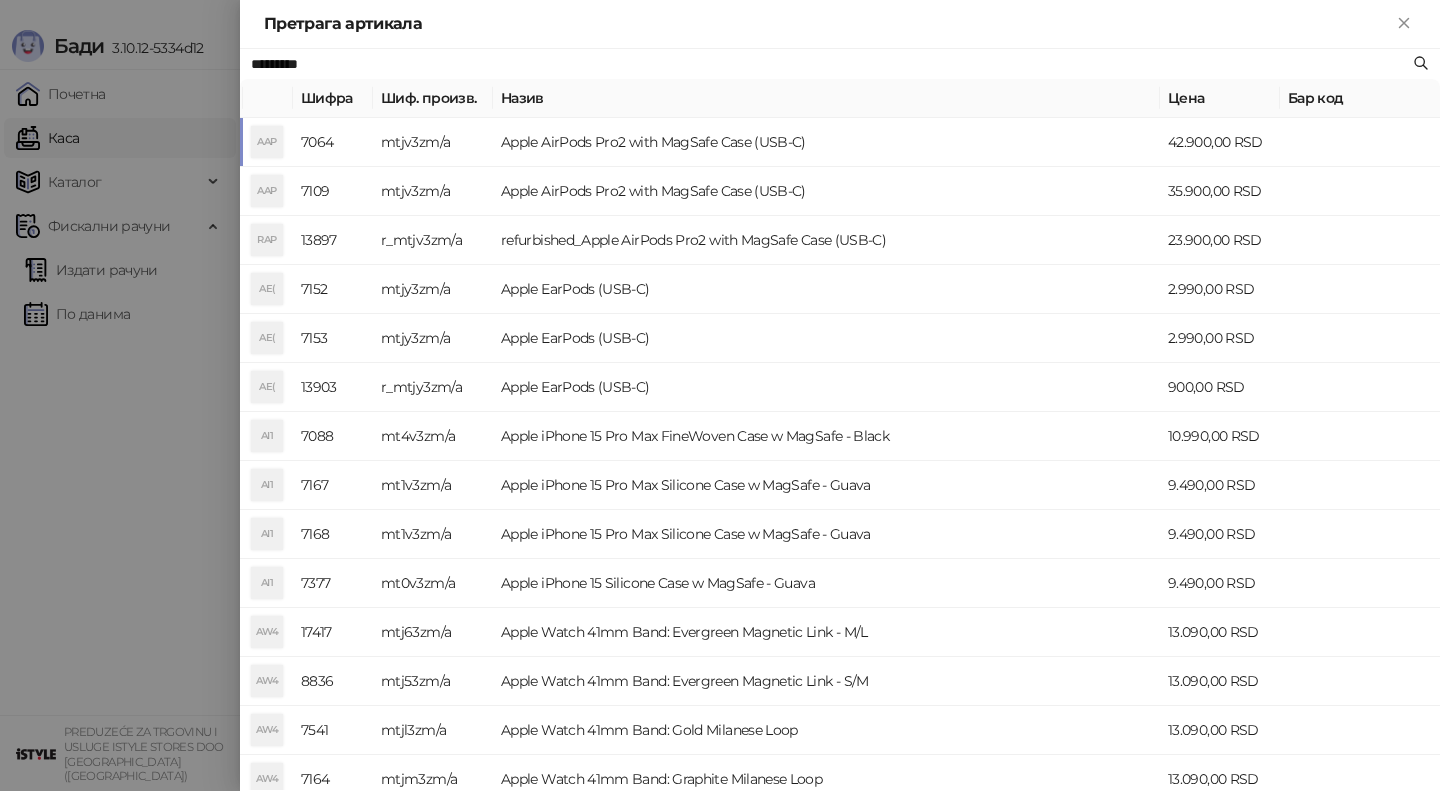 paste on "**********" 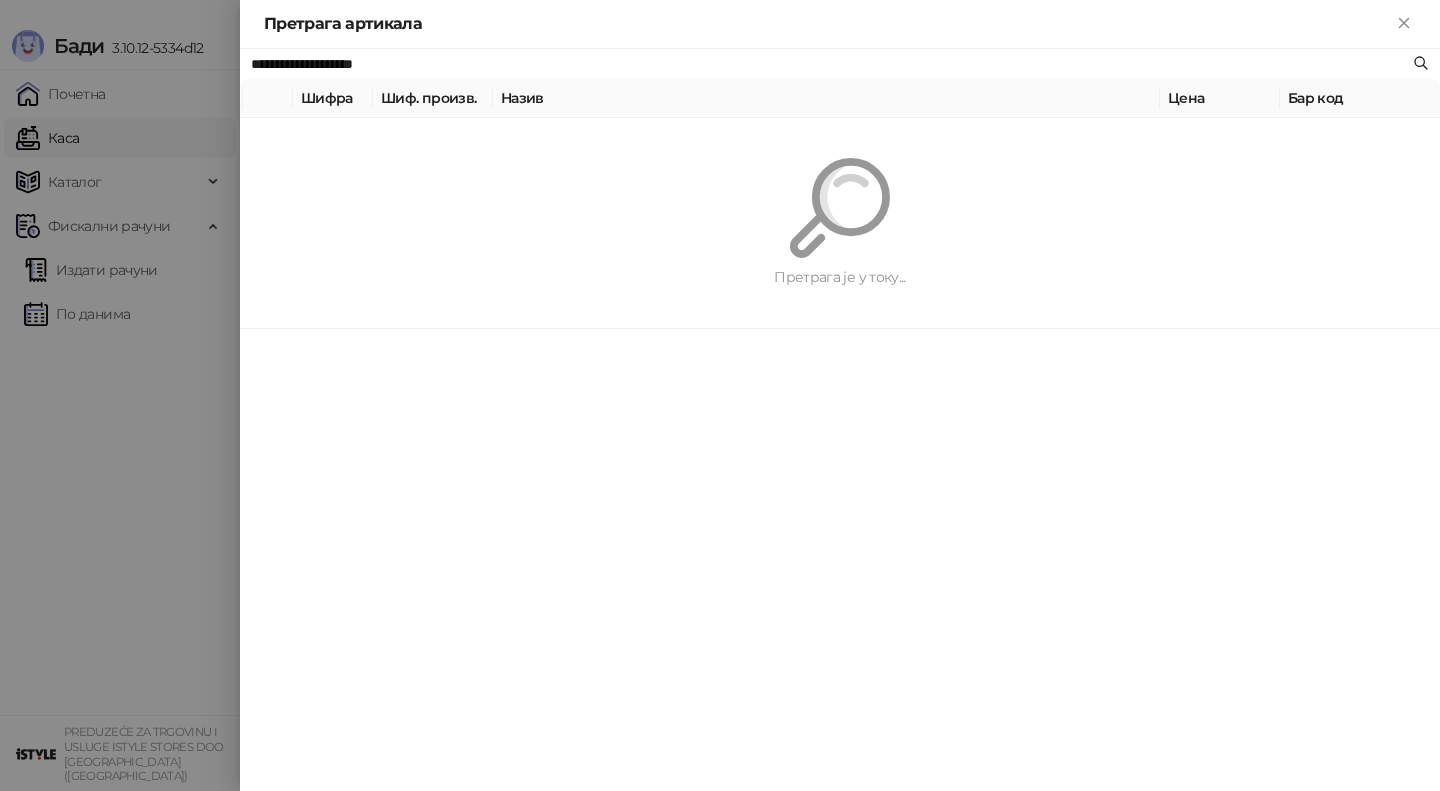 type on "**********" 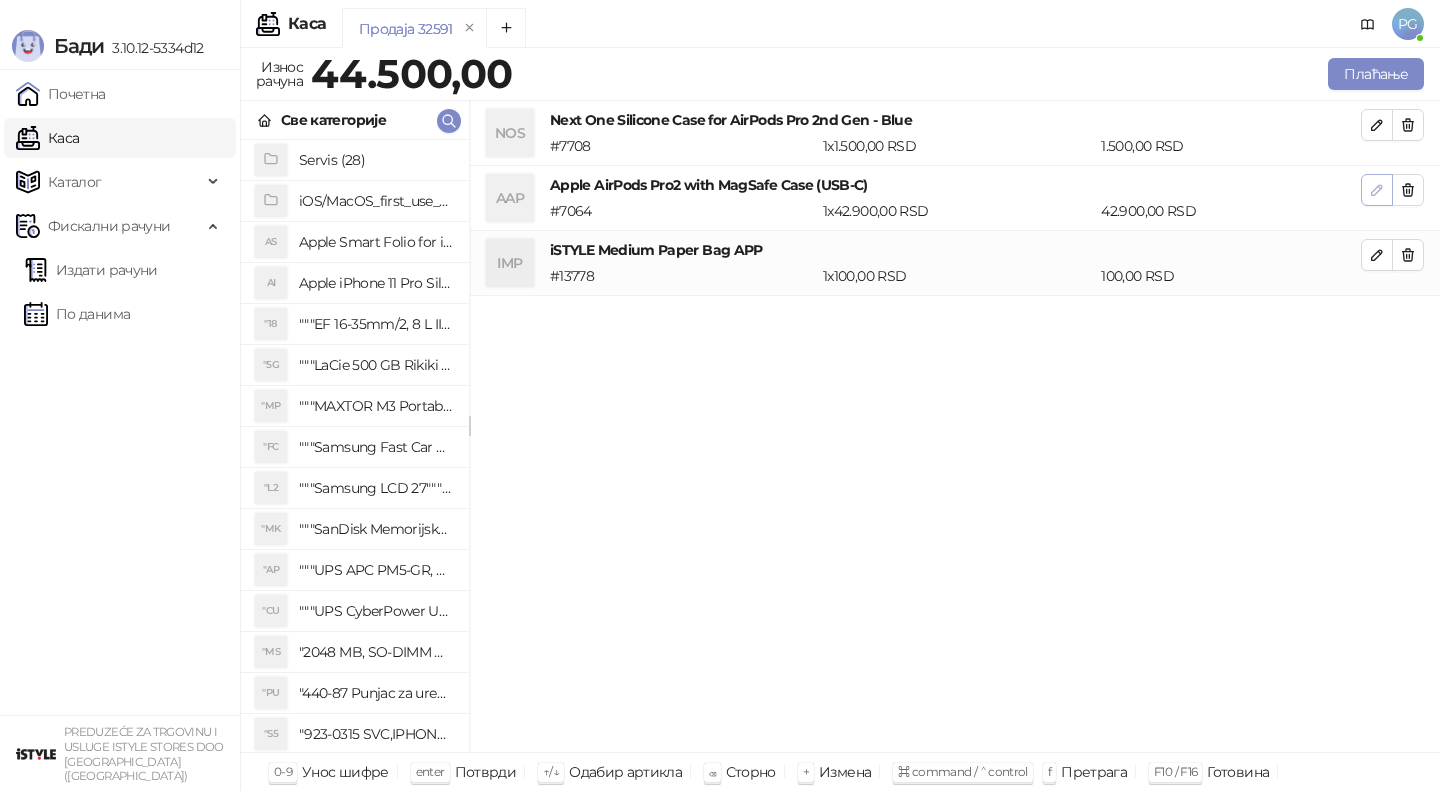 click 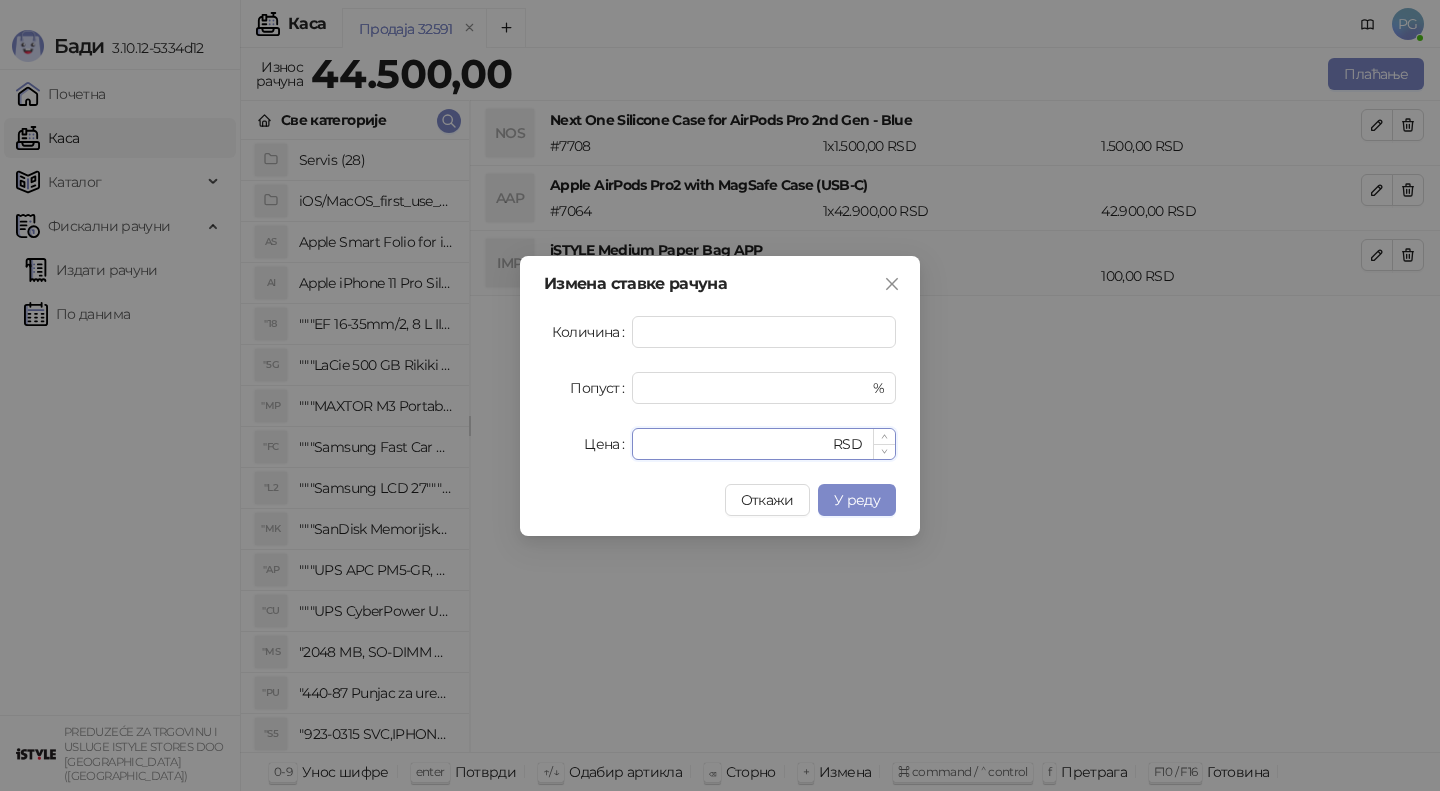 click on "*****" at bounding box center (736, 444) 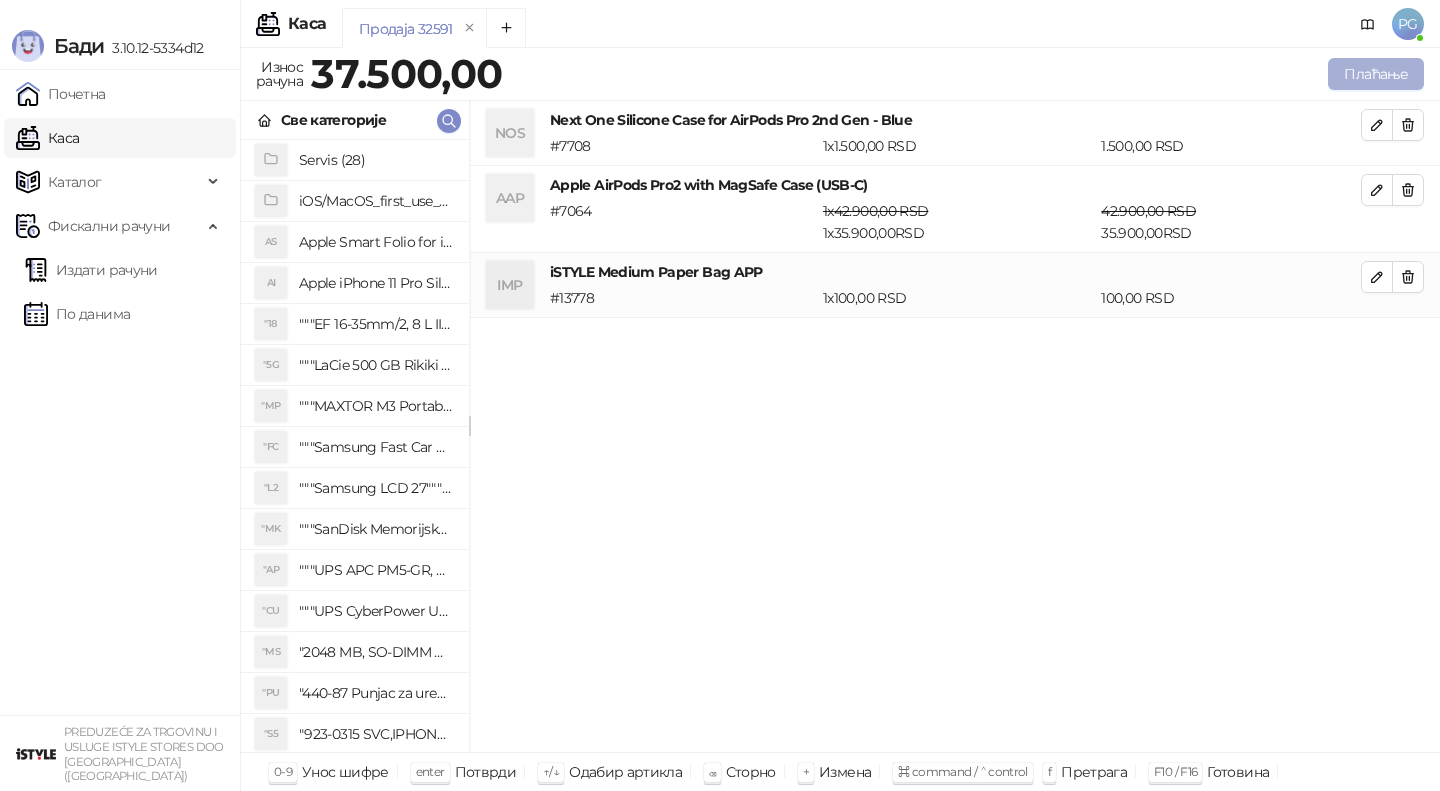 click on "Плаћање" at bounding box center (1376, 74) 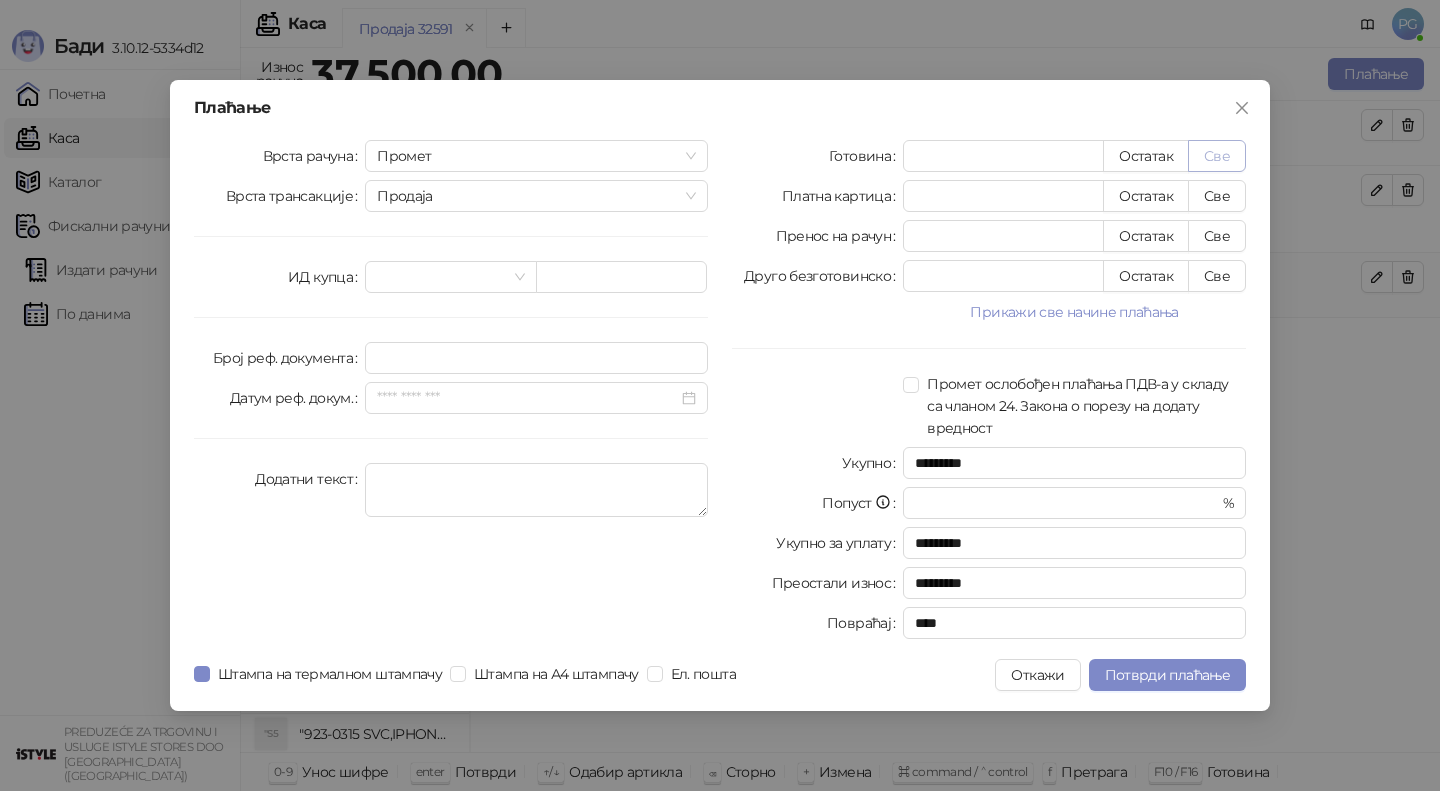 click on "Све" at bounding box center (1217, 156) 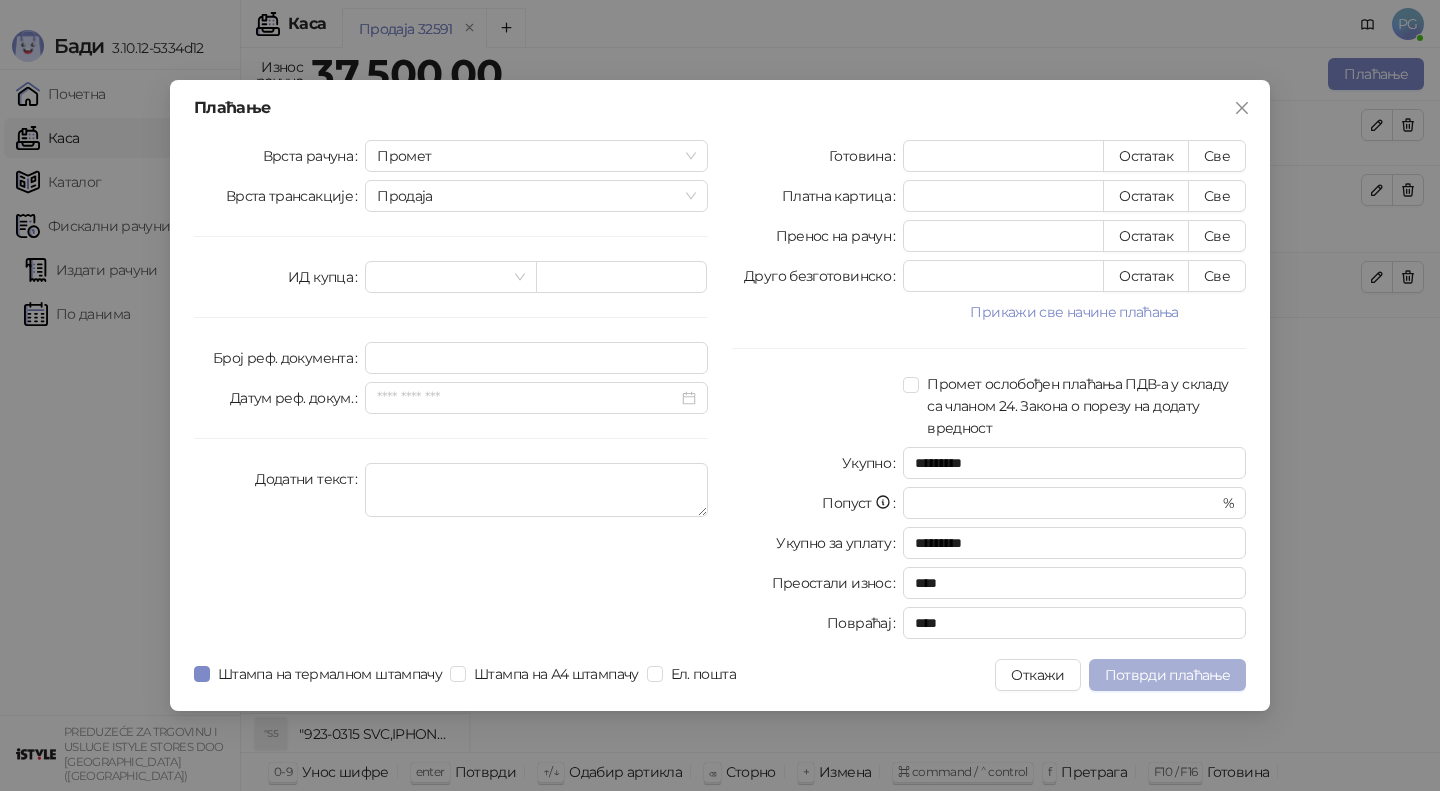 click on "Потврди плаћање" at bounding box center [1167, 675] 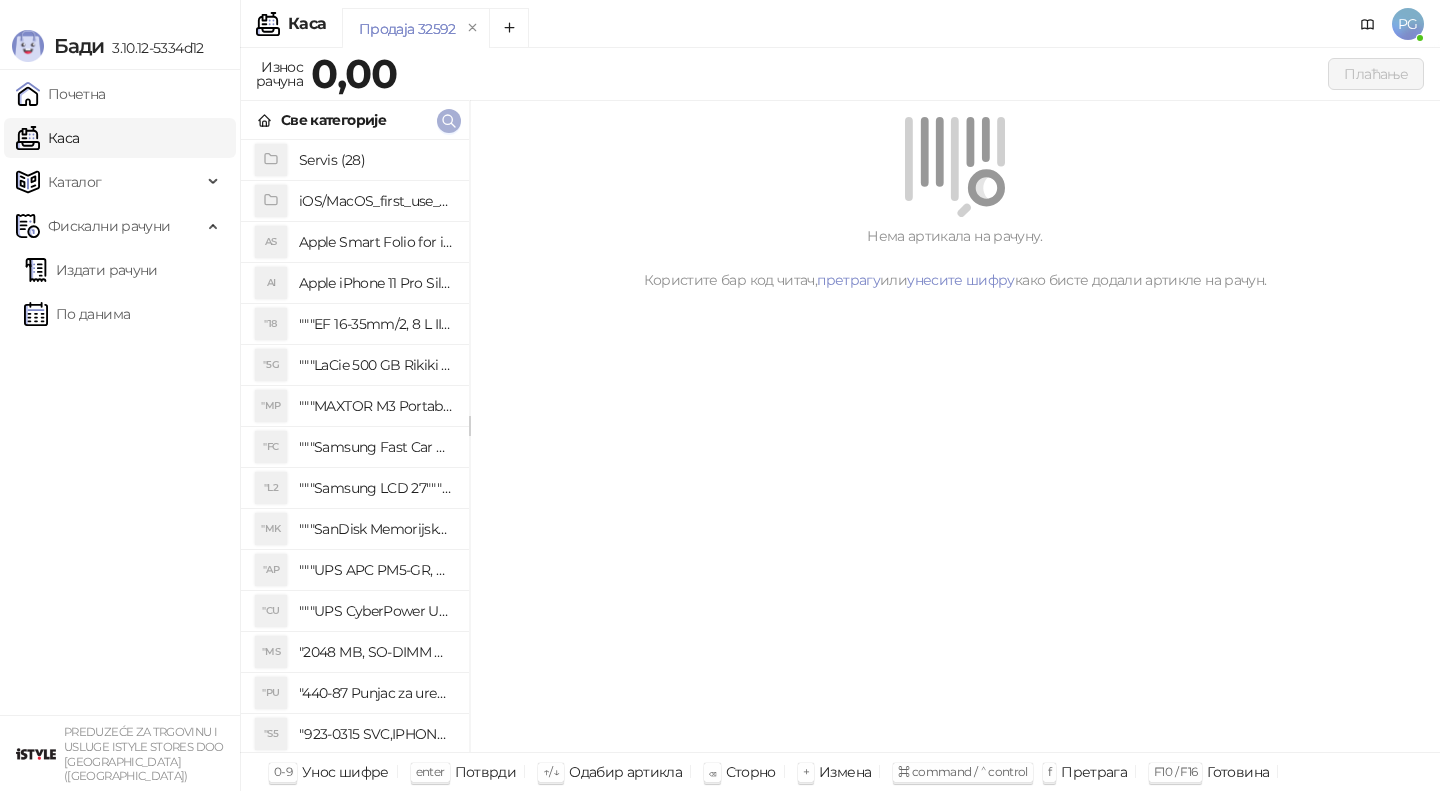 click 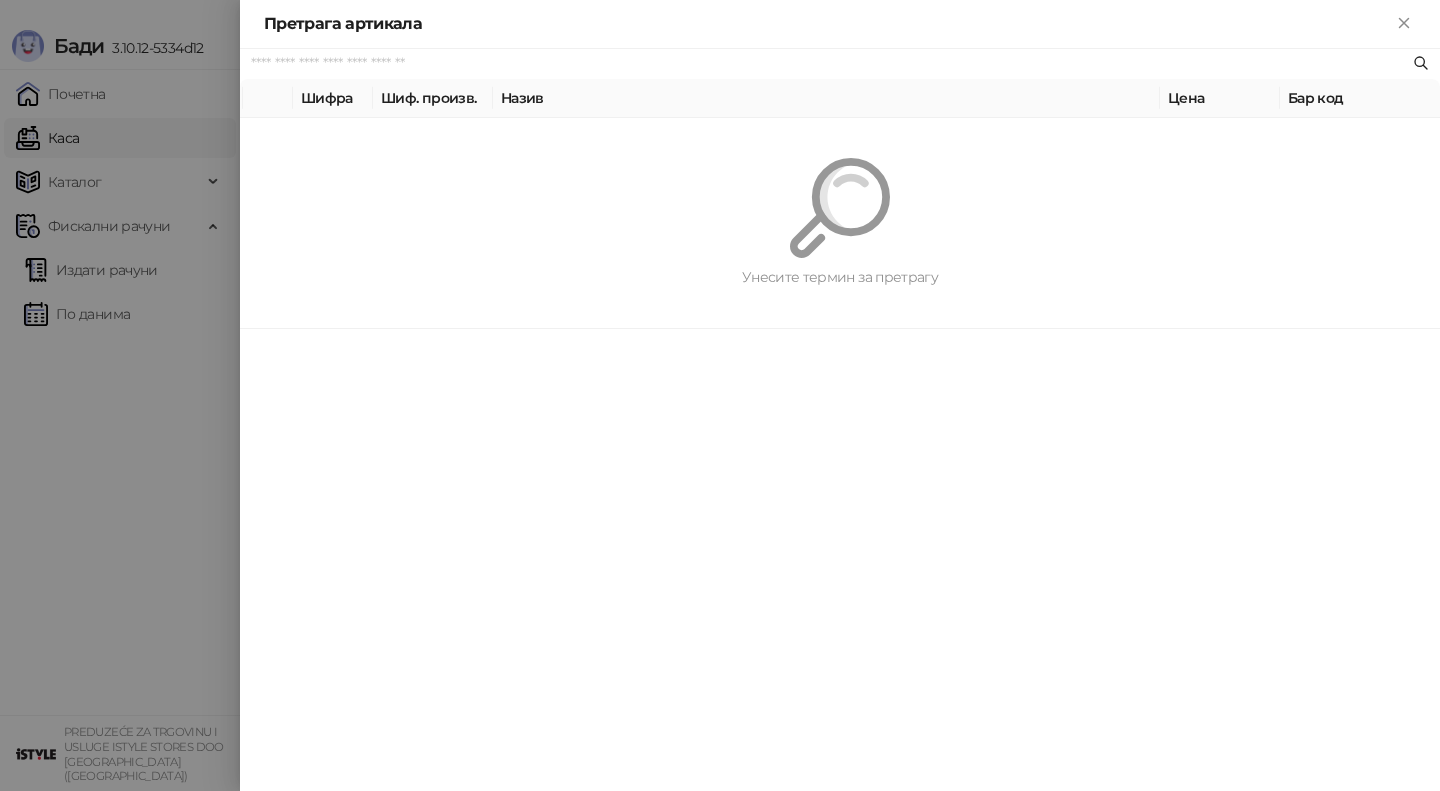 paste on "*********" 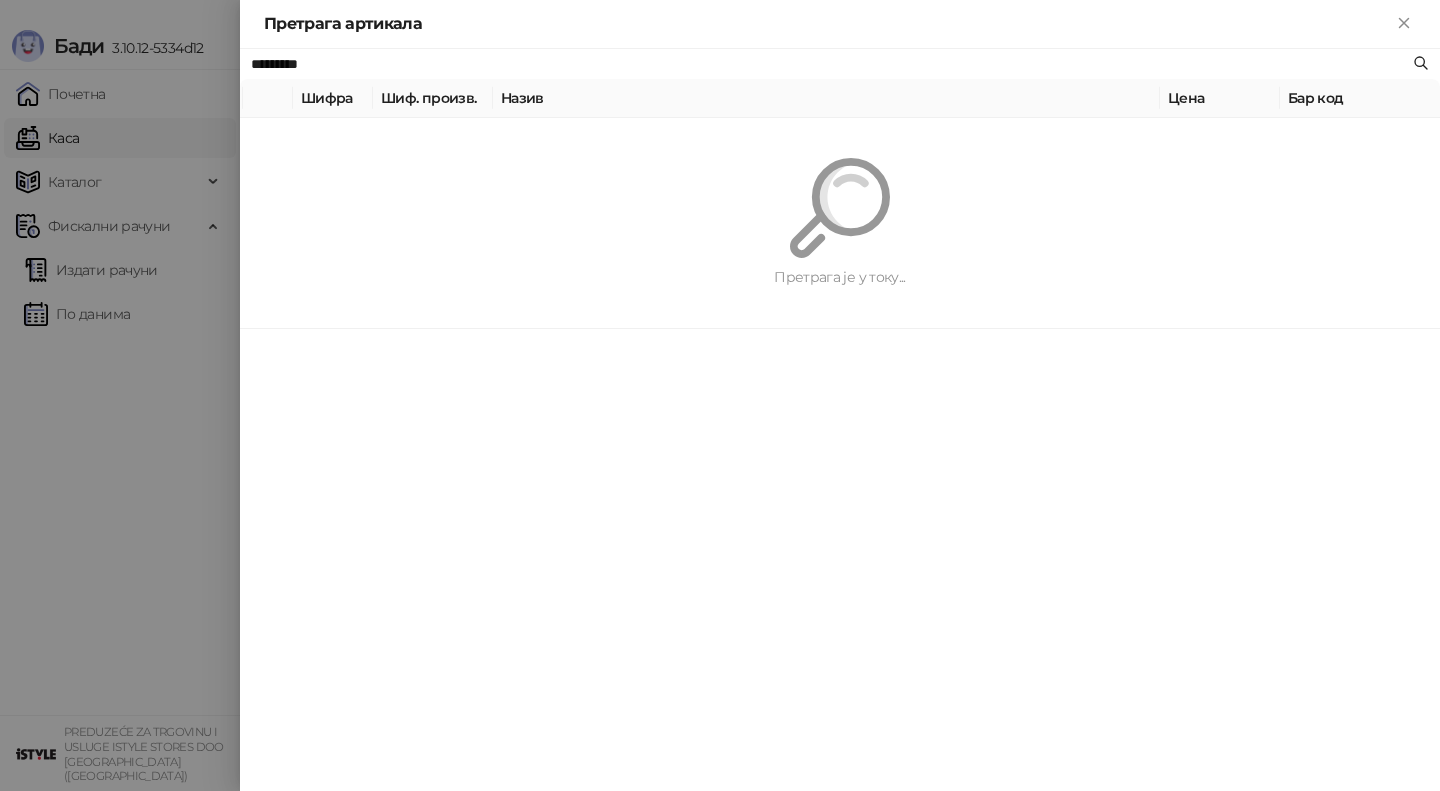 type on "*********" 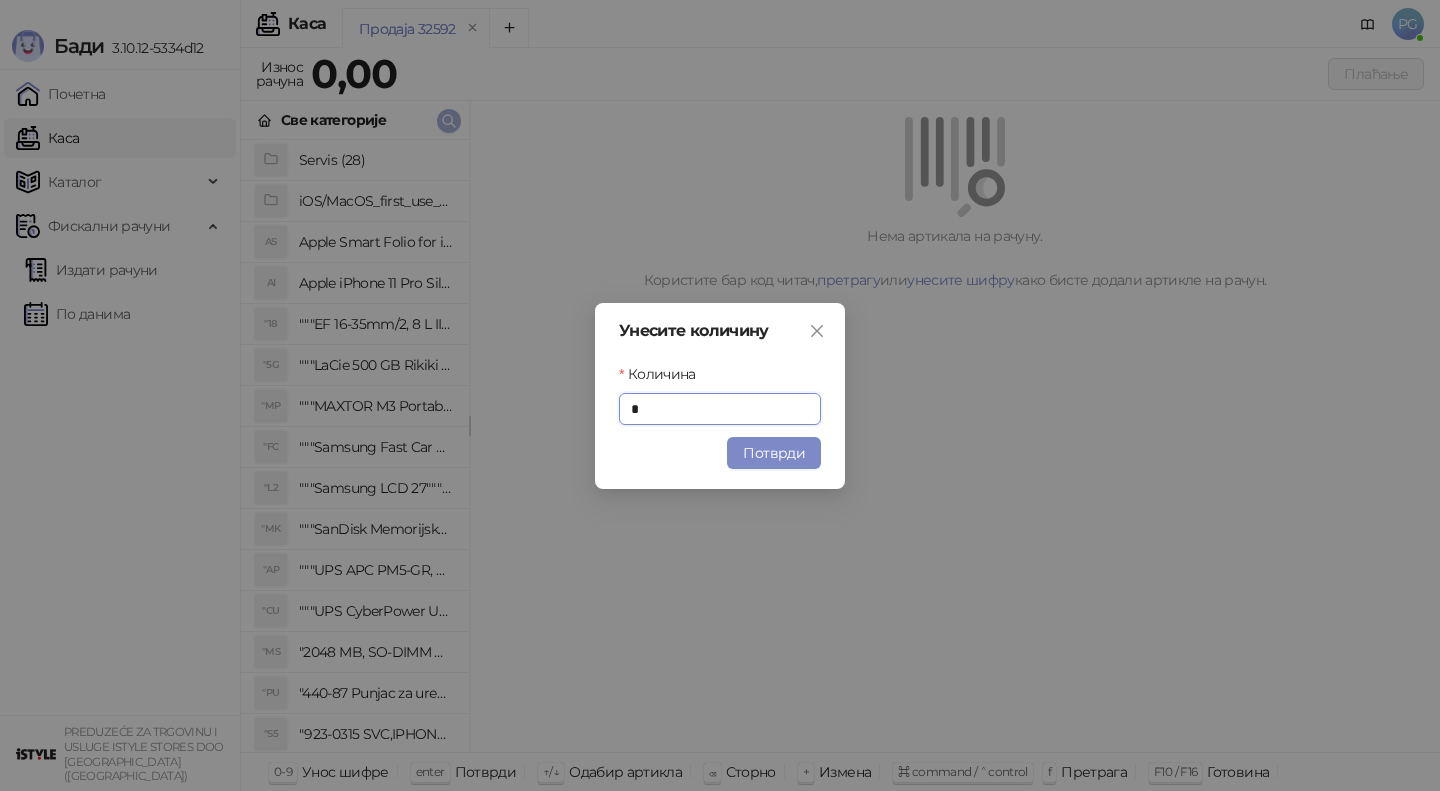 type on "*" 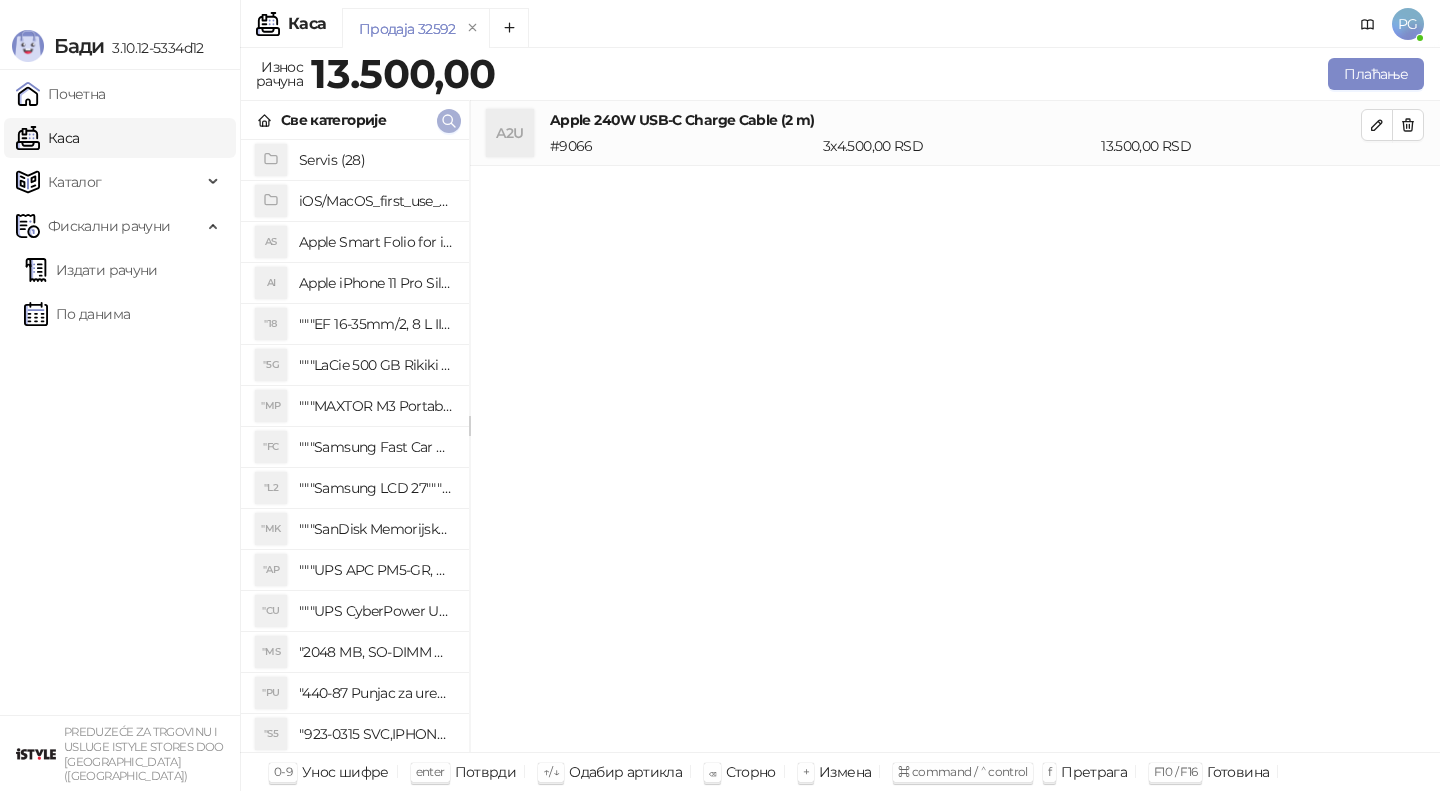 click 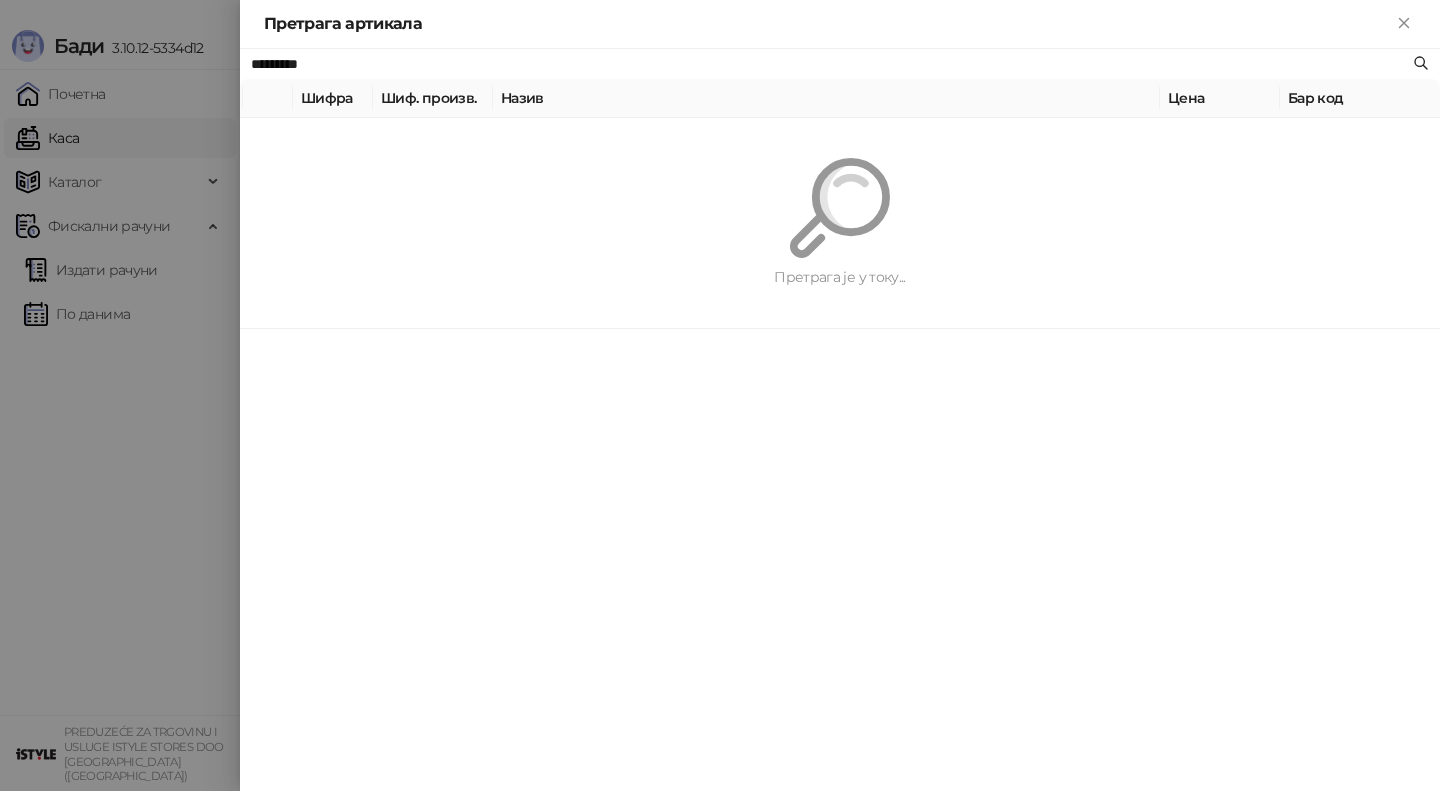 paste 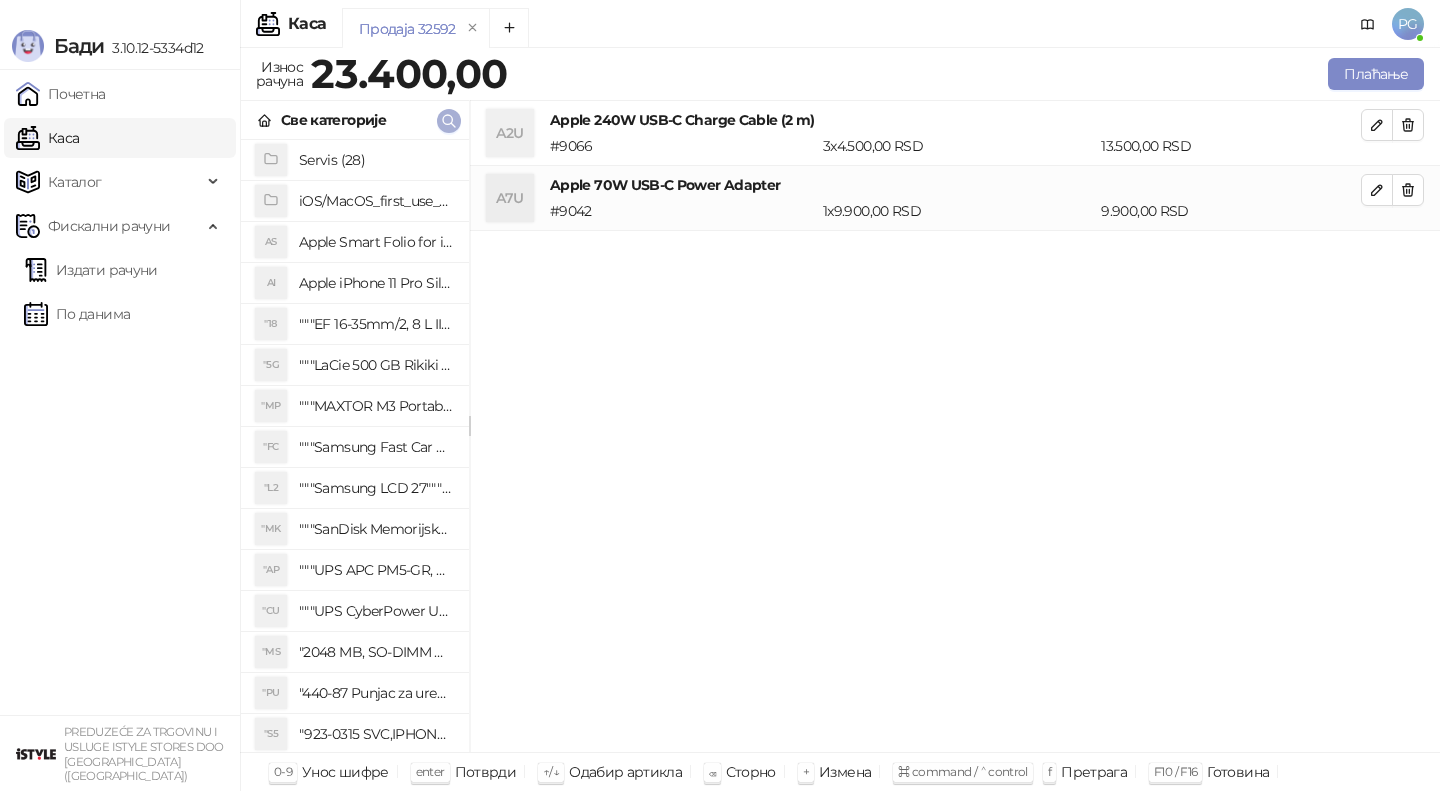 click 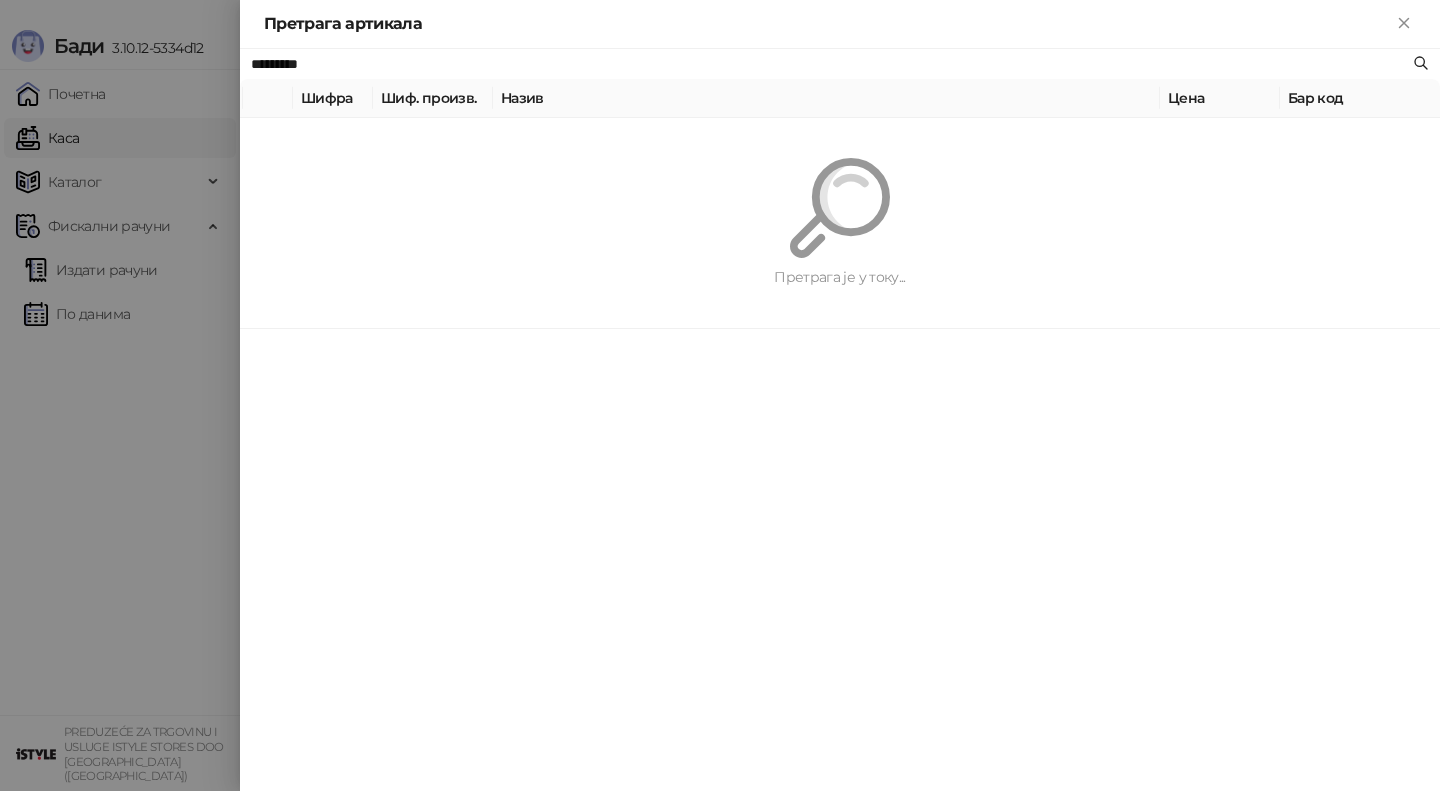 paste 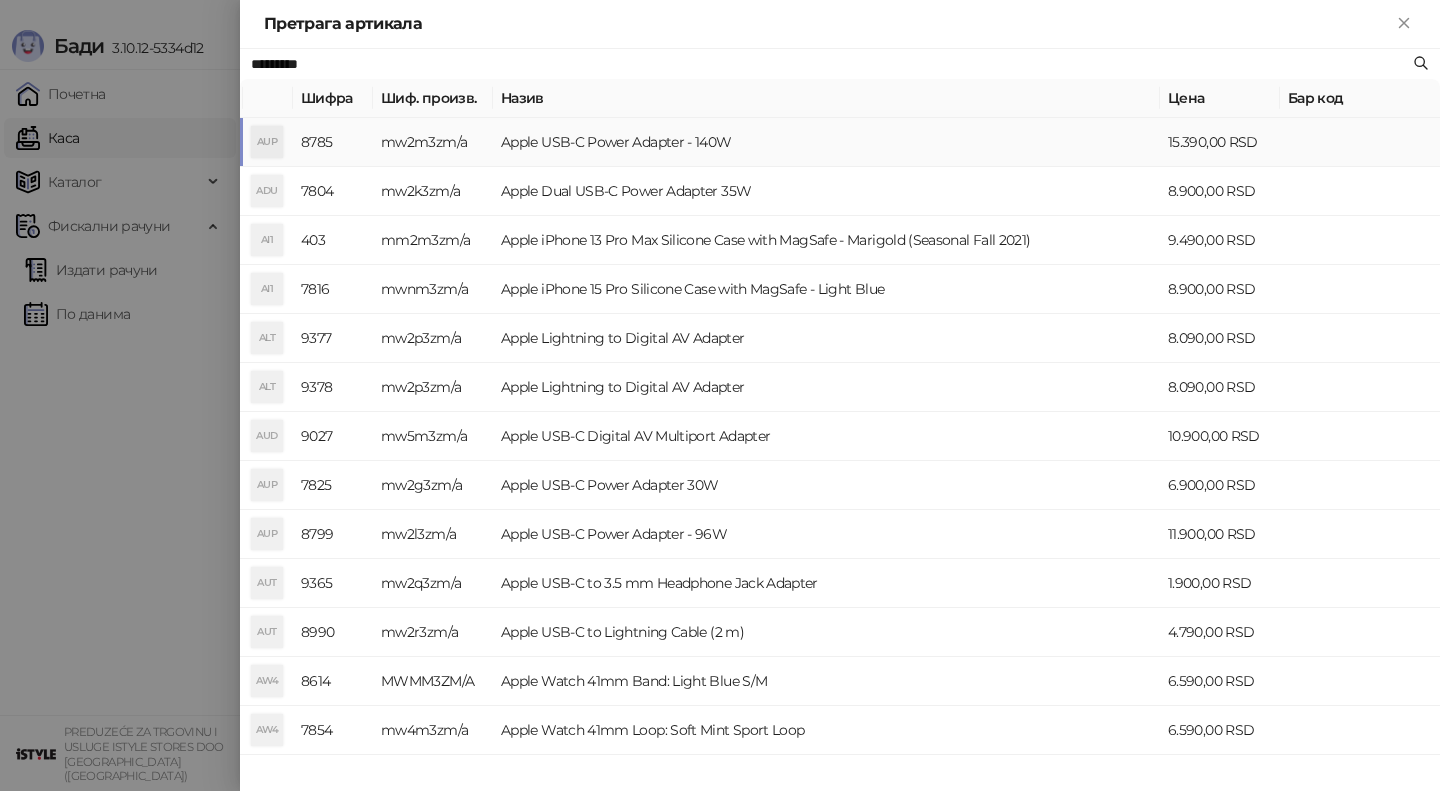 type on "*********" 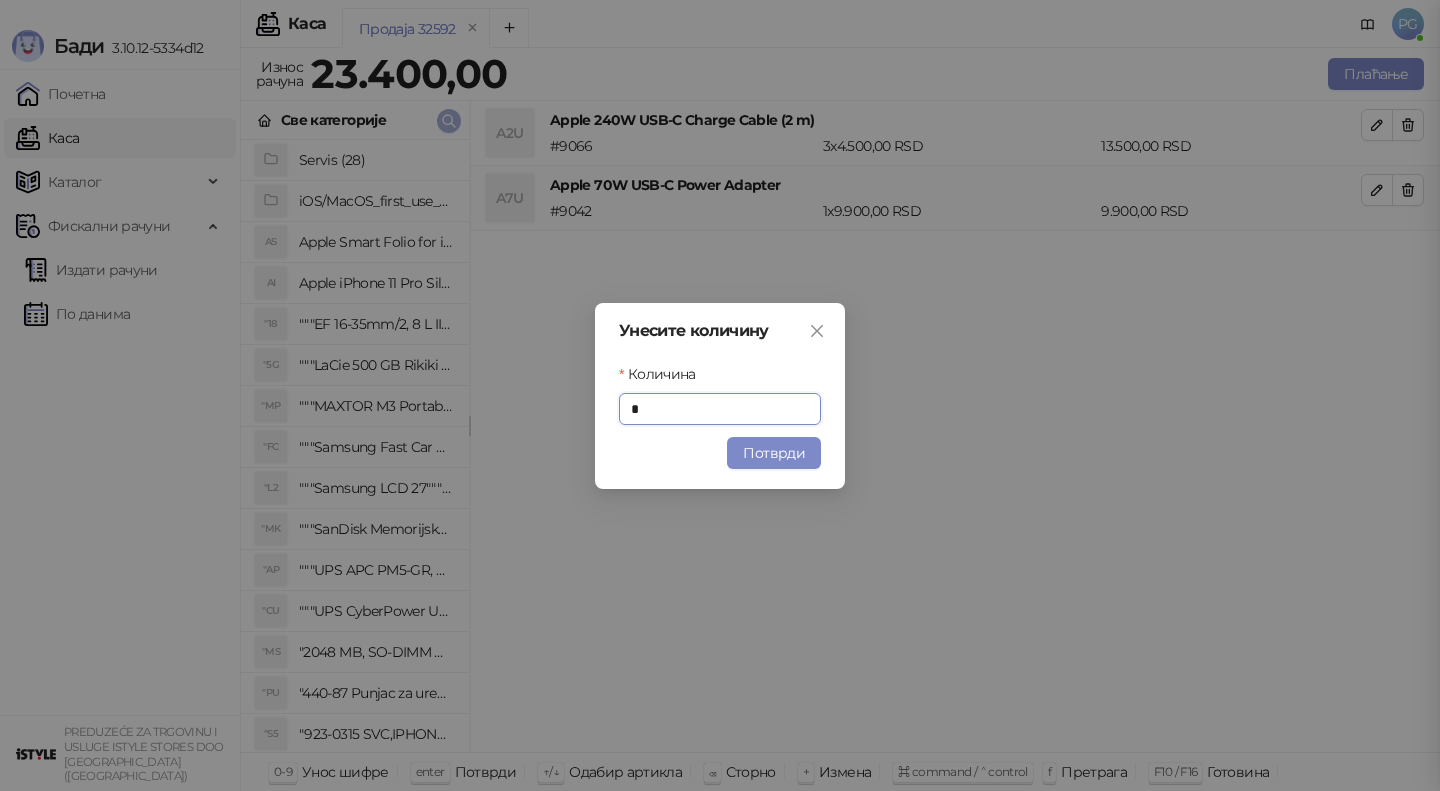type on "*" 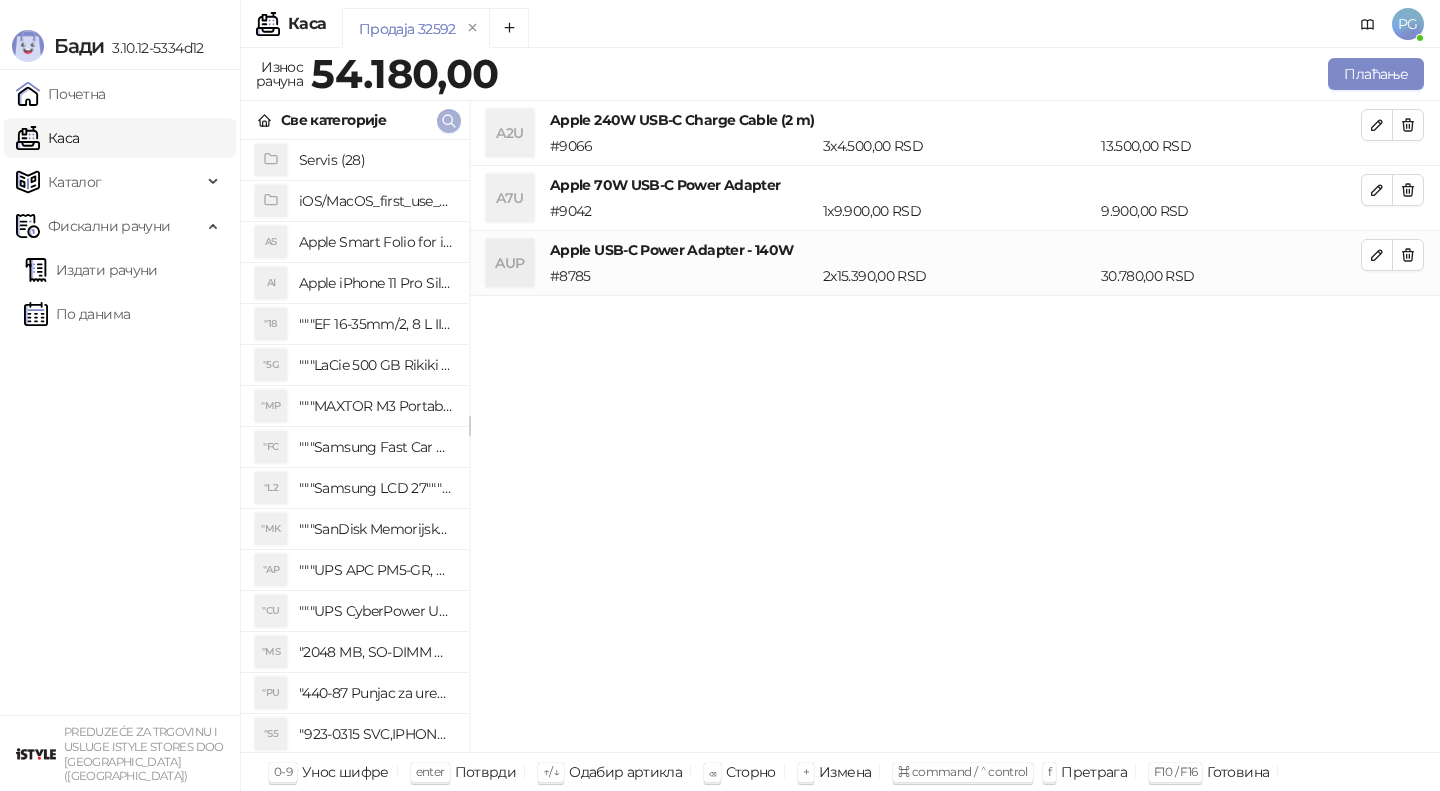 click 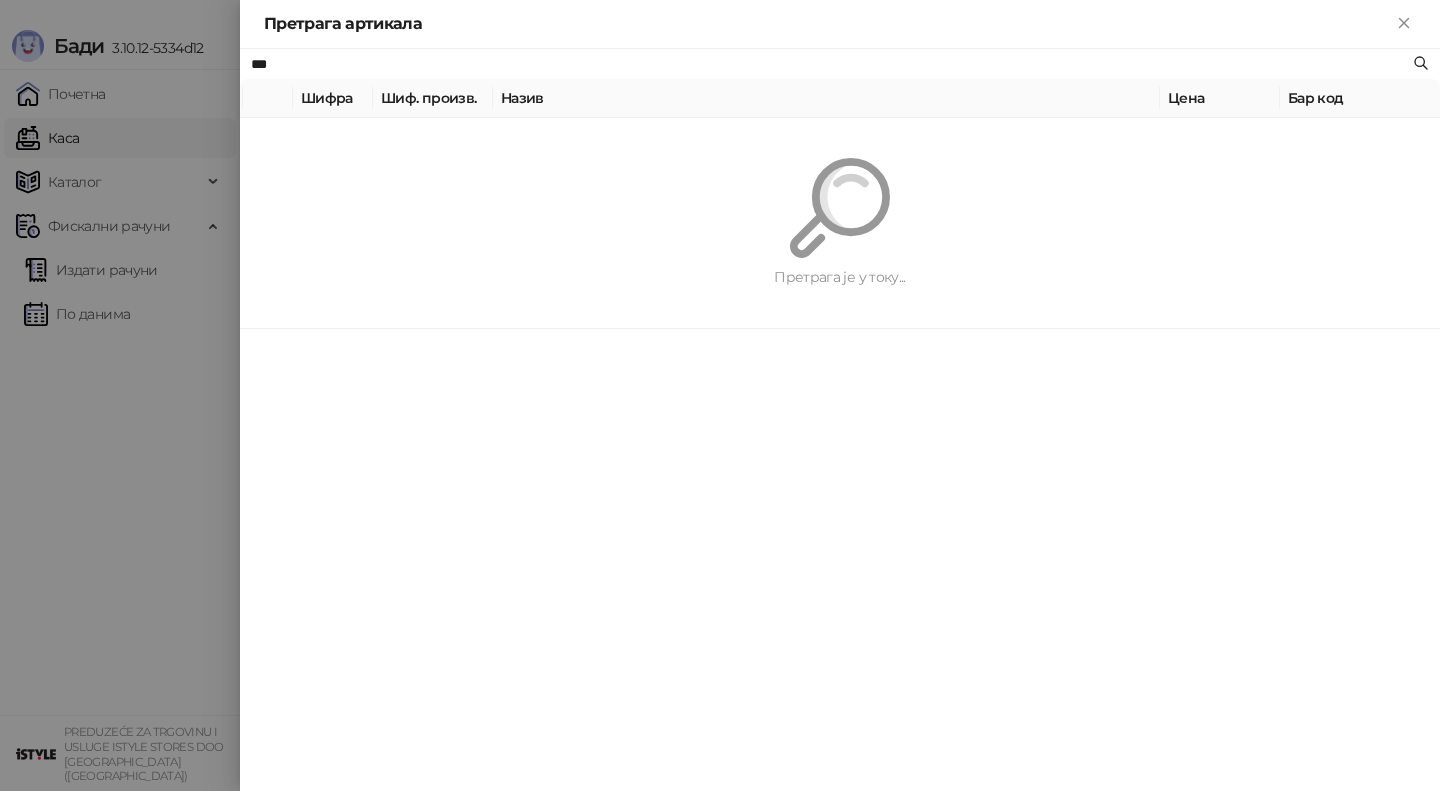 type on "***" 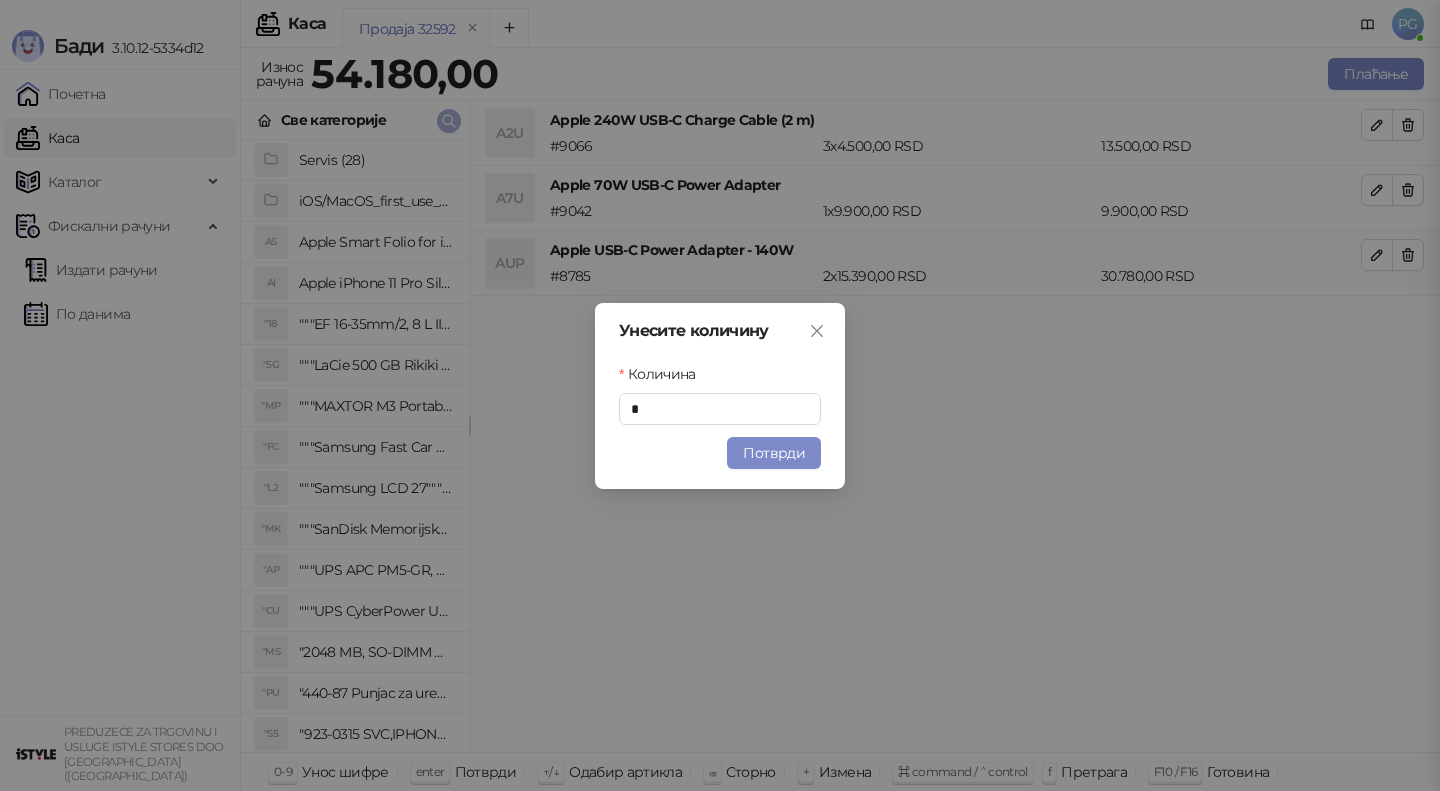 type 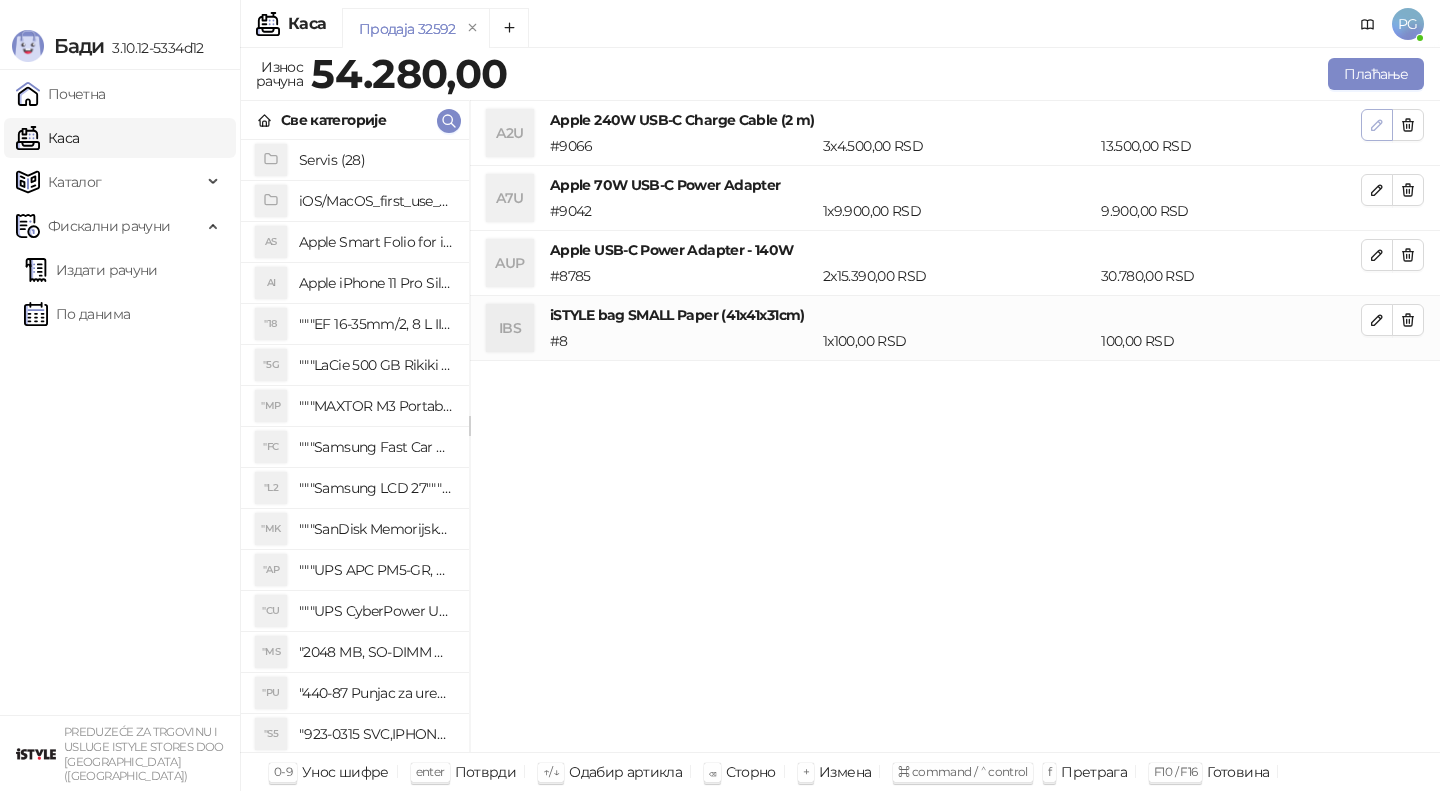 click 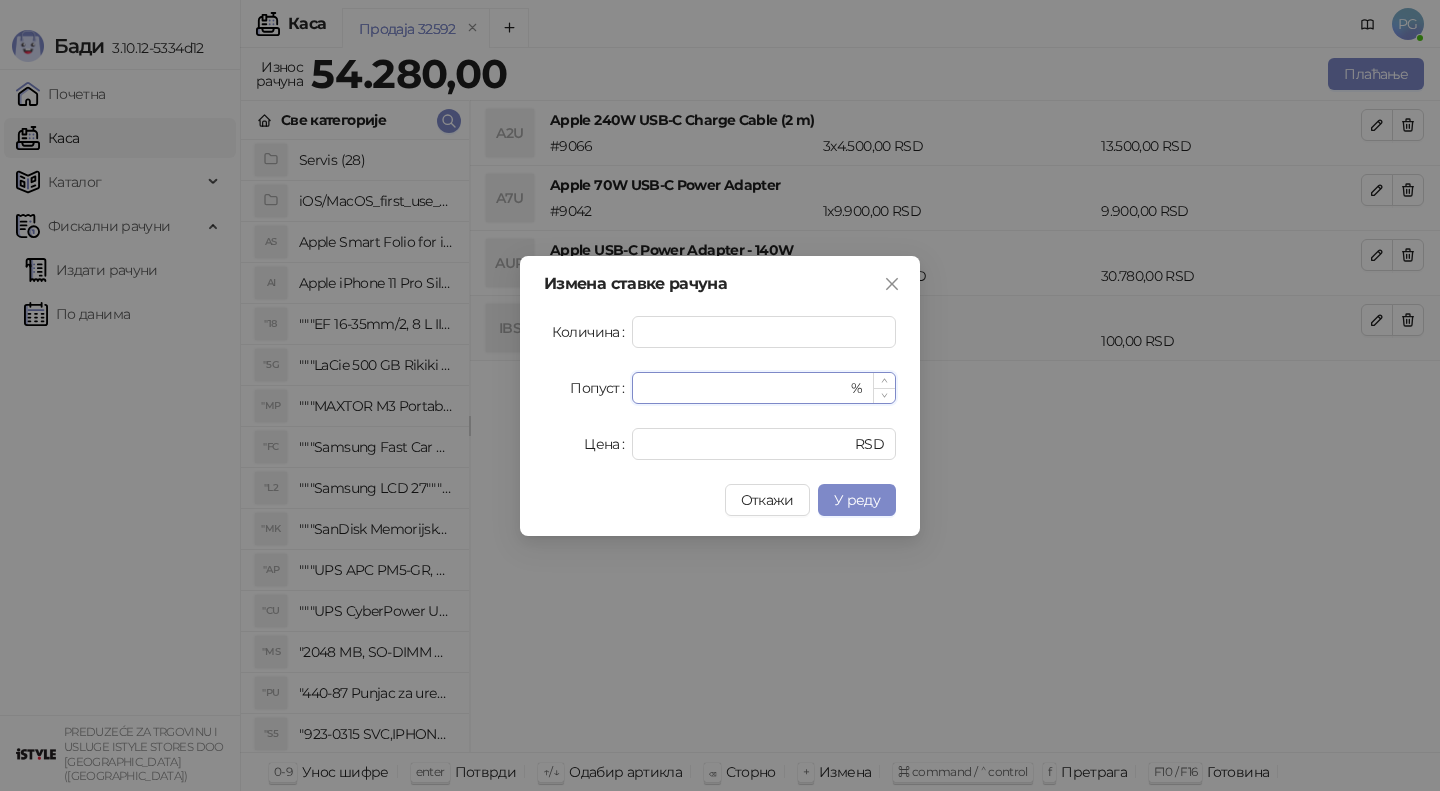 click on "*" at bounding box center (745, 388) 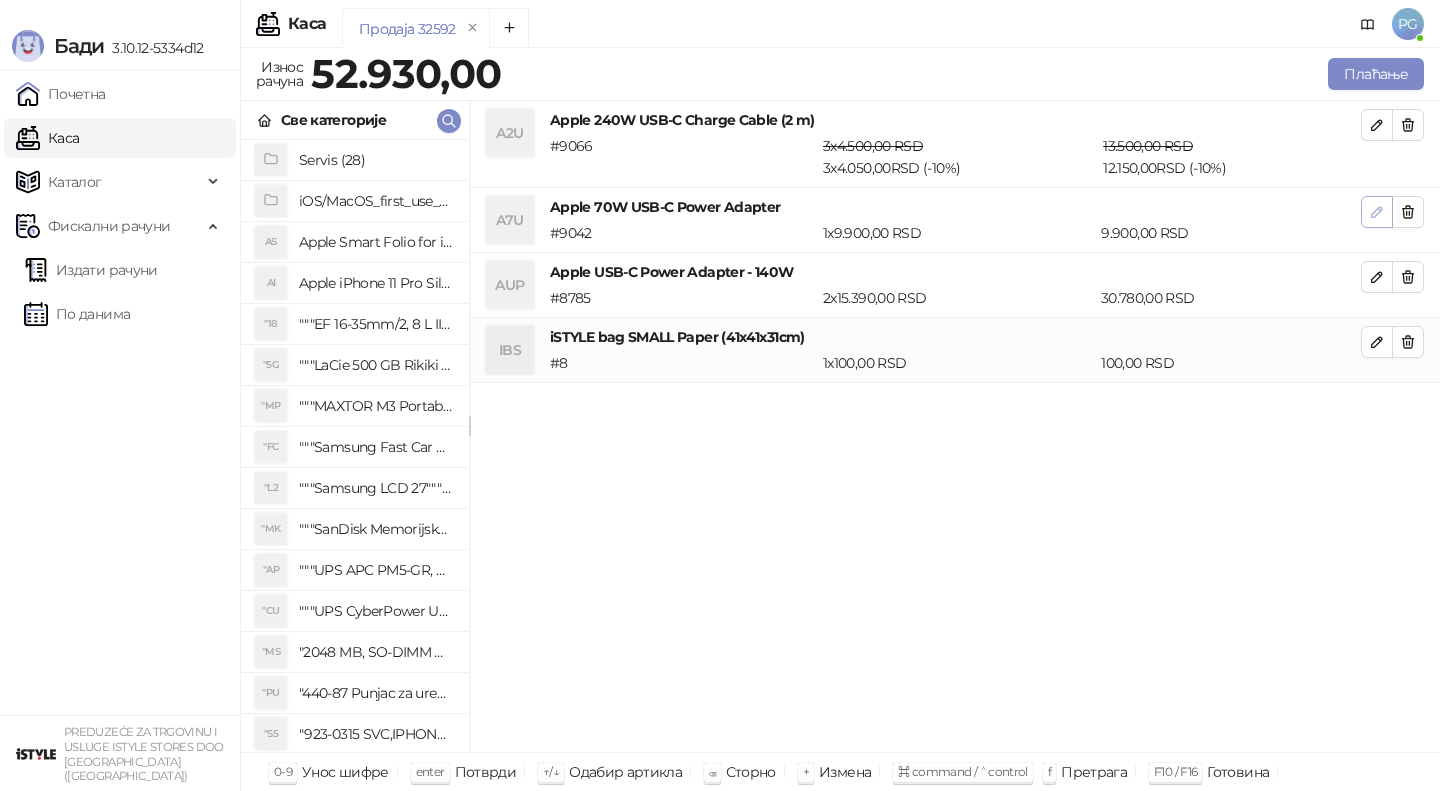 click at bounding box center (1377, 212) 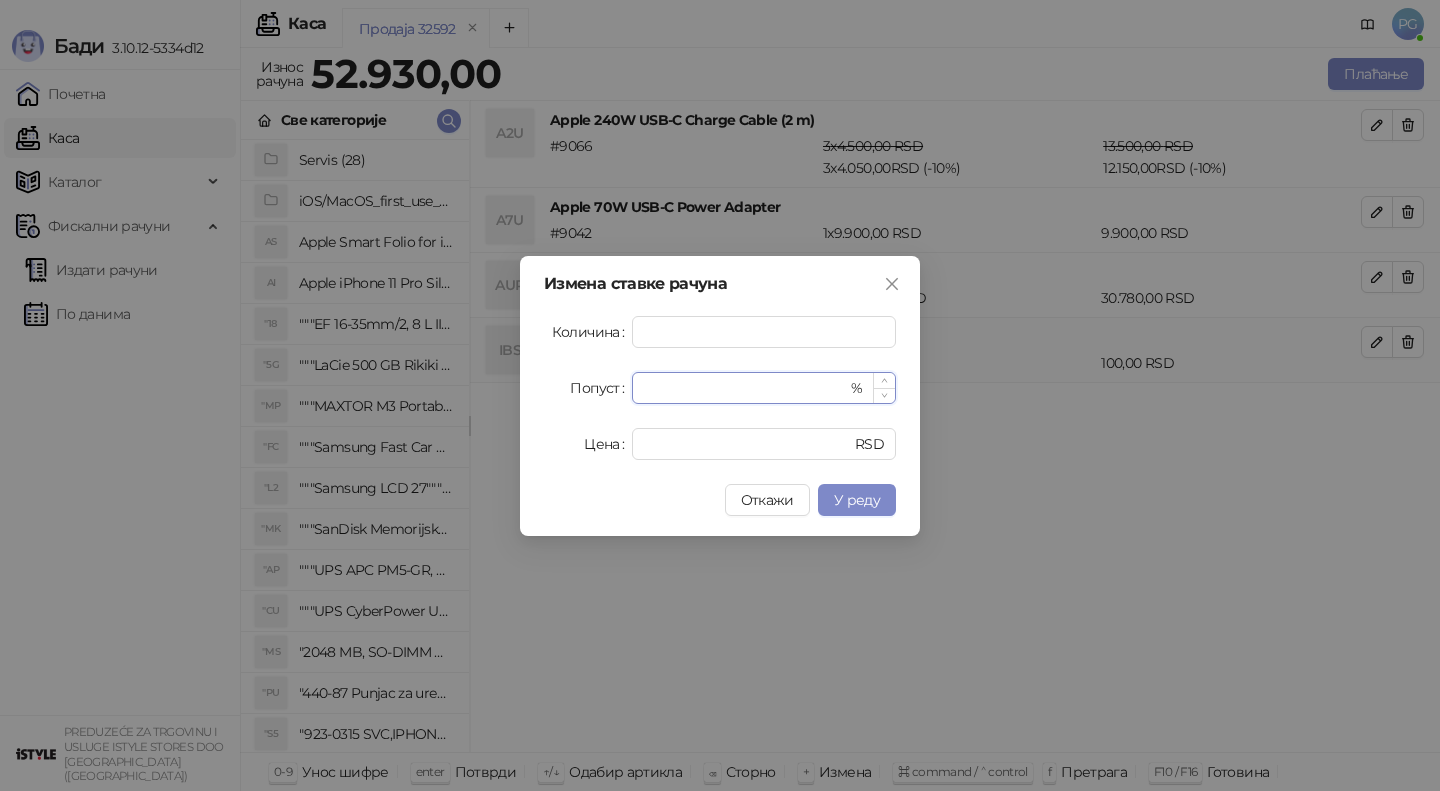 click on "*" at bounding box center [745, 388] 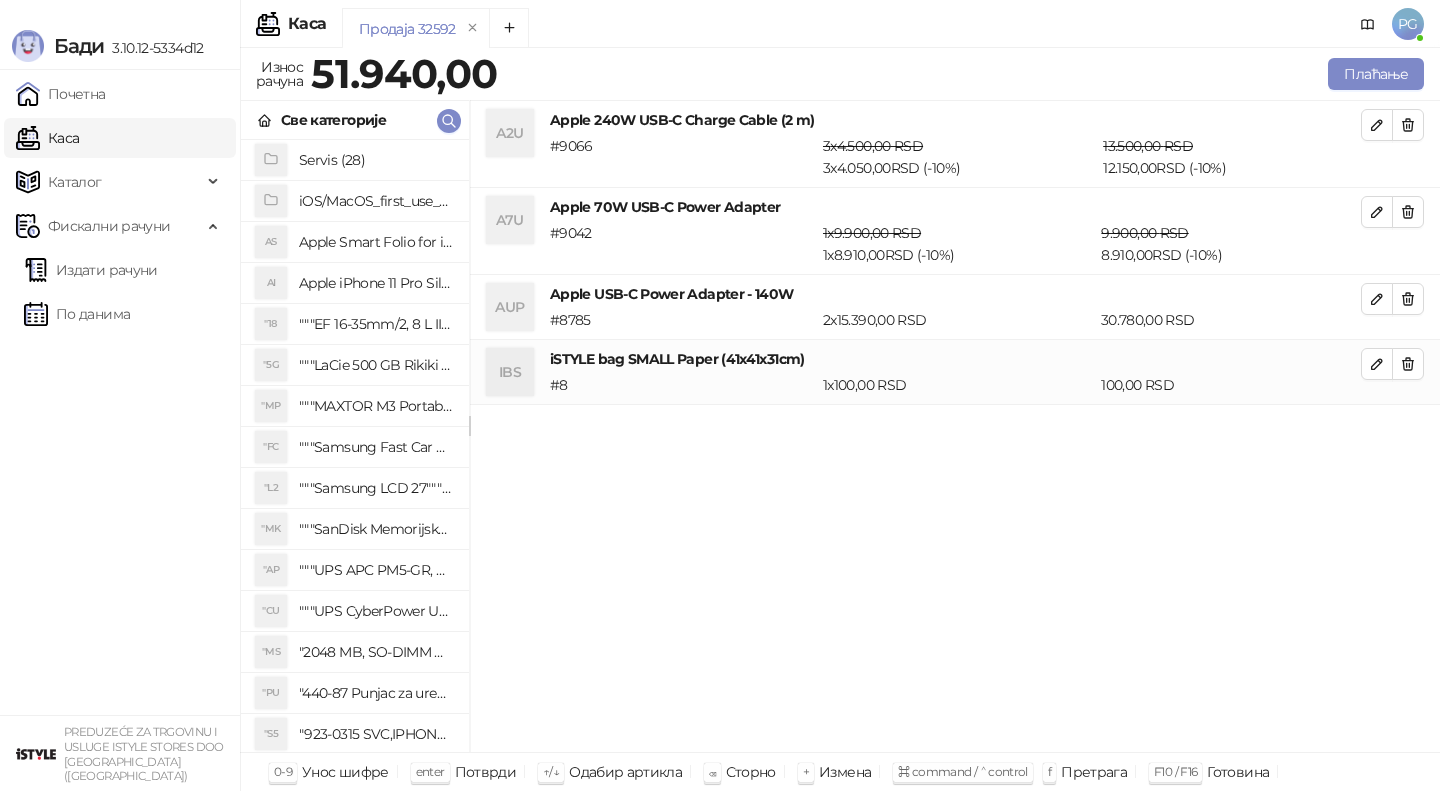 click on "AUP Apple USB-C Power Adapter - 140W    # 8785 2  x  15.390,00 RSD 30.780,00 RSD" at bounding box center [955, 307] 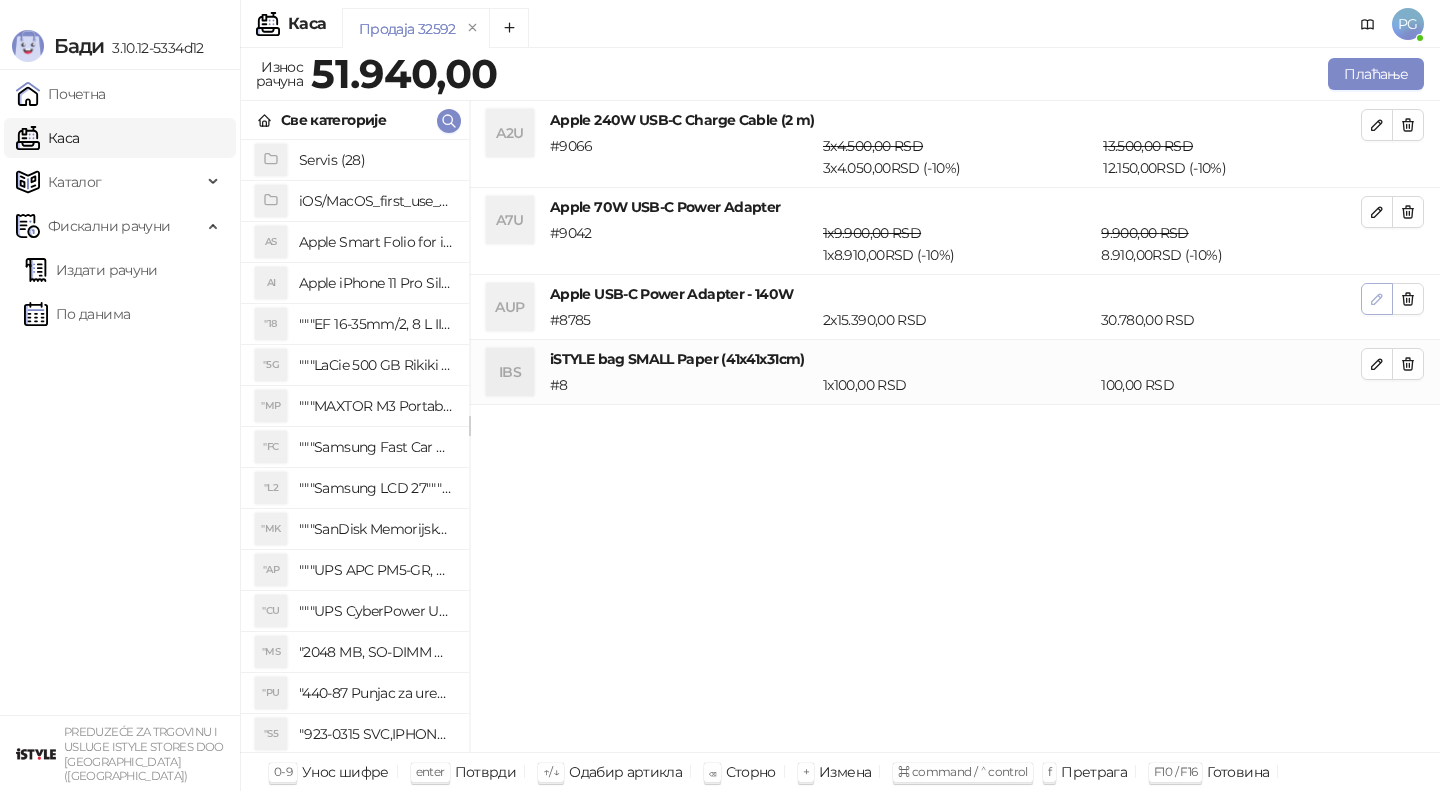click 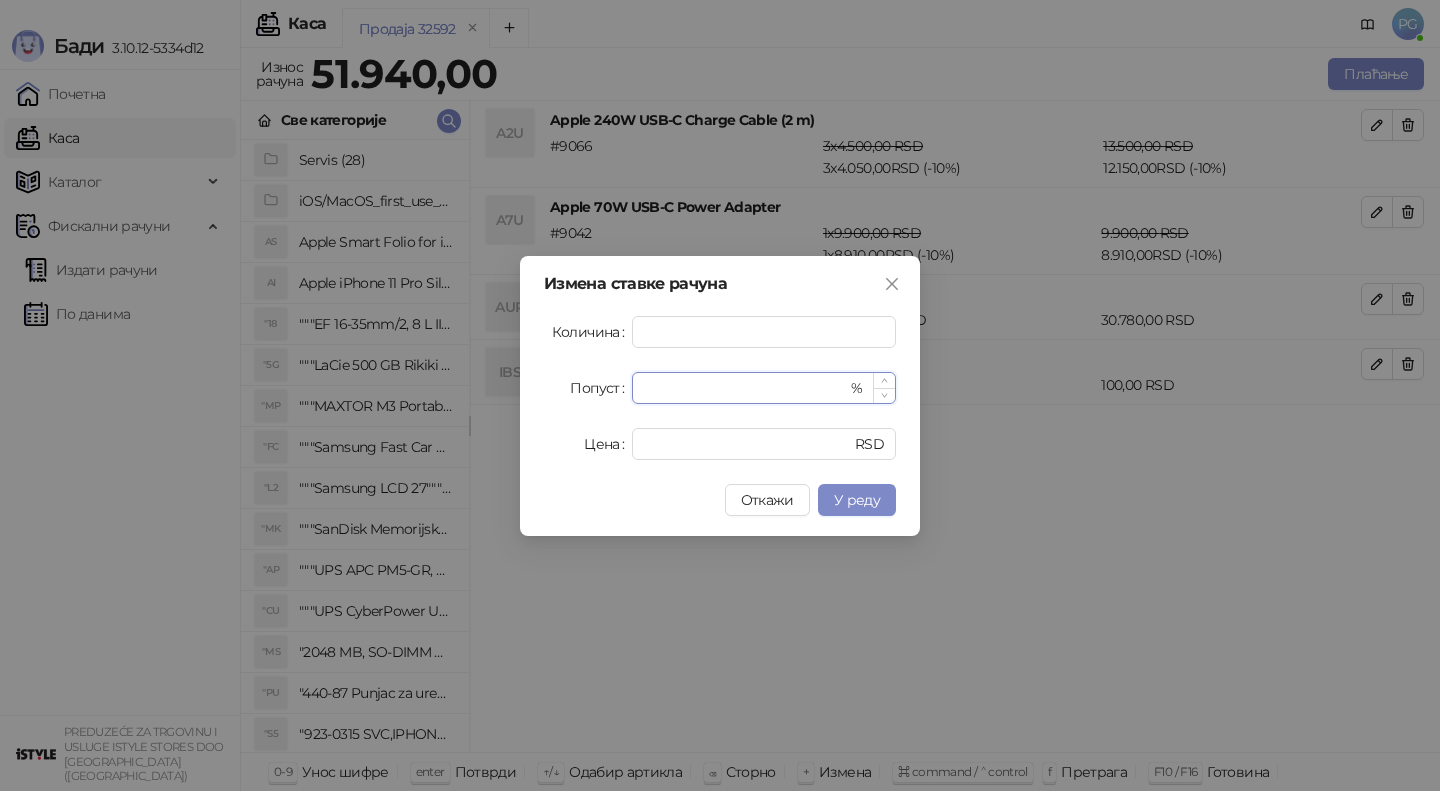 click on "*" at bounding box center (745, 388) 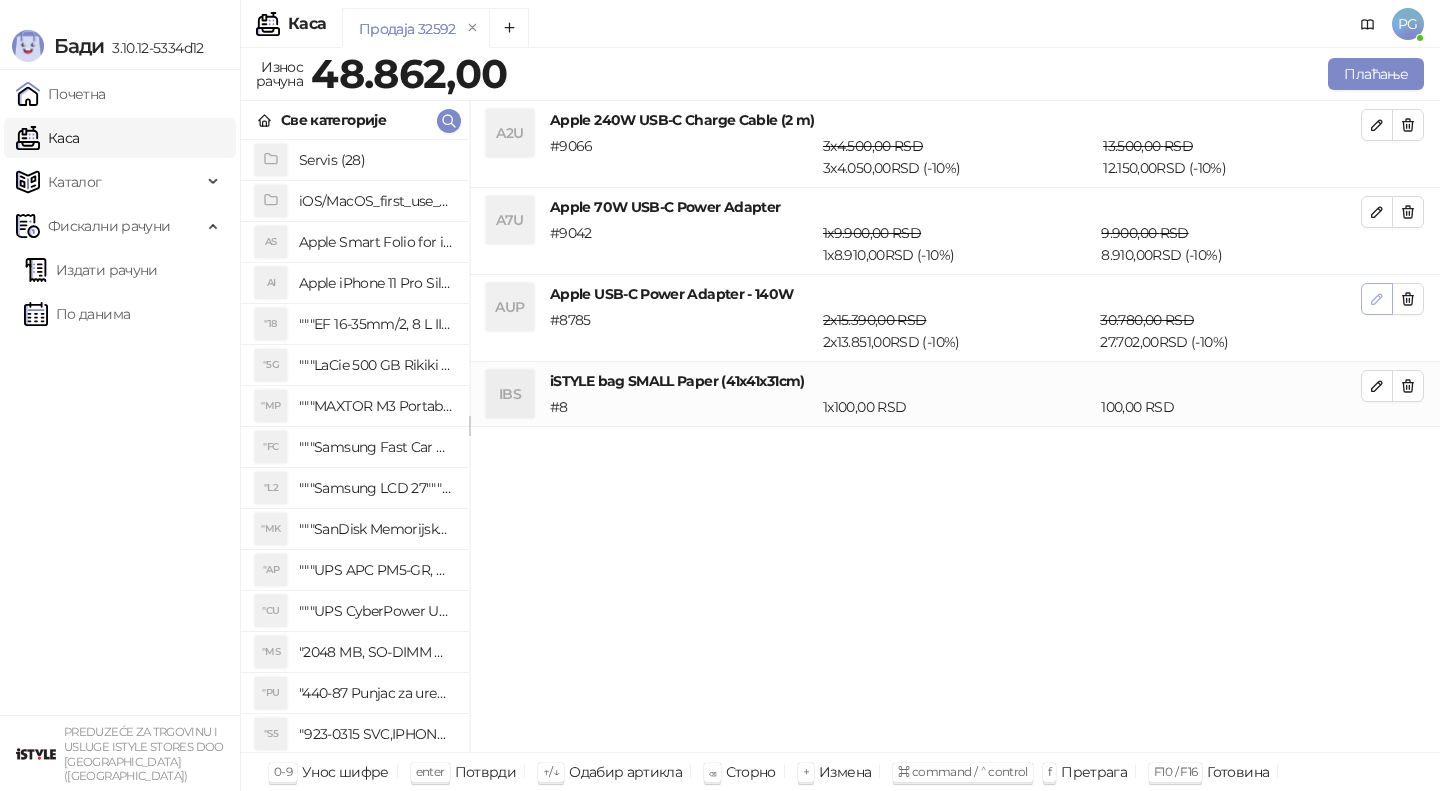 click 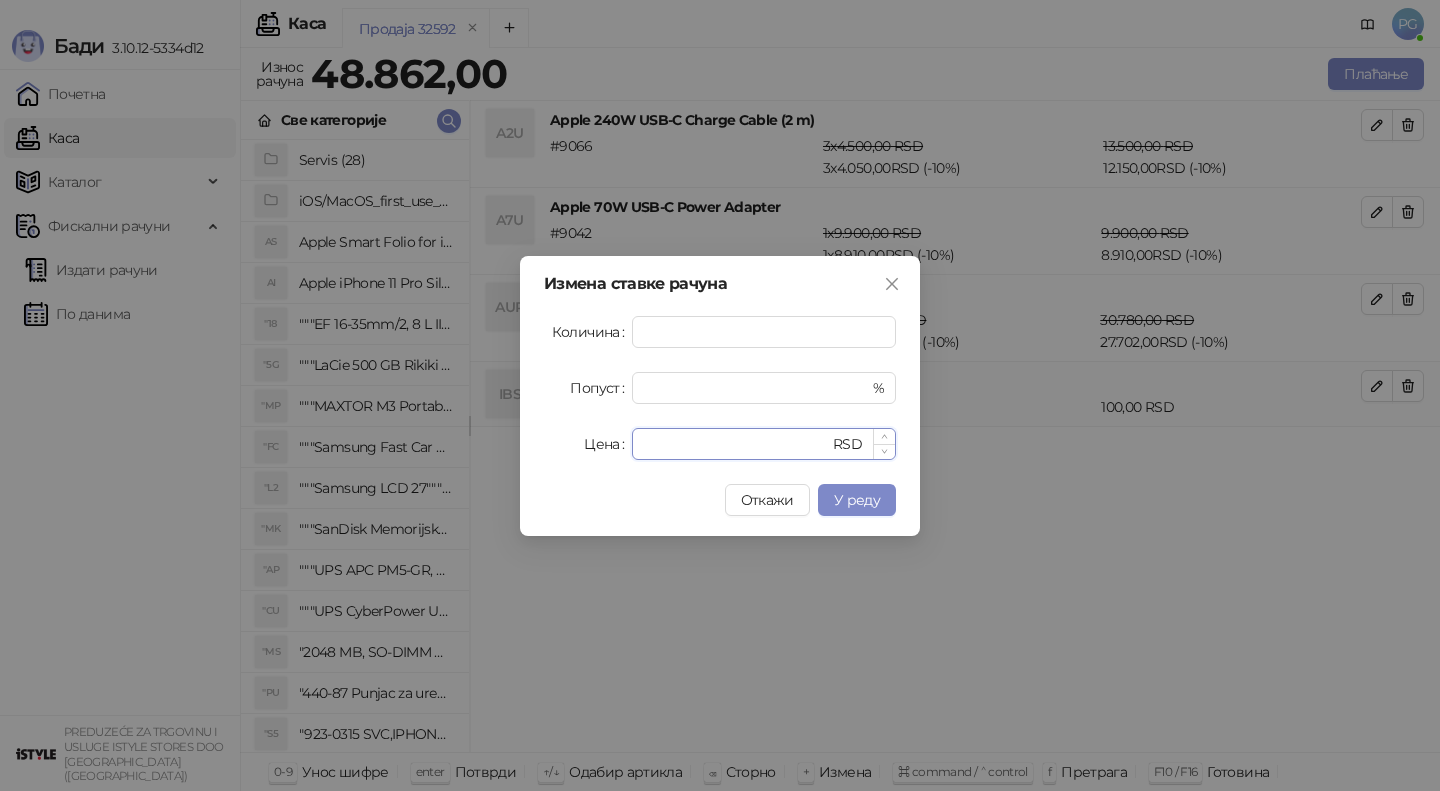 click on "*****" at bounding box center (736, 444) 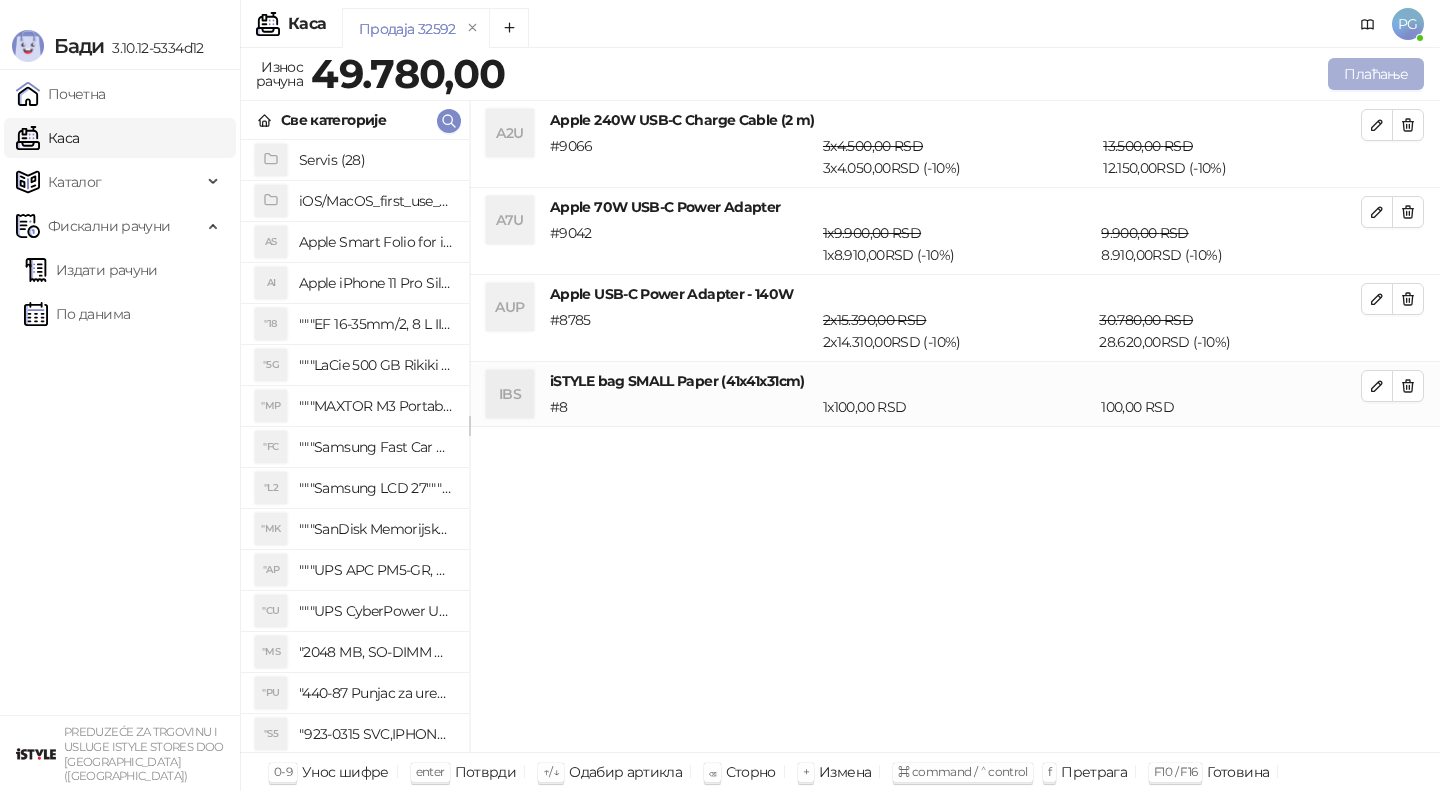 click on "Плаћање" at bounding box center (1376, 74) 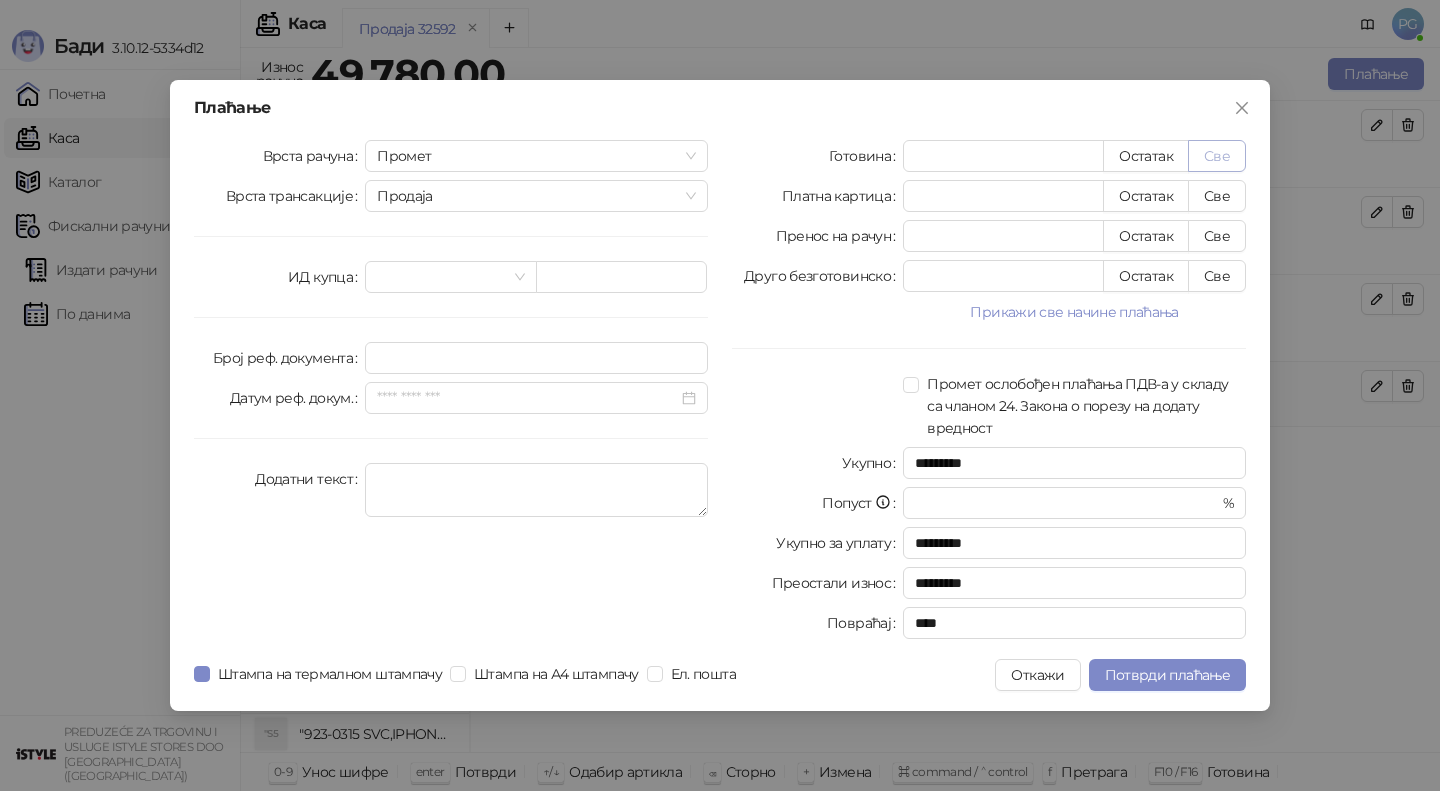 click on "Све" at bounding box center [1217, 156] 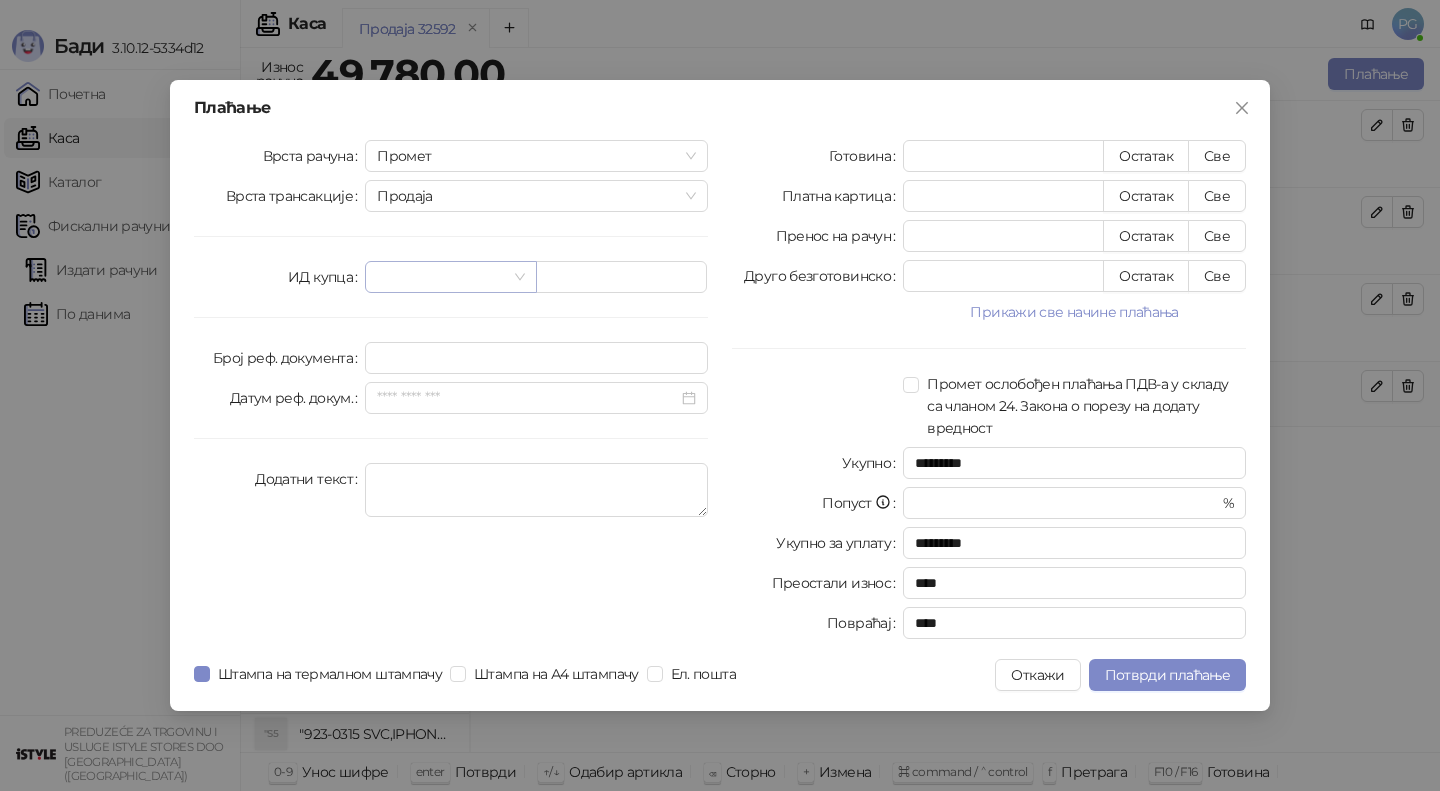 click at bounding box center (441, 277) 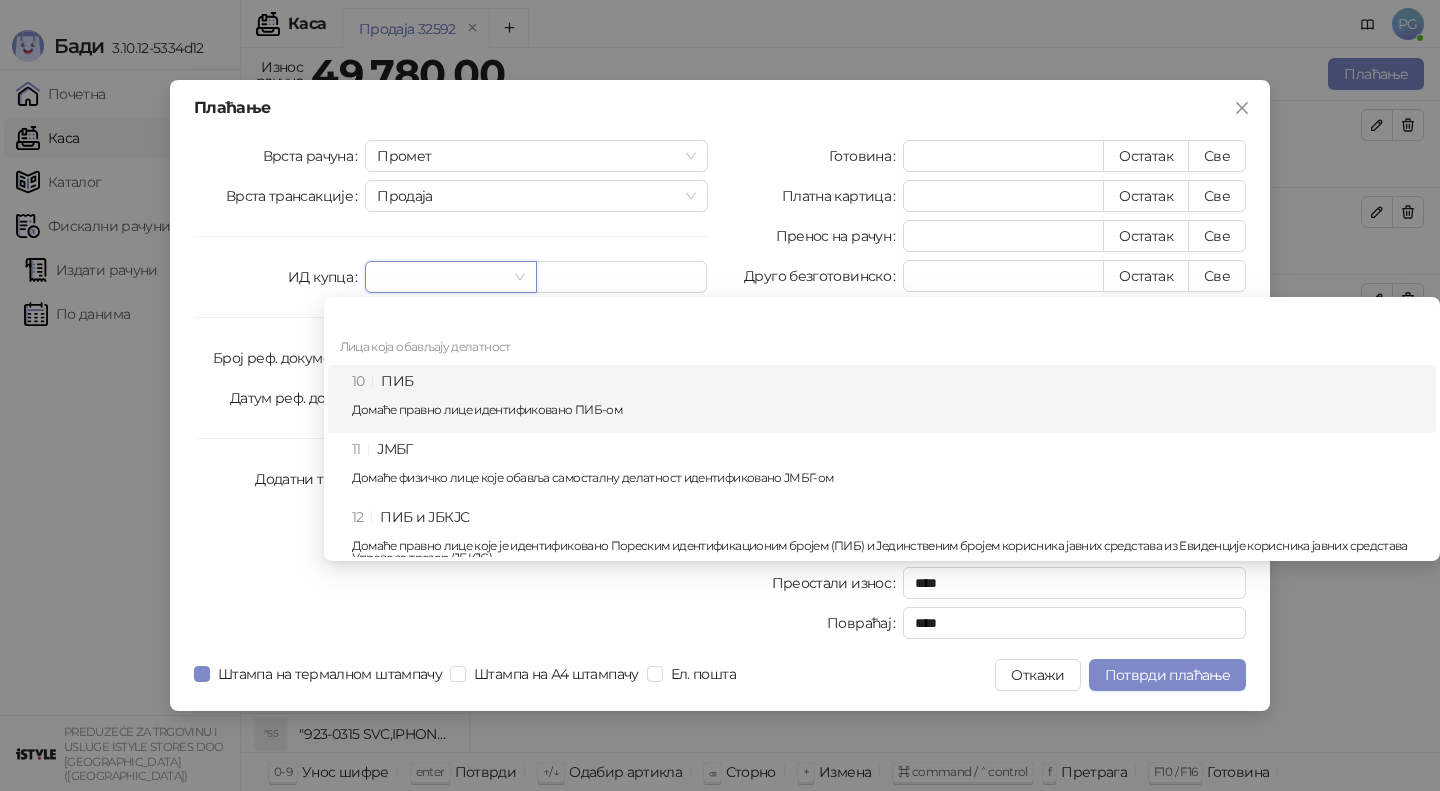 click on "10 ПИБ Домаће правно лице идентификовано ПИБ-ом" at bounding box center [888, 399] 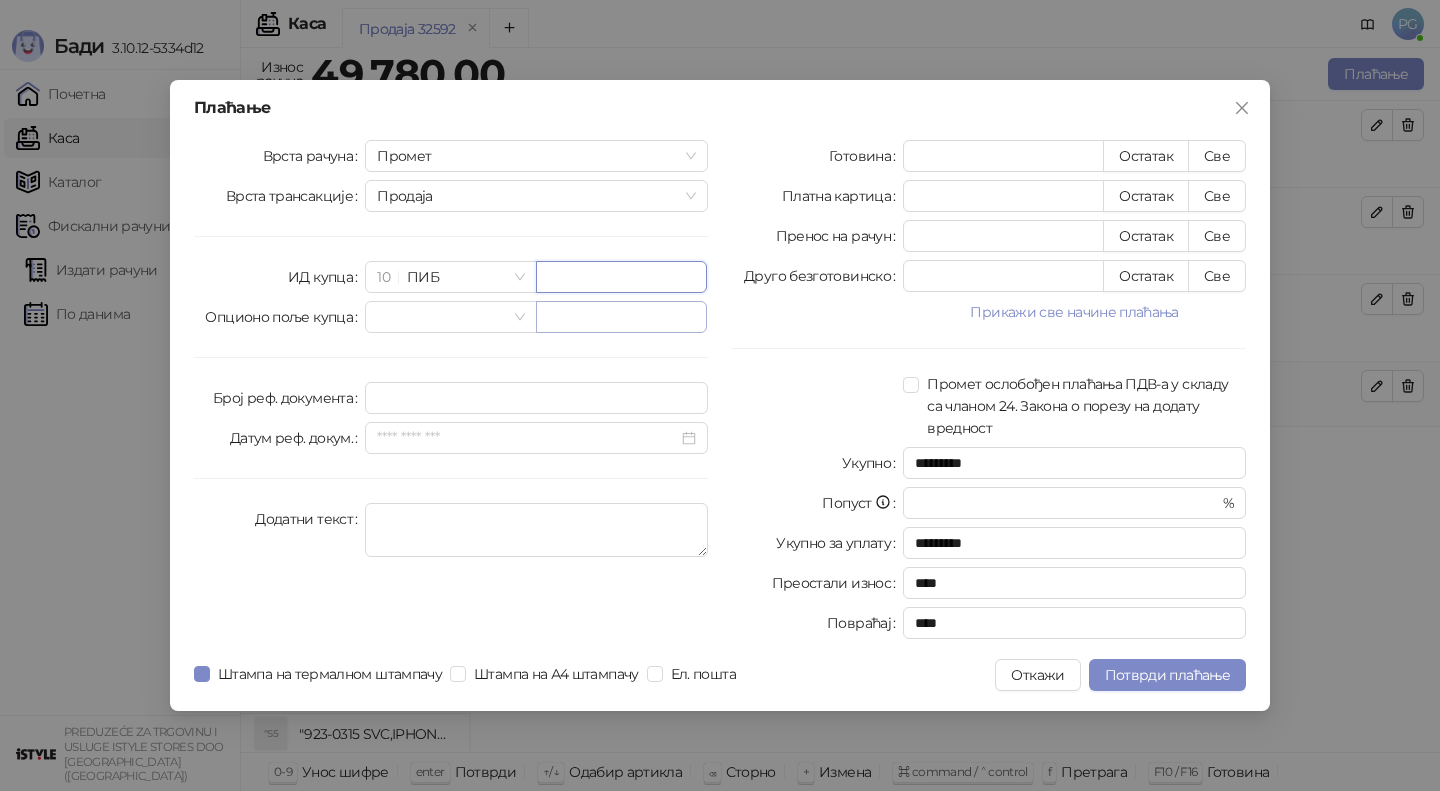 paste on "*********" 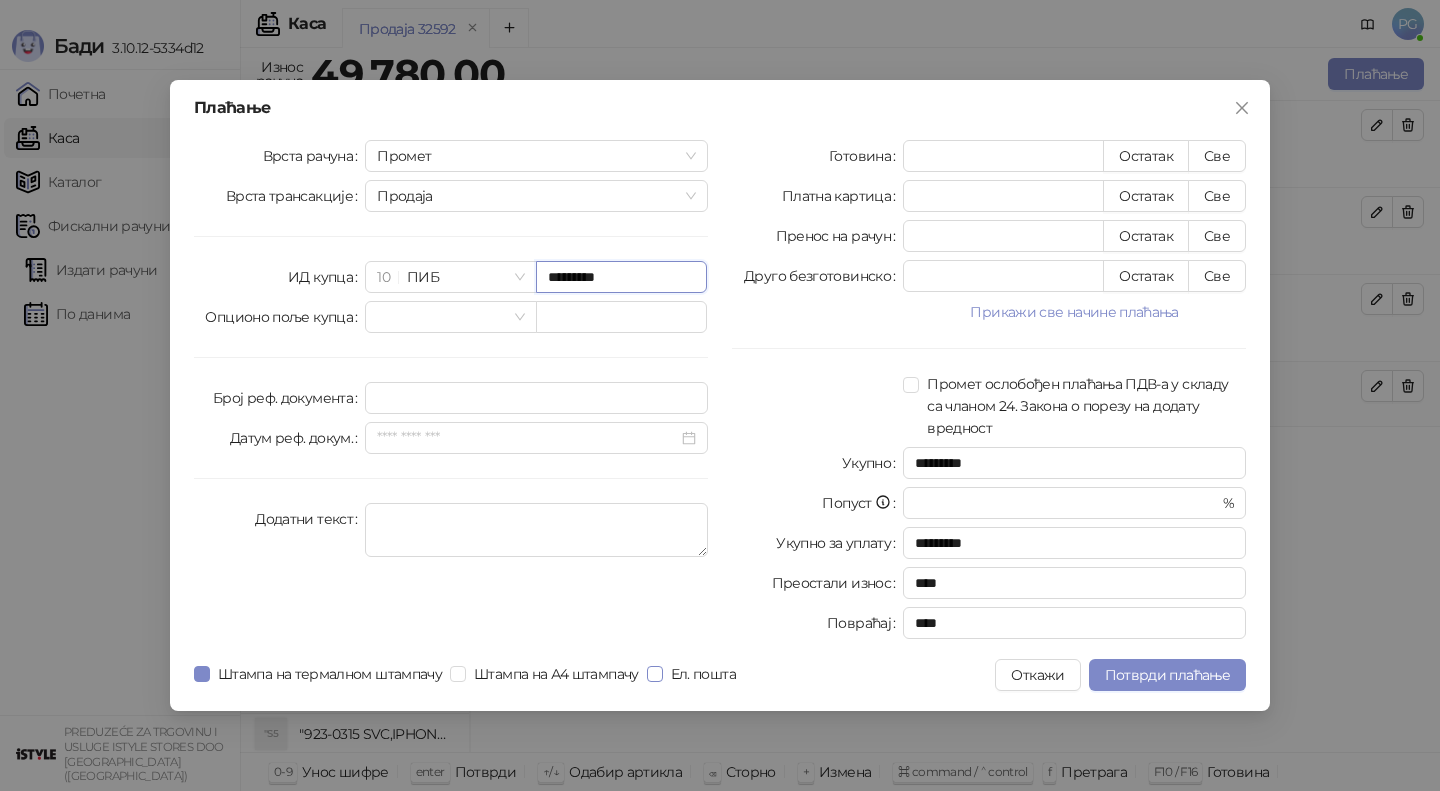 type on "*********" 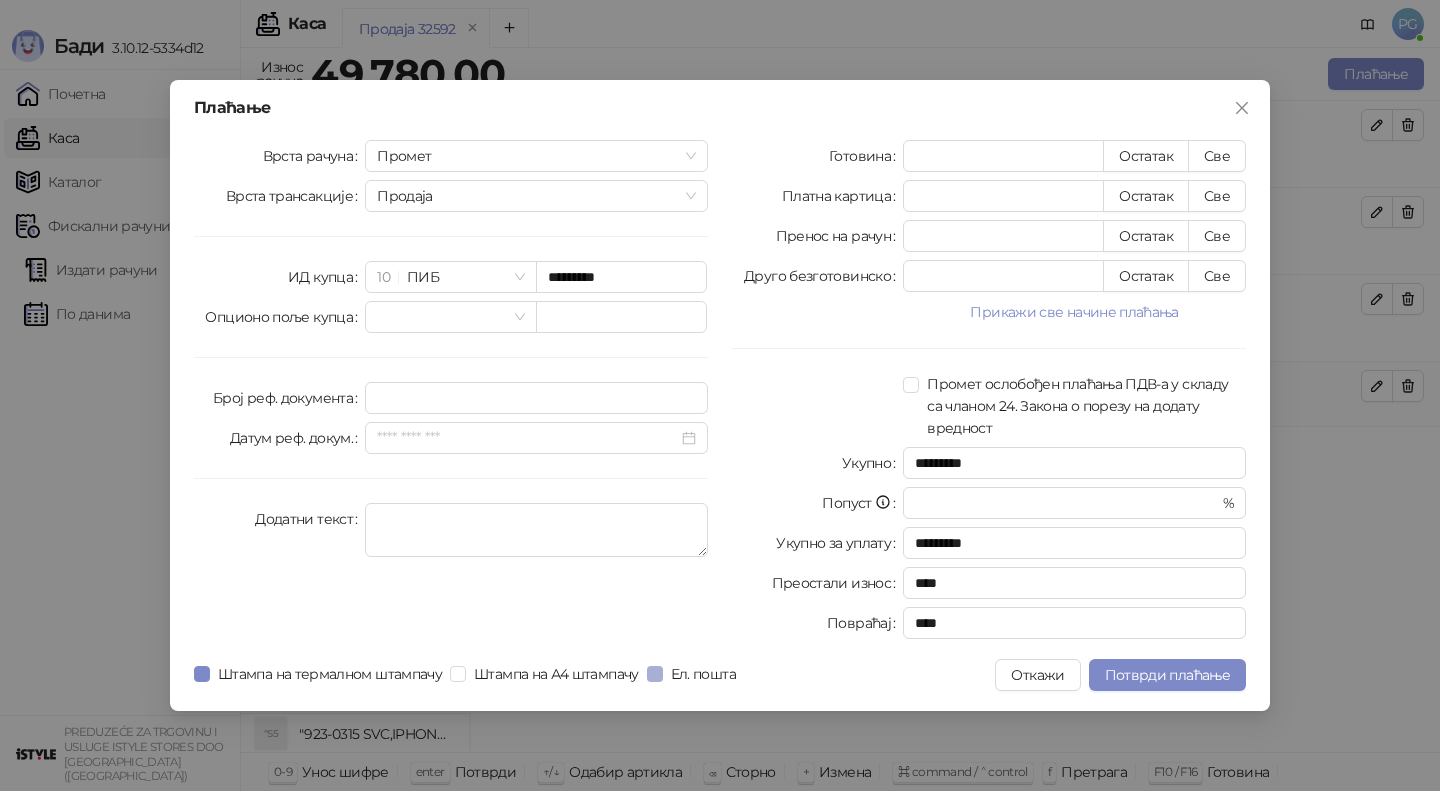 click on "Ел. пошта" at bounding box center (703, 674) 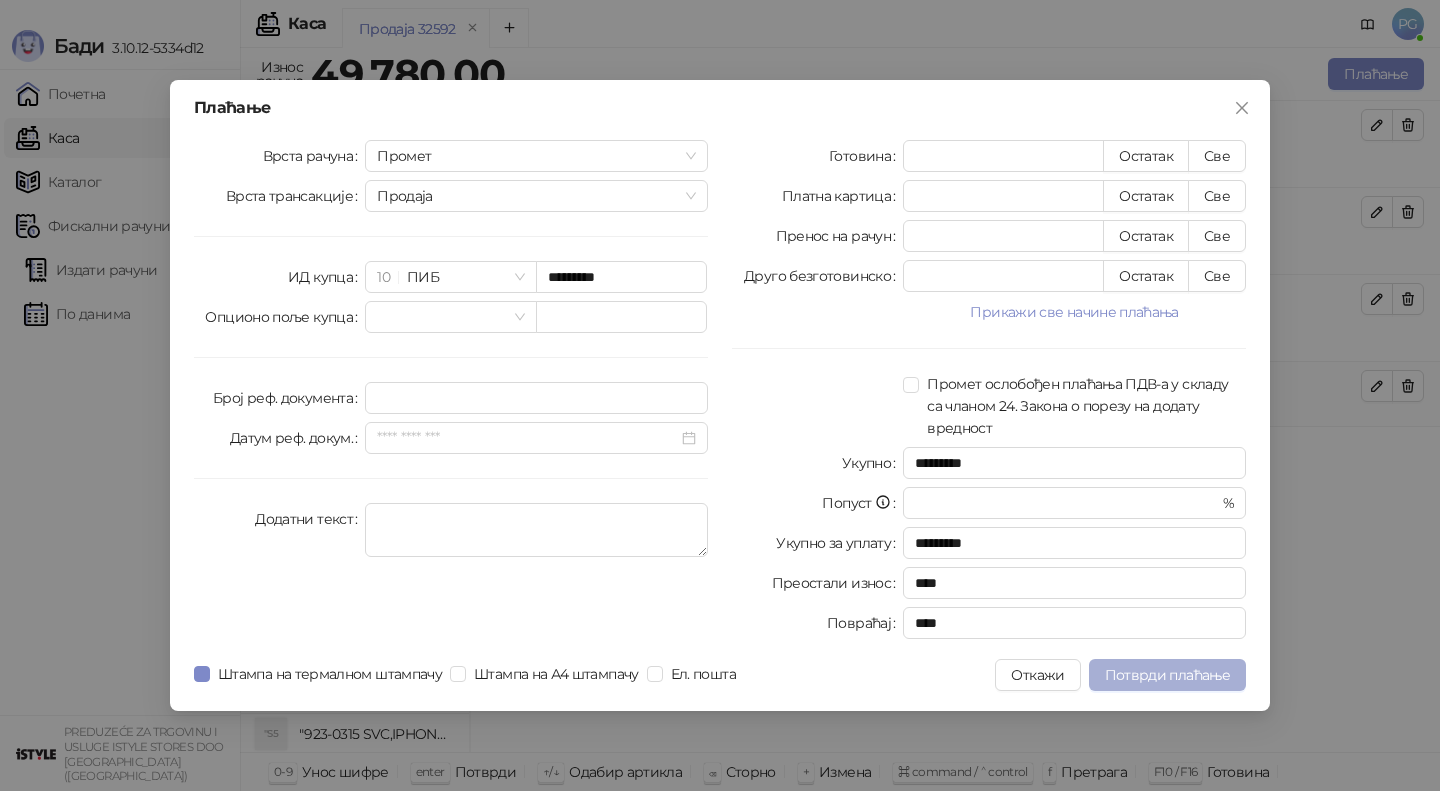 click on "Потврди плаћање" at bounding box center [1167, 675] 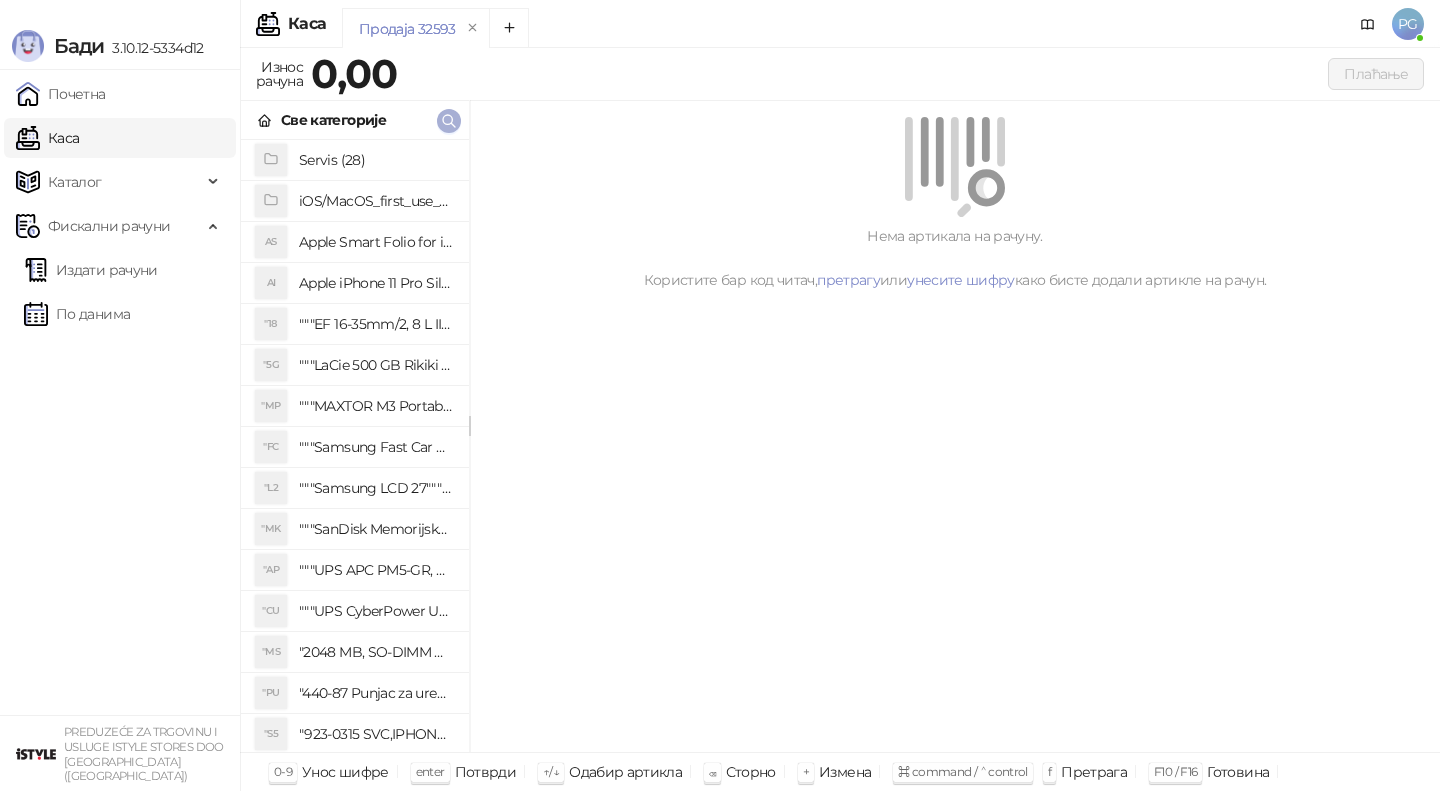 click 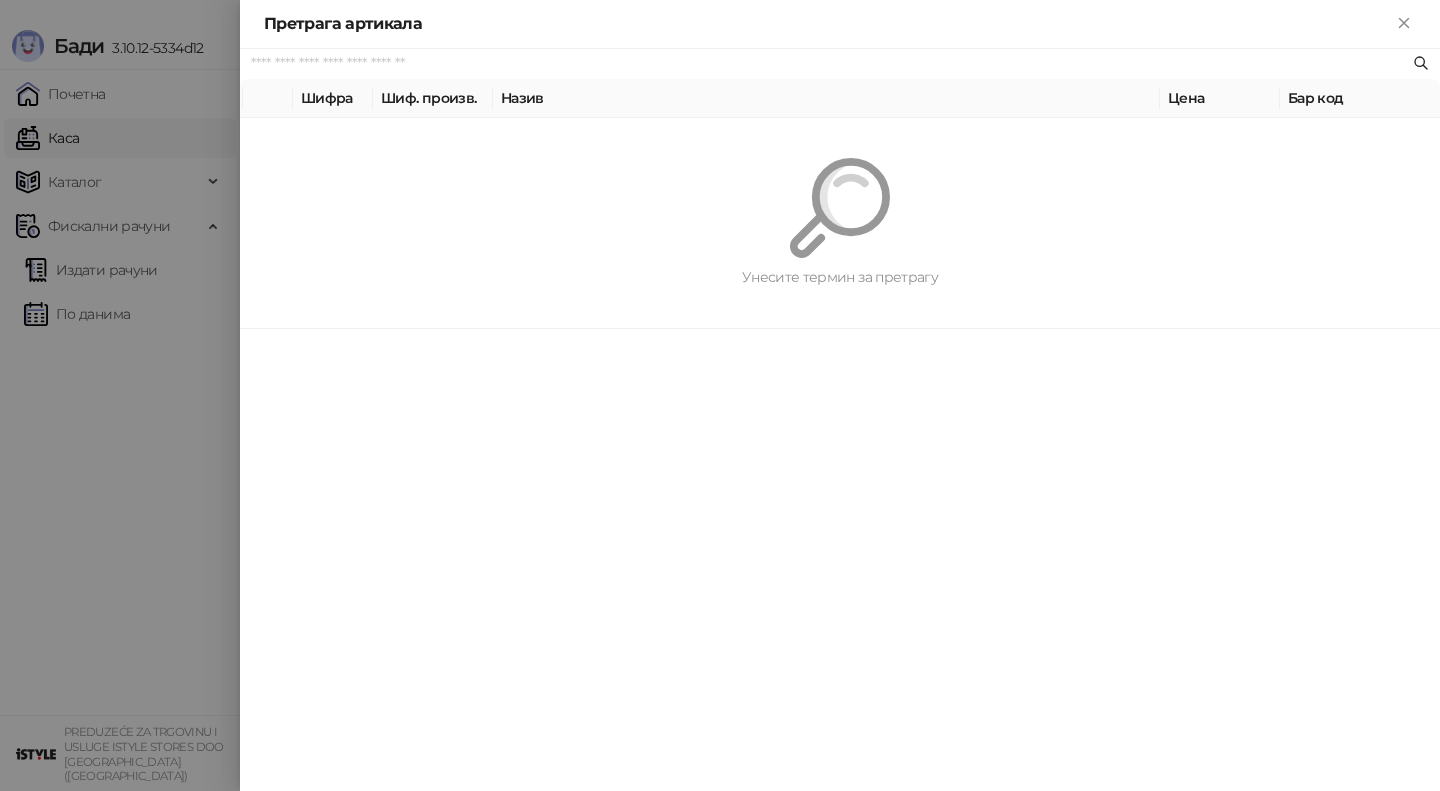 paste on "*********" 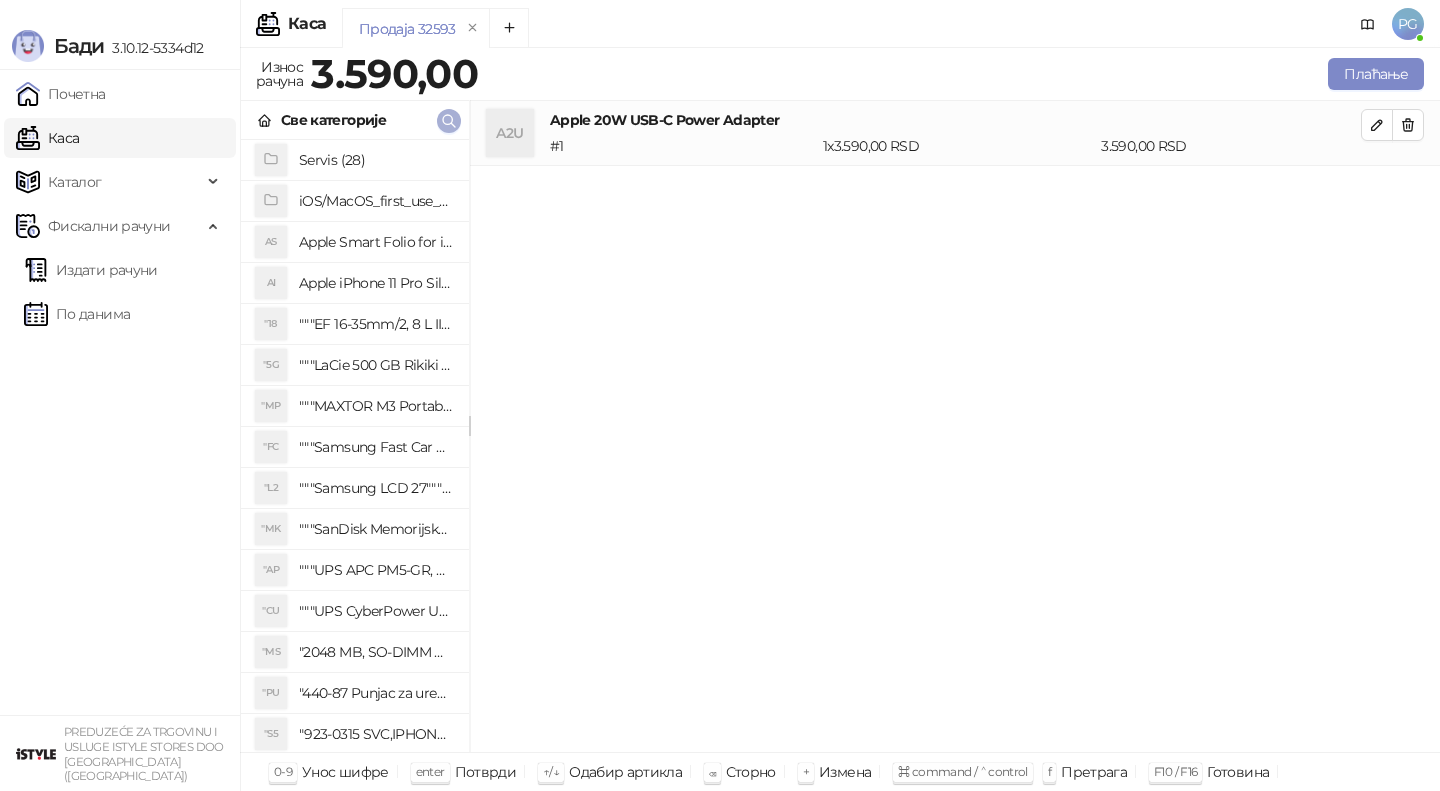 click at bounding box center [449, 121] 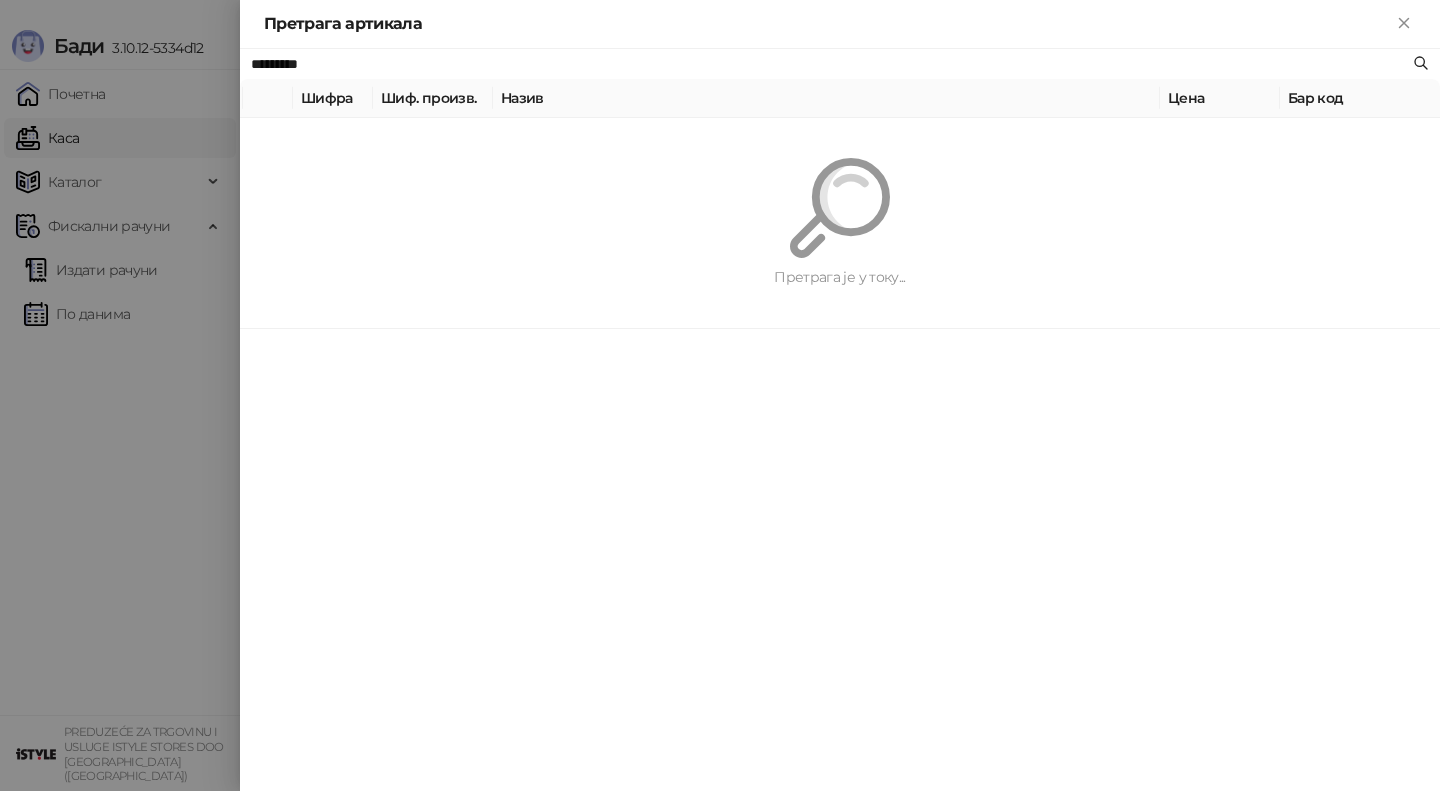 paste 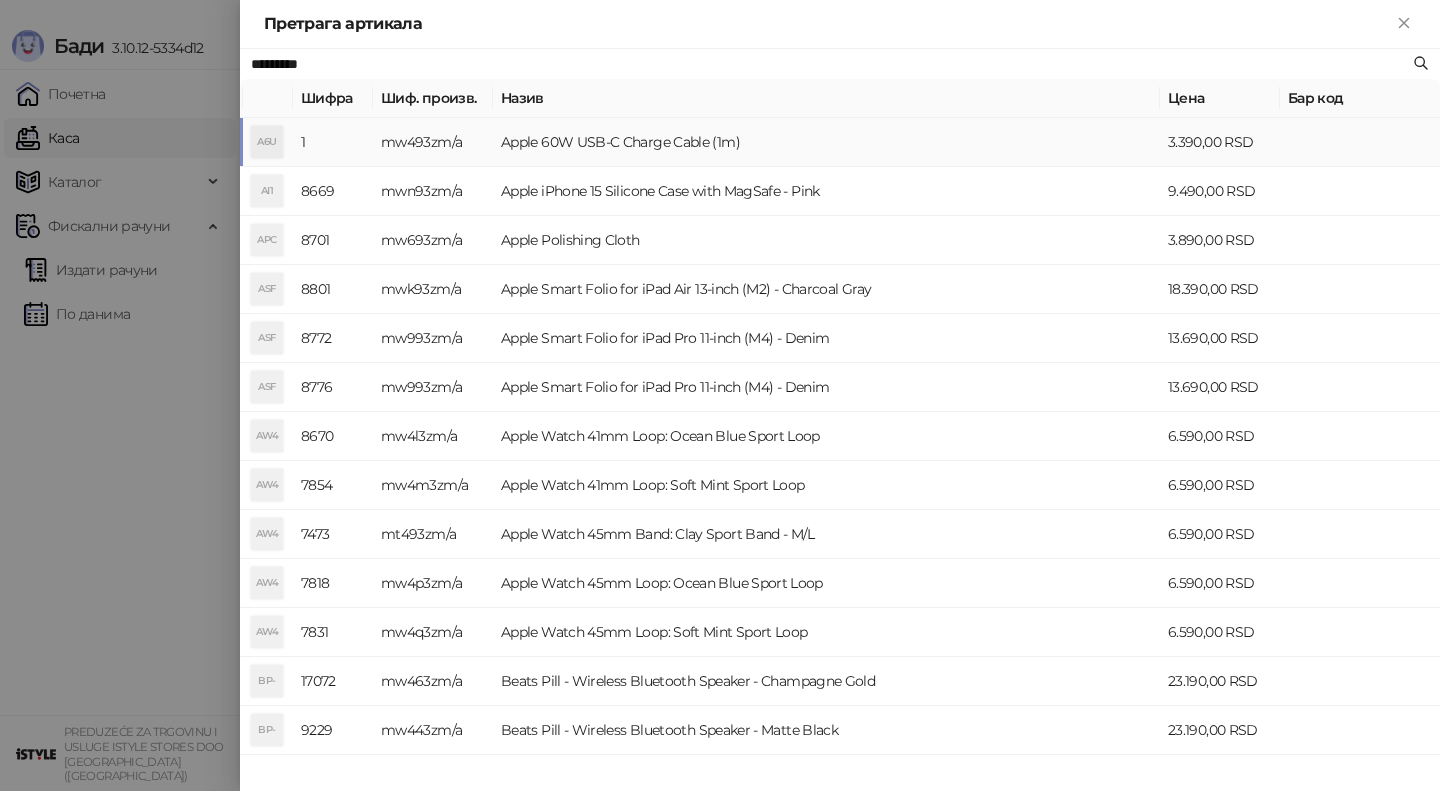 type on "*********" 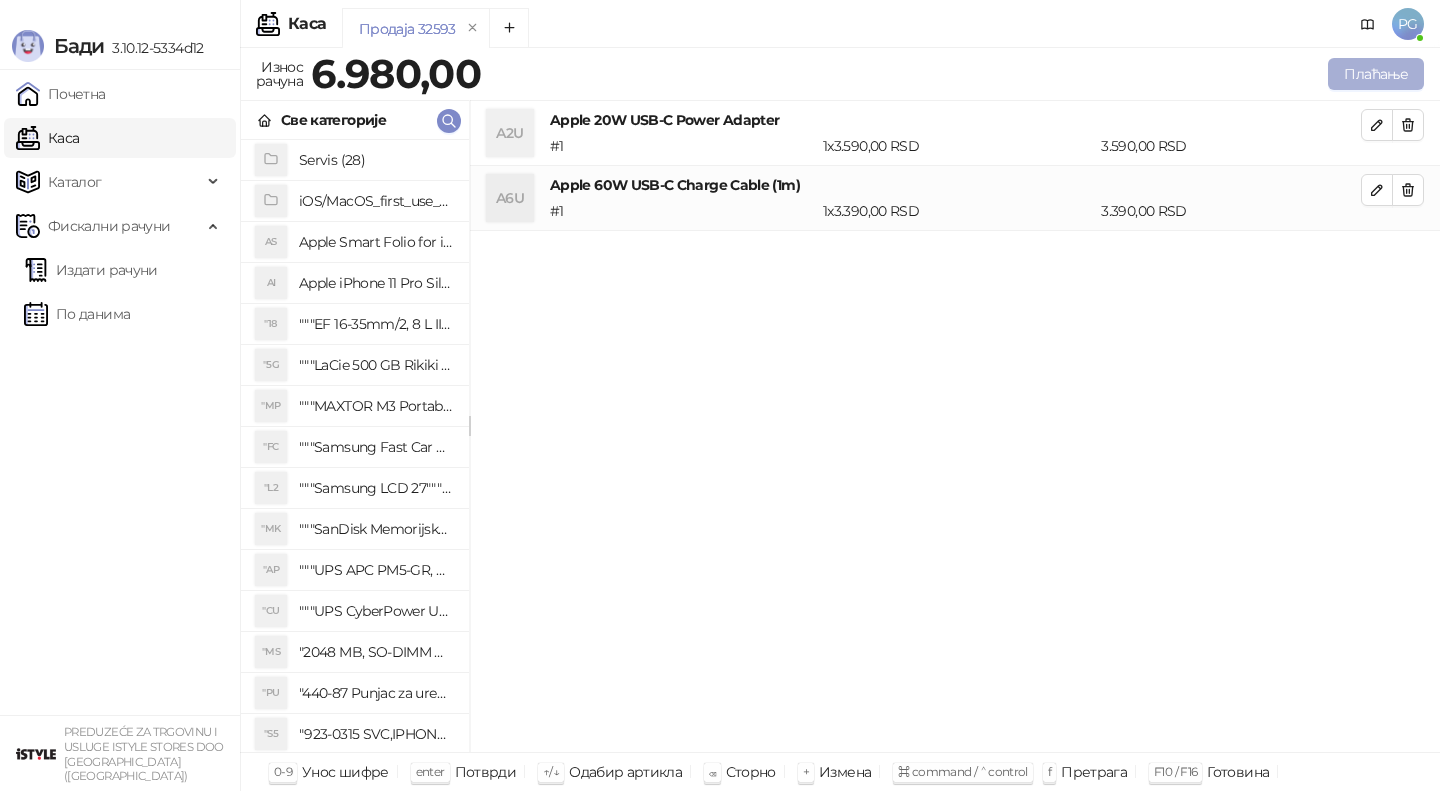 click on "Плаћање" at bounding box center [1376, 74] 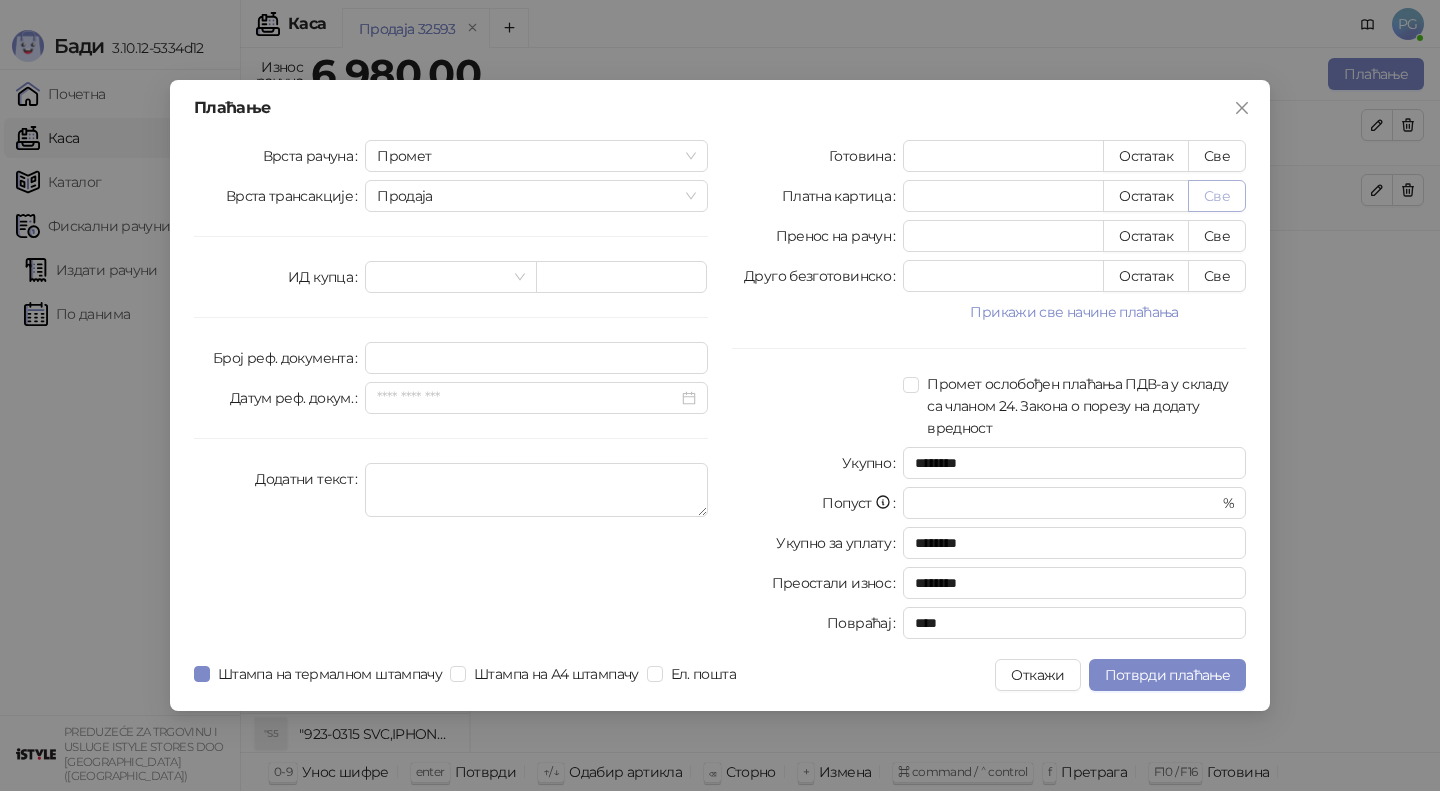 click on "Све" at bounding box center (1217, 196) 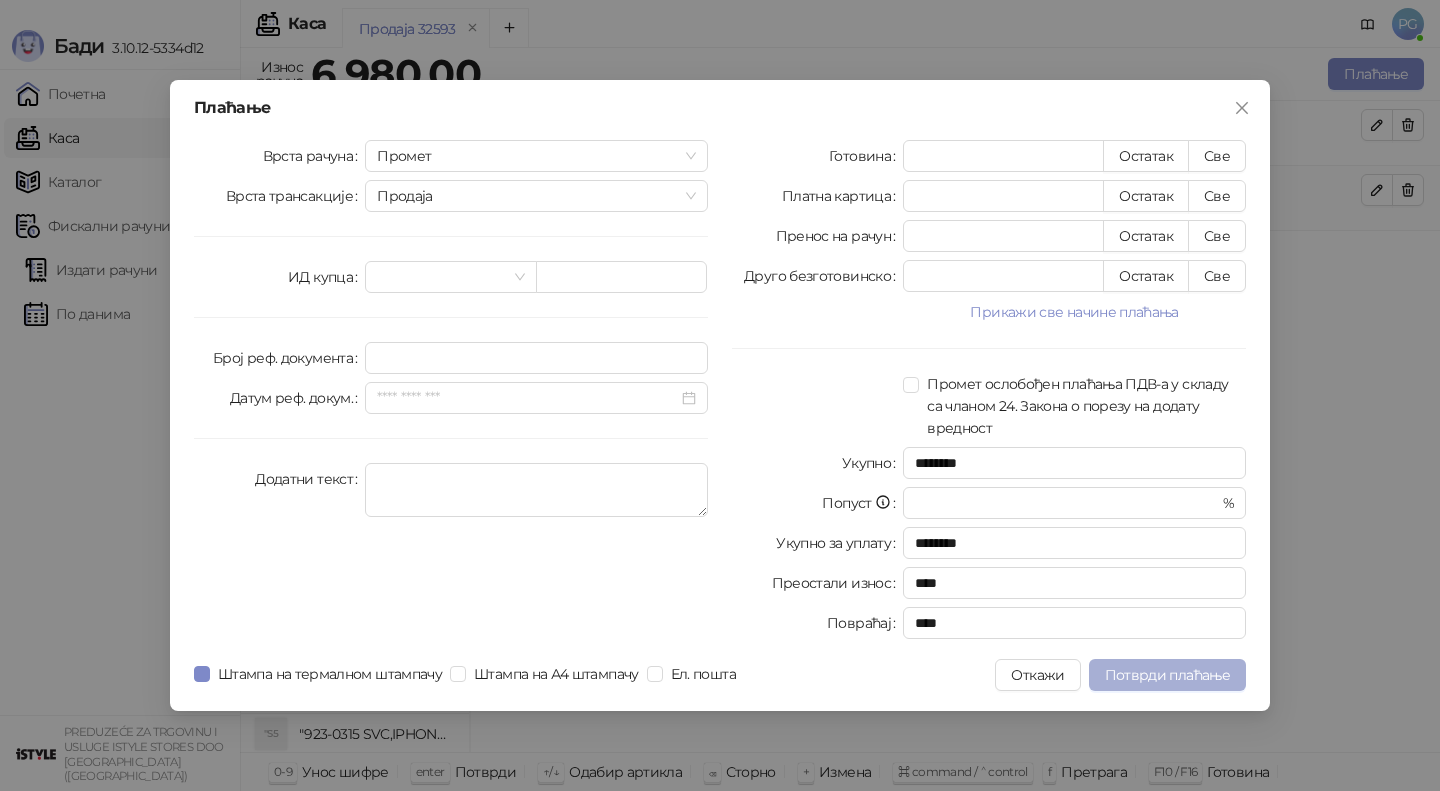 click on "Потврди плаћање" at bounding box center (1167, 675) 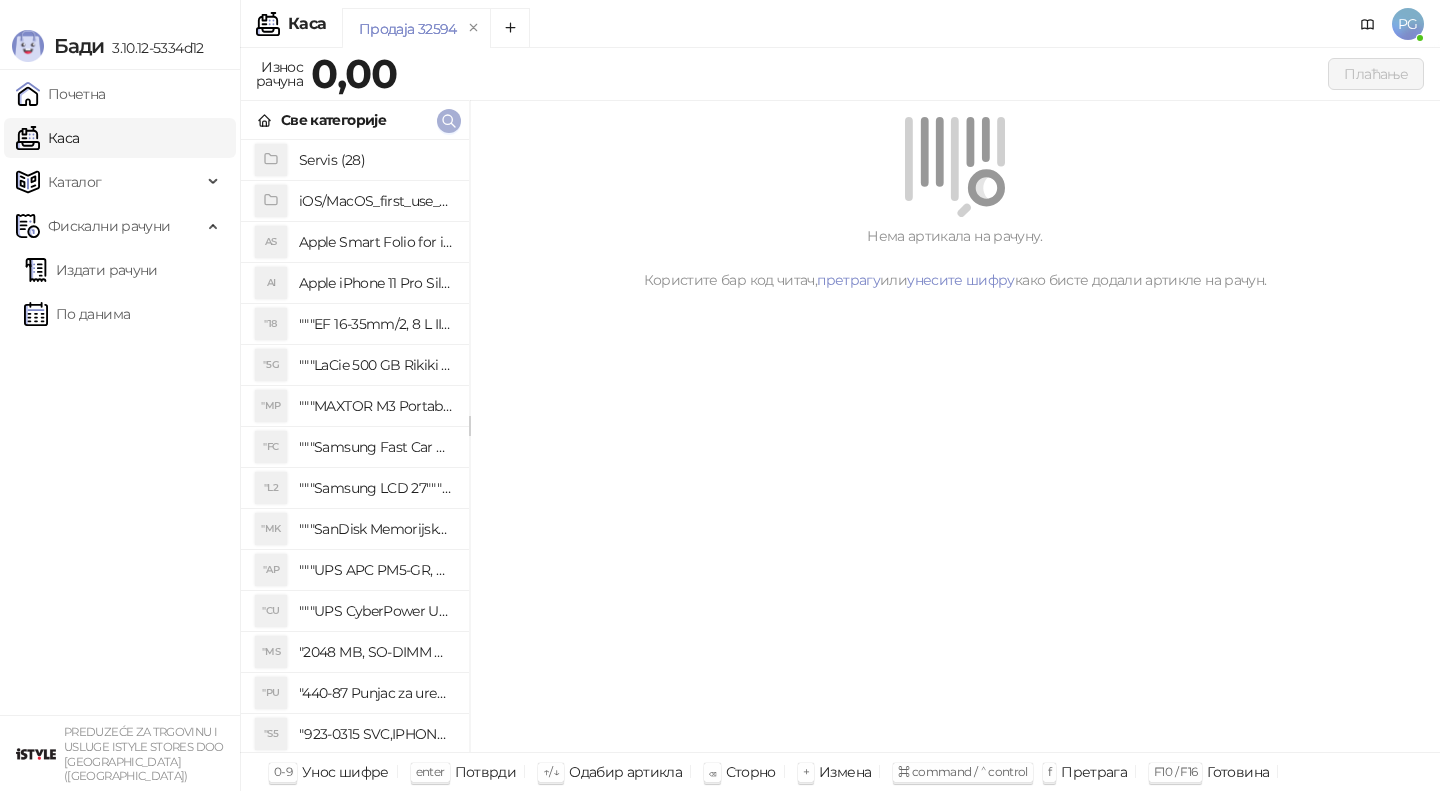 click at bounding box center (449, 121) 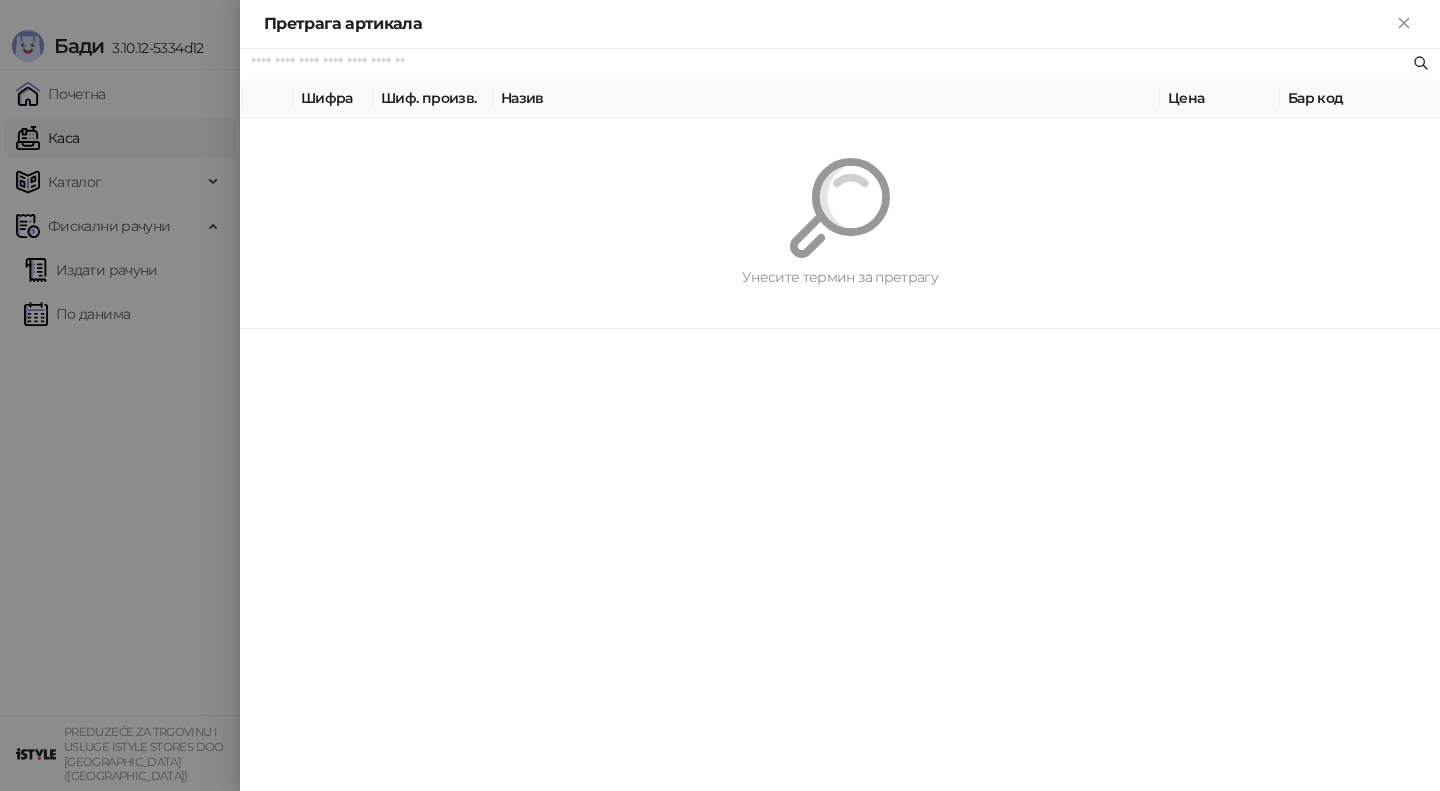 paste on "*********" 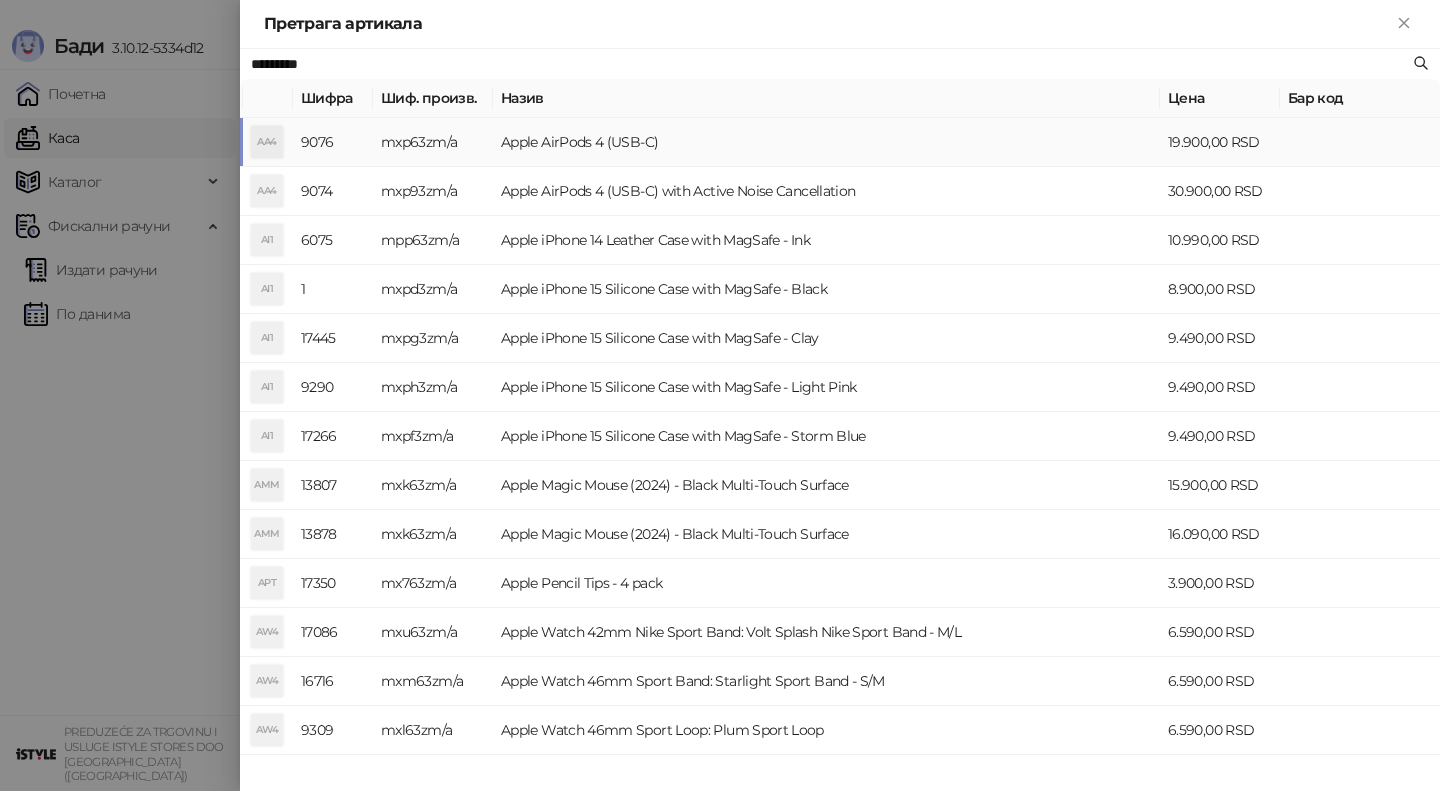type on "*********" 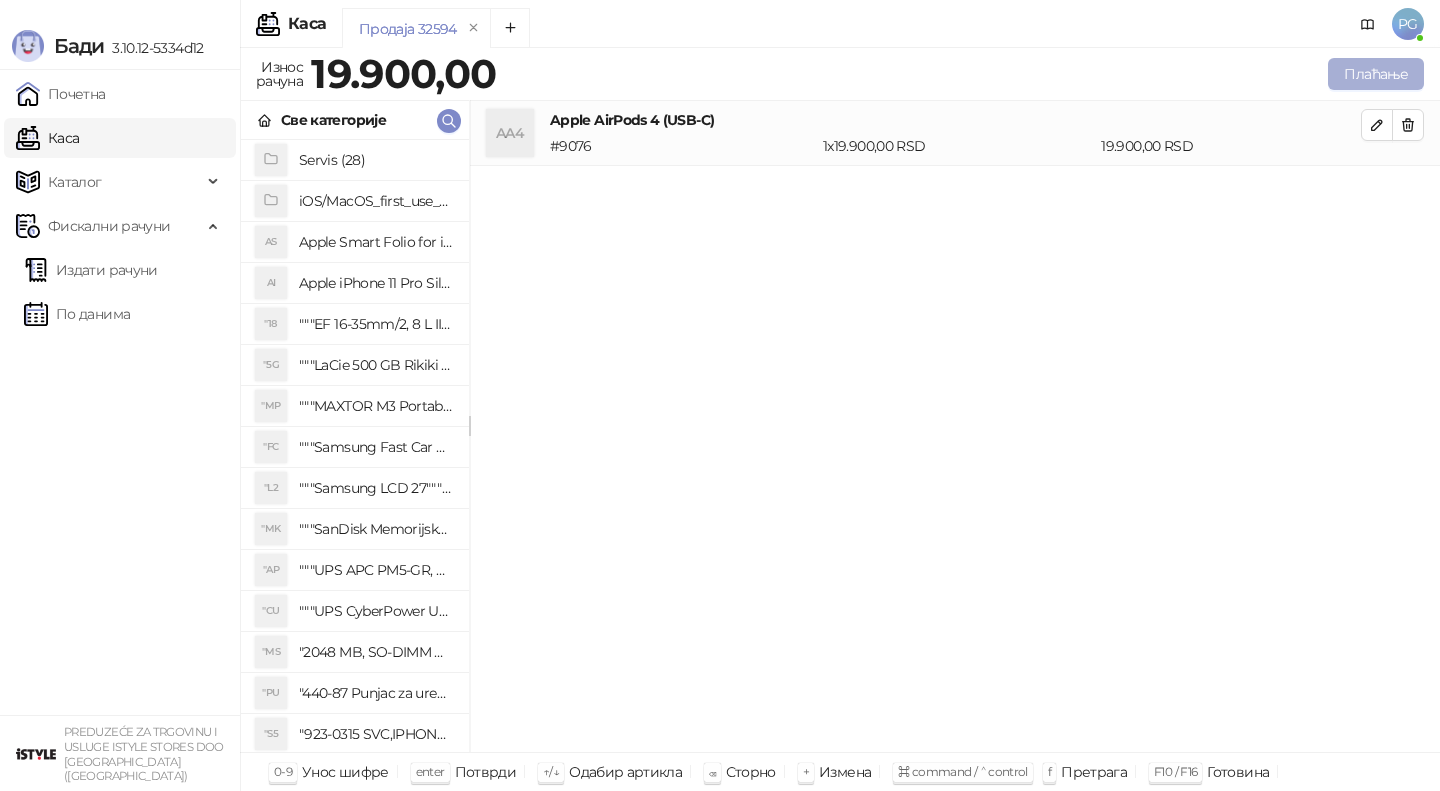 click on "Плаћање" at bounding box center (1376, 74) 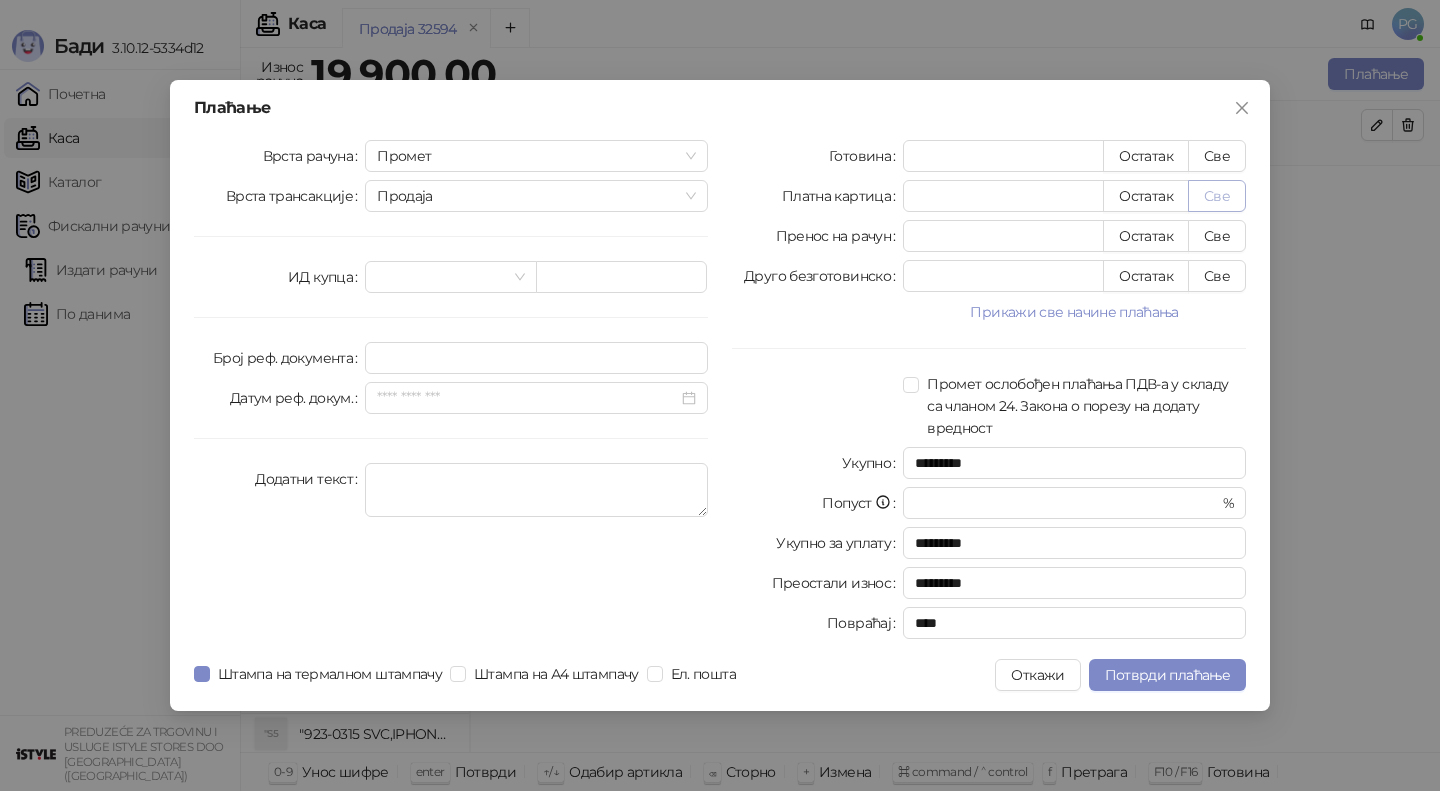 click on "Све" at bounding box center [1217, 196] 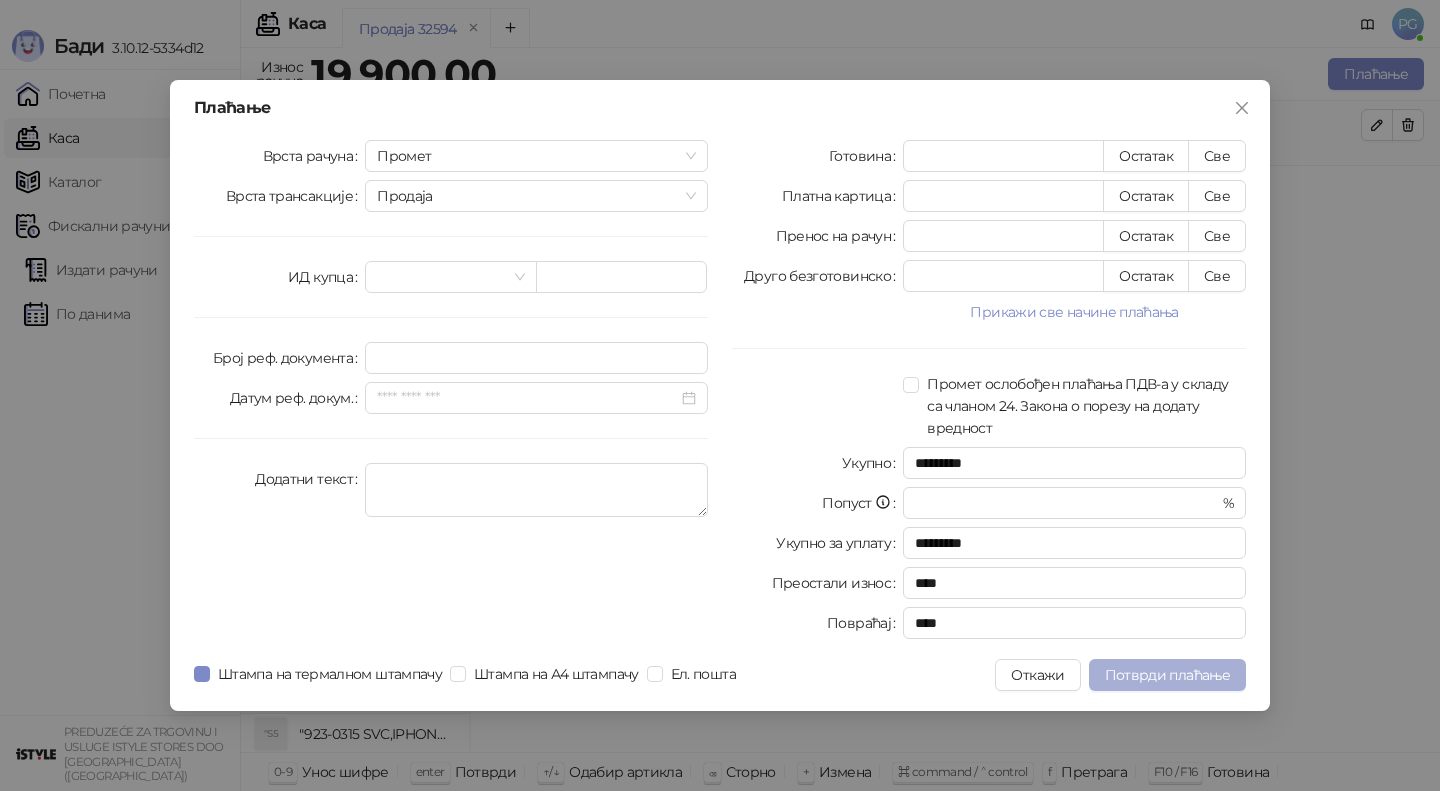 click on "Потврди плаћање" at bounding box center [1167, 675] 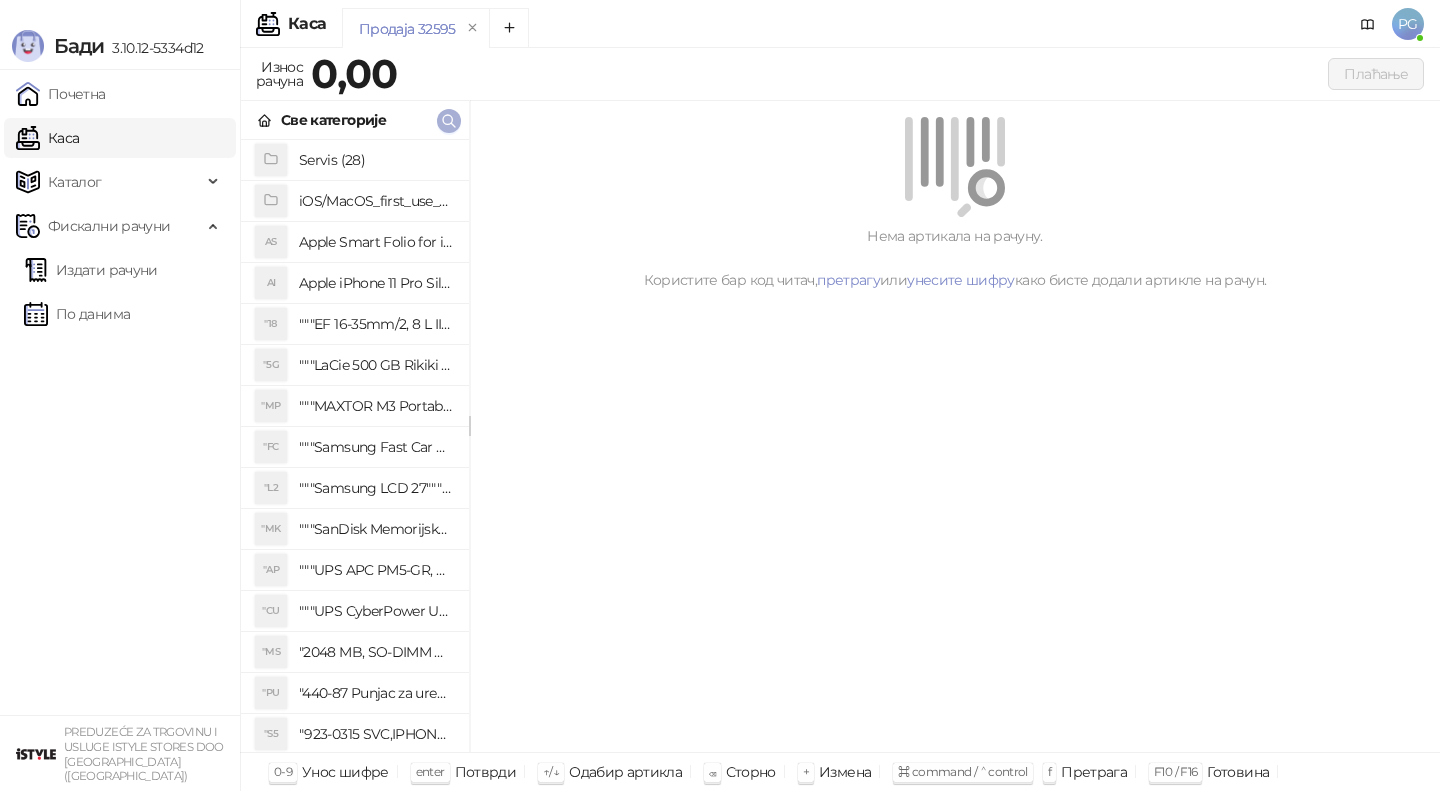click 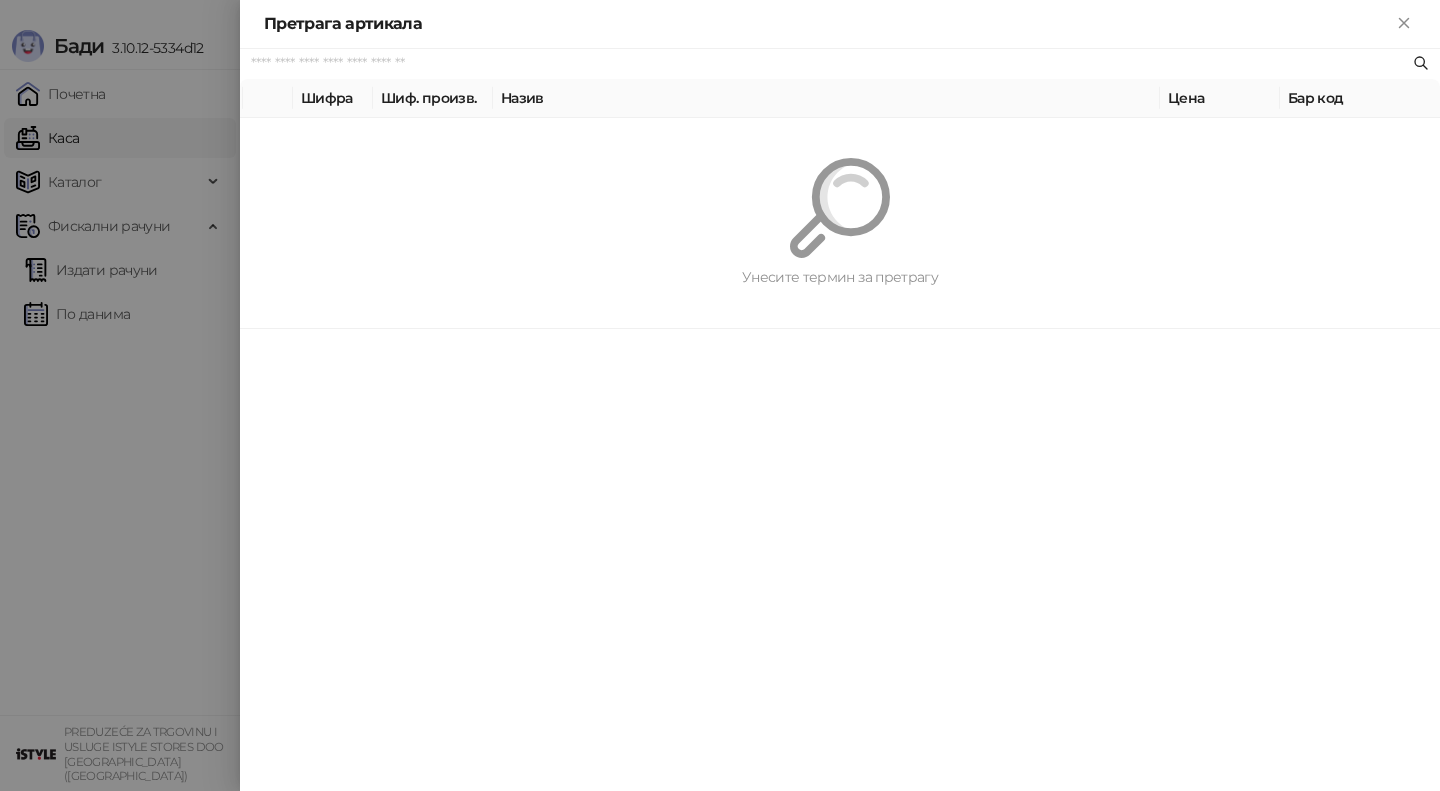 paste on "*********" 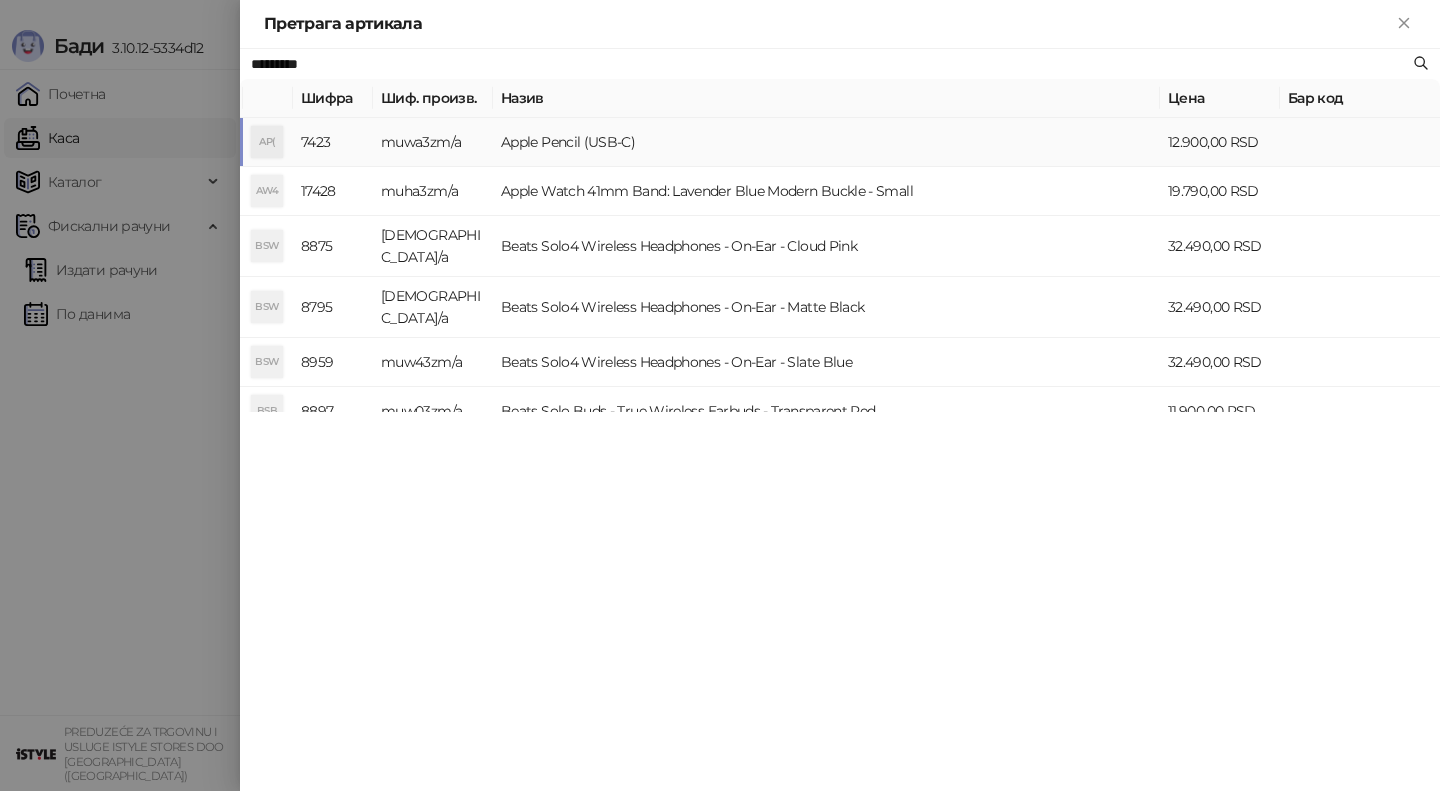 type on "*********" 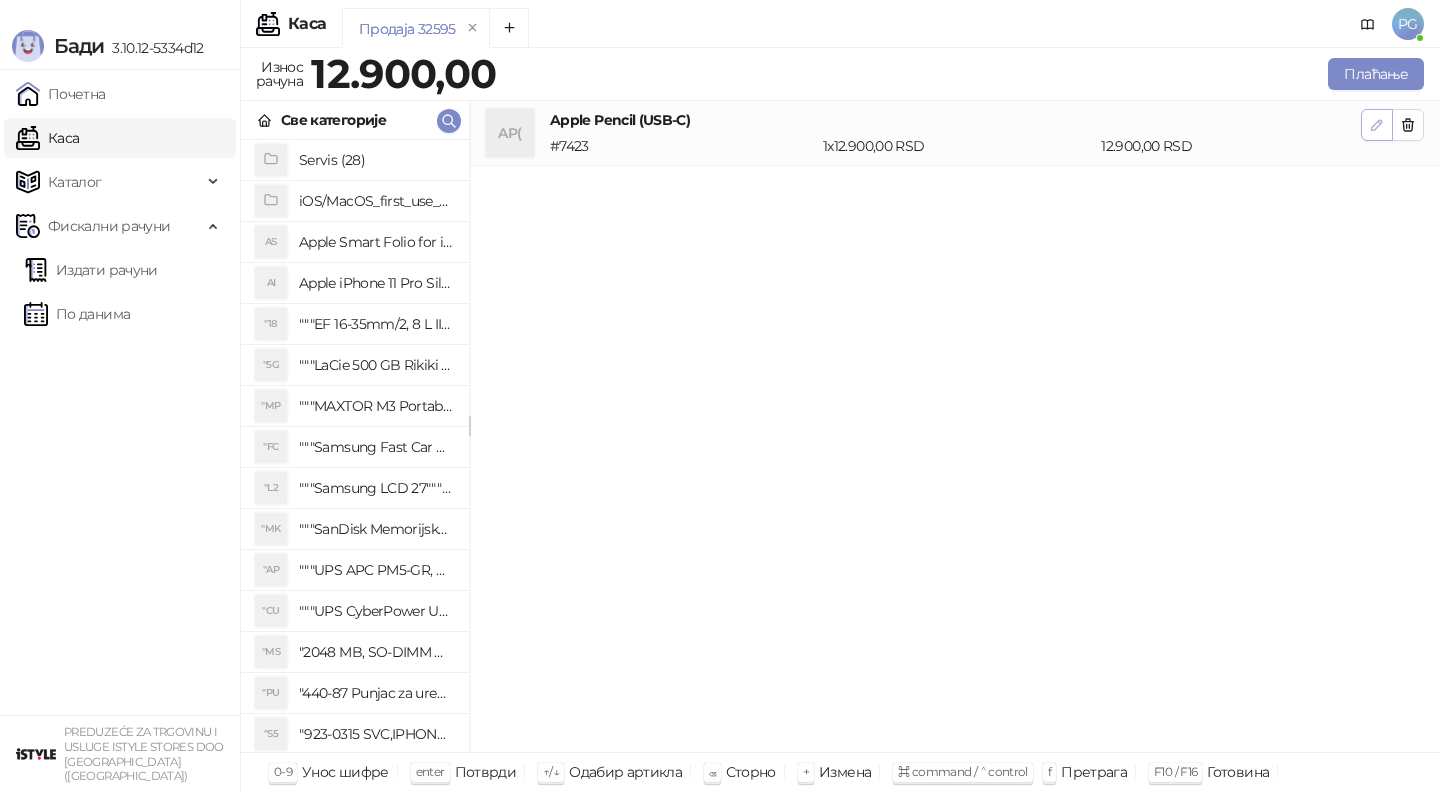 click 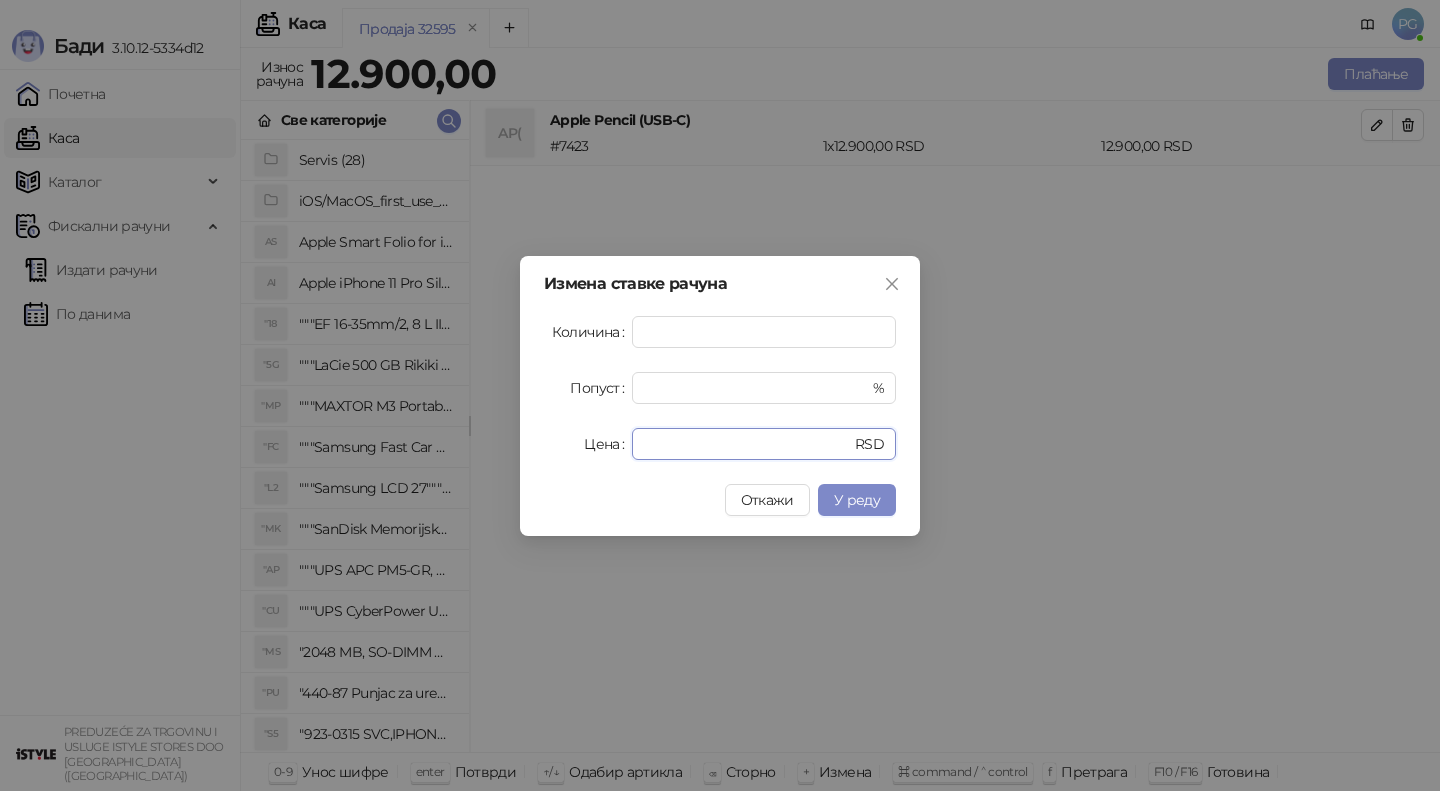 drag, startPoint x: 689, startPoint y: 442, endPoint x: 323, endPoint y: 439, distance: 366.0123 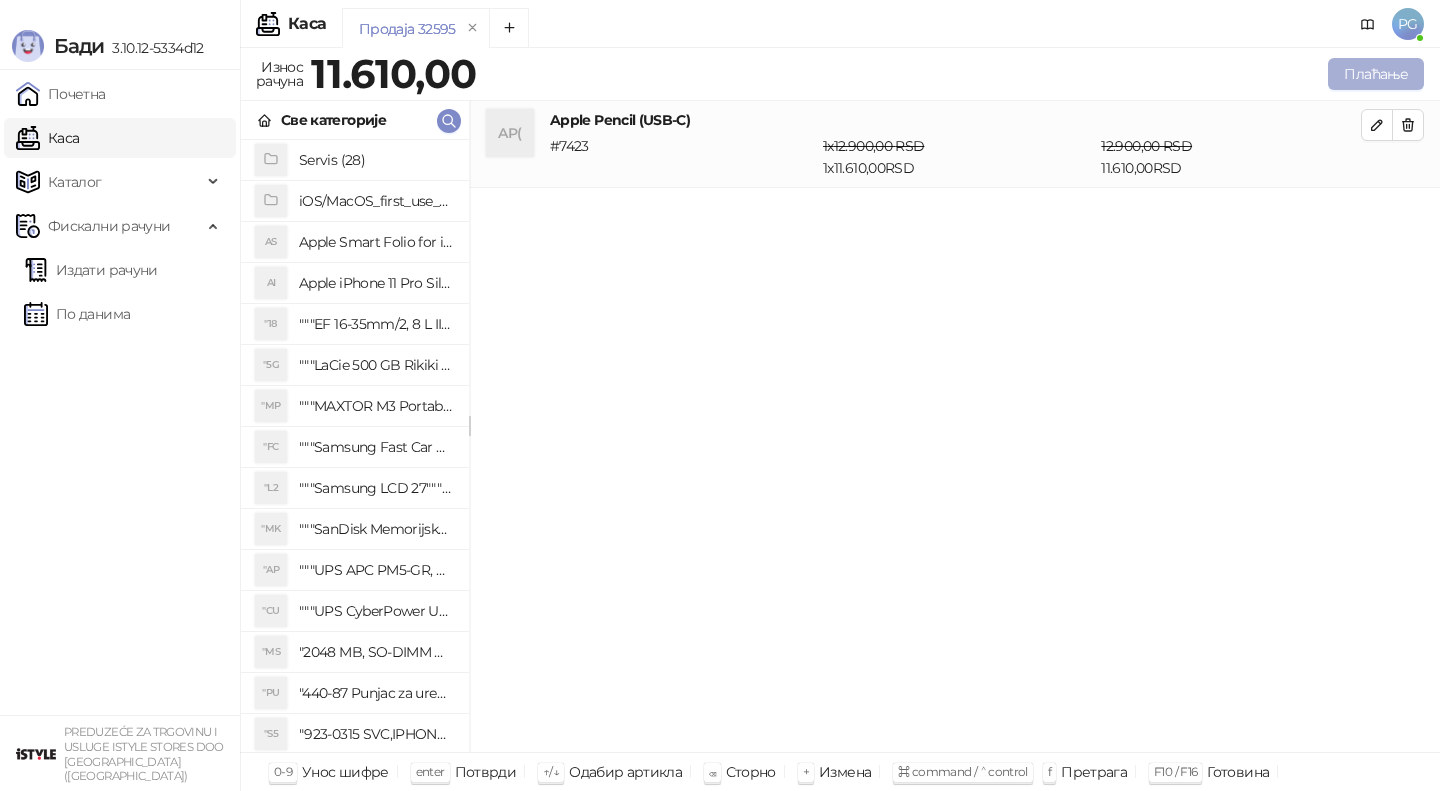 click on "Плаћање" at bounding box center [1376, 74] 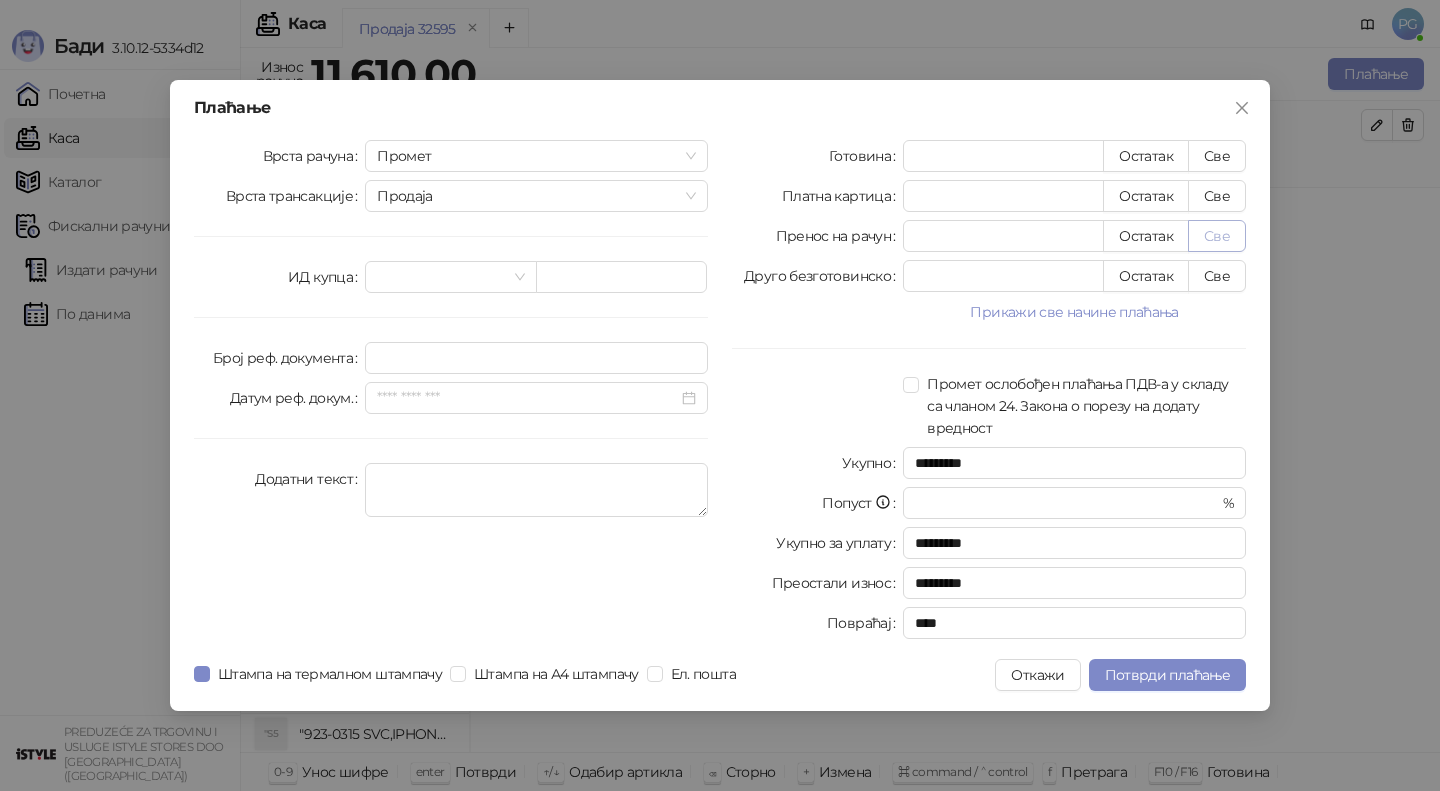 click on "Све" at bounding box center [1217, 236] 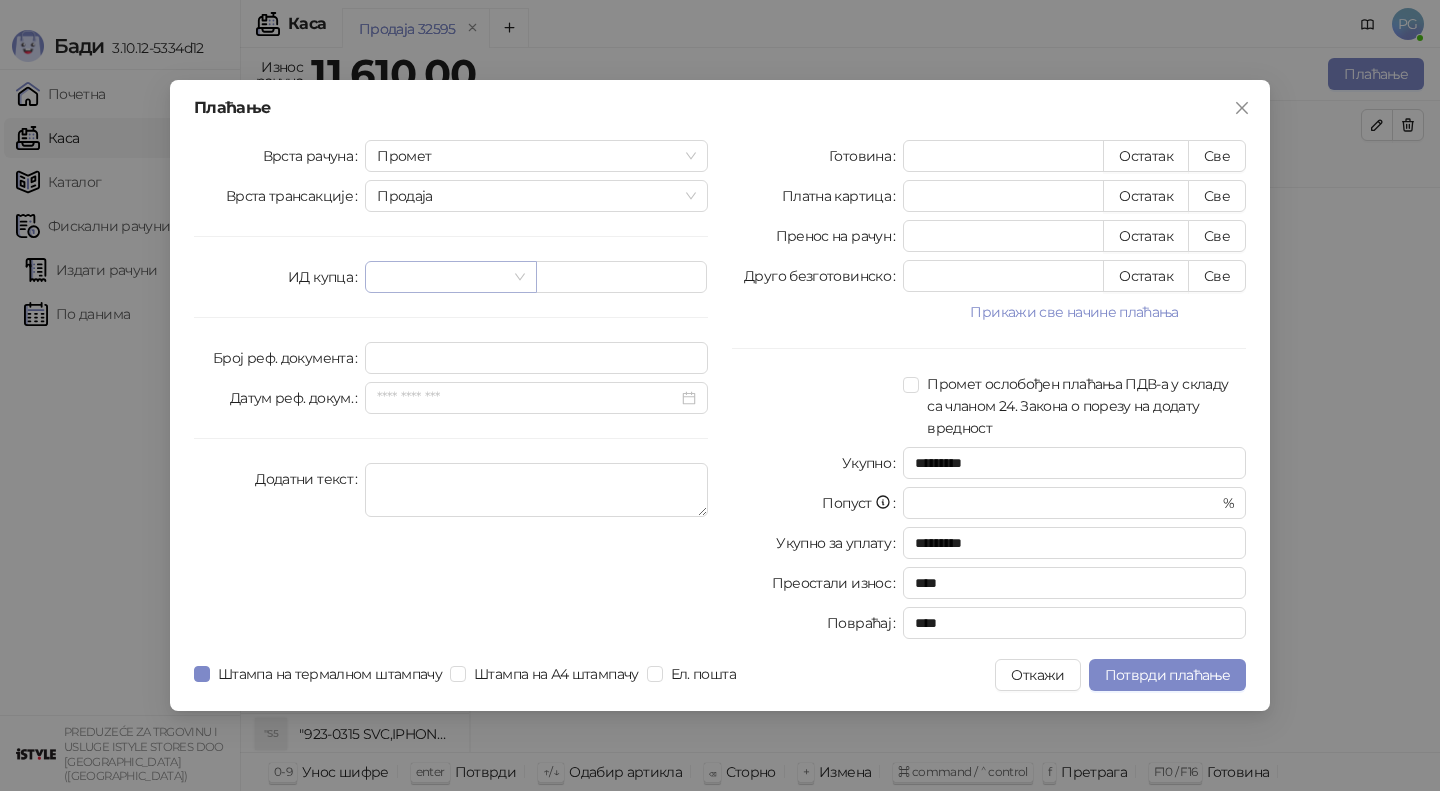 click at bounding box center (441, 277) 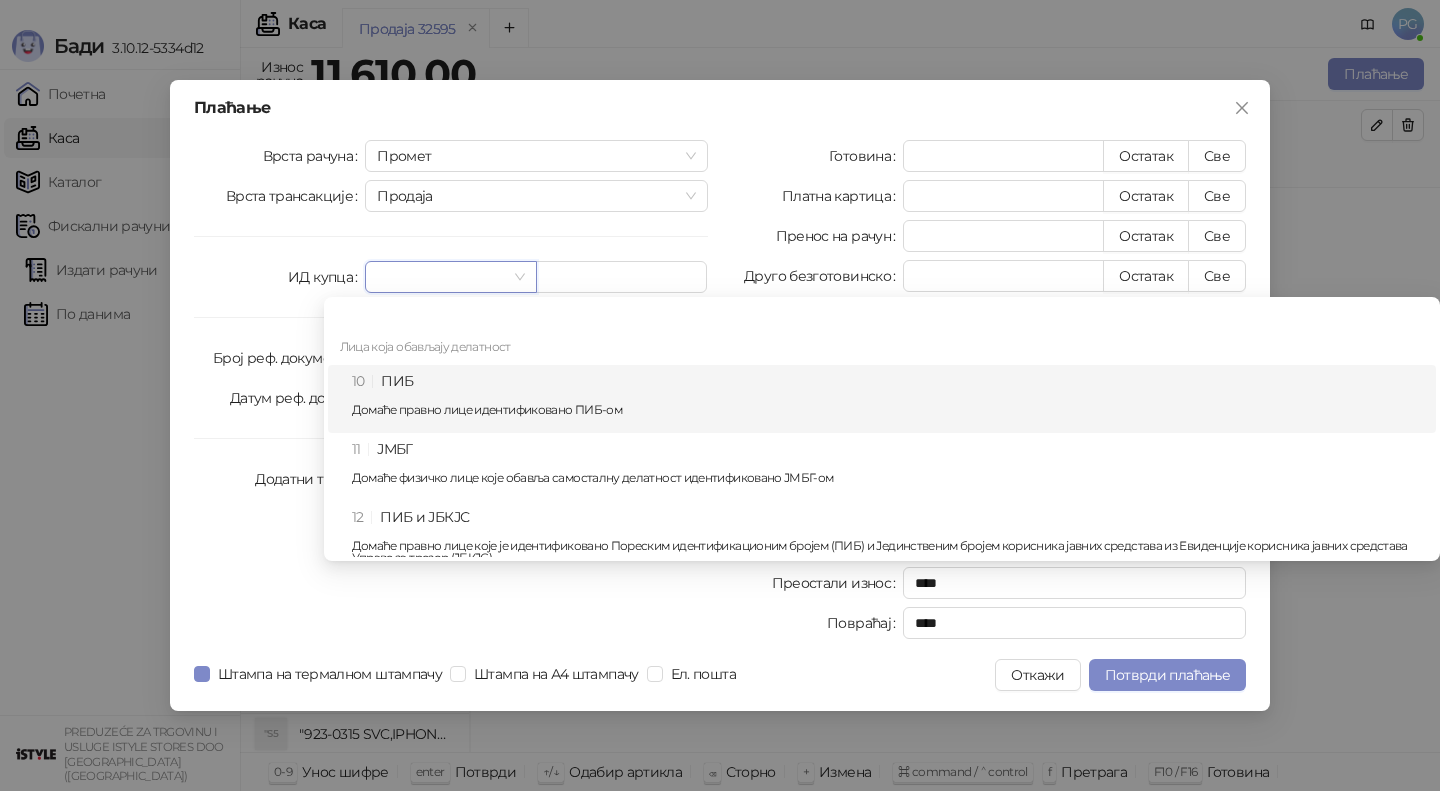 click on "10 ПИБ Домаће правно лице идентификовано ПИБ-ом" at bounding box center (882, 399) 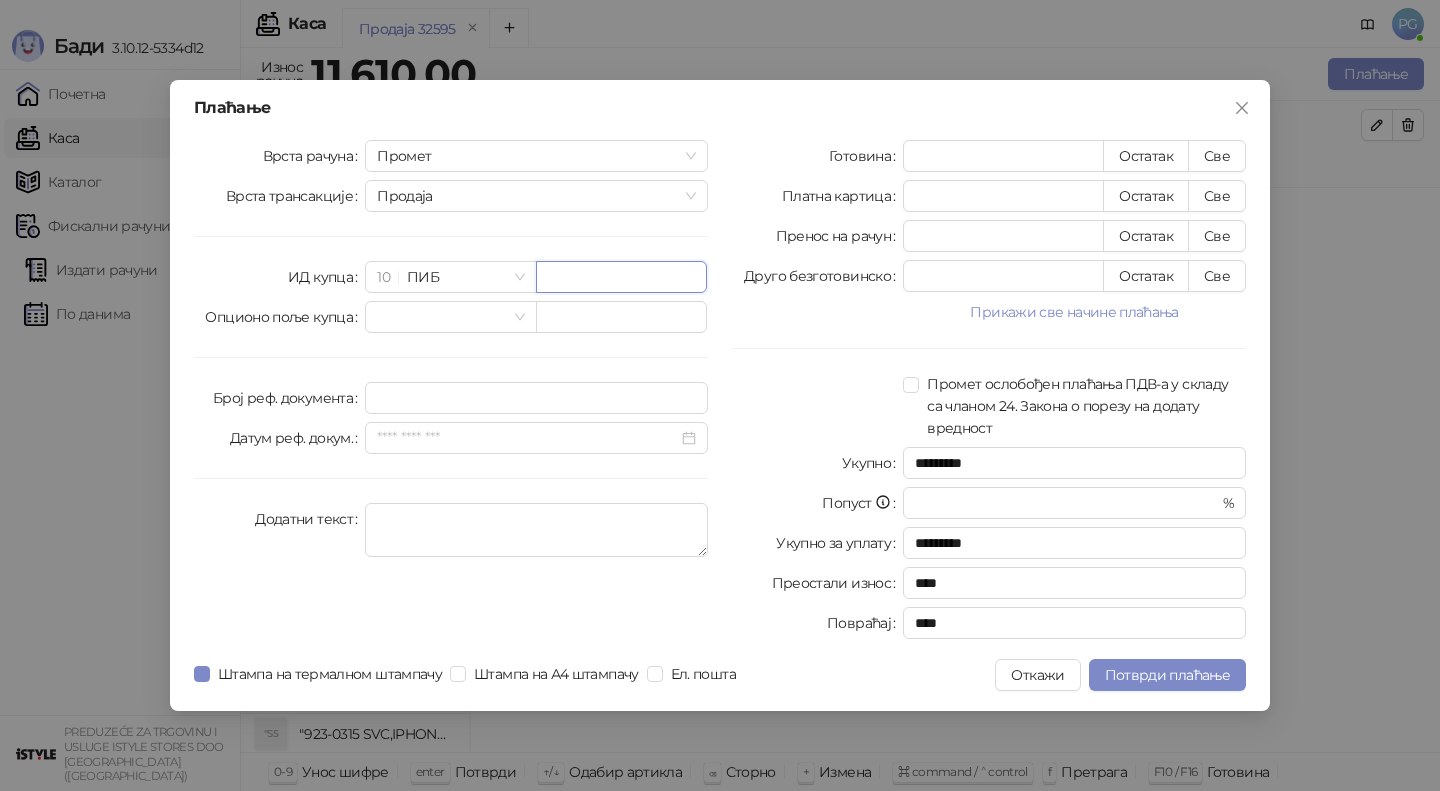 paste on "*********" 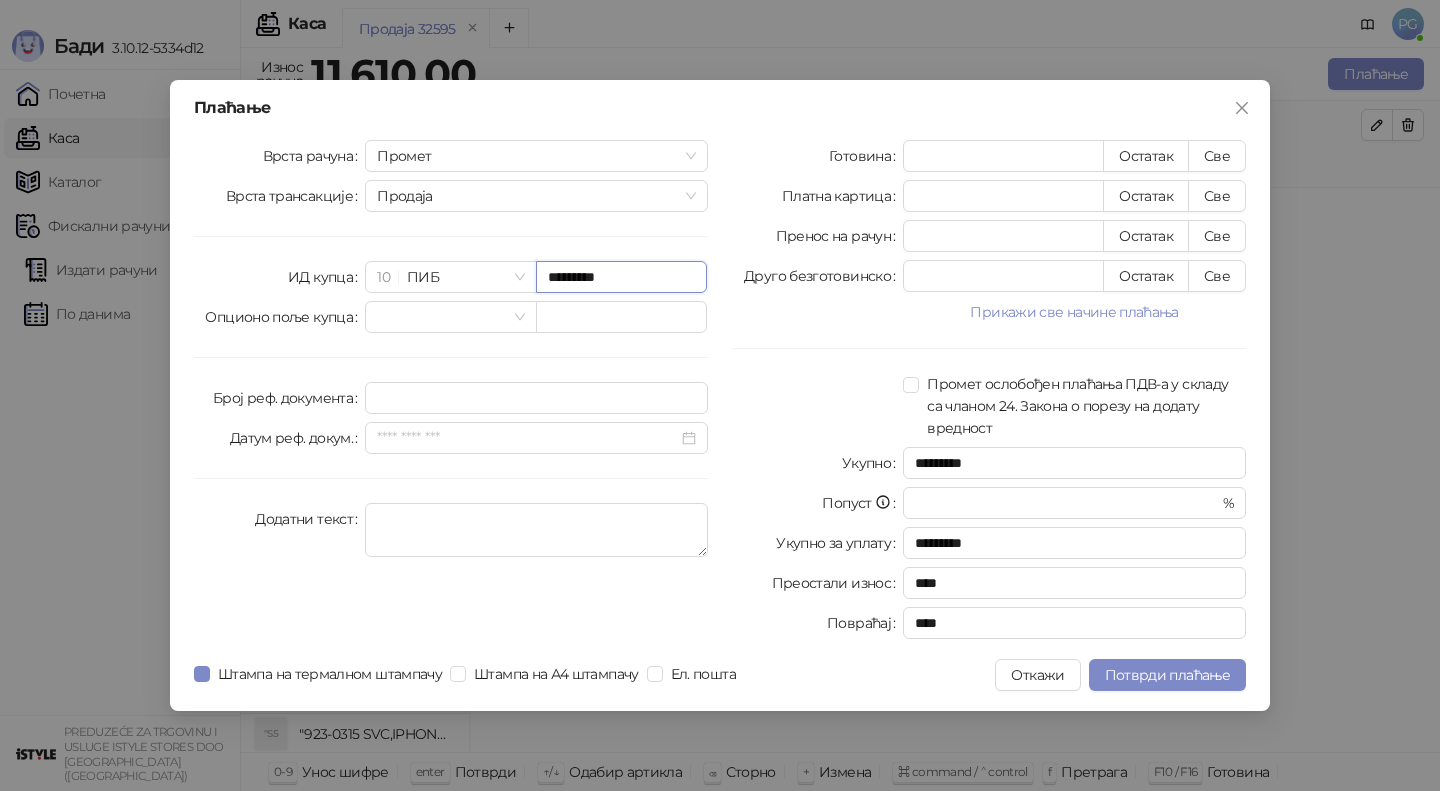 type on "*********" 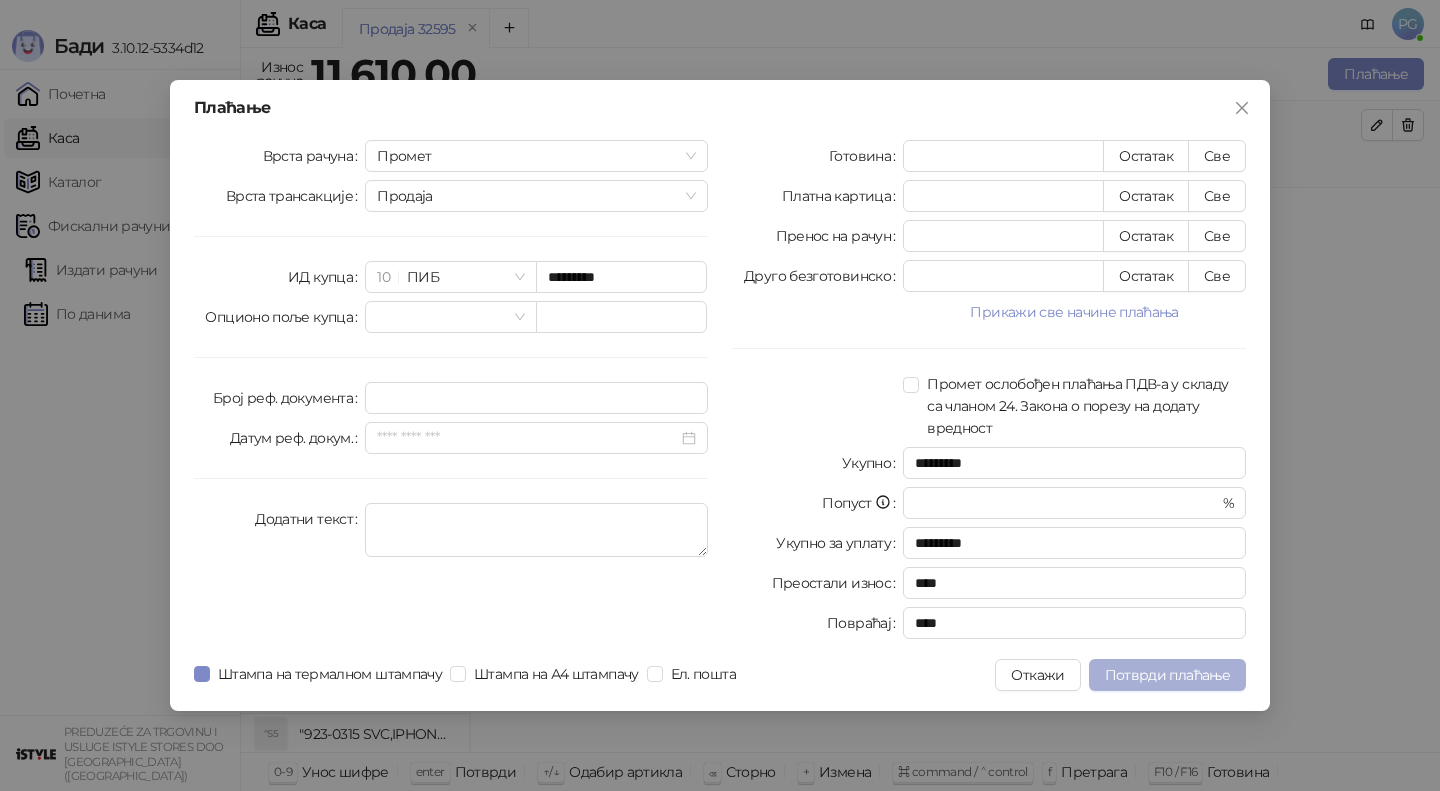 click on "Потврди плаћање" at bounding box center (1167, 675) 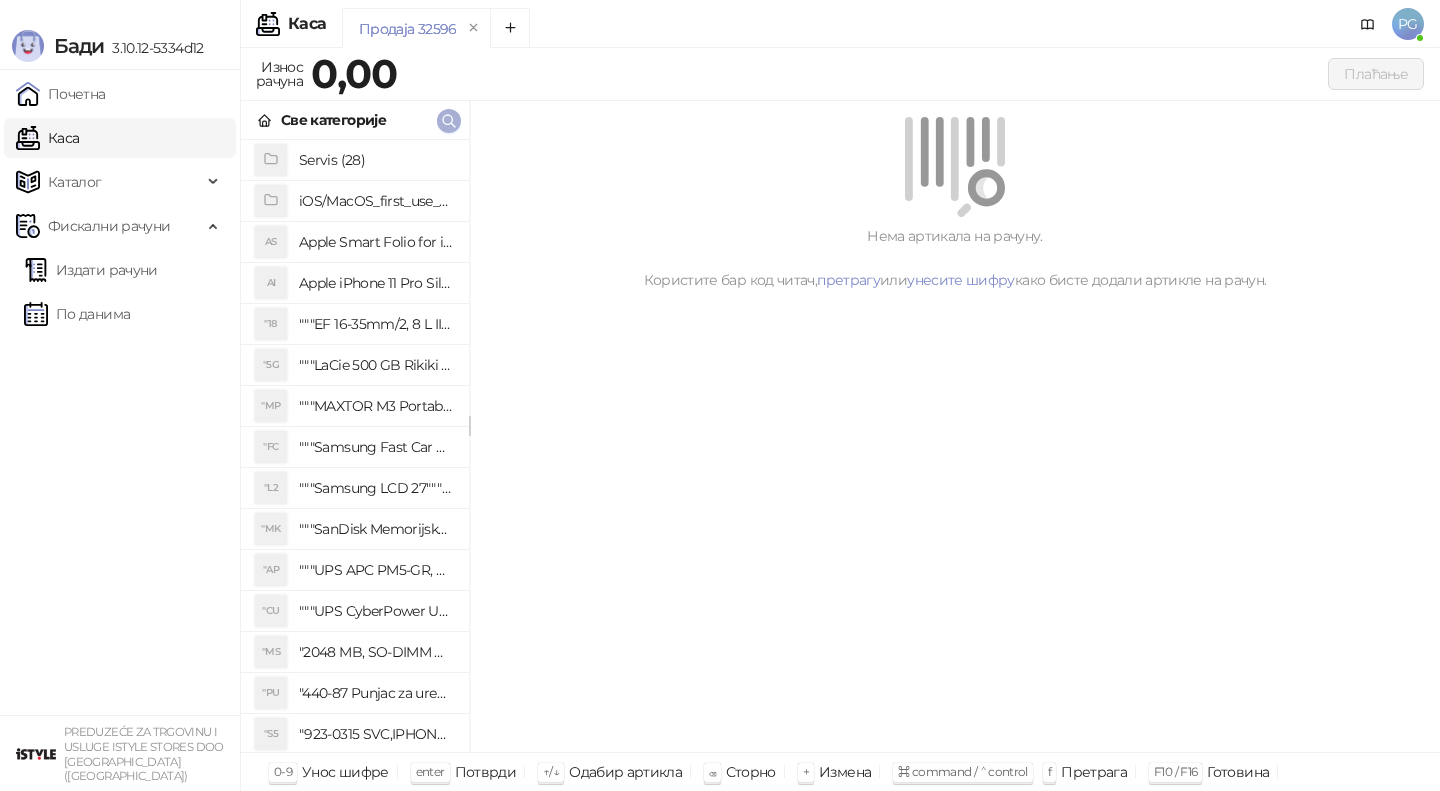 click at bounding box center (449, 121) 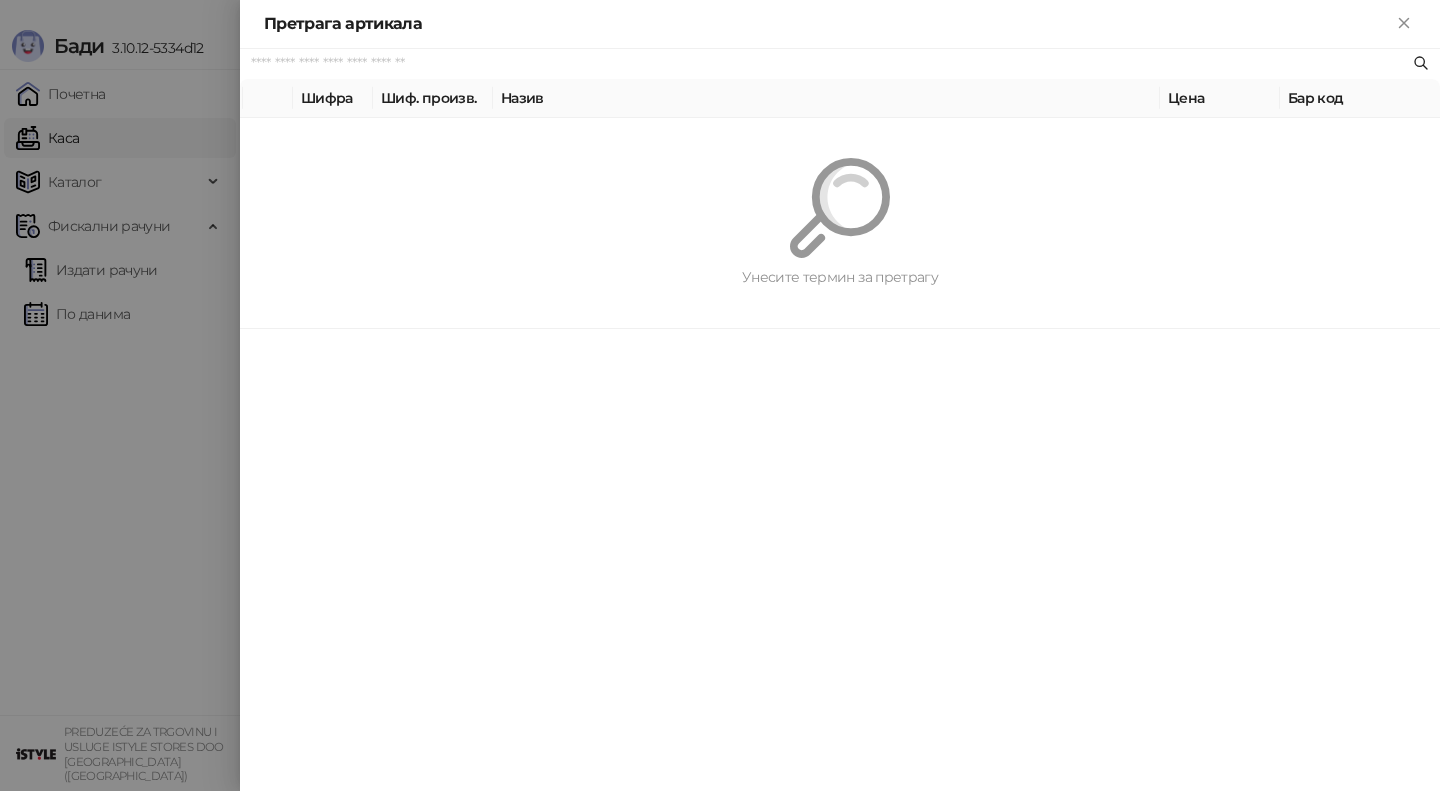 paste on "*********" 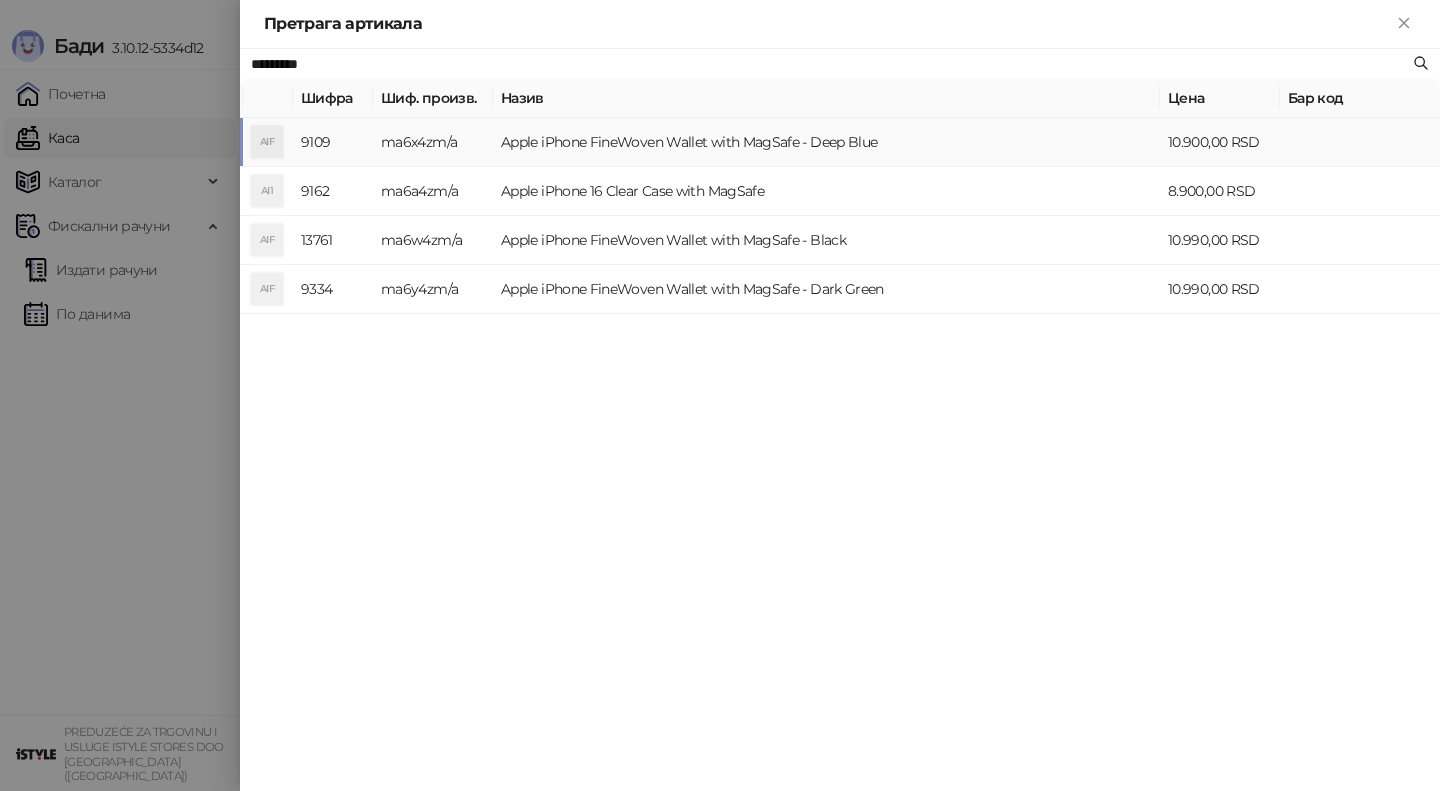 type on "*********" 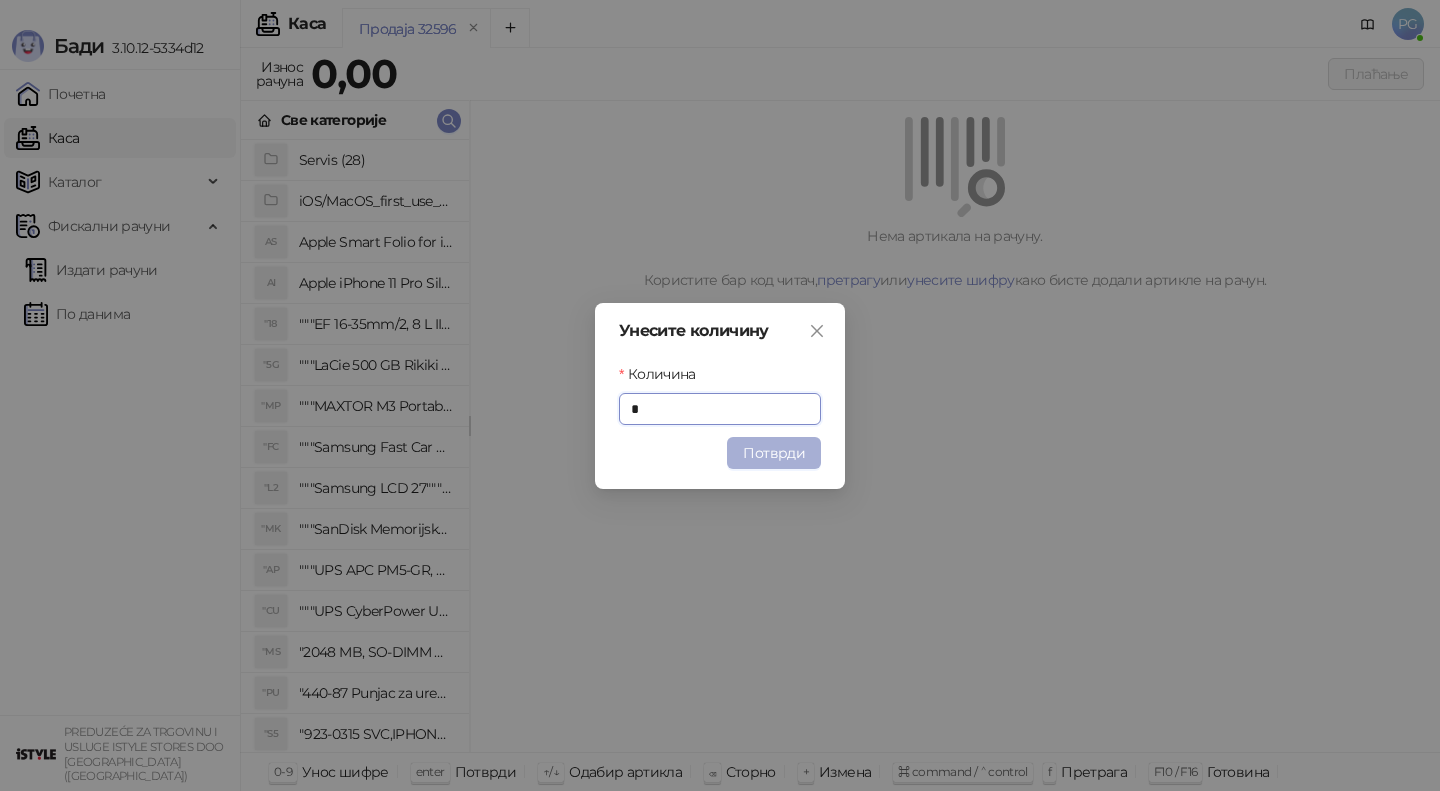click on "Потврди" at bounding box center [774, 453] 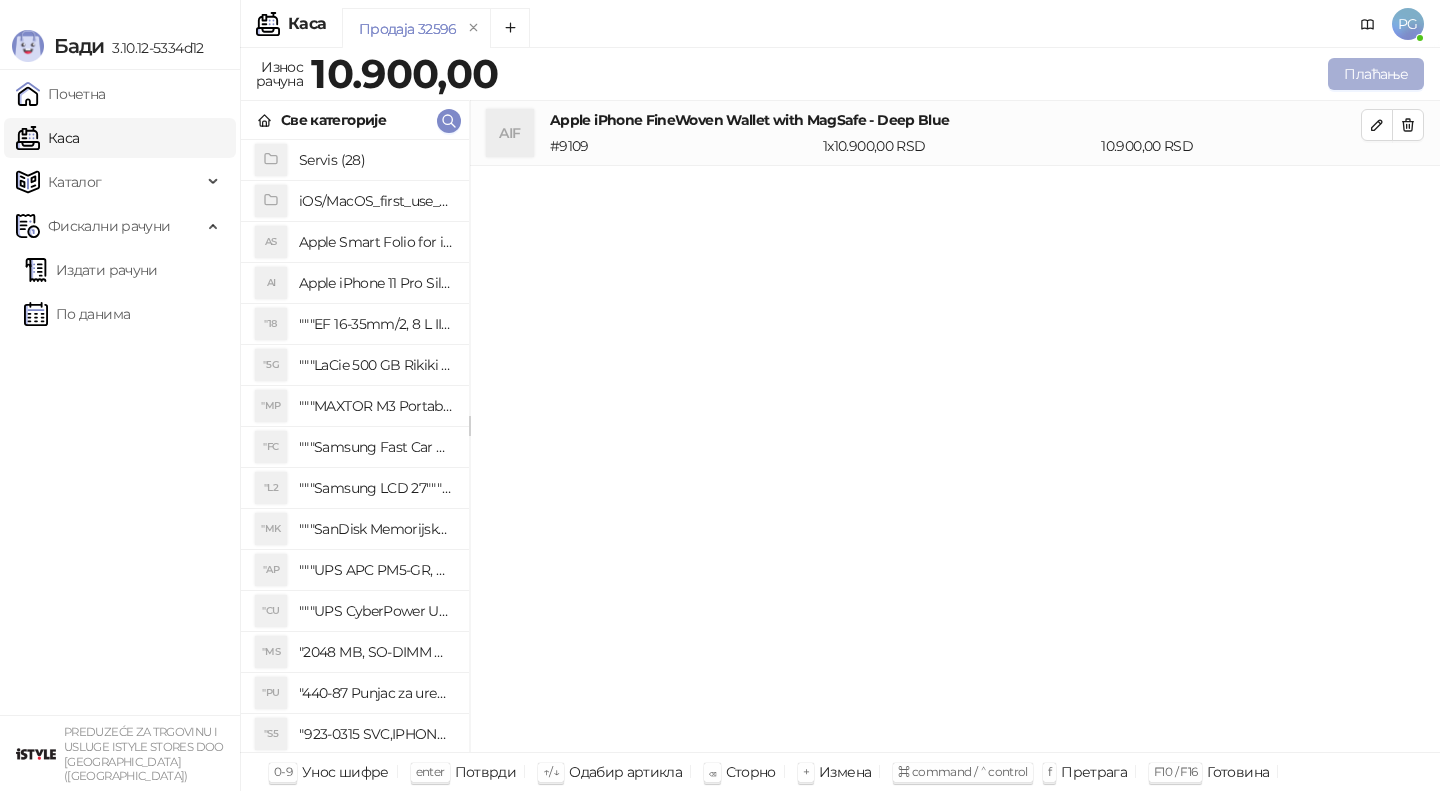 click on "Плаћање" at bounding box center [1376, 74] 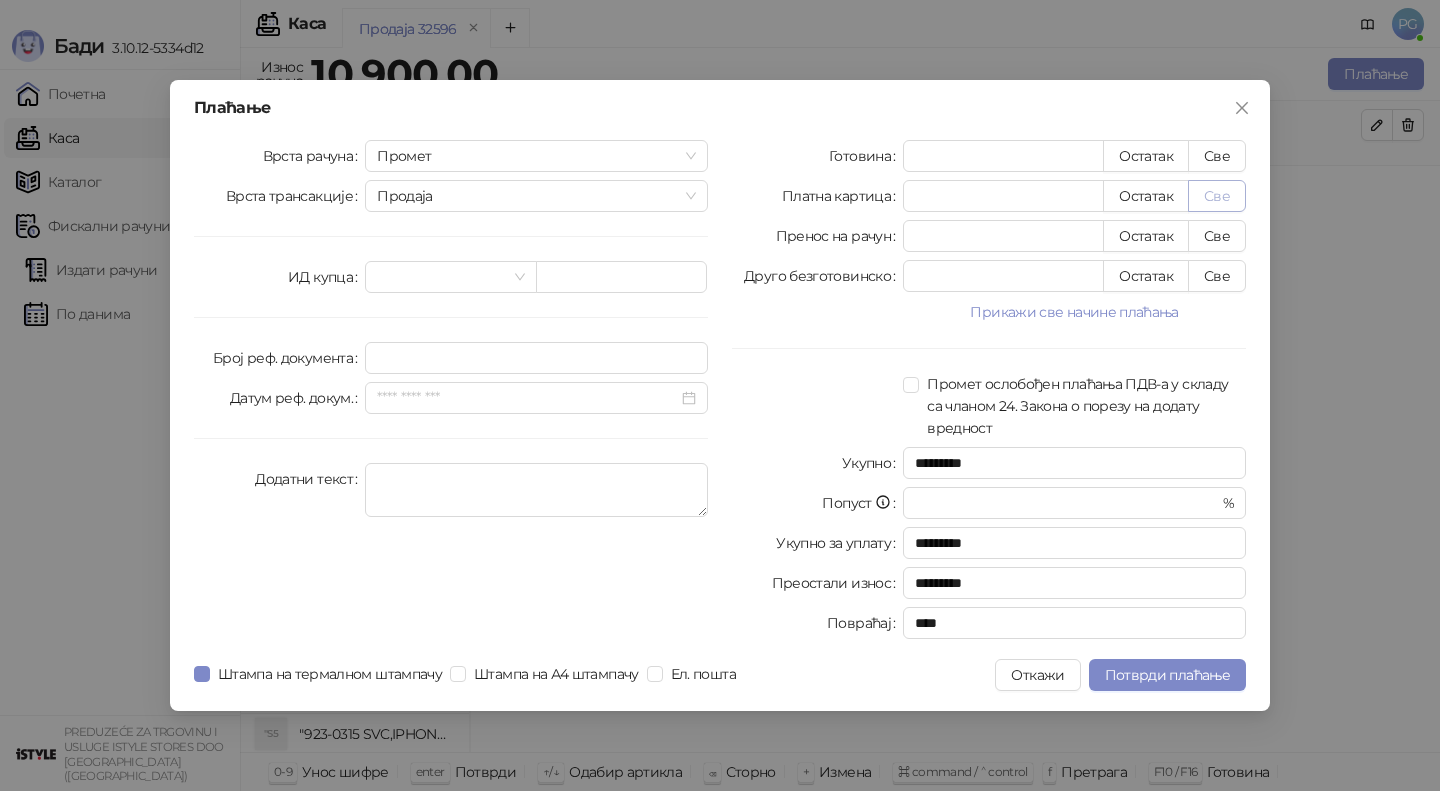 click on "Све" at bounding box center (1217, 196) 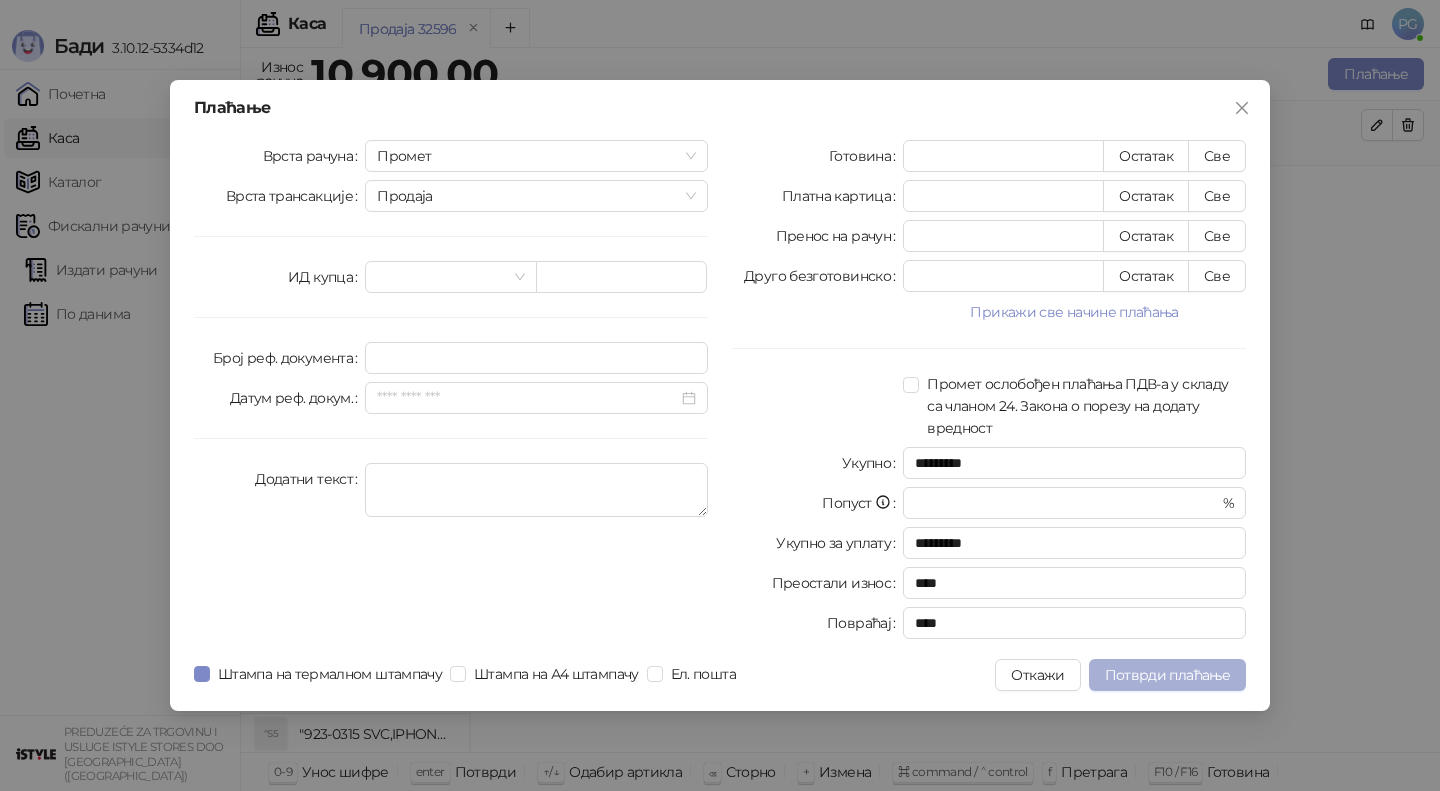 click on "Потврди плаћање" at bounding box center [1167, 675] 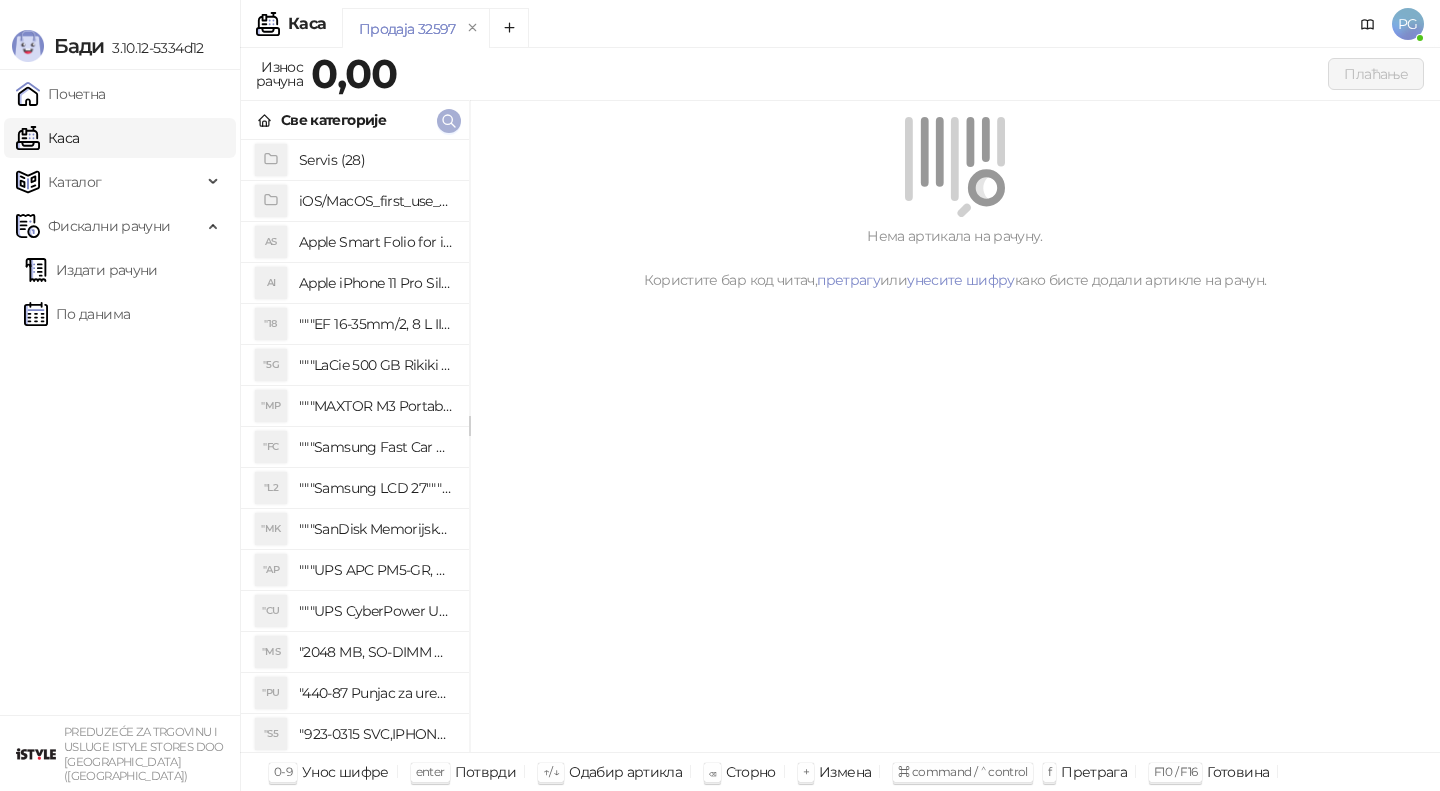 click at bounding box center [449, 121] 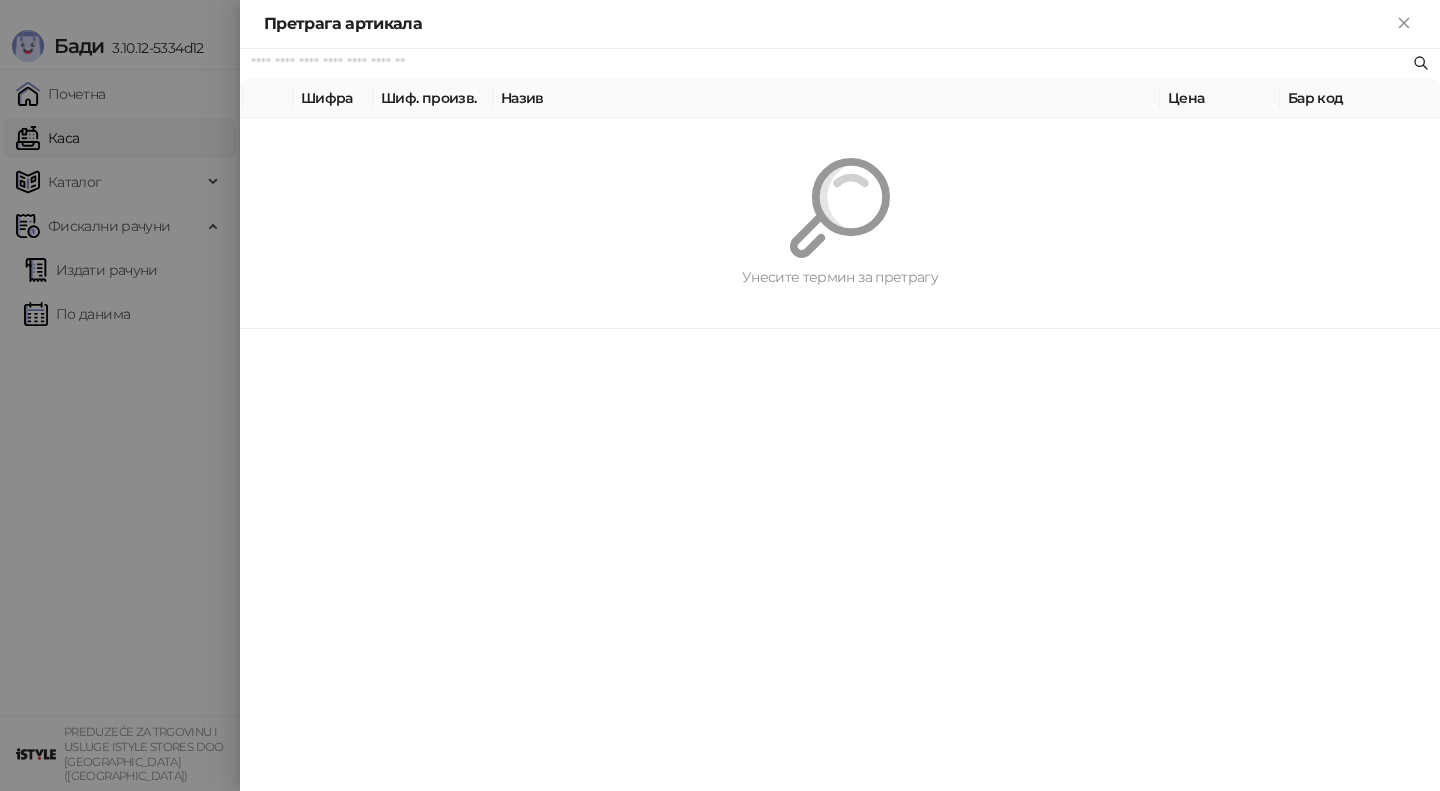 paste on "*********" 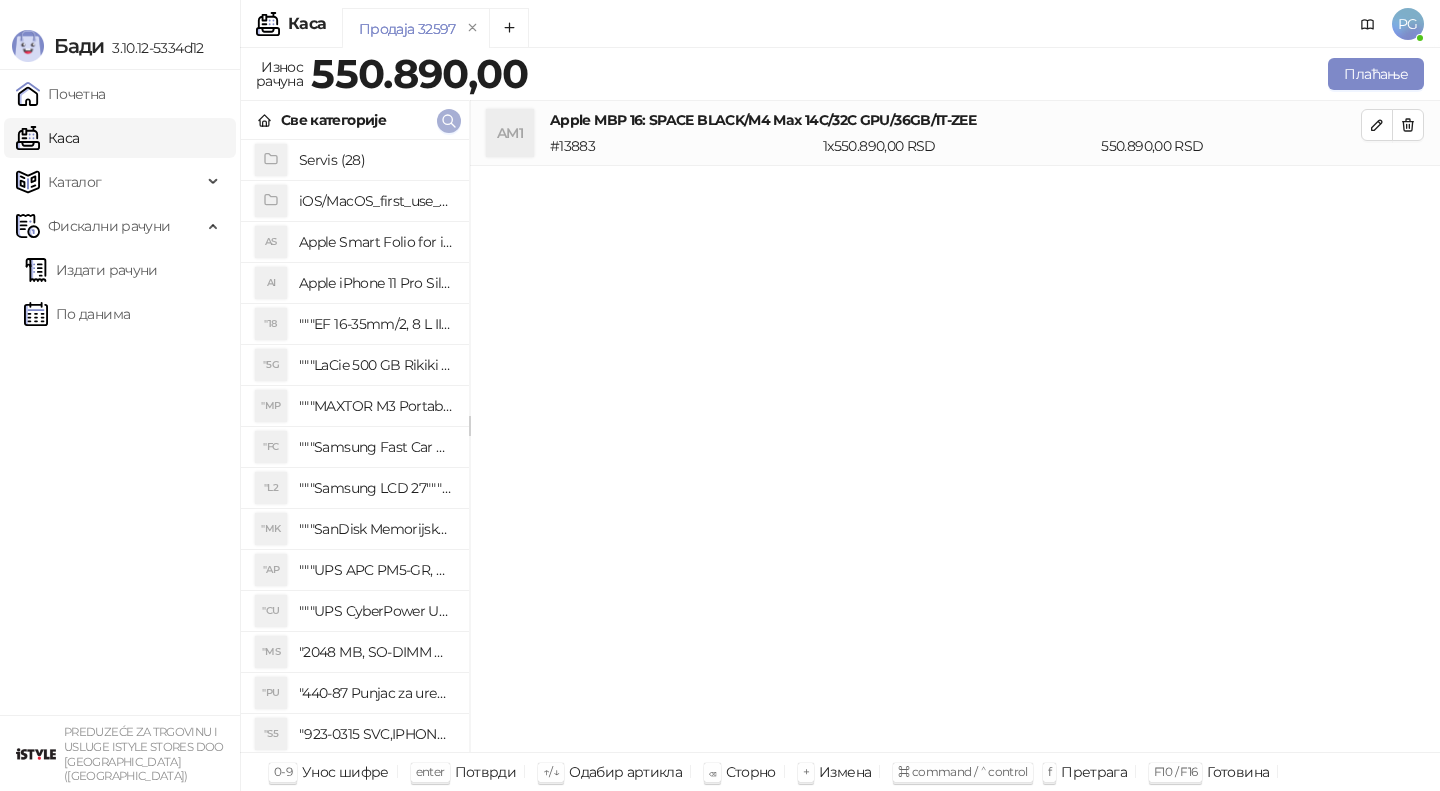 click 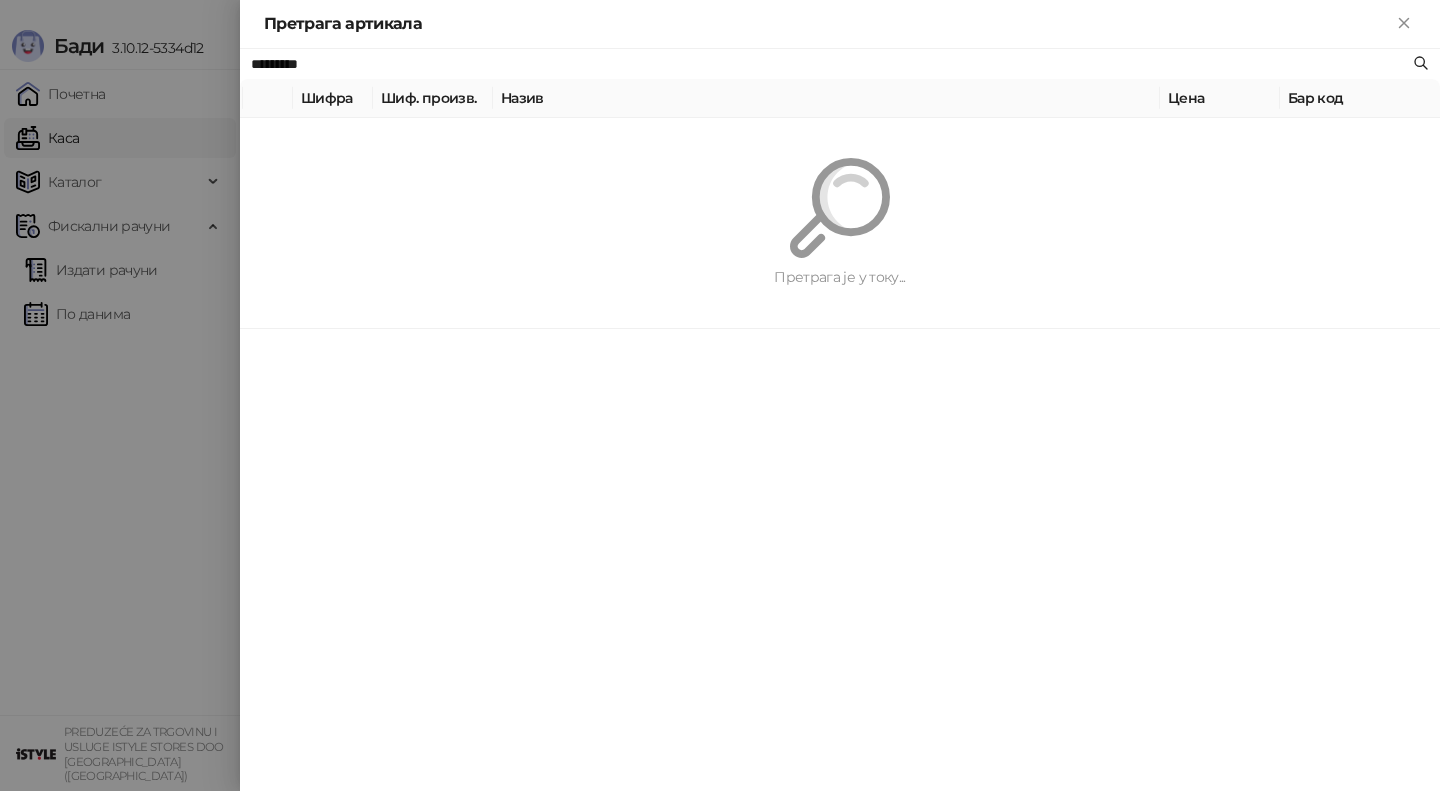 paste 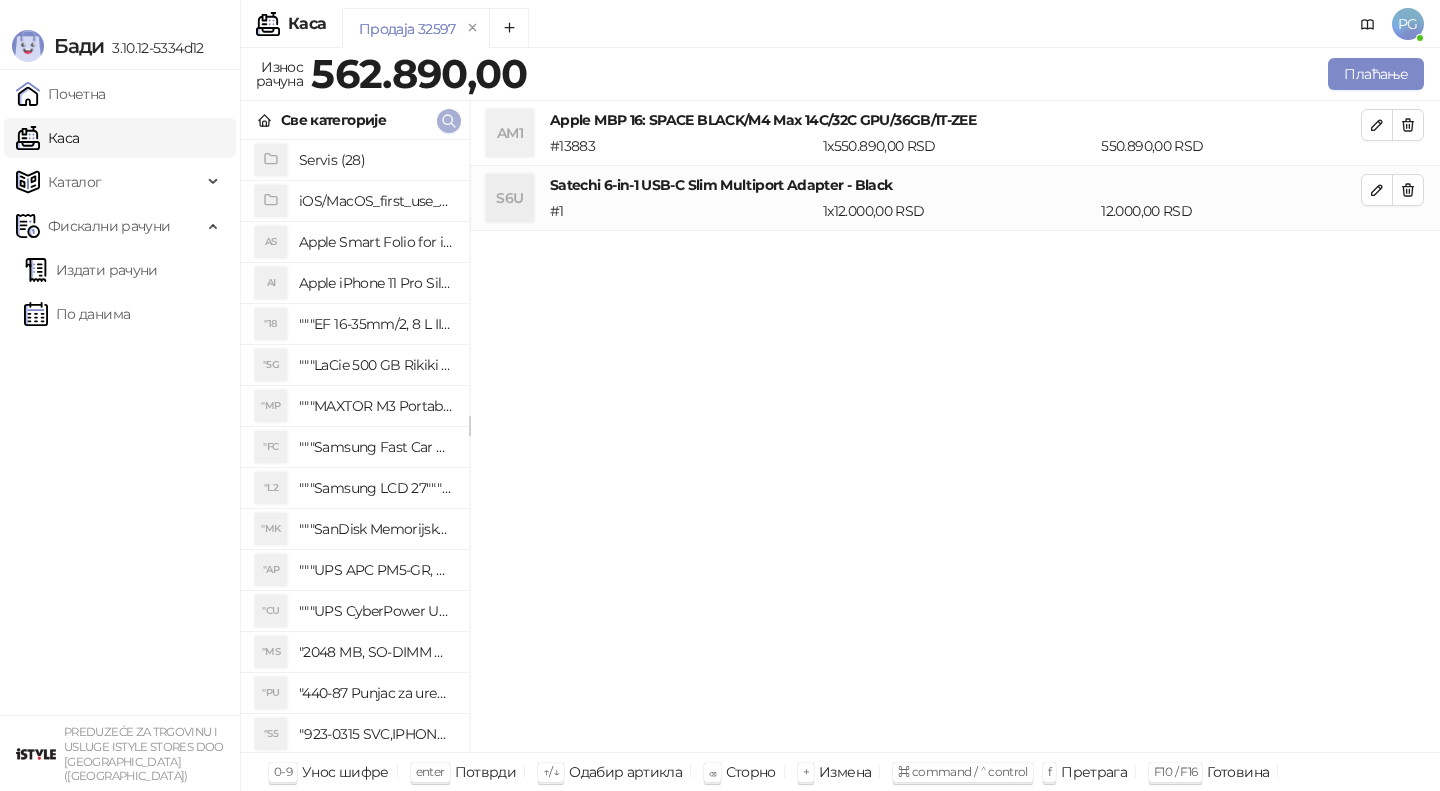 click 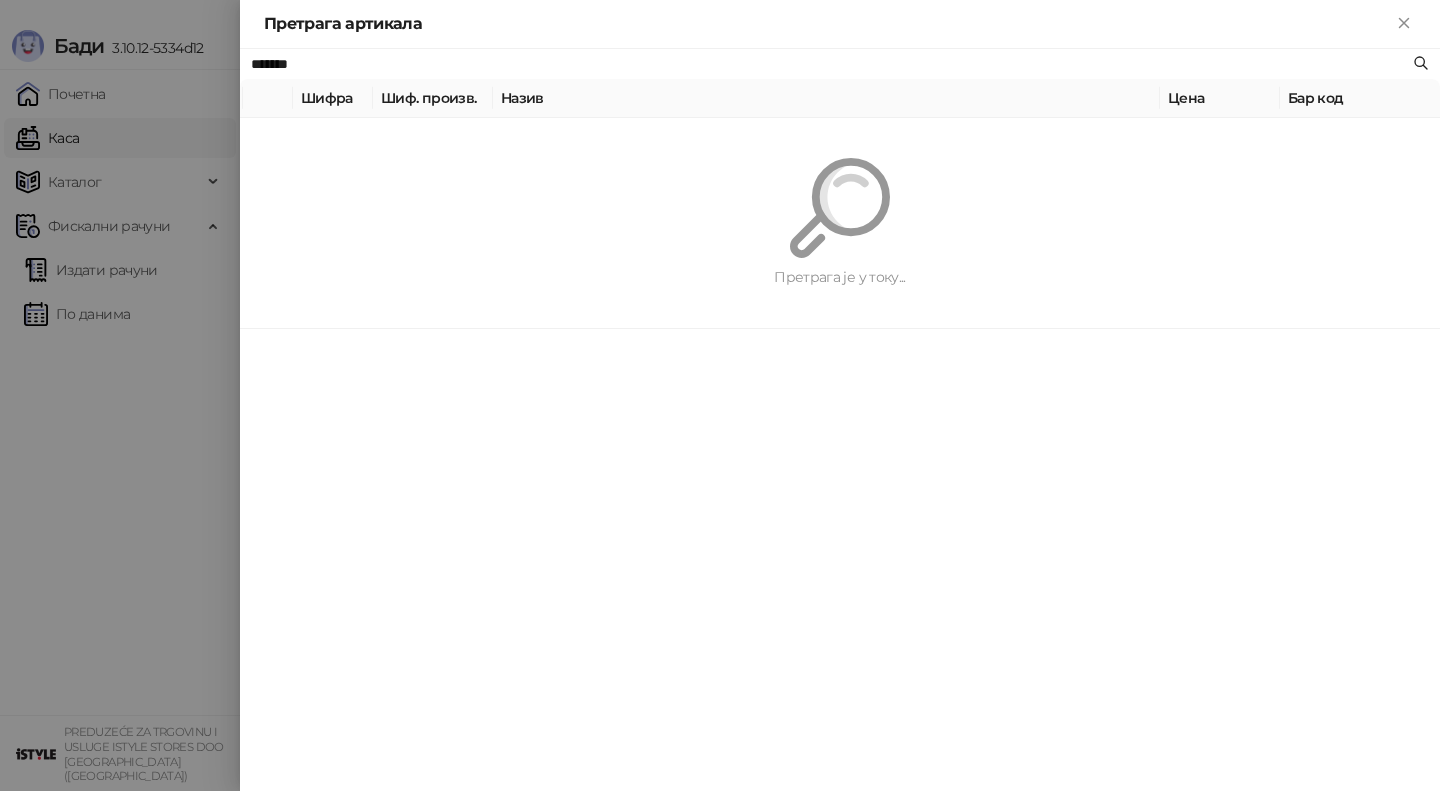 paste on "**" 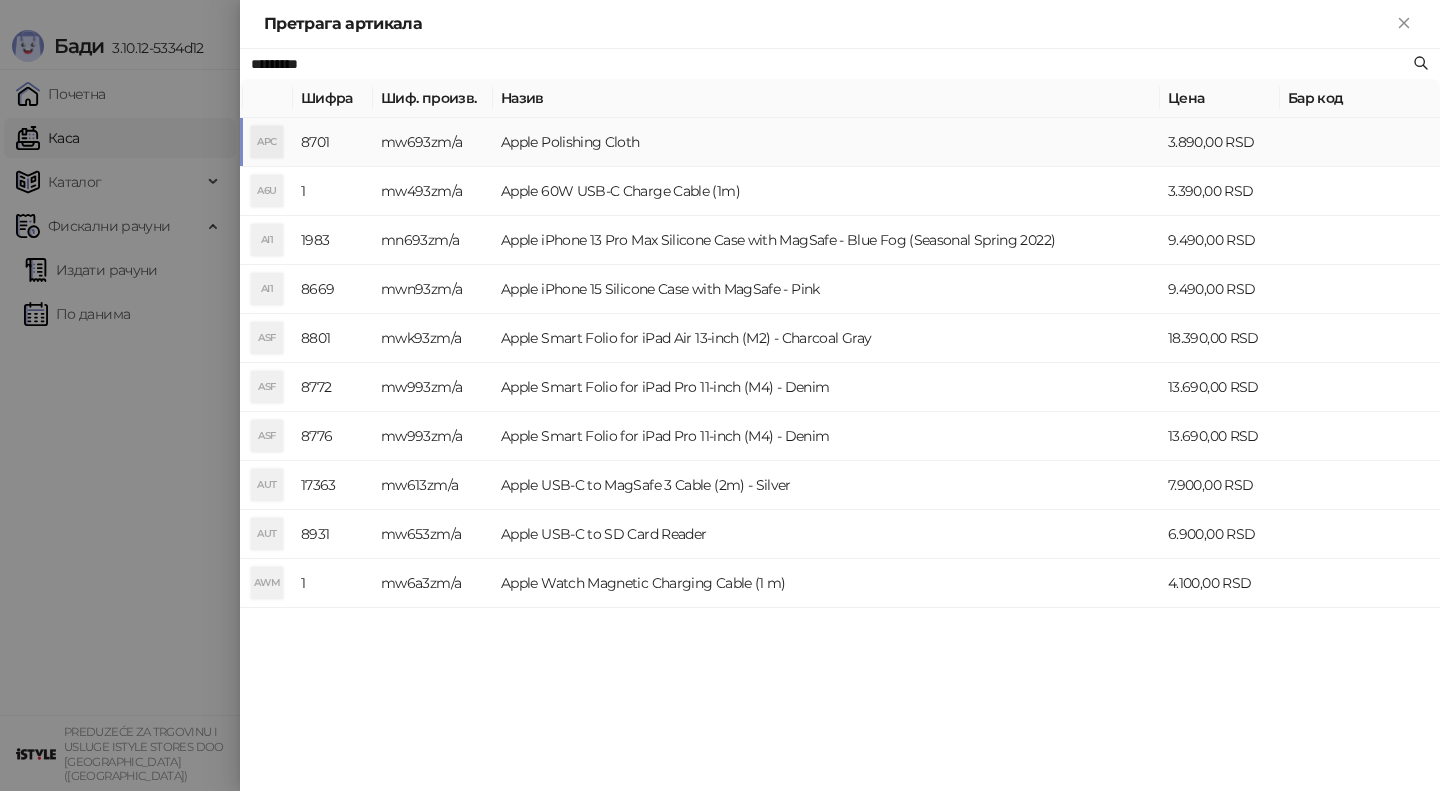 type on "*********" 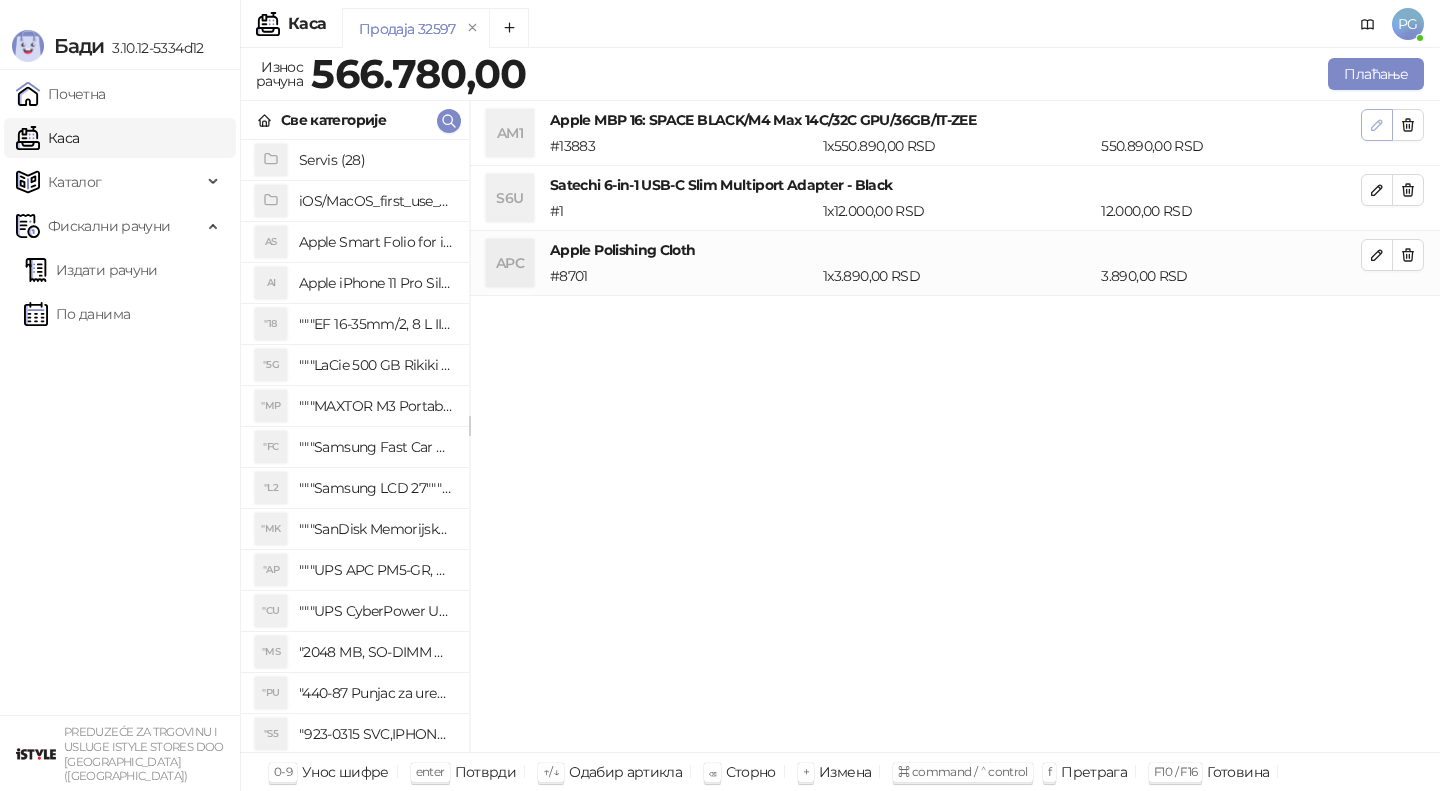 click 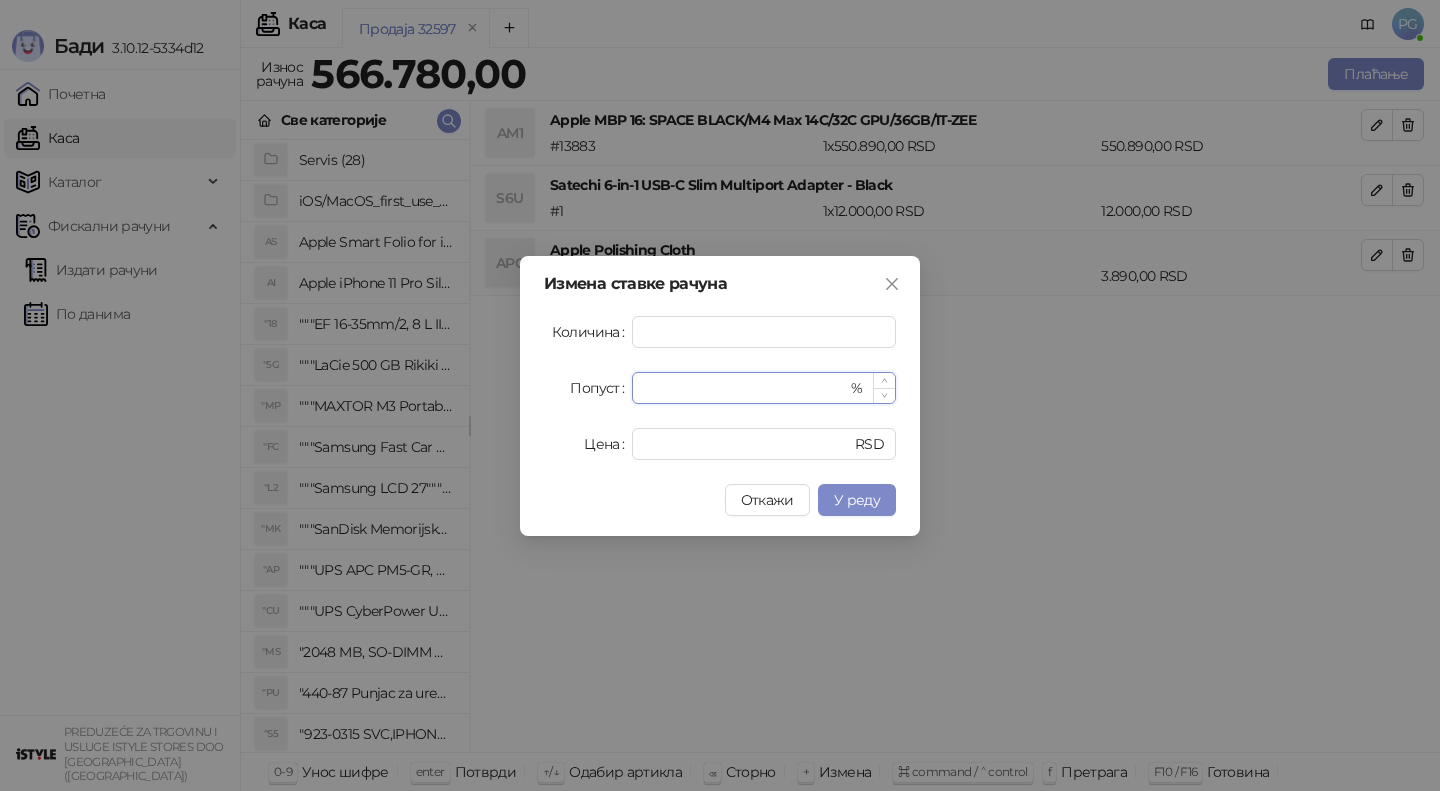click on "*" at bounding box center (745, 388) 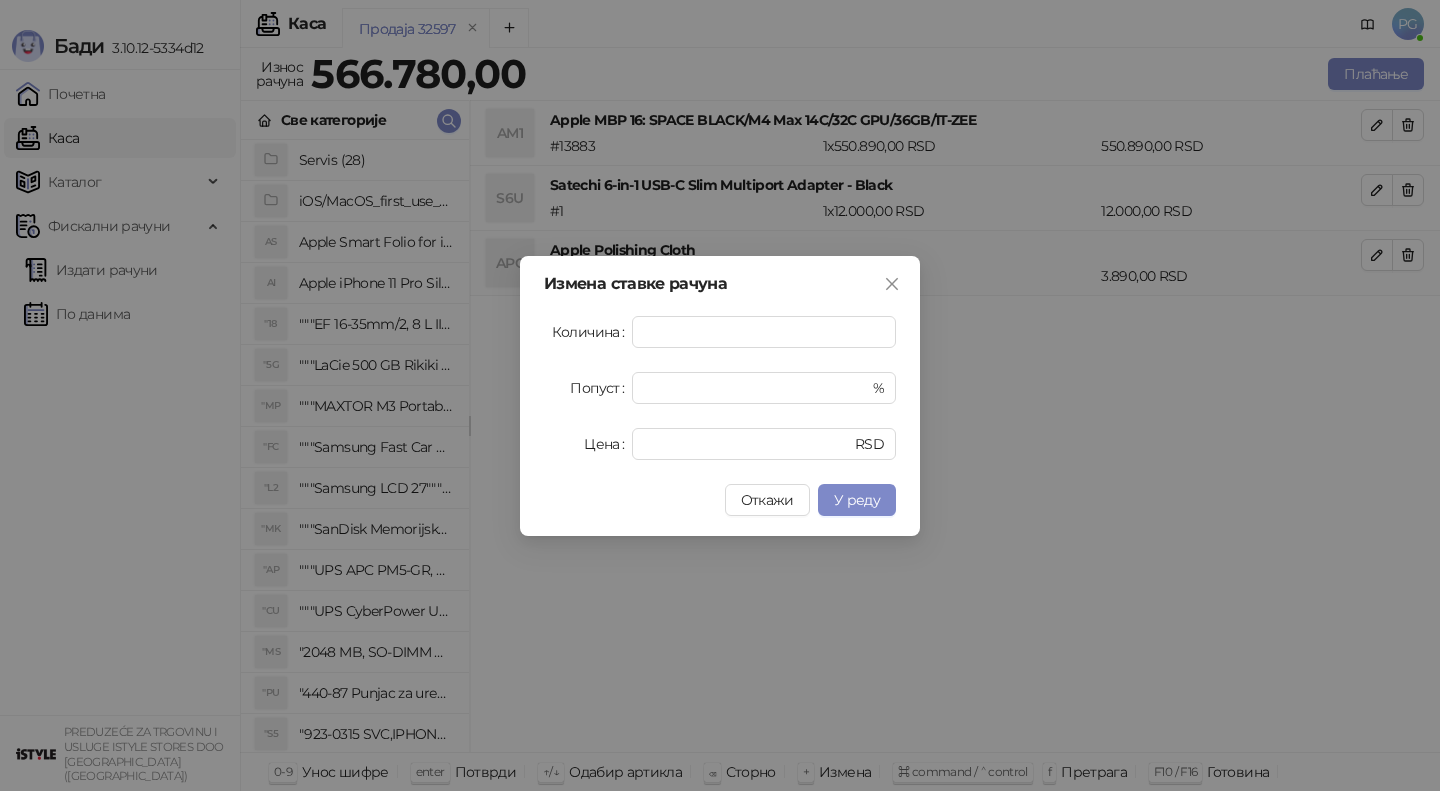click on "У реду" at bounding box center (857, 500) 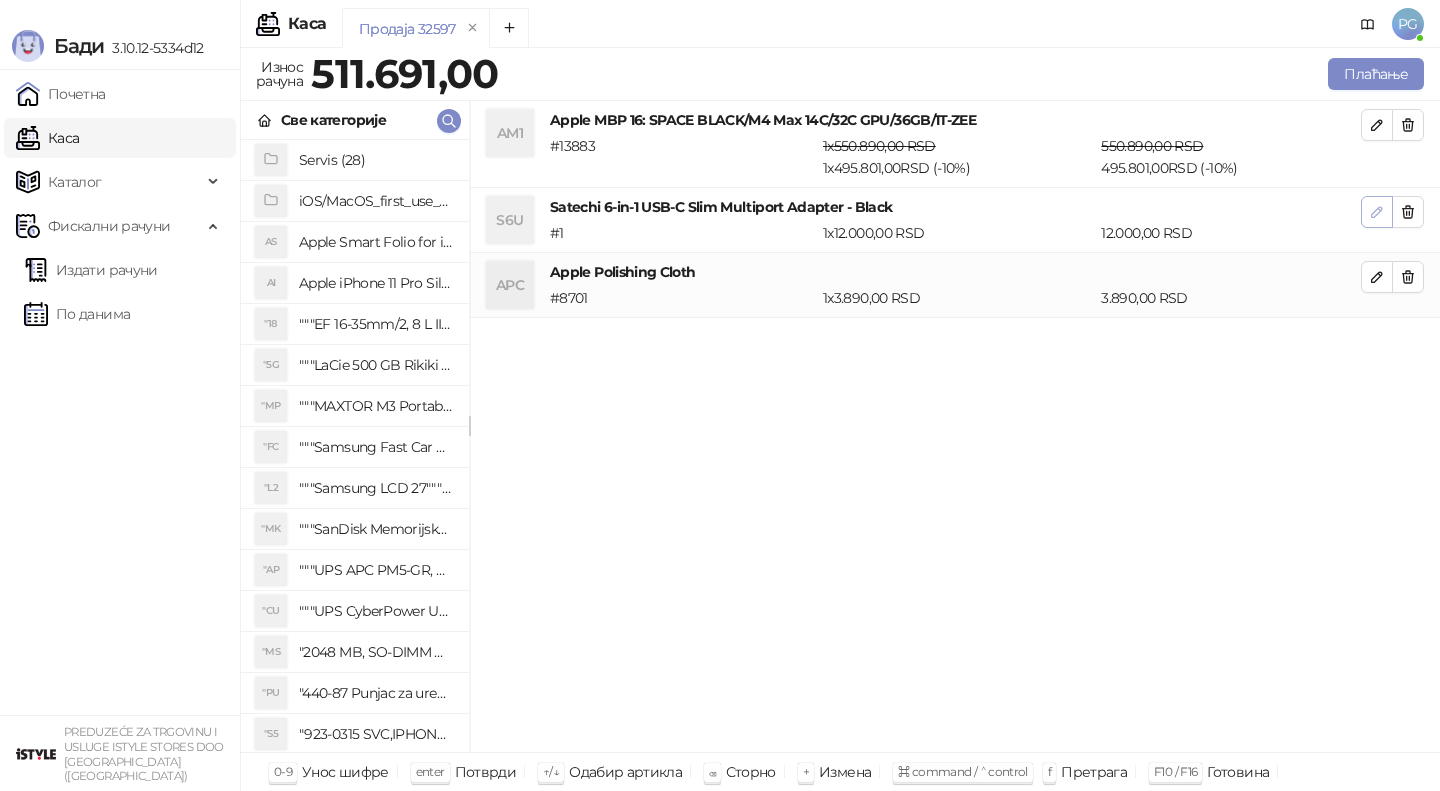 click 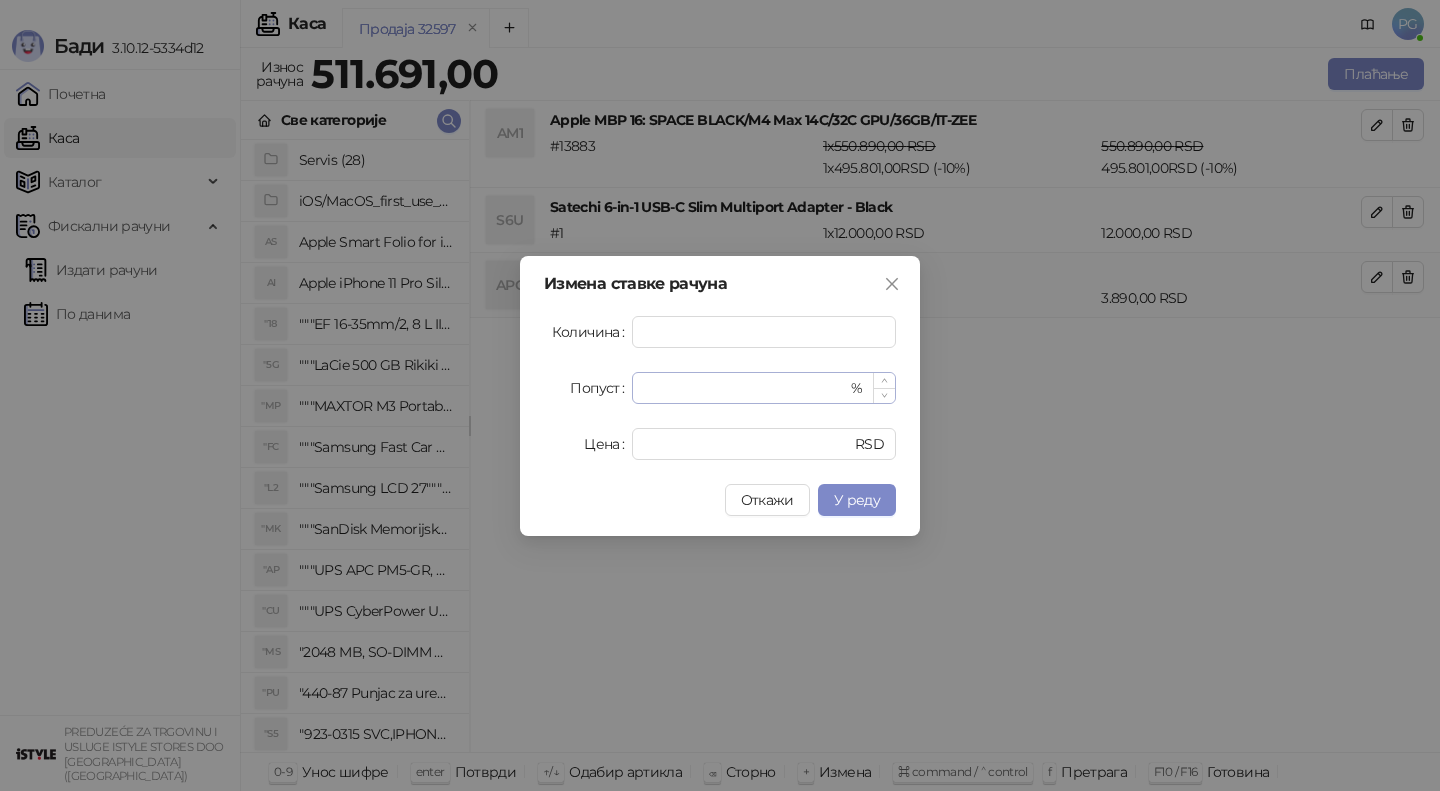 click on "* %" at bounding box center [764, 388] 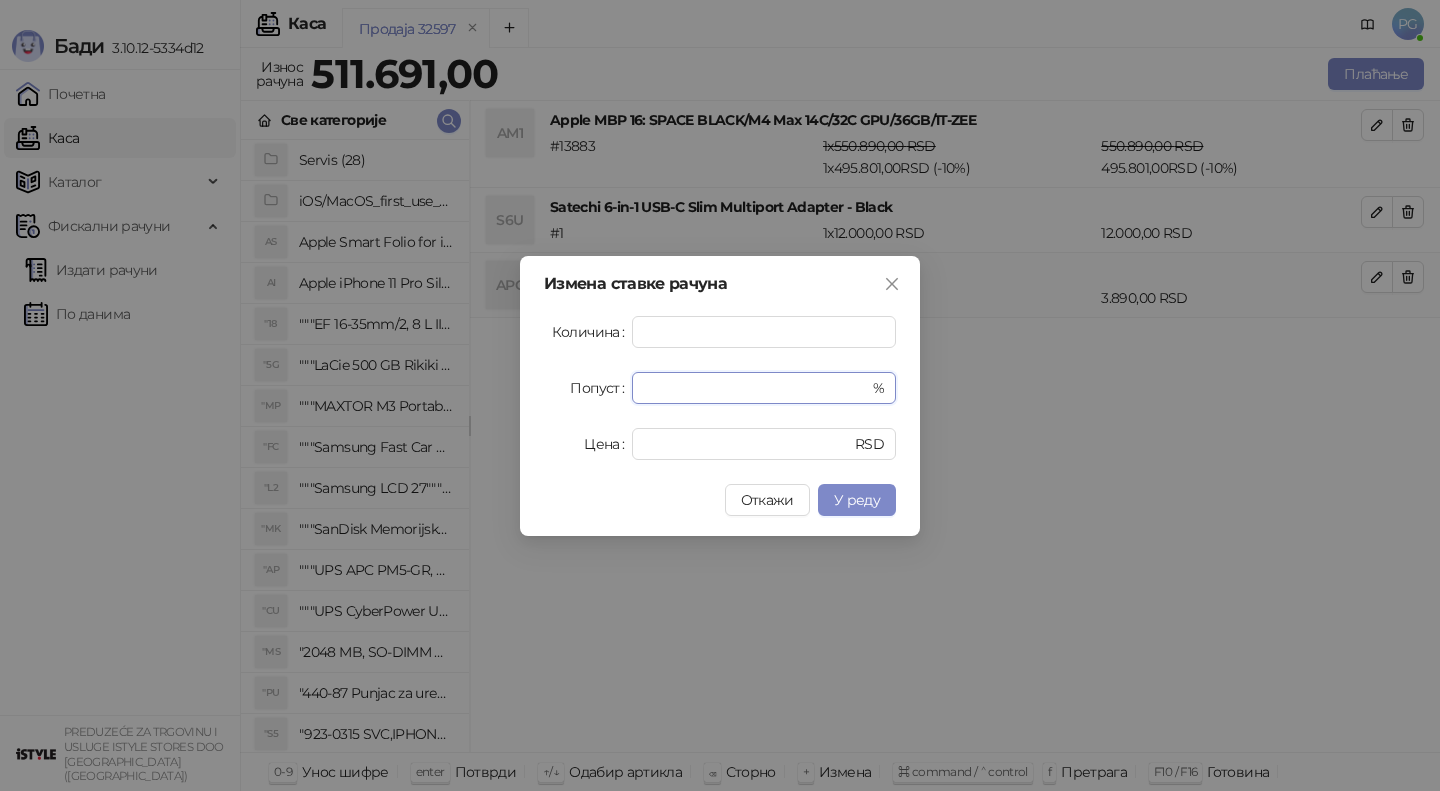 drag, startPoint x: 659, startPoint y: 386, endPoint x: 556, endPoint y: 385, distance: 103.00485 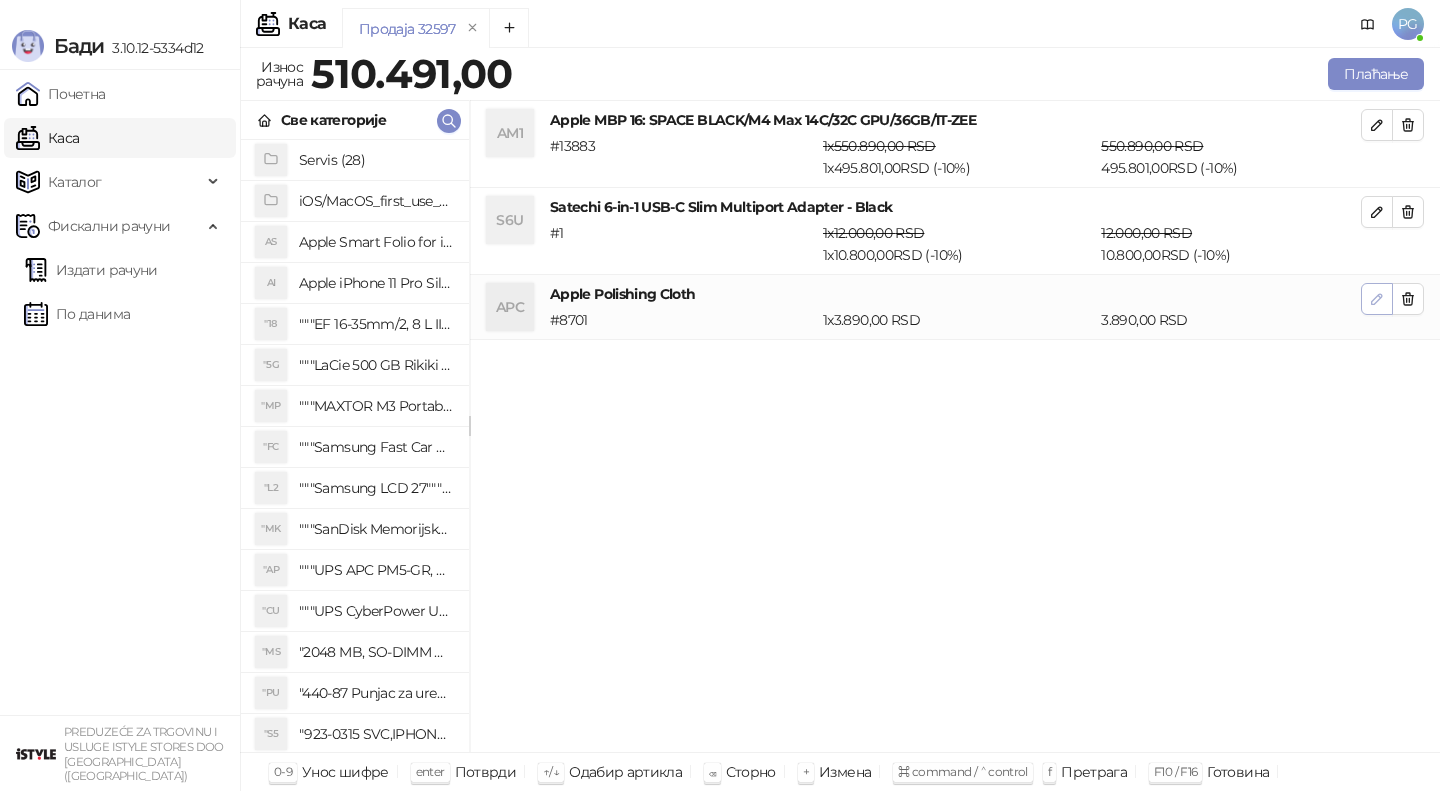 click 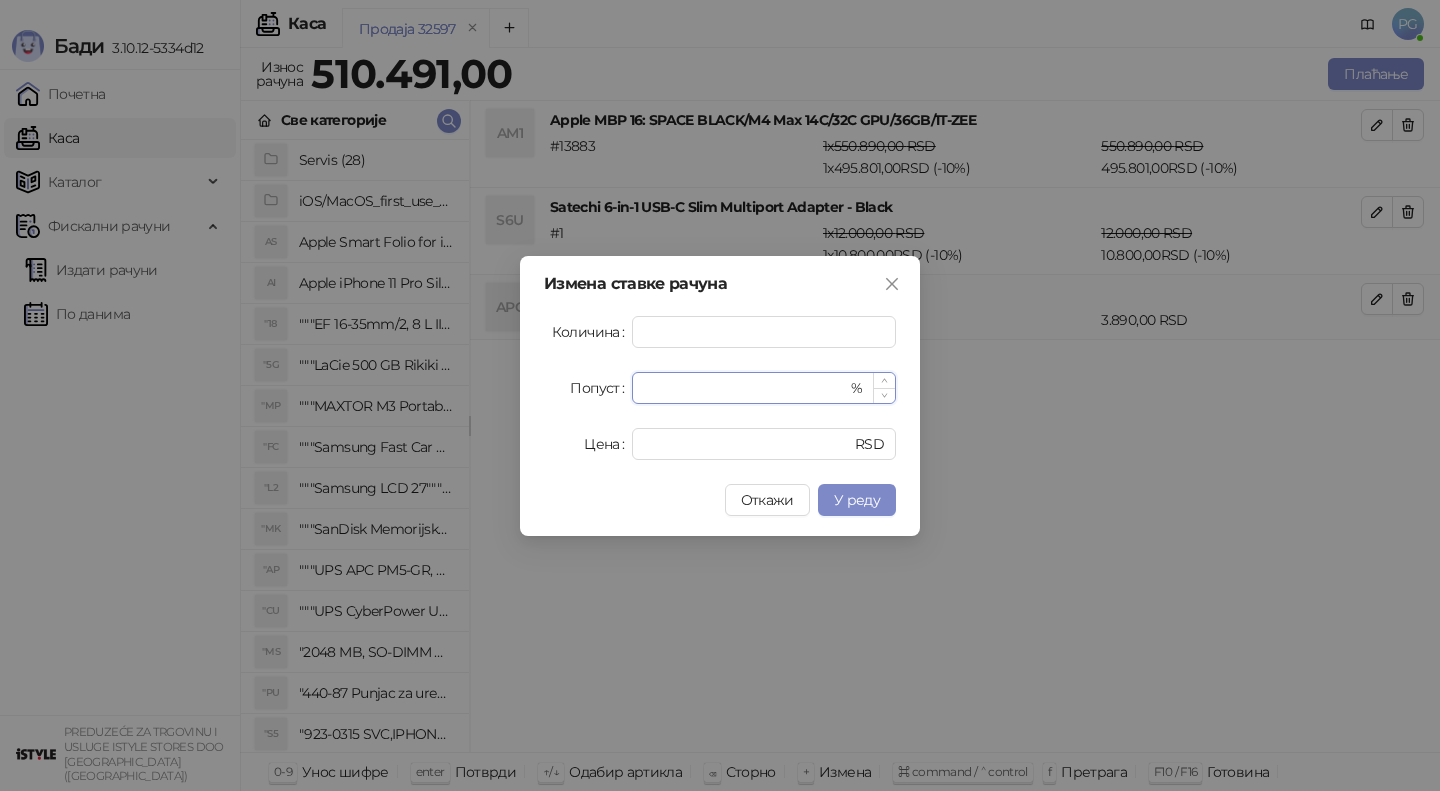 click on "*" at bounding box center (745, 388) 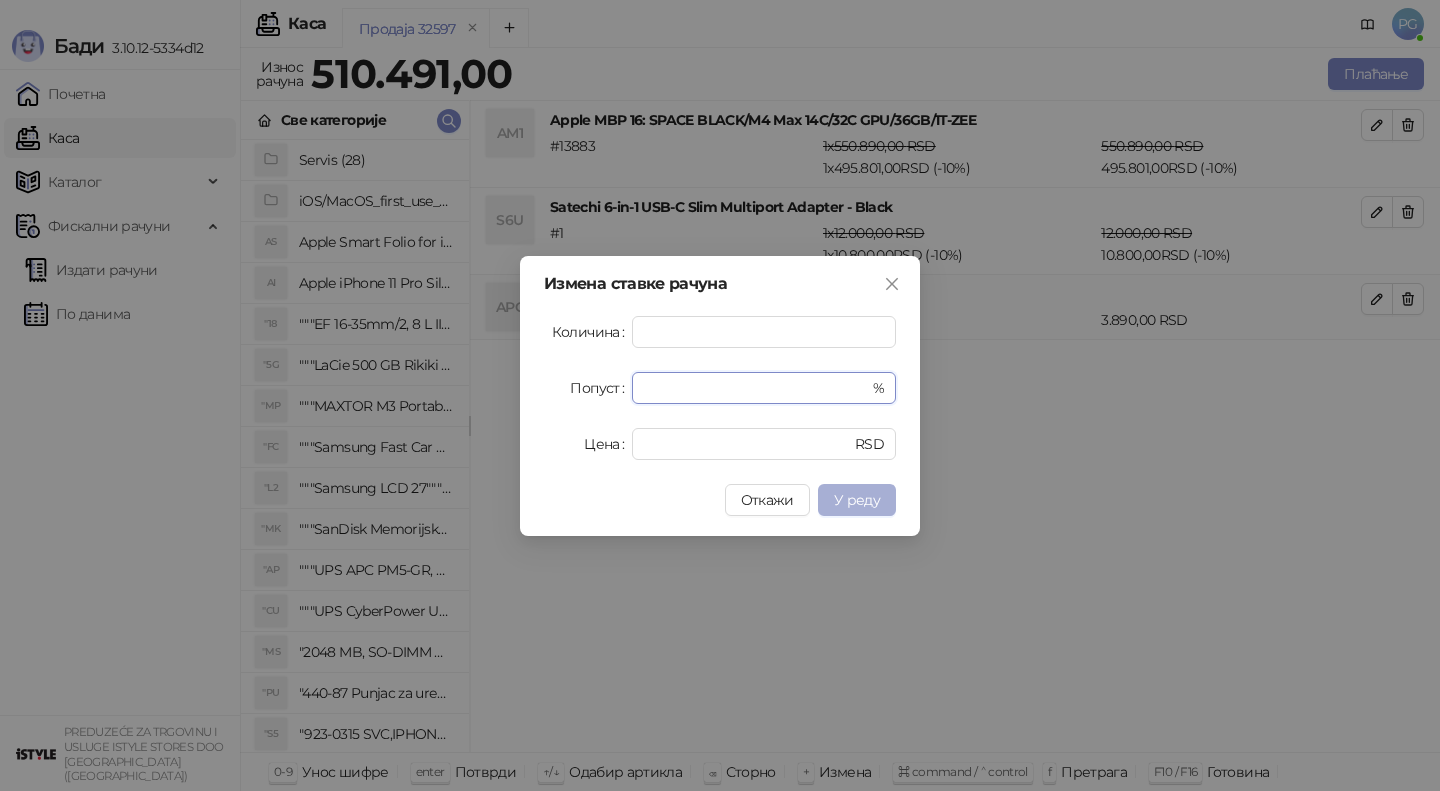 type on "**" 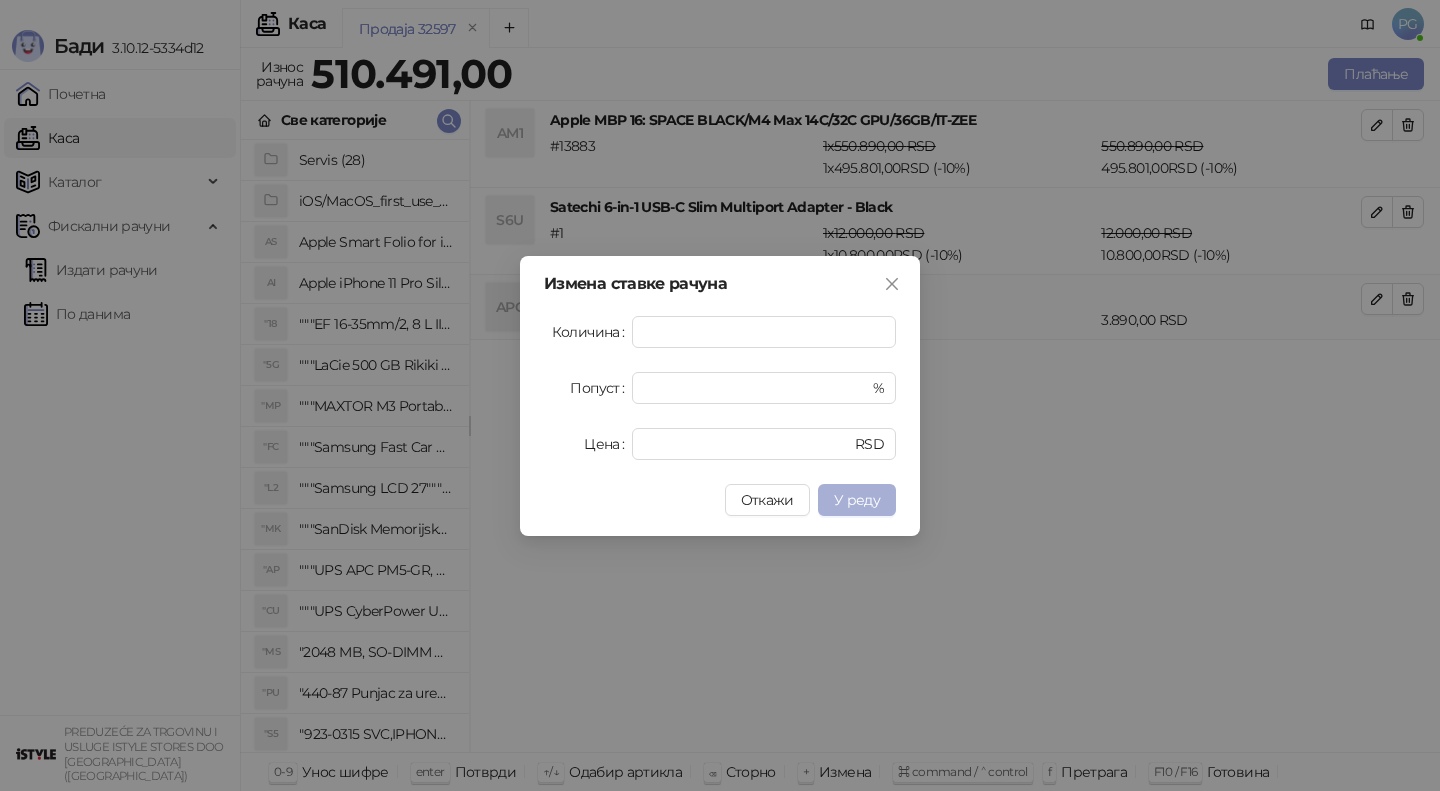 click on "У реду" at bounding box center (857, 500) 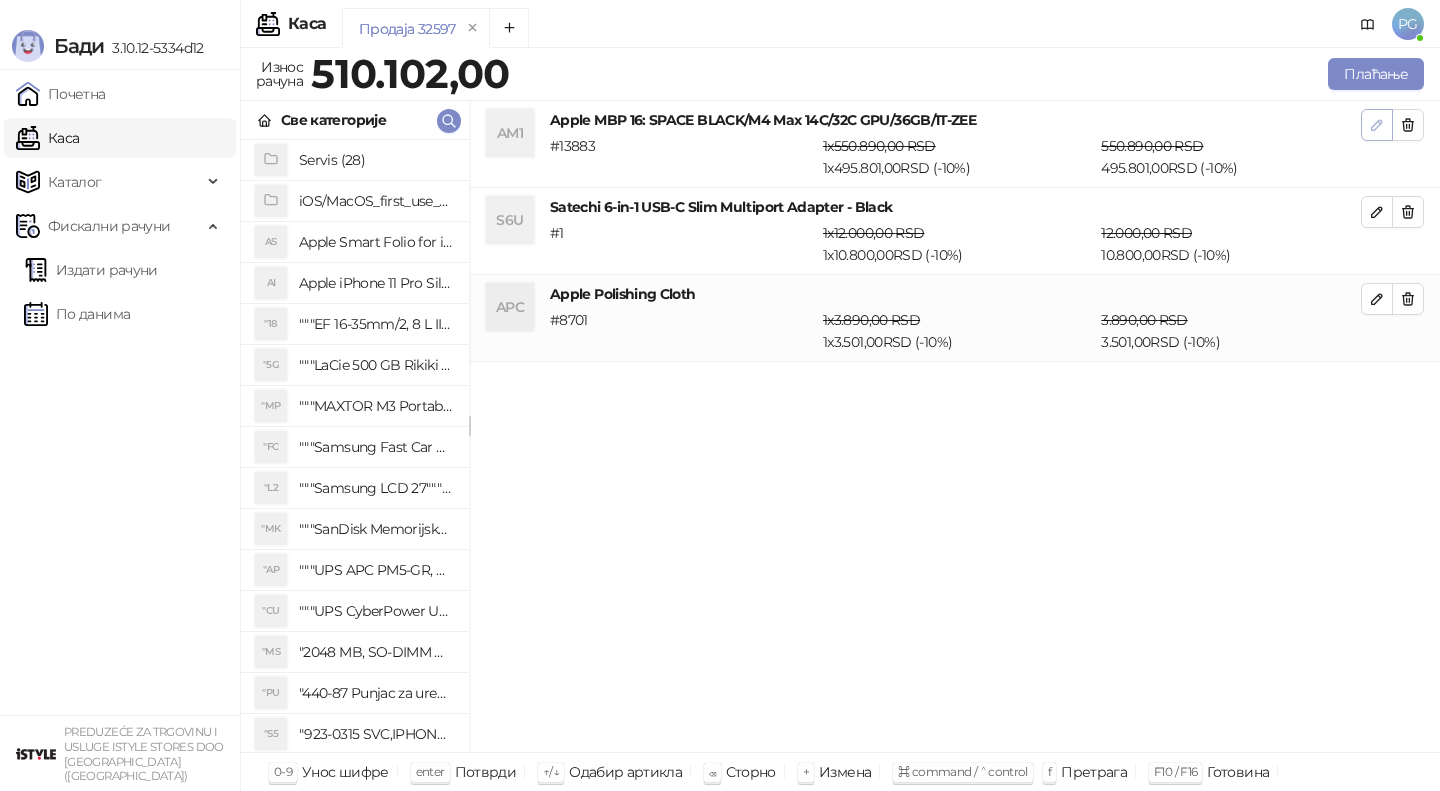 click at bounding box center [1377, 125] 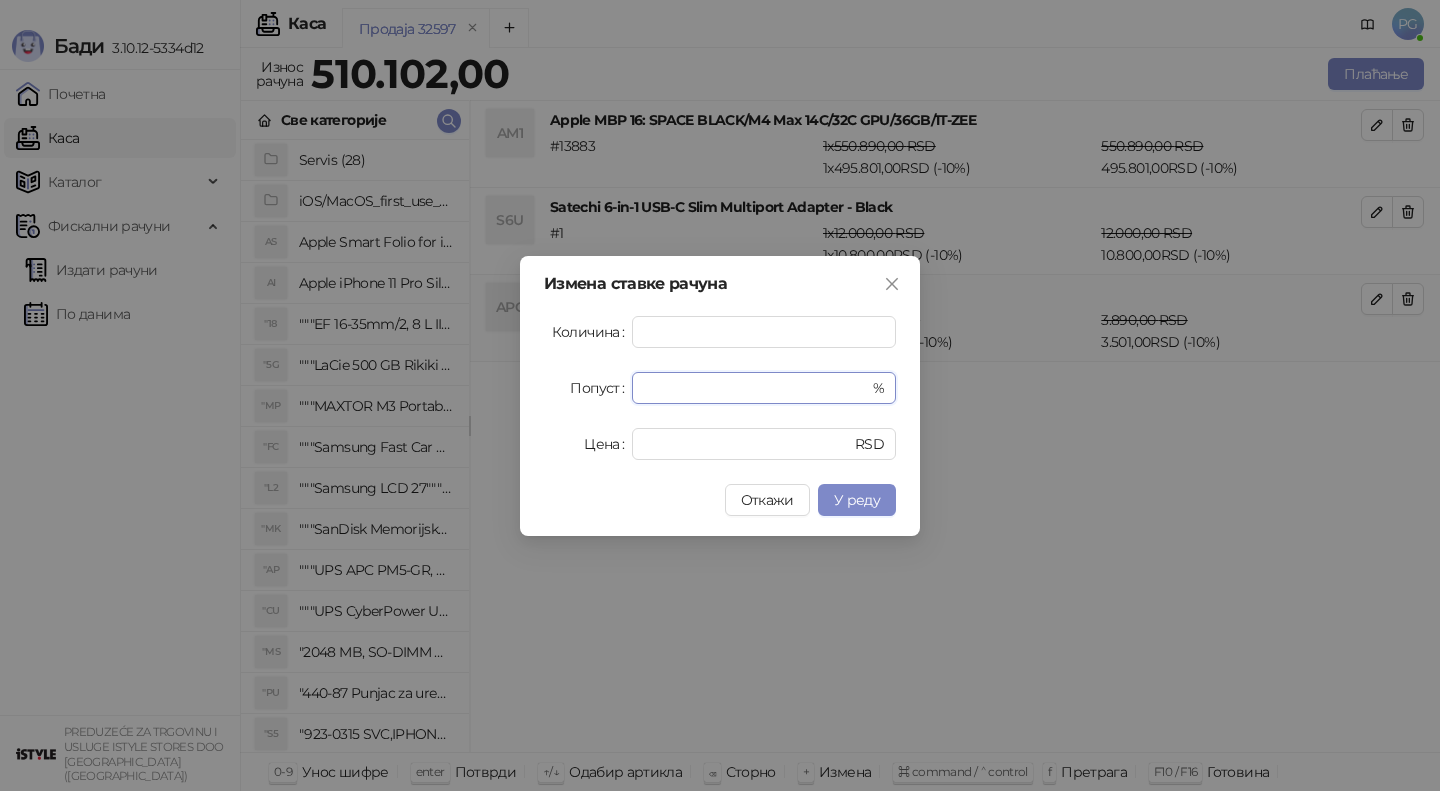drag, startPoint x: 693, startPoint y: 389, endPoint x: 507, endPoint y: 382, distance: 186.13167 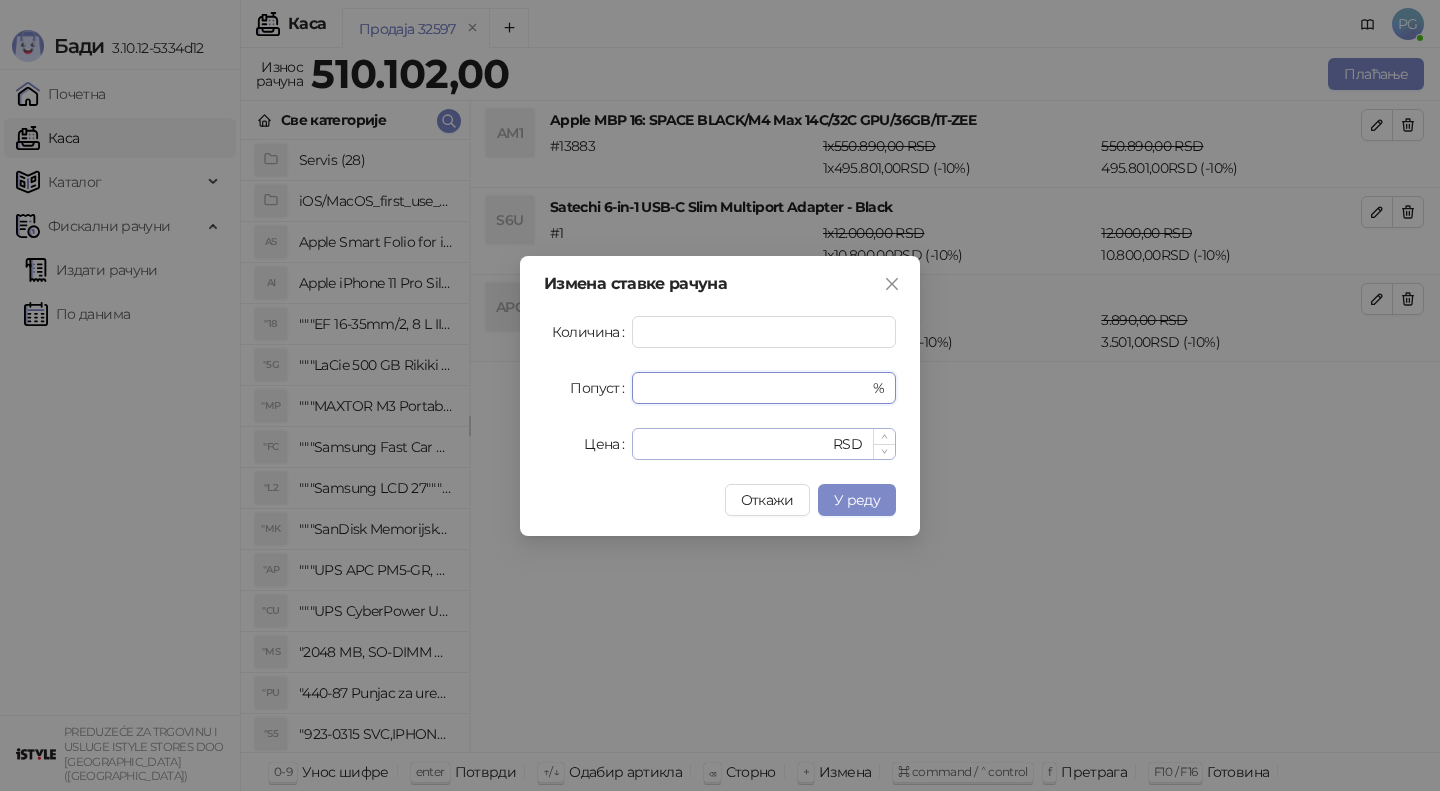 type on "*" 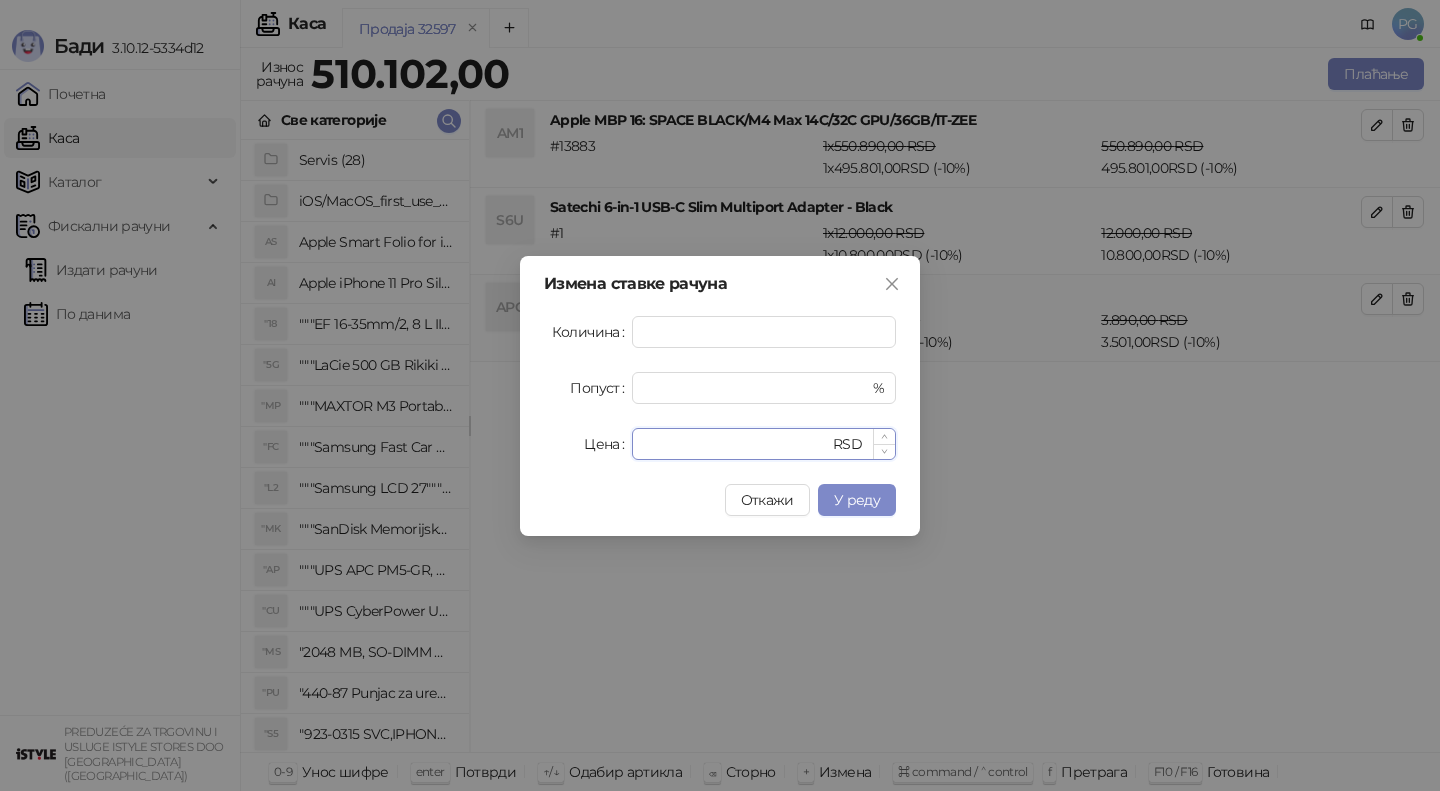 click on "******" at bounding box center [736, 444] 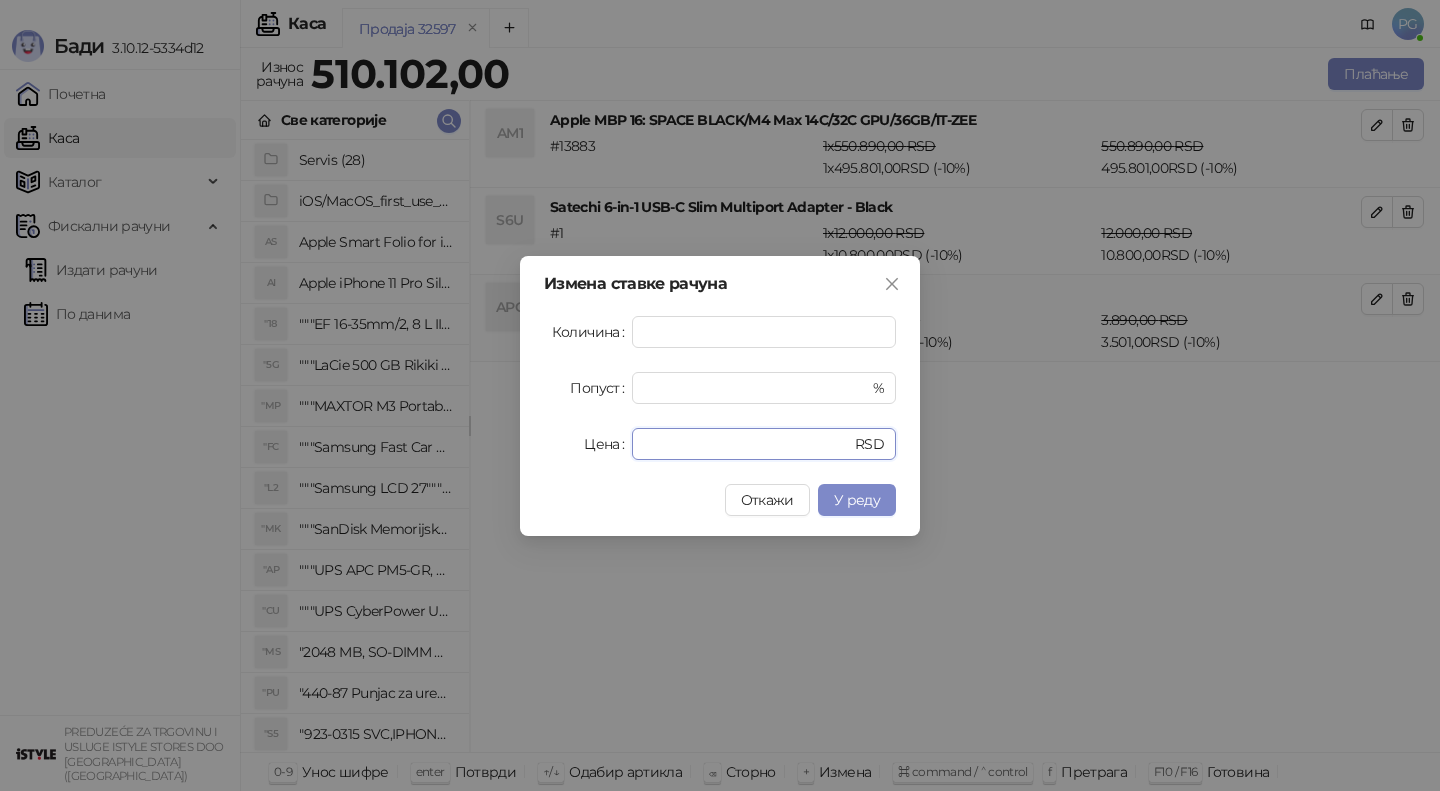 drag, startPoint x: 731, startPoint y: 442, endPoint x: 409, endPoint y: 433, distance: 322.12576 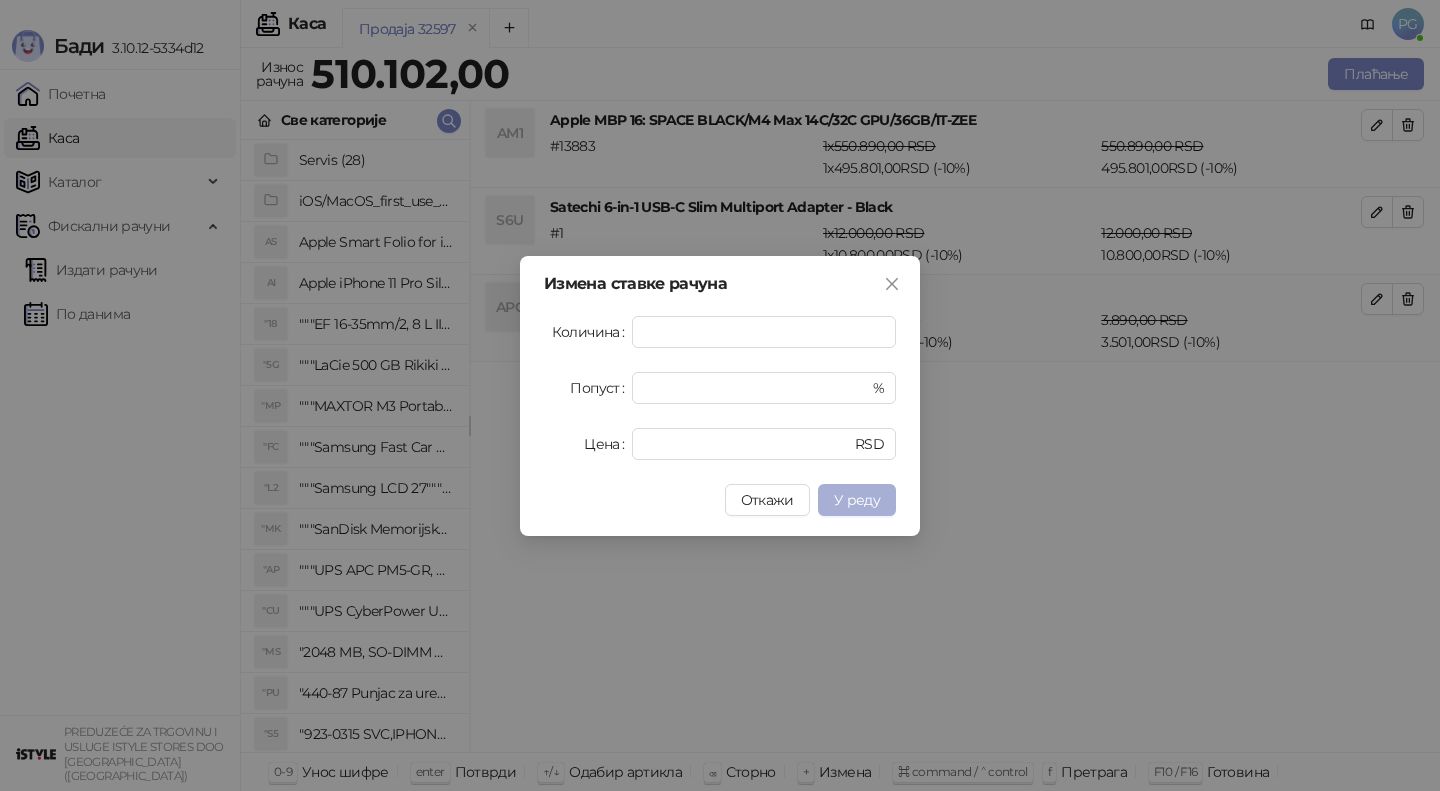 type on "******" 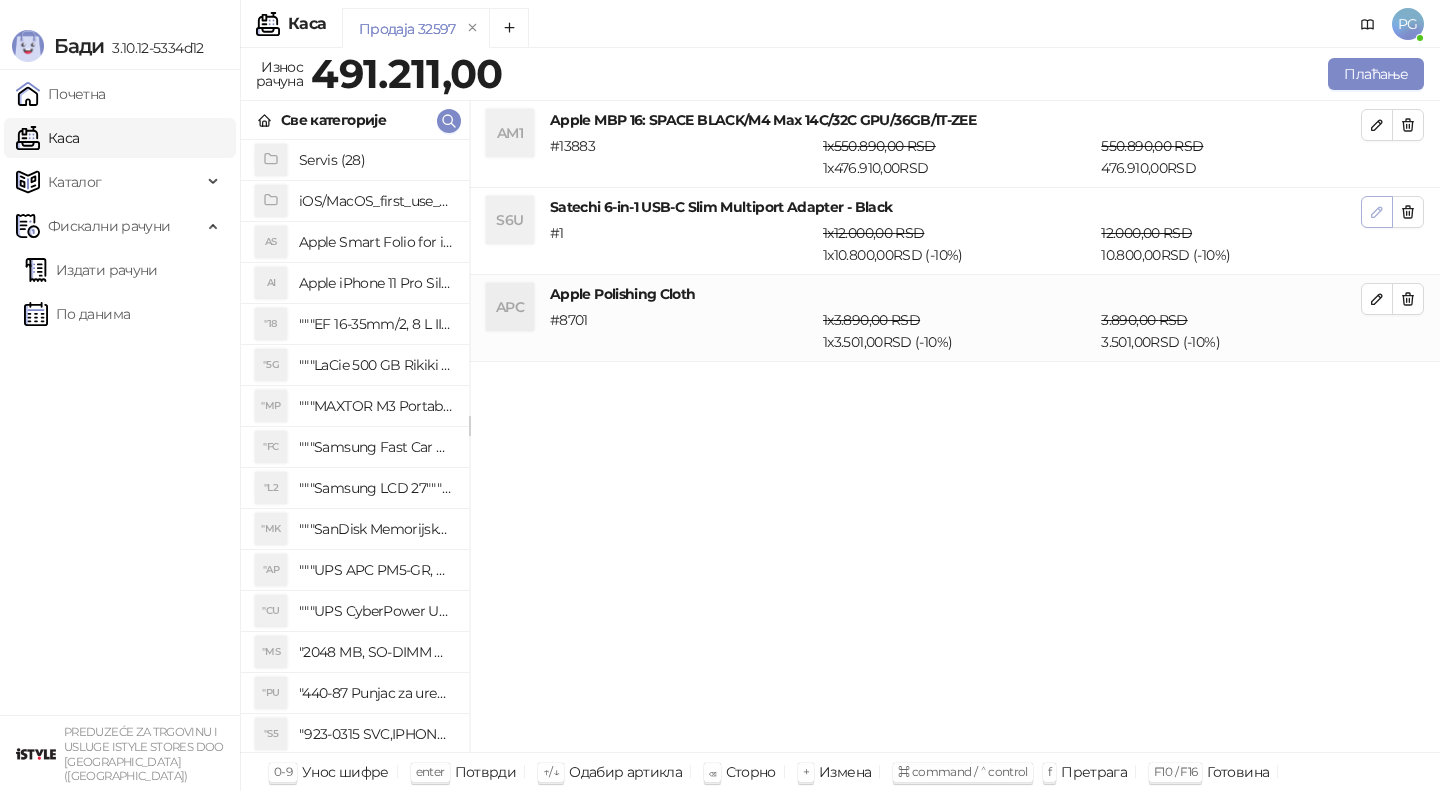 click at bounding box center (1377, 212) 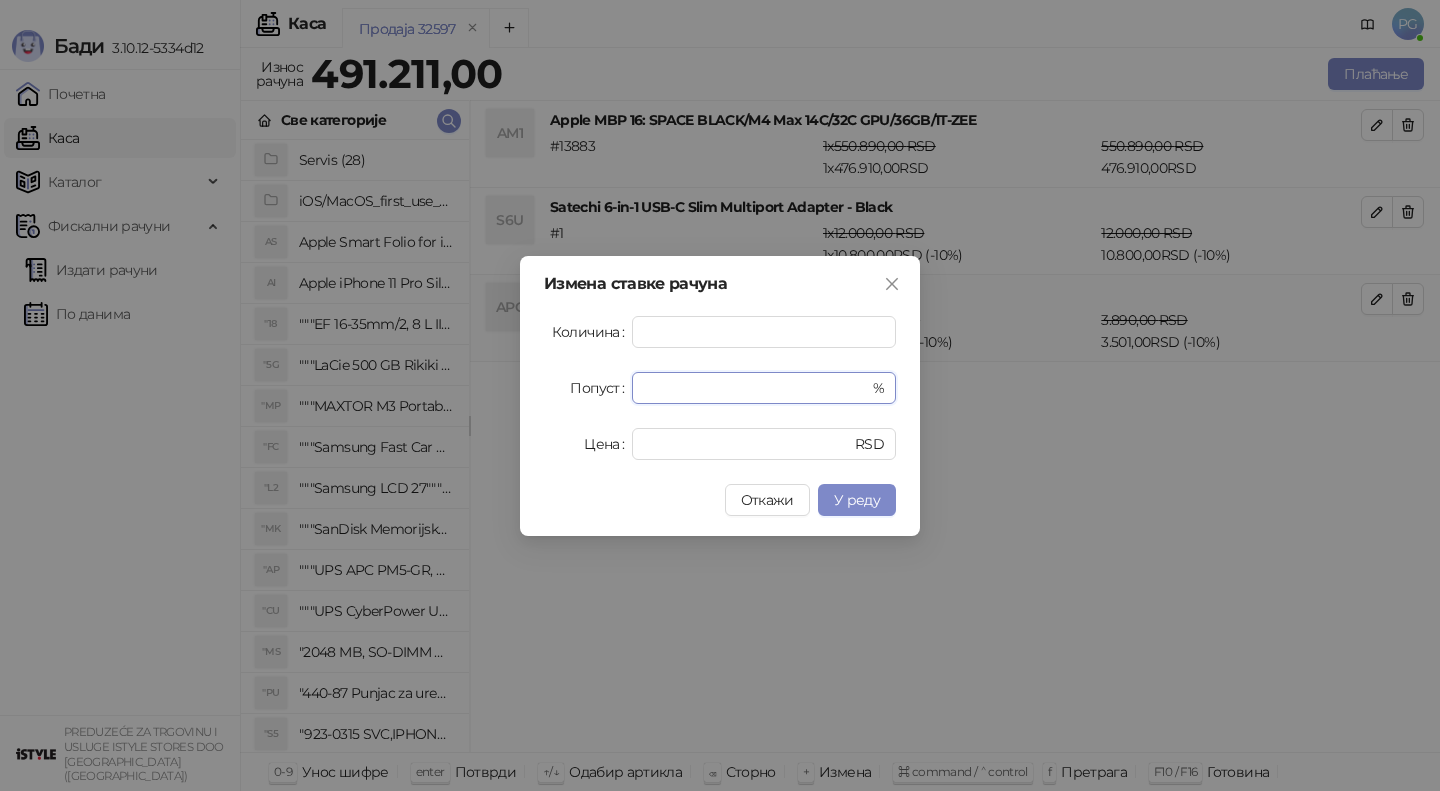 drag, startPoint x: 701, startPoint y: 391, endPoint x: 591, endPoint y: 379, distance: 110.65261 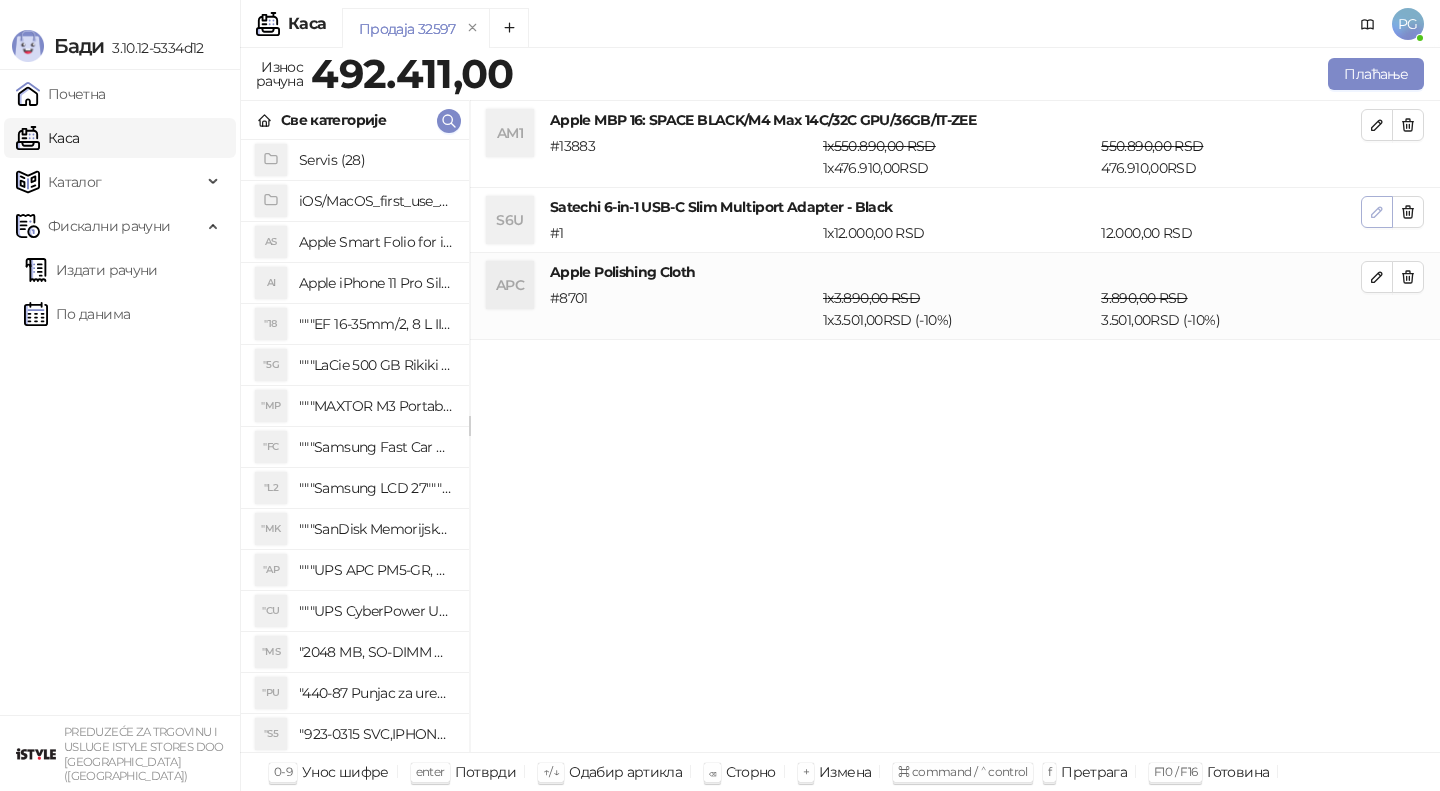 click 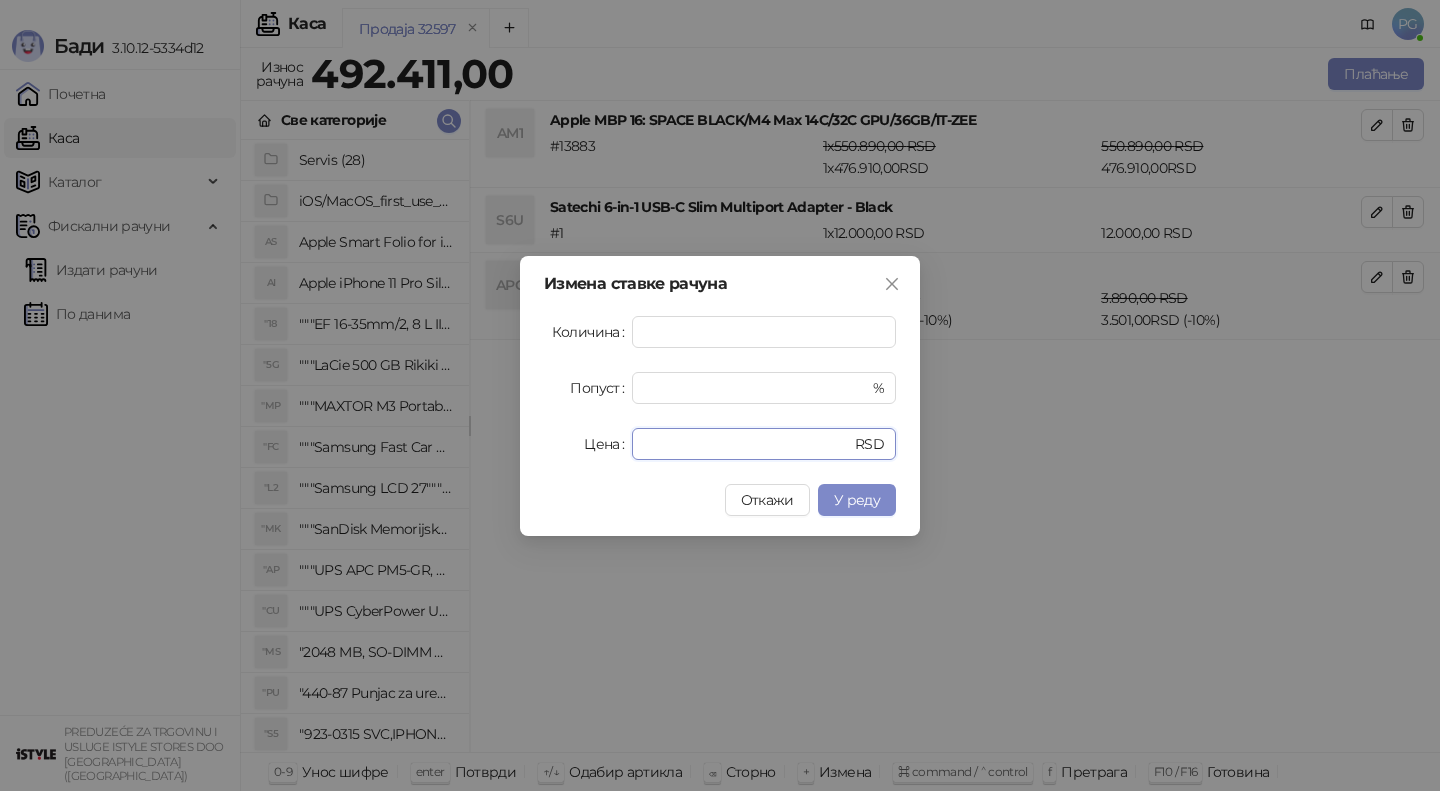 drag, startPoint x: 706, startPoint y: 446, endPoint x: 372, endPoint y: 438, distance: 334.0958 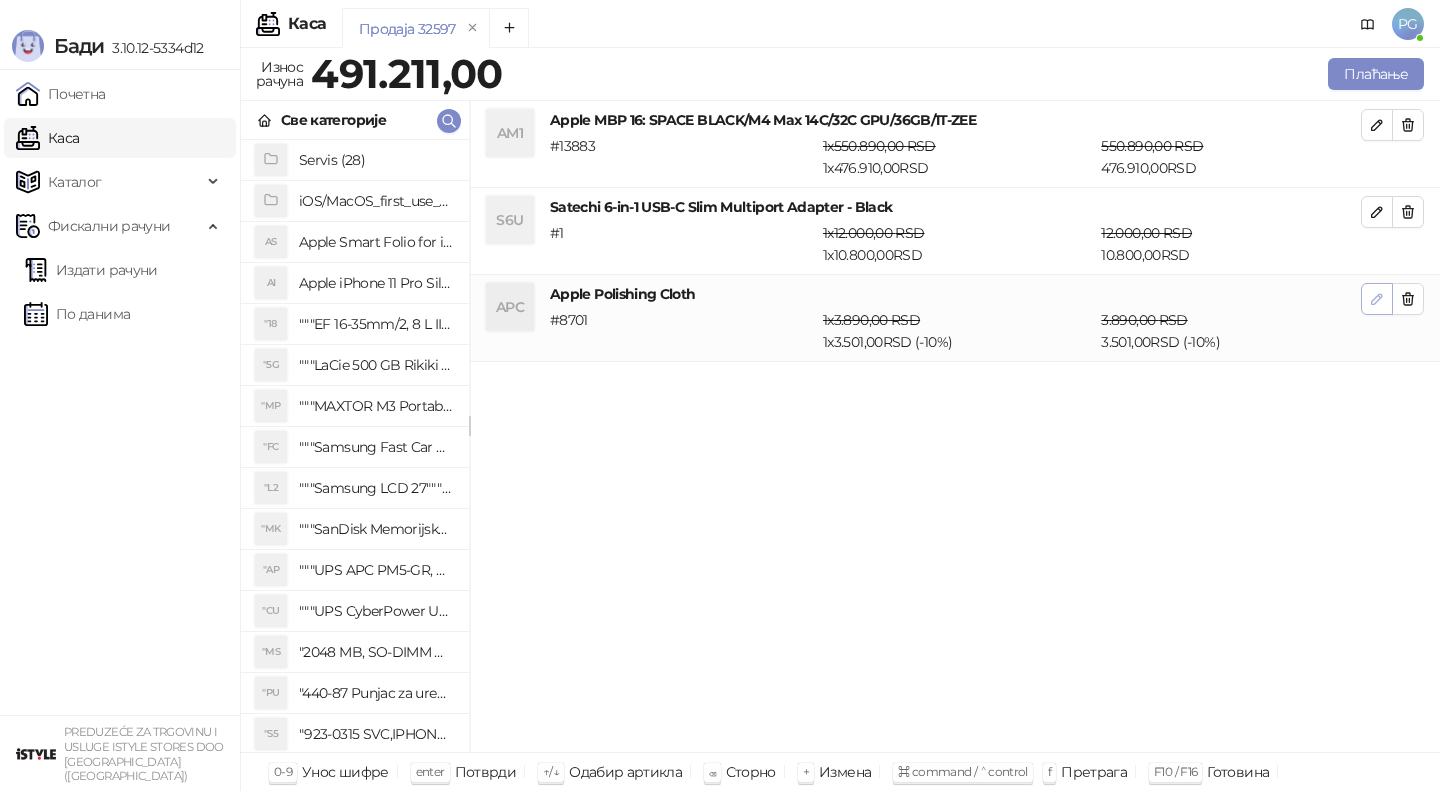 click 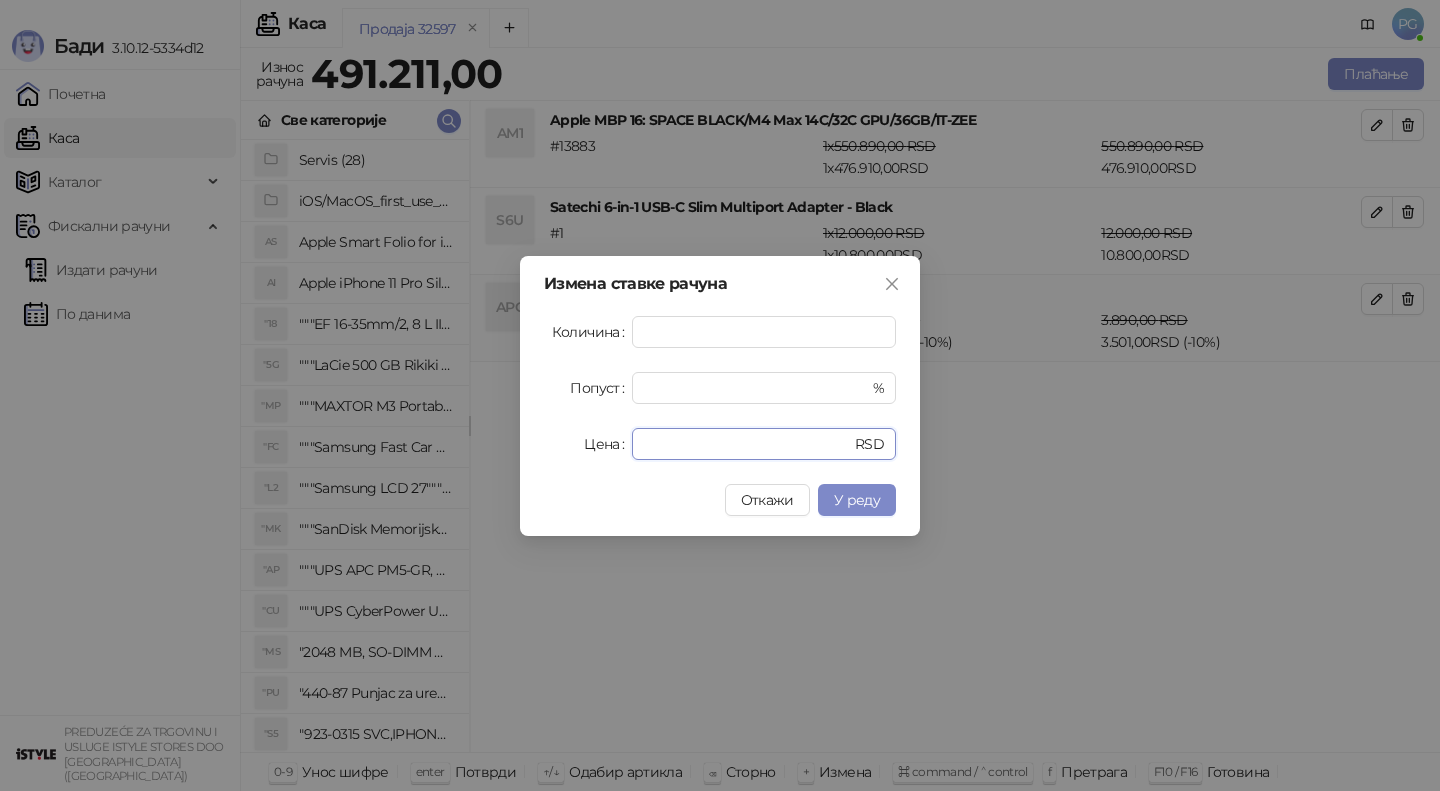 drag, startPoint x: 692, startPoint y: 446, endPoint x: 556, endPoint y: 446, distance: 136 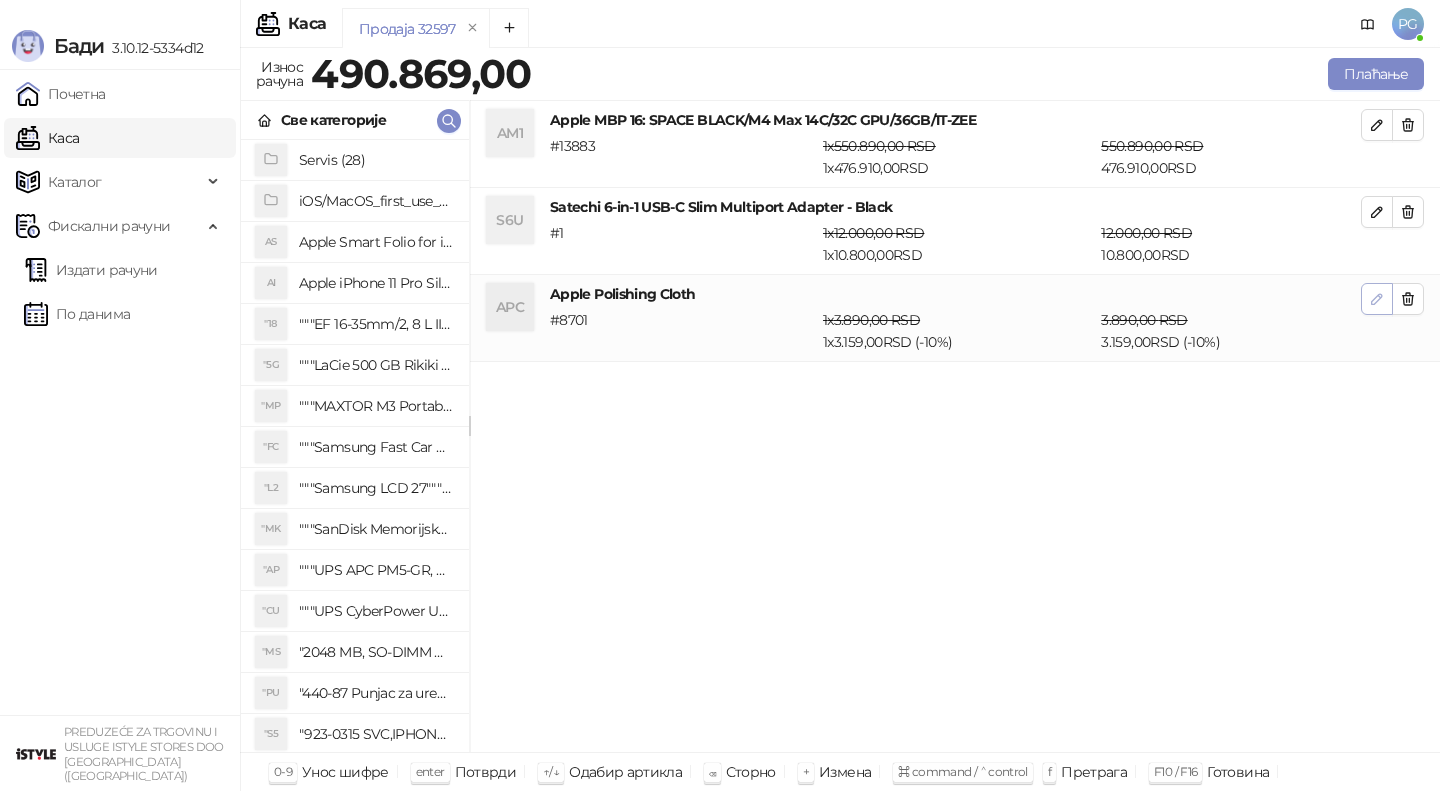 click at bounding box center (1377, 298) 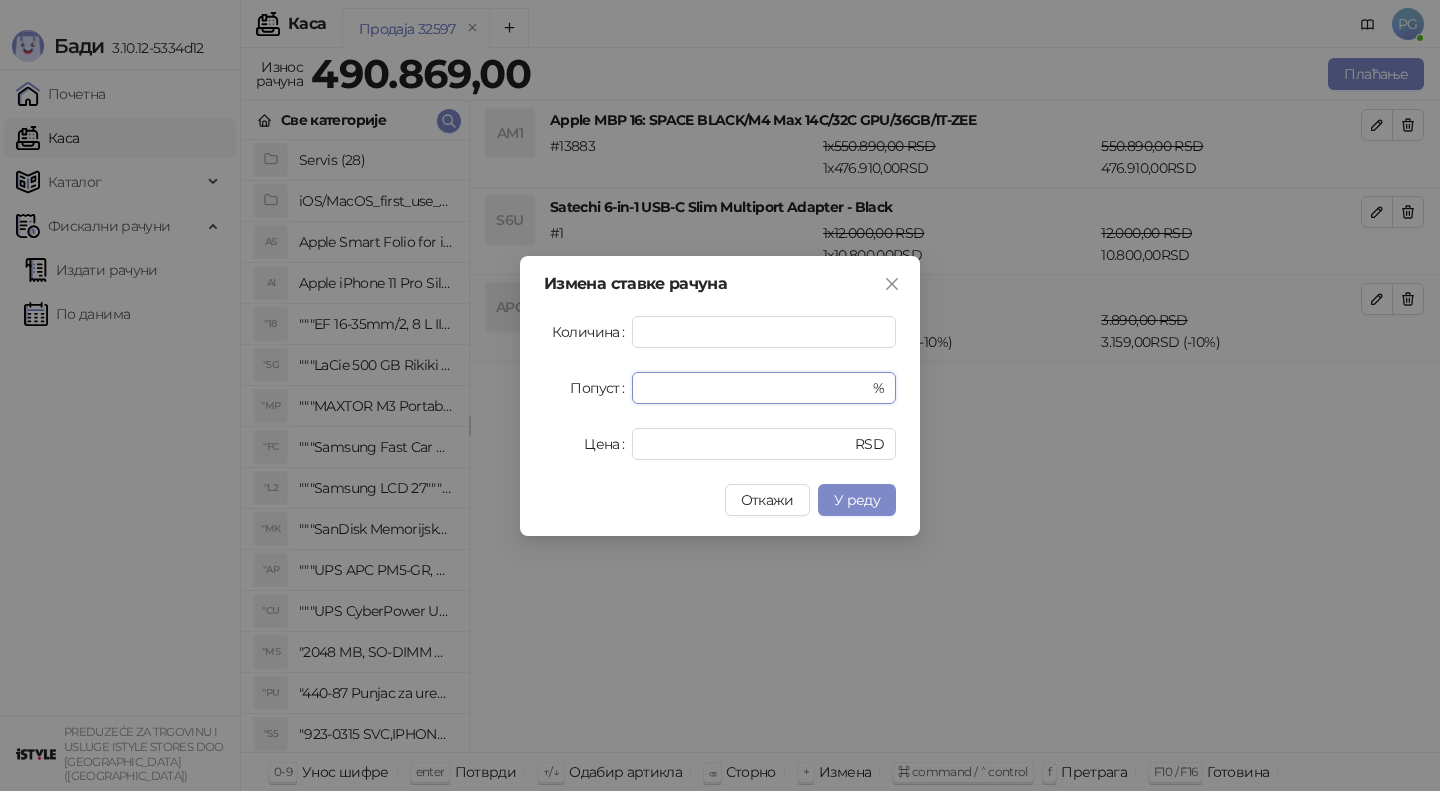 drag, startPoint x: 715, startPoint y: 394, endPoint x: 535, endPoint y: 389, distance: 180.06943 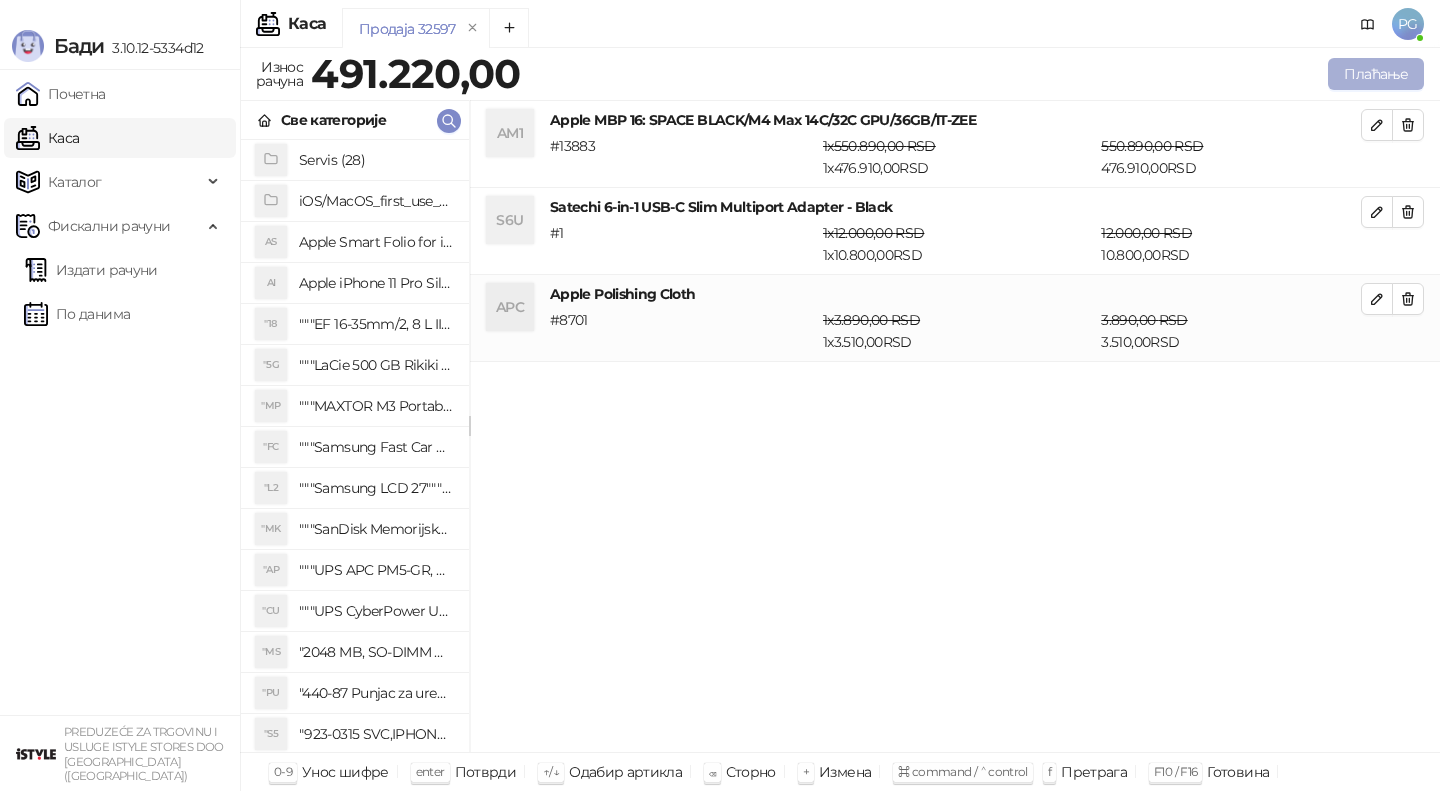 click on "Плаћање" at bounding box center [1376, 74] 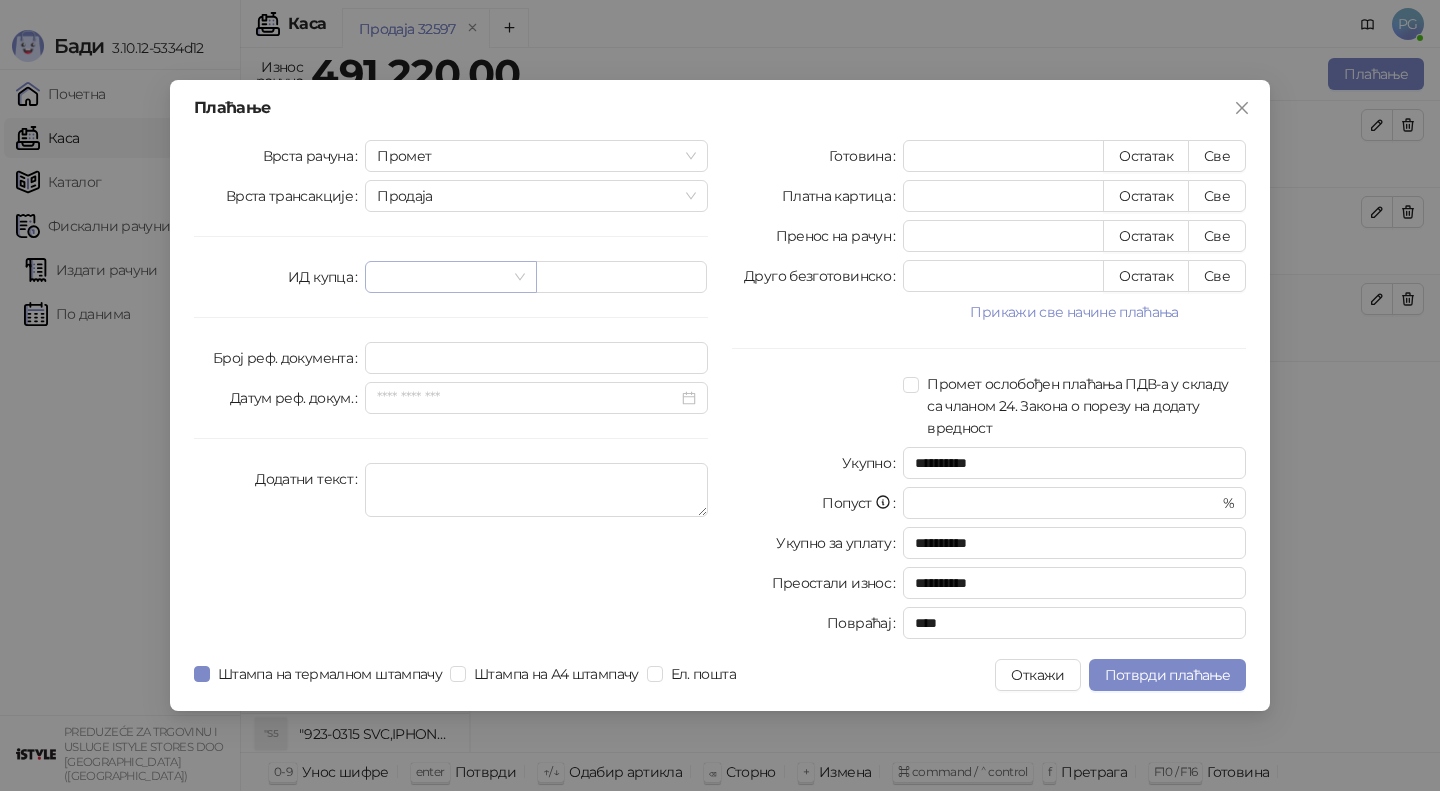 click at bounding box center [441, 277] 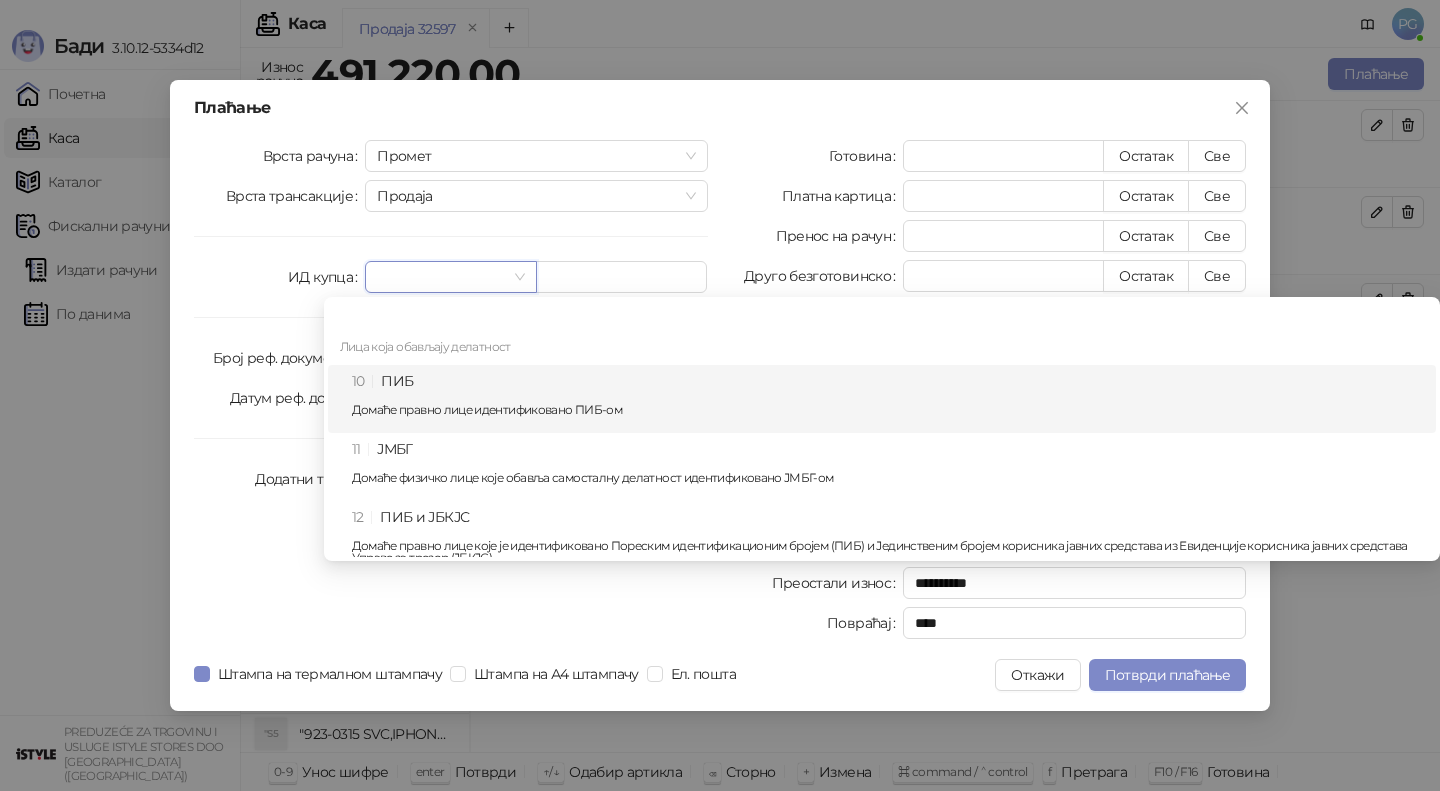 click on "10 ПИБ Домаће правно лице идентификовано ПИБ-ом" at bounding box center [888, 399] 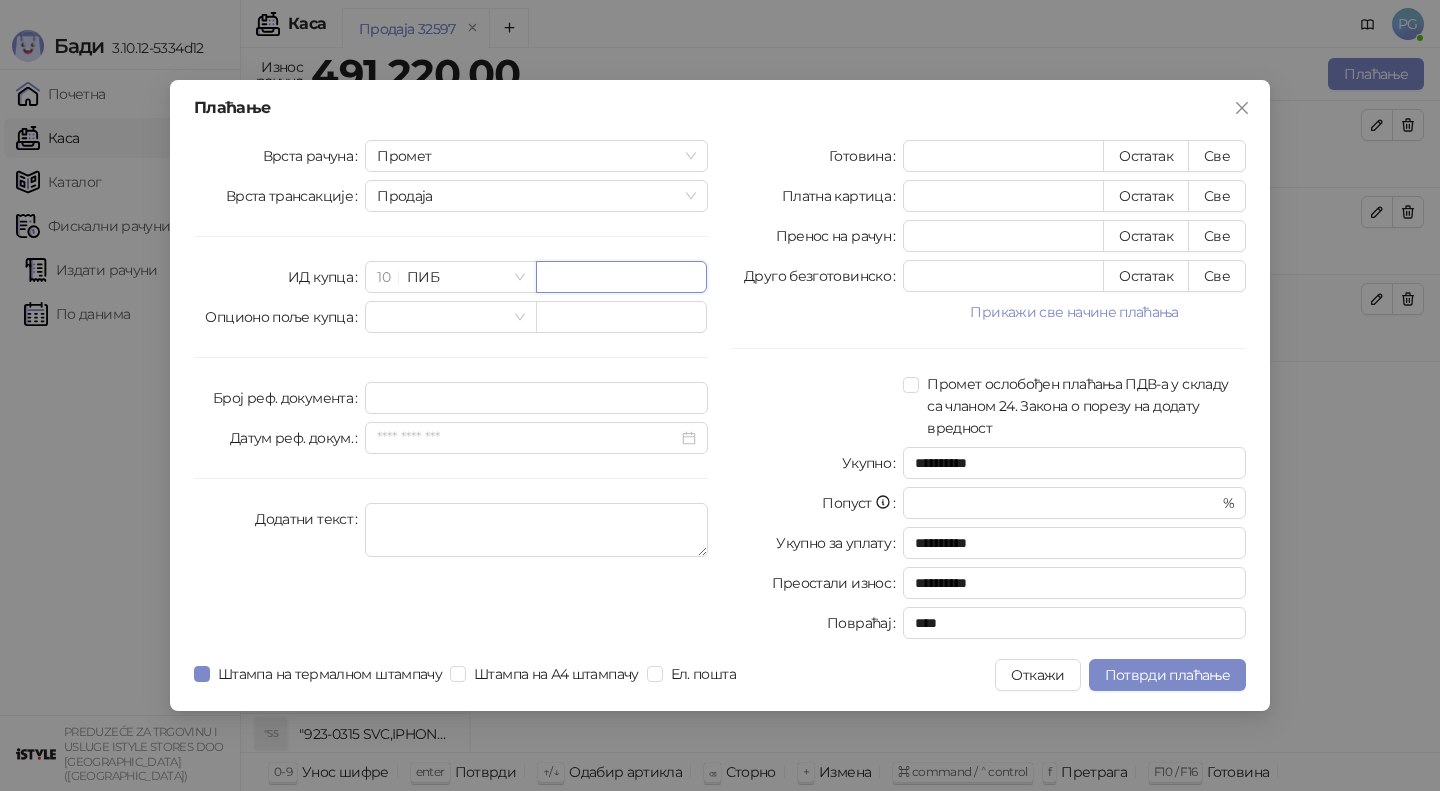 paste on "*********" 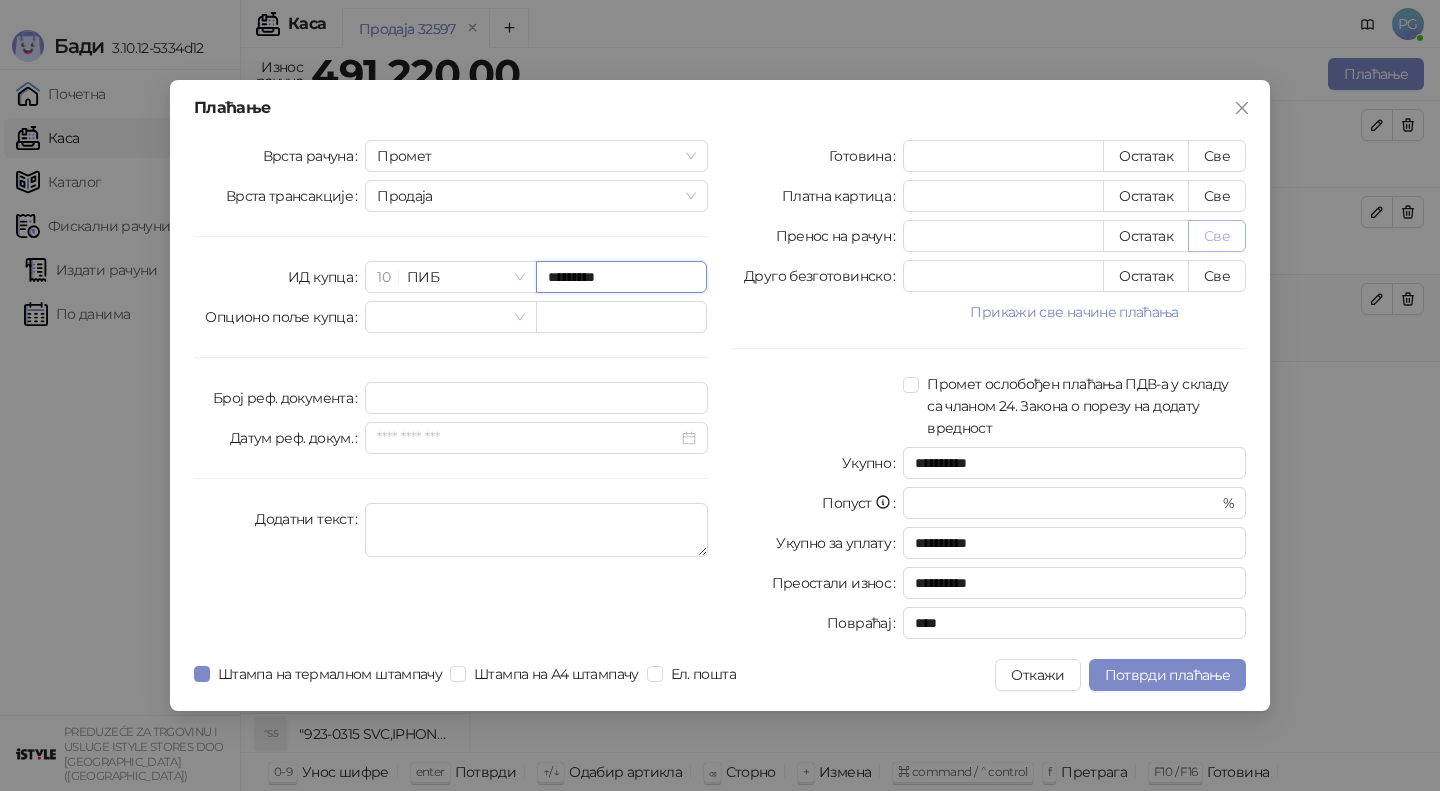 type on "*********" 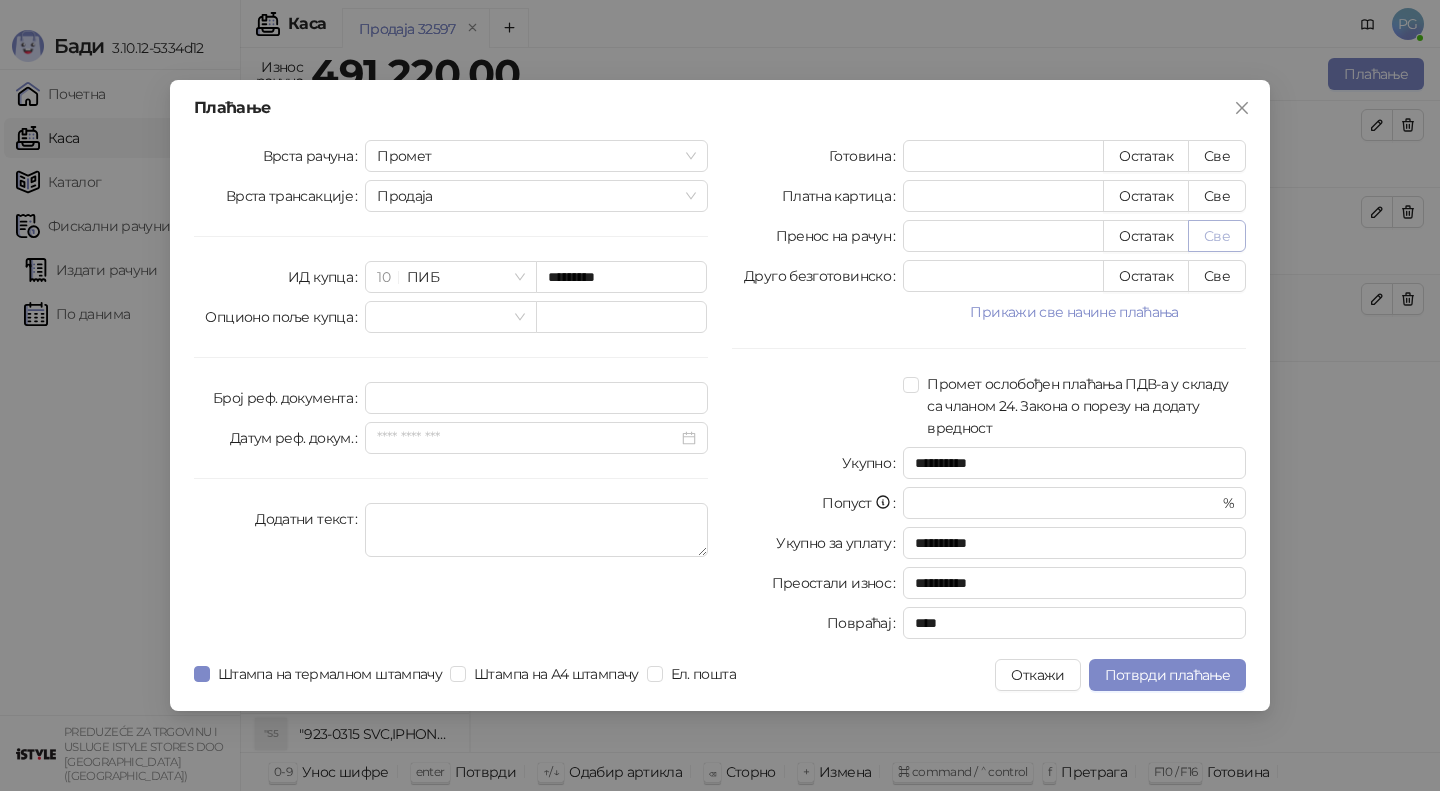 click on "Све" at bounding box center (1217, 236) 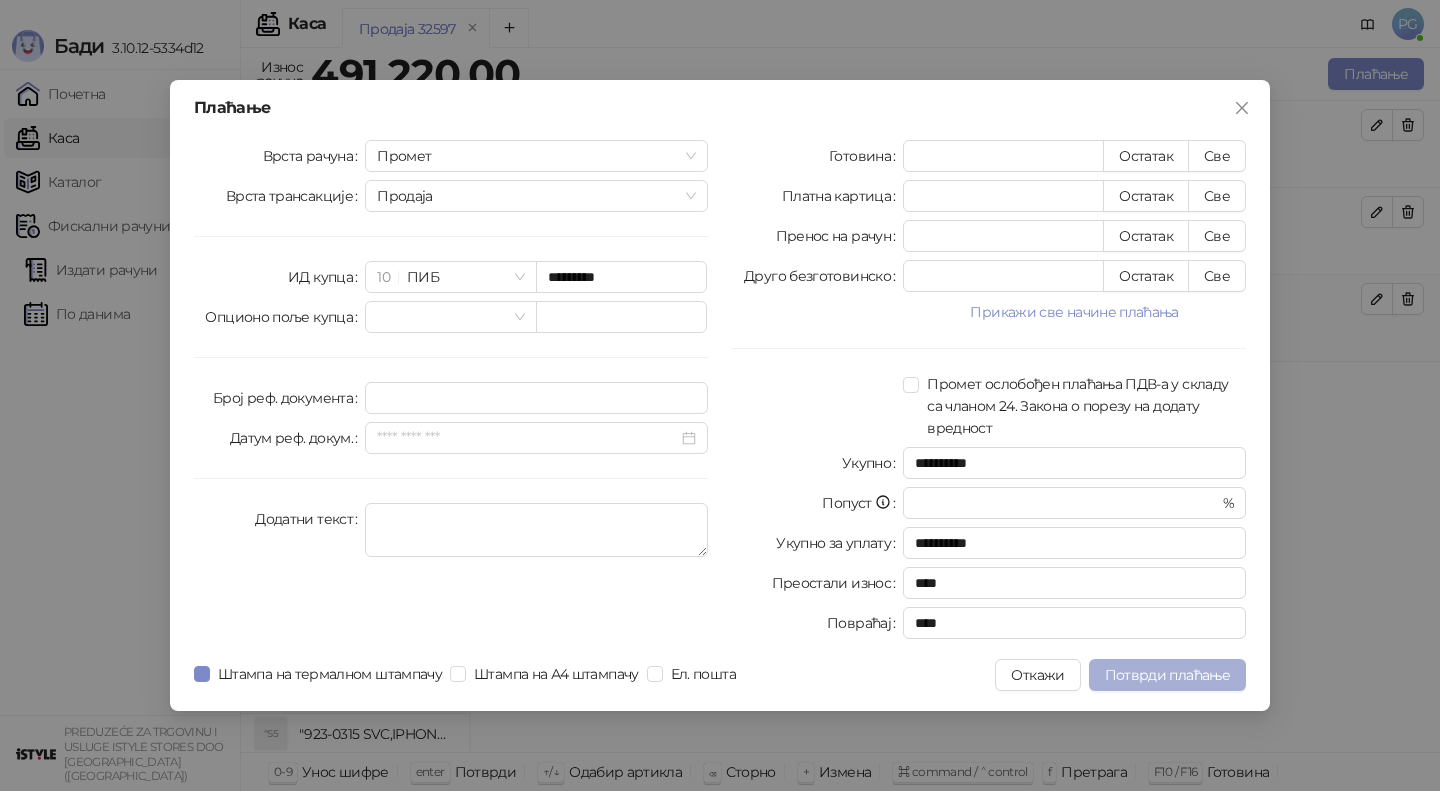 click on "Потврди плаћање" at bounding box center (1167, 675) 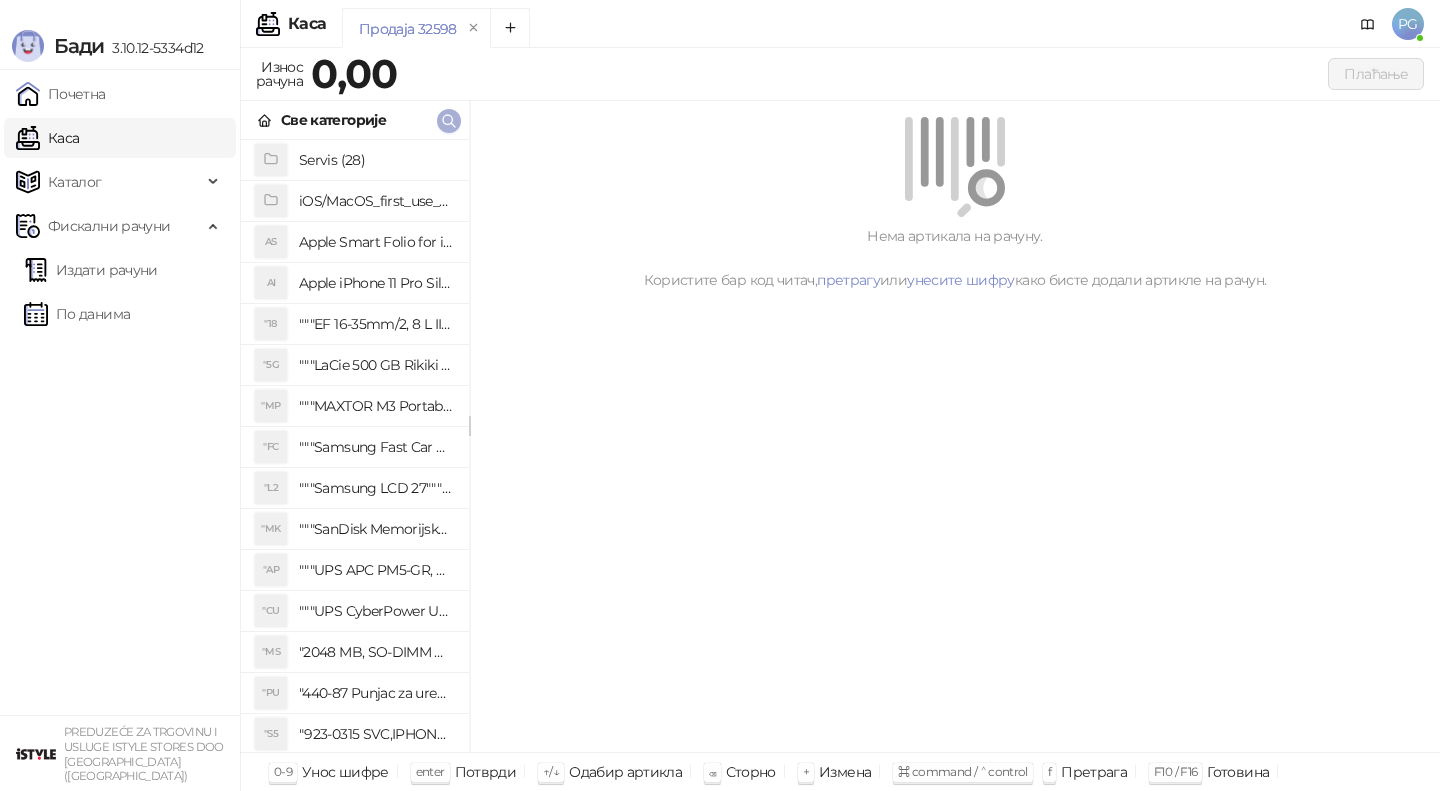 click 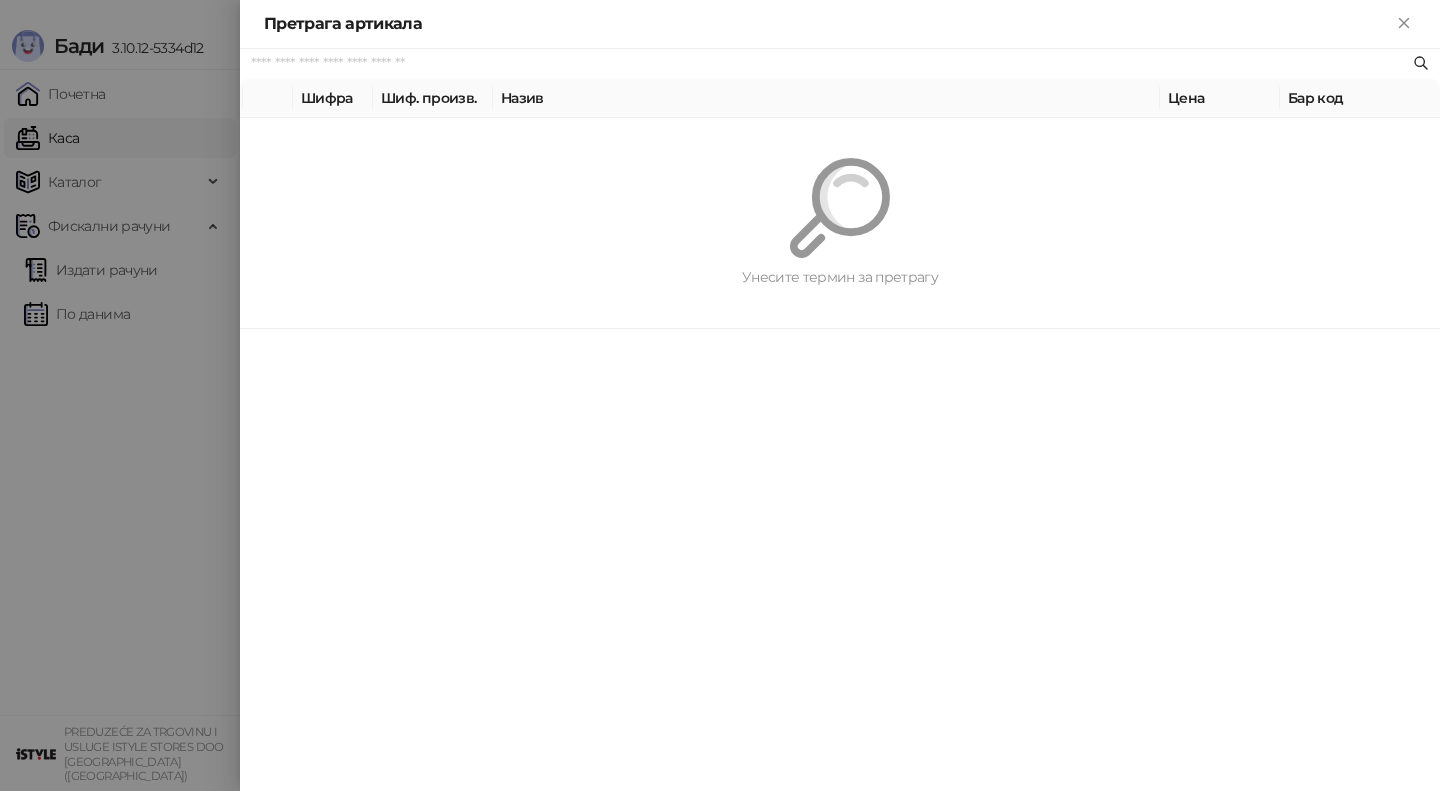 paste on "**********" 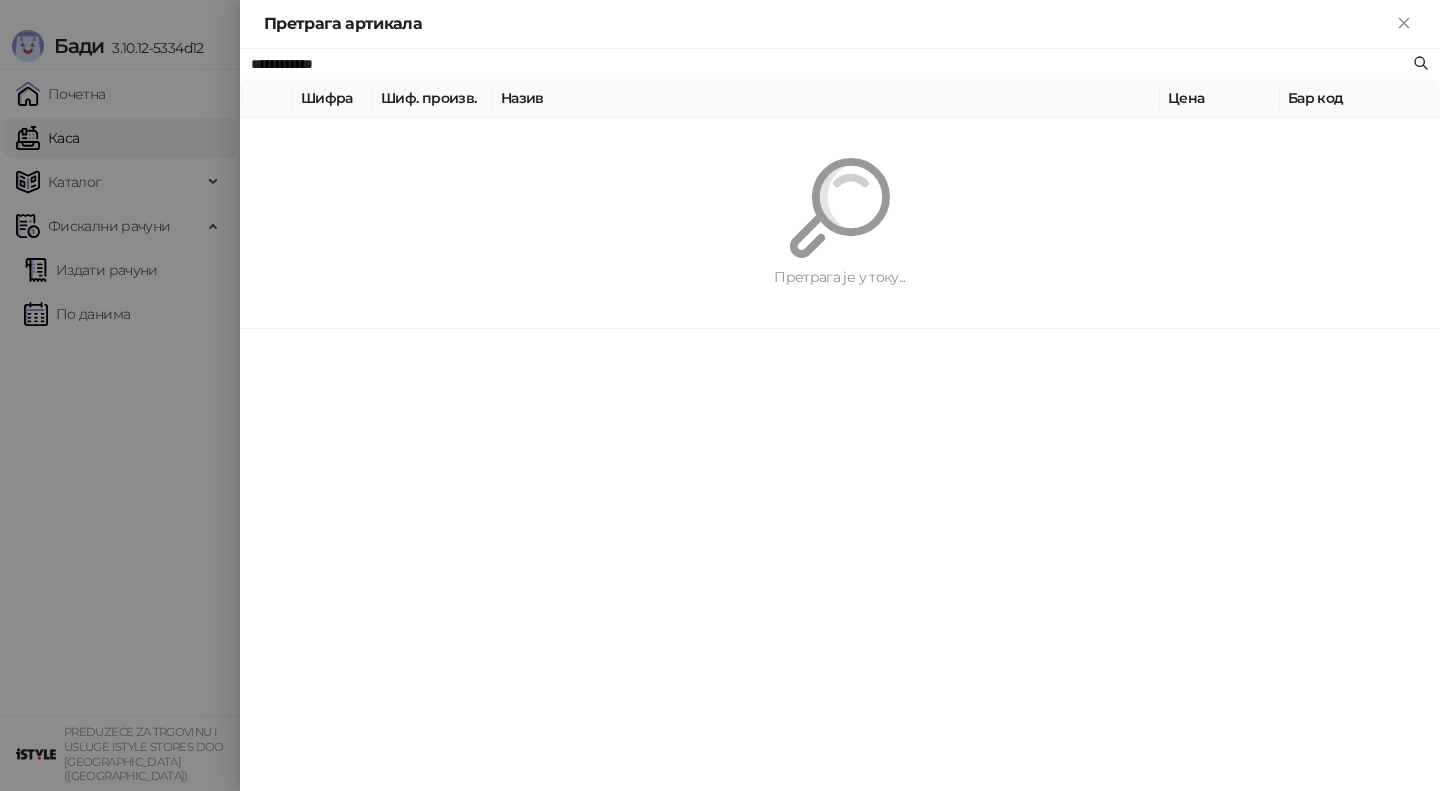 type on "**********" 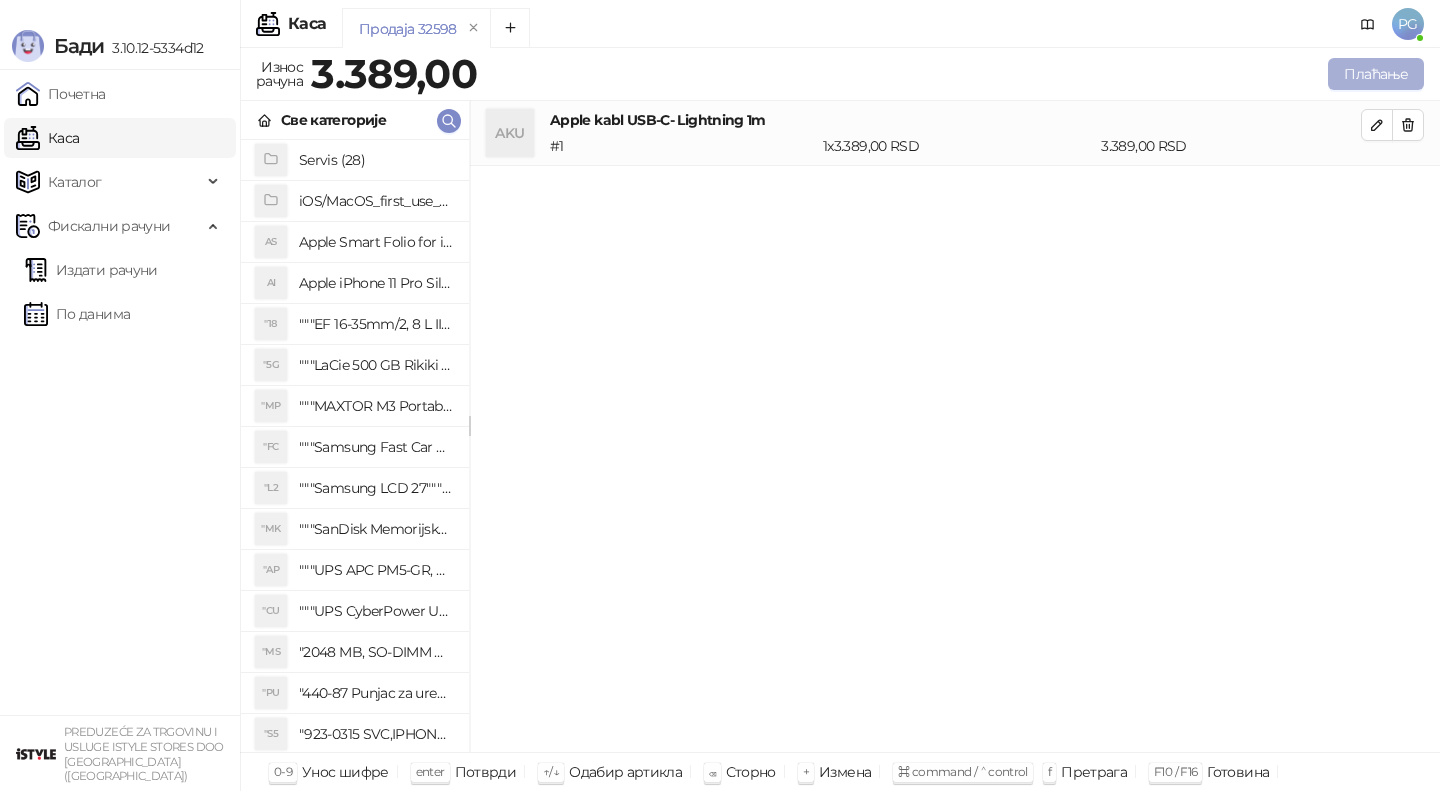 click on "Плаћање" at bounding box center (1376, 74) 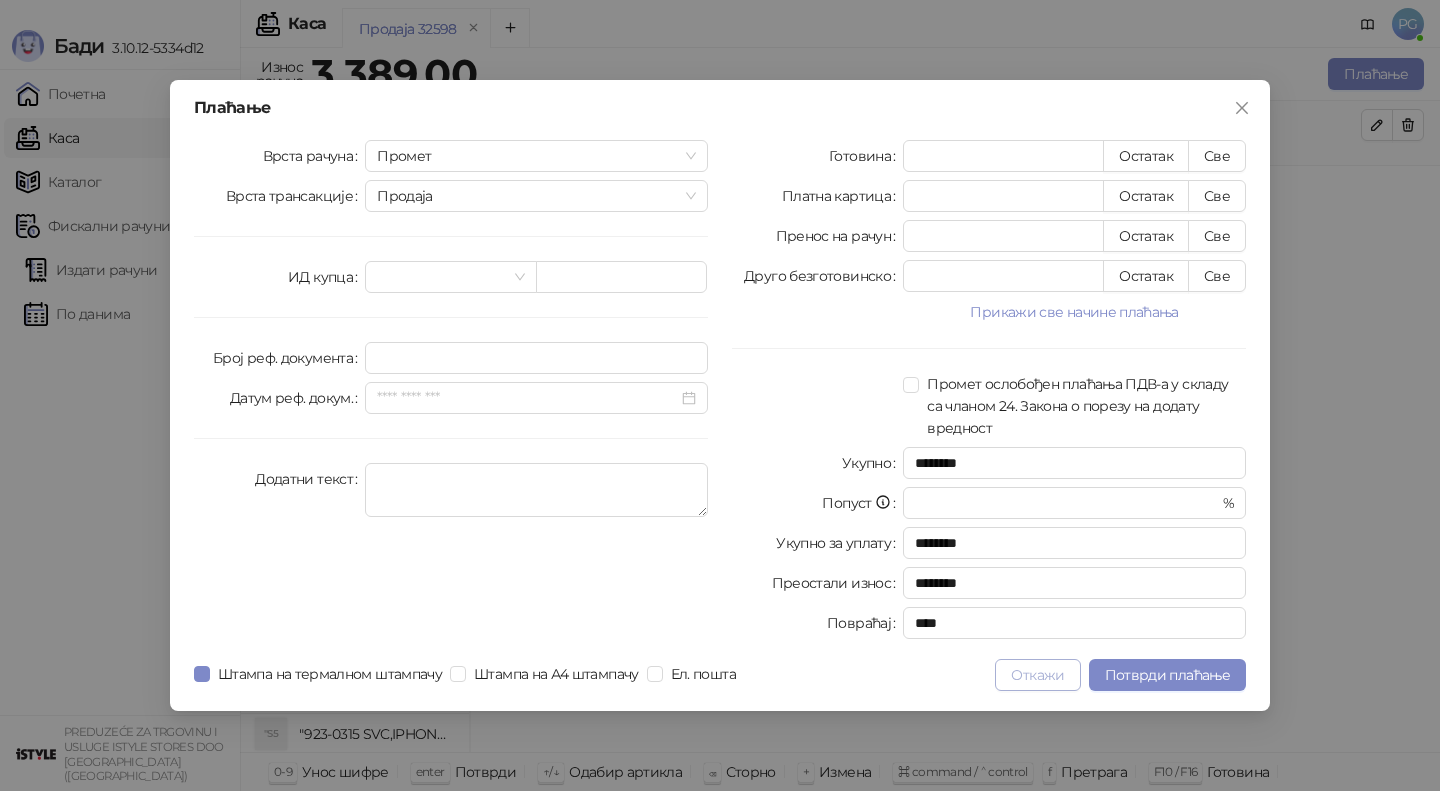 click on "Откажи" at bounding box center [1037, 675] 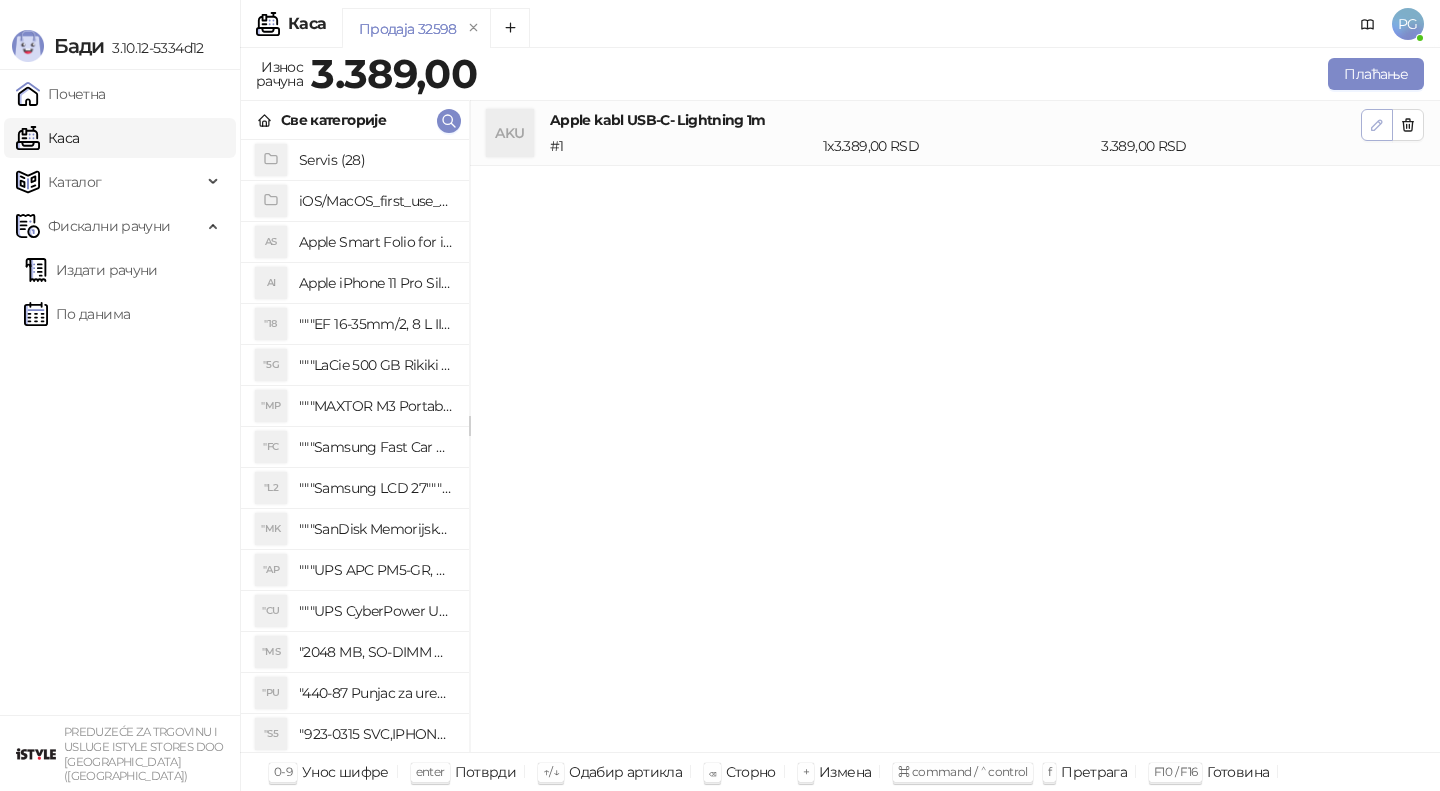 click 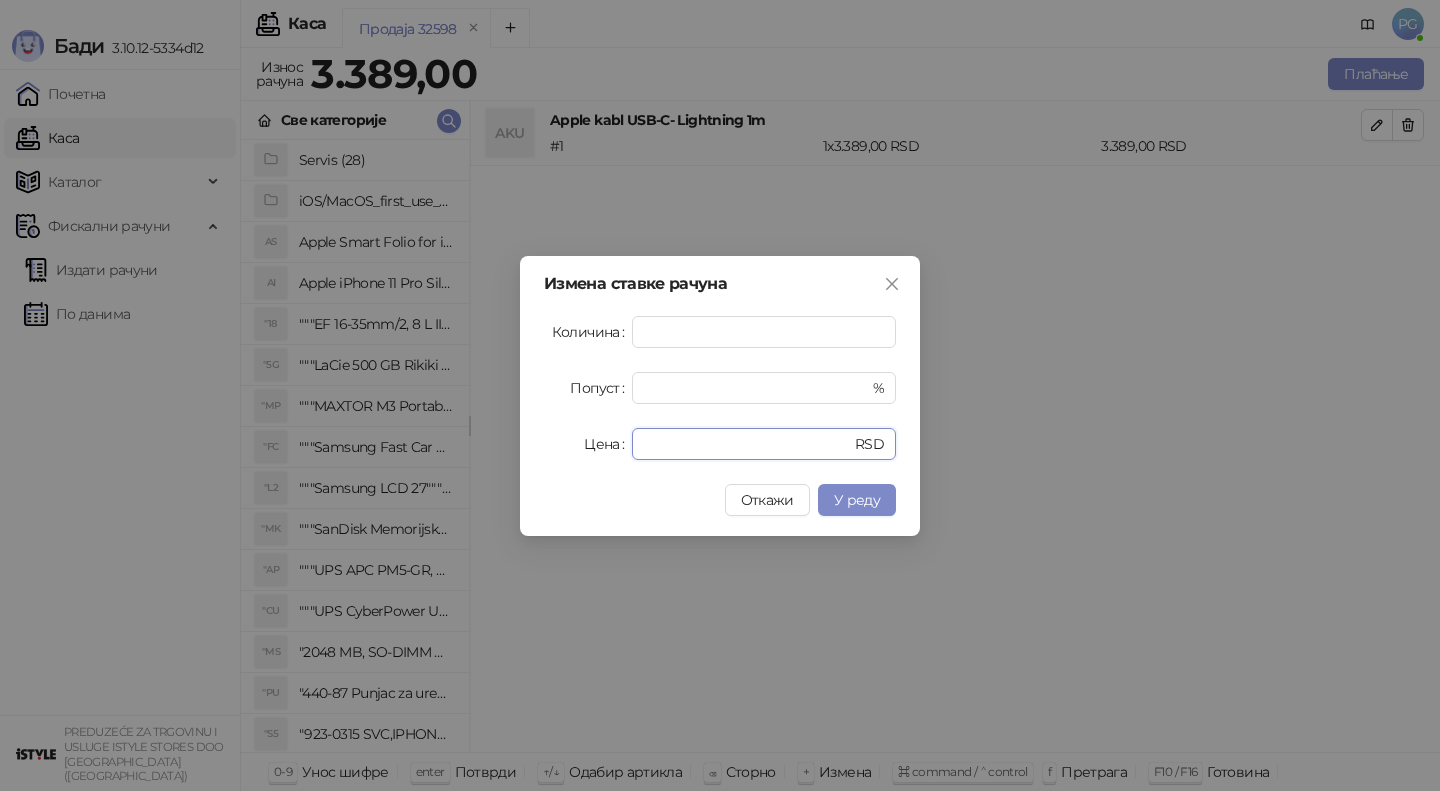drag, startPoint x: 709, startPoint y: 442, endPoint x: 416, endPoint y: 436, distance: 293.06143 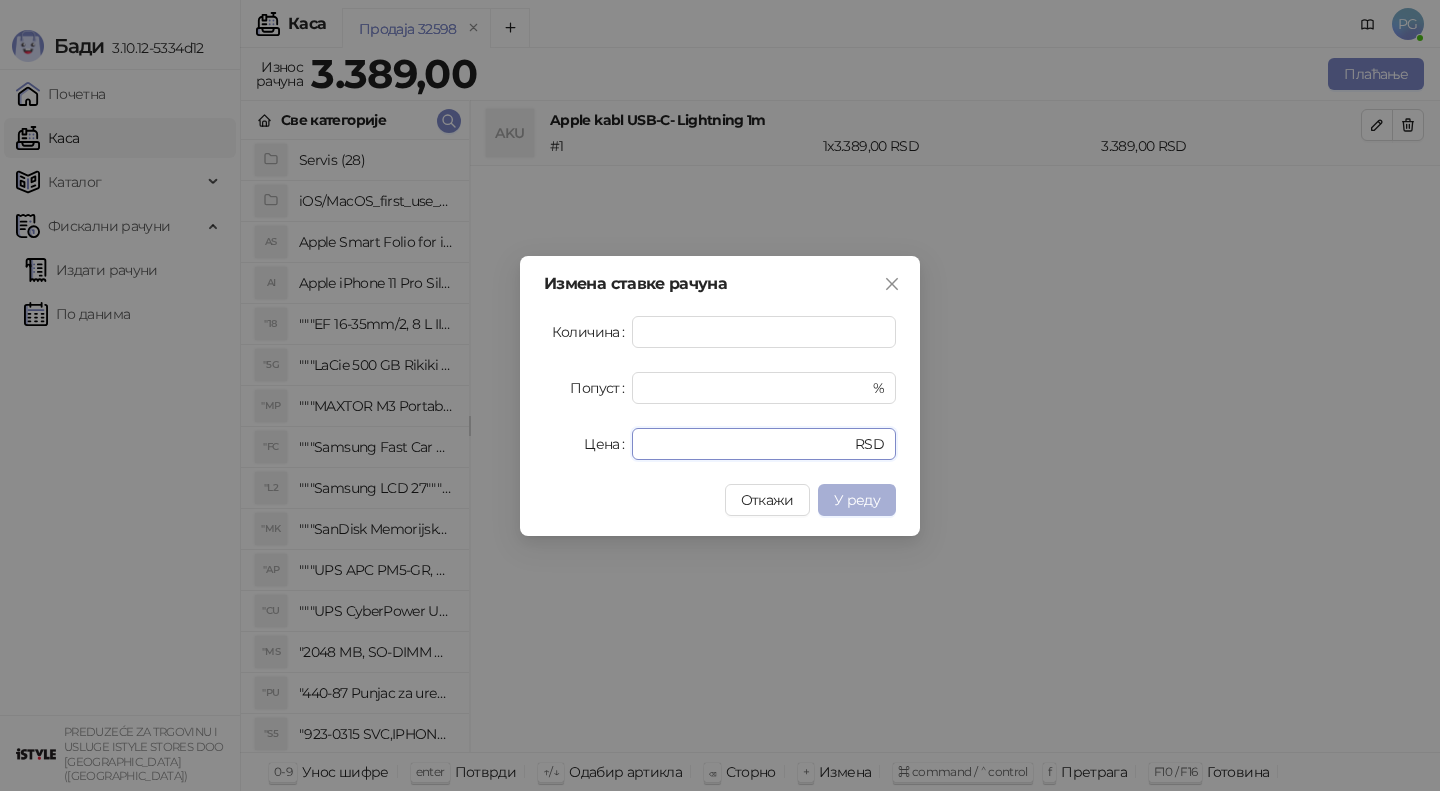 type on "****" 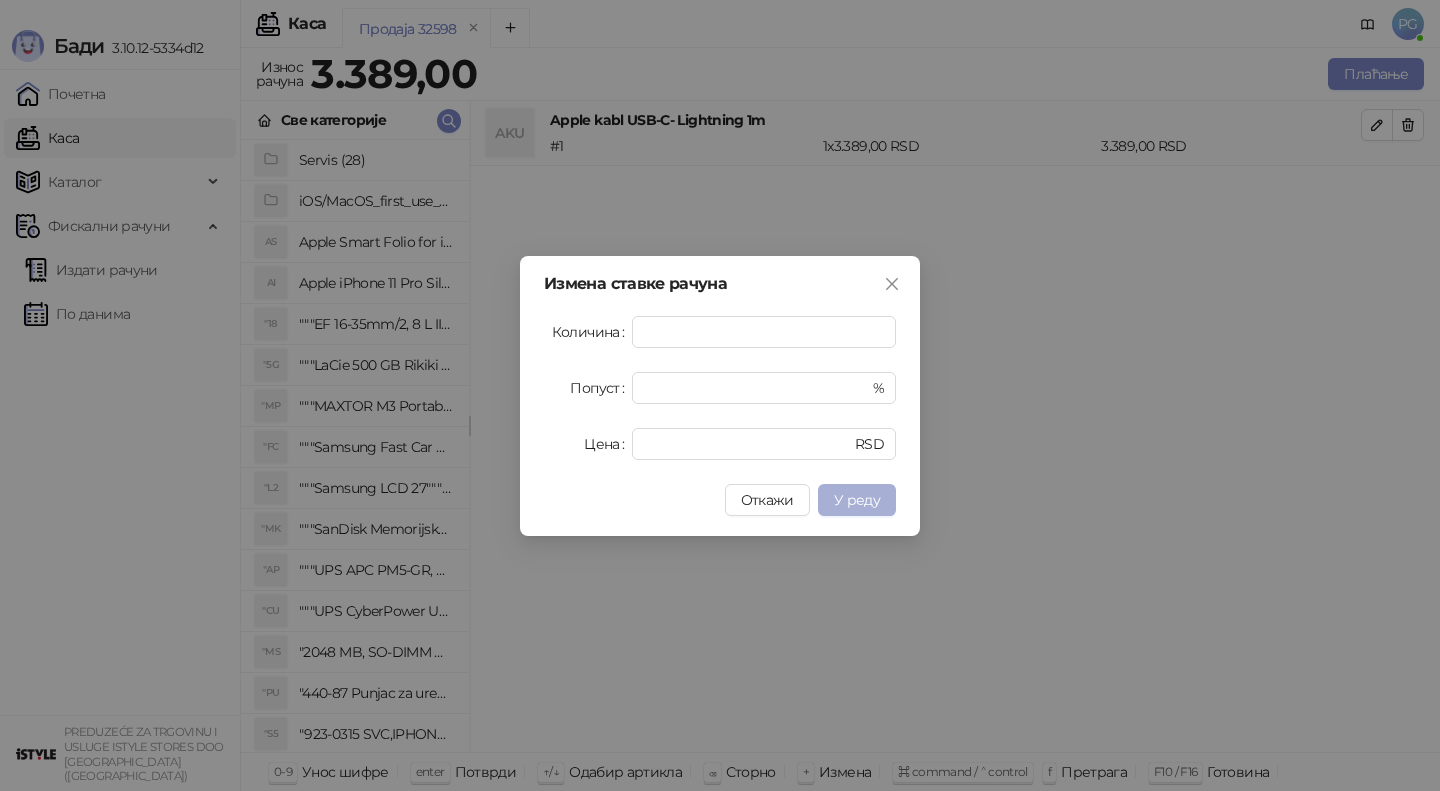 click on "У реду" at bounding box center (857, 500) 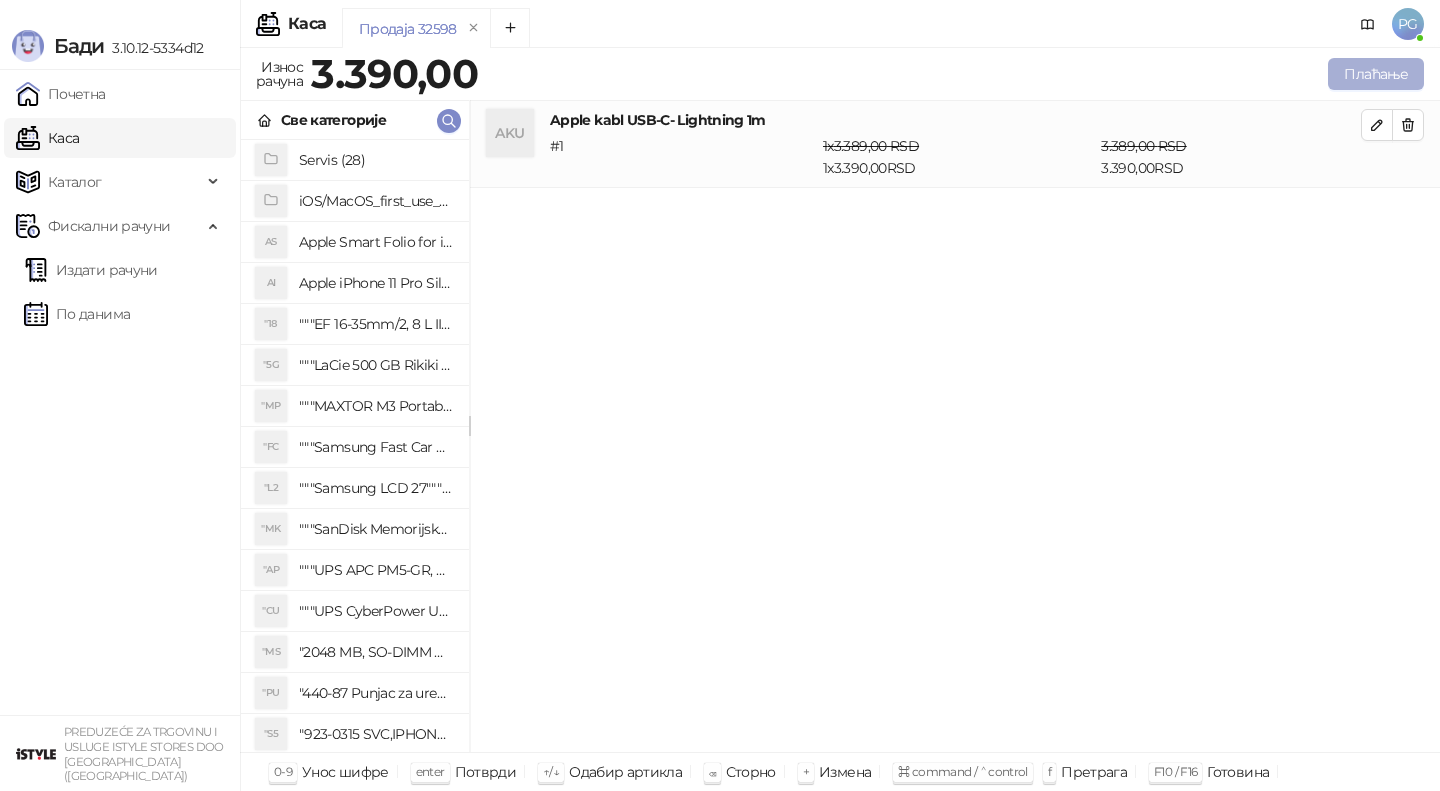 click on "Плаћање" at bounding box center [1376, 74] 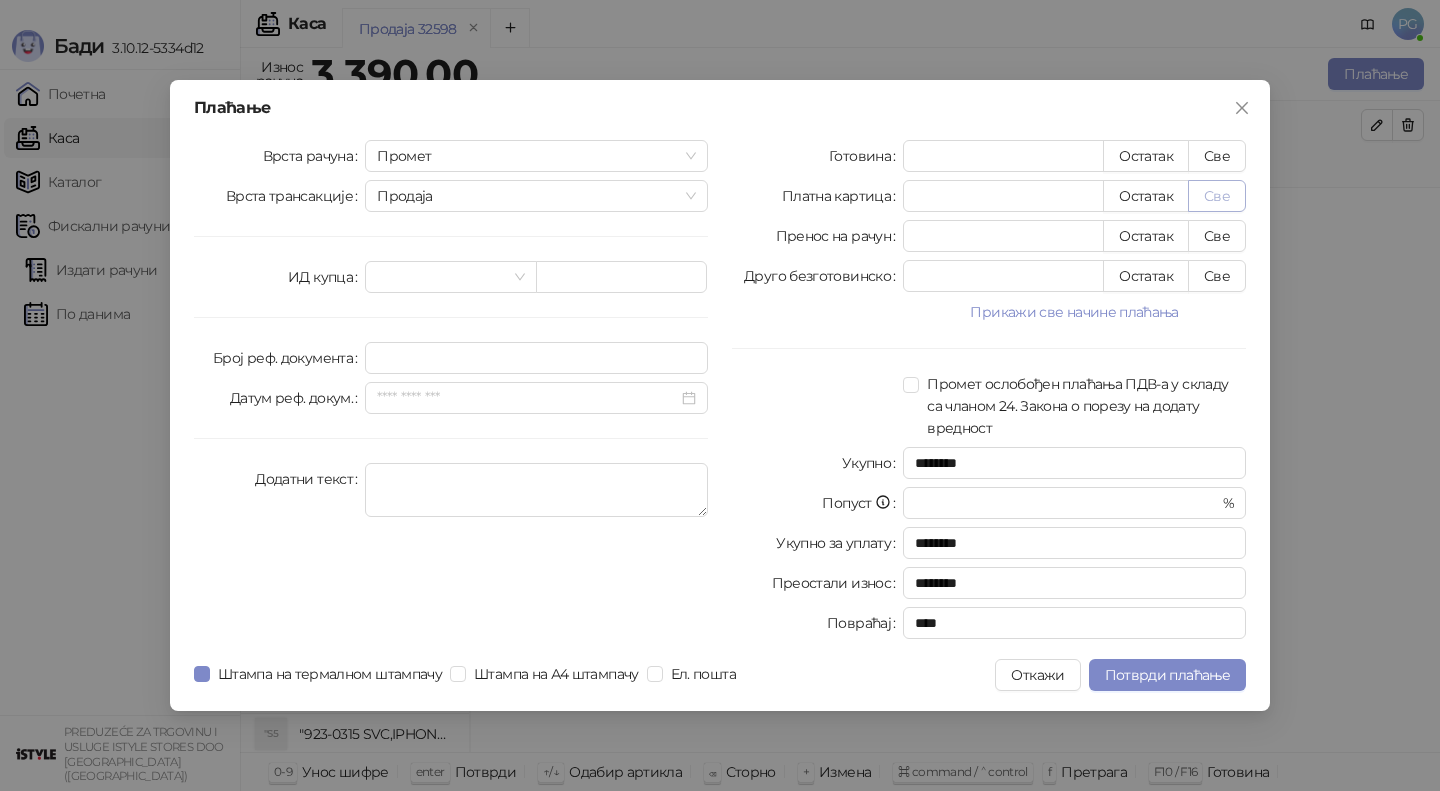 click on "Све" at bounding box center [1217, 196] 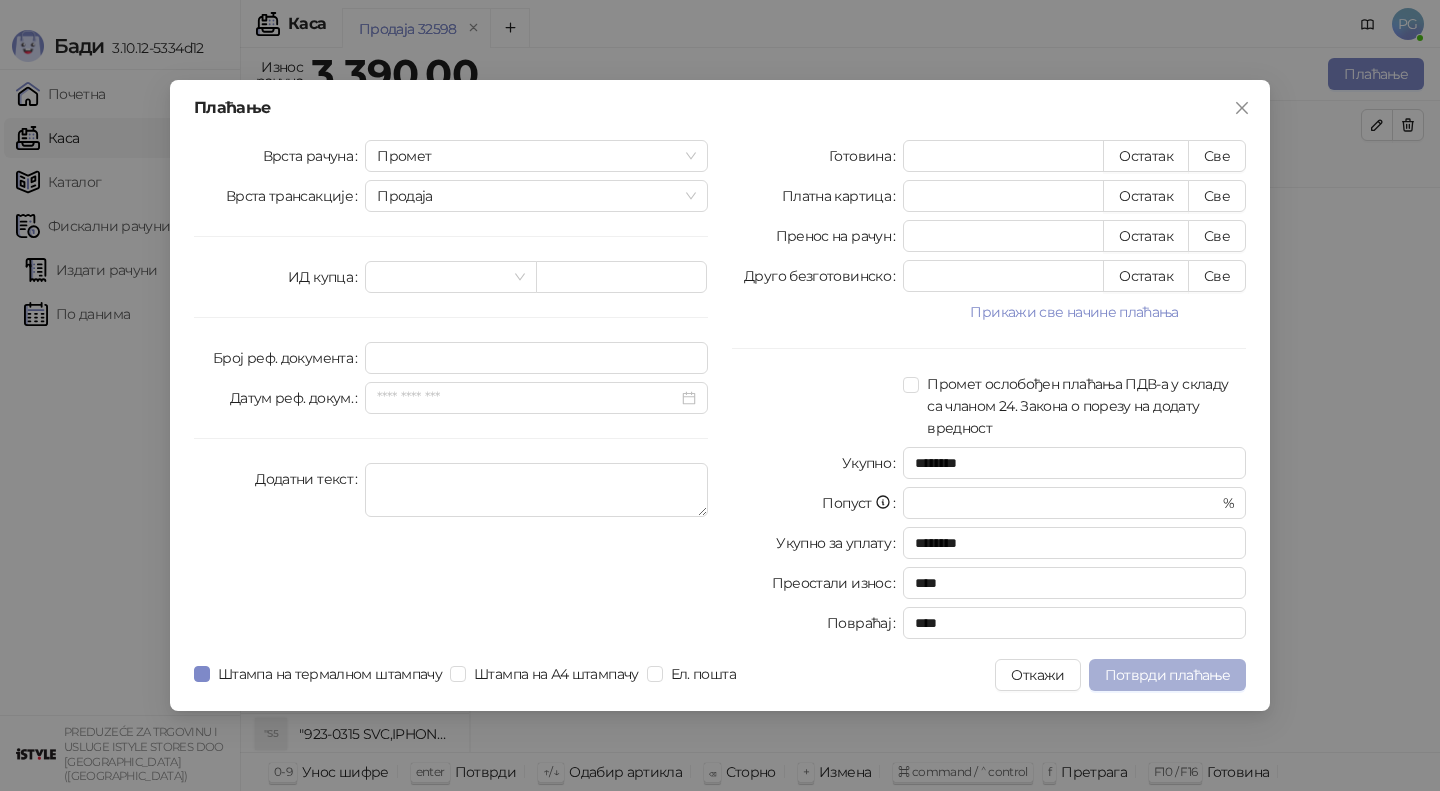 click on "Потврди плаћање" at bounding box center [1167, 675] 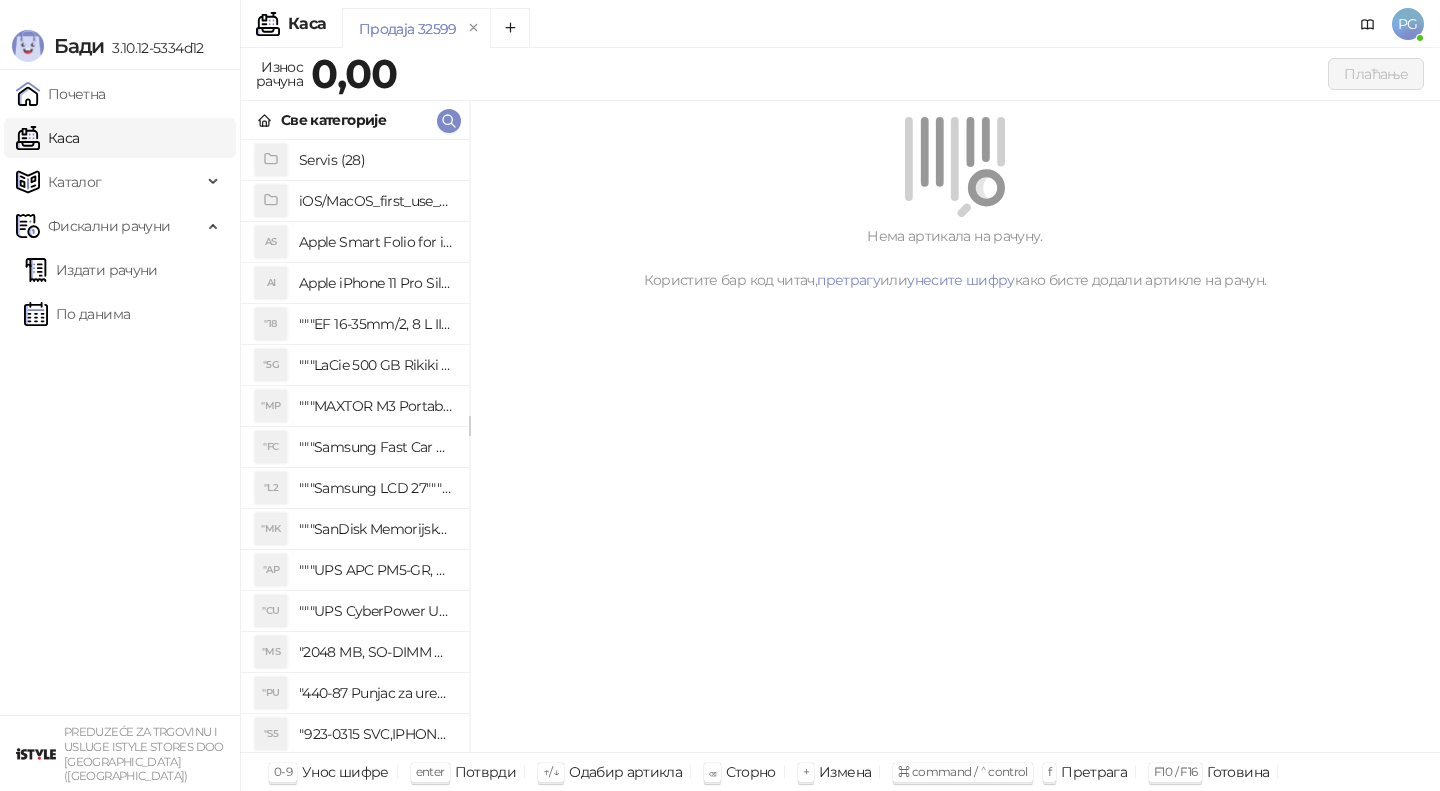 click on "Све категорије" at bounding box center (355, 120) 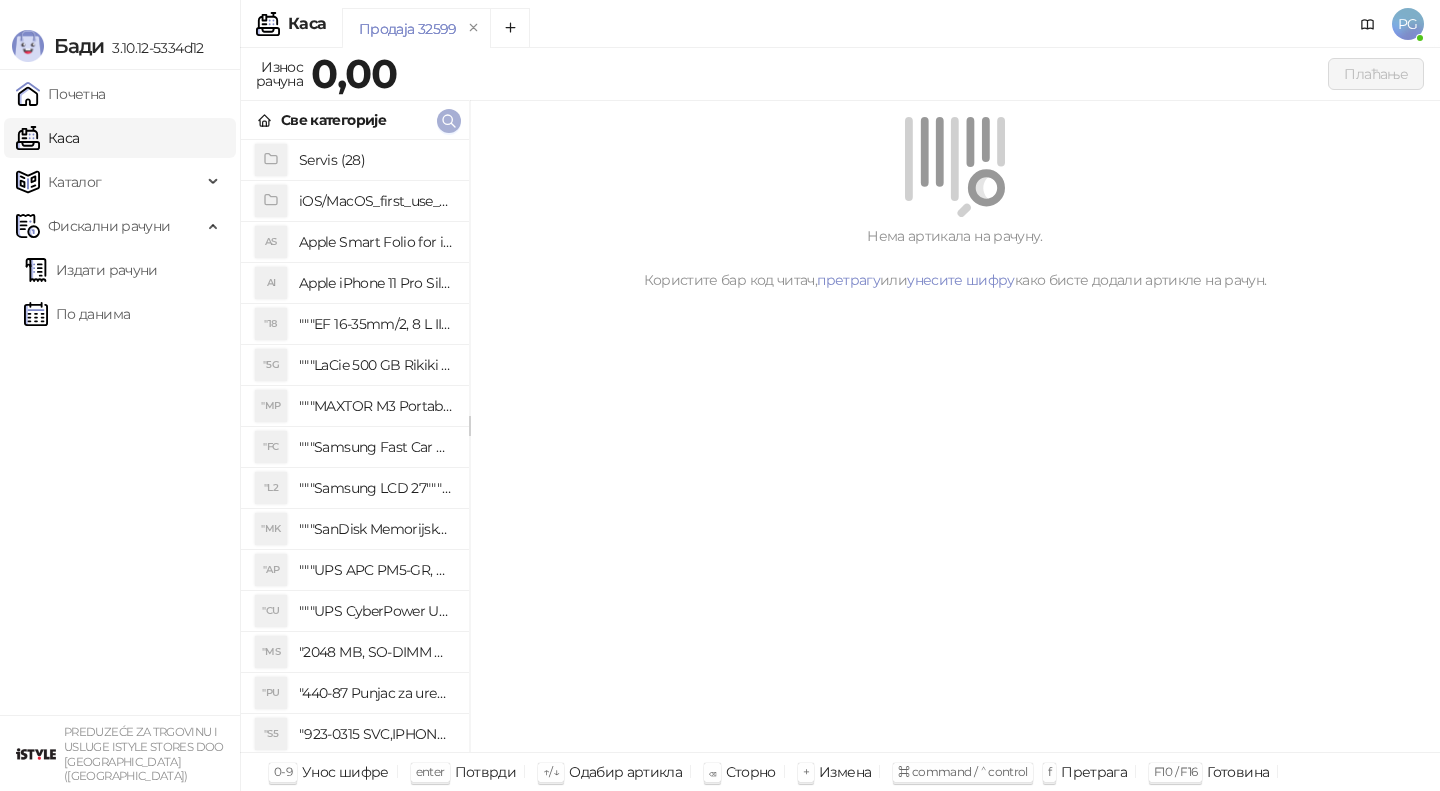 click 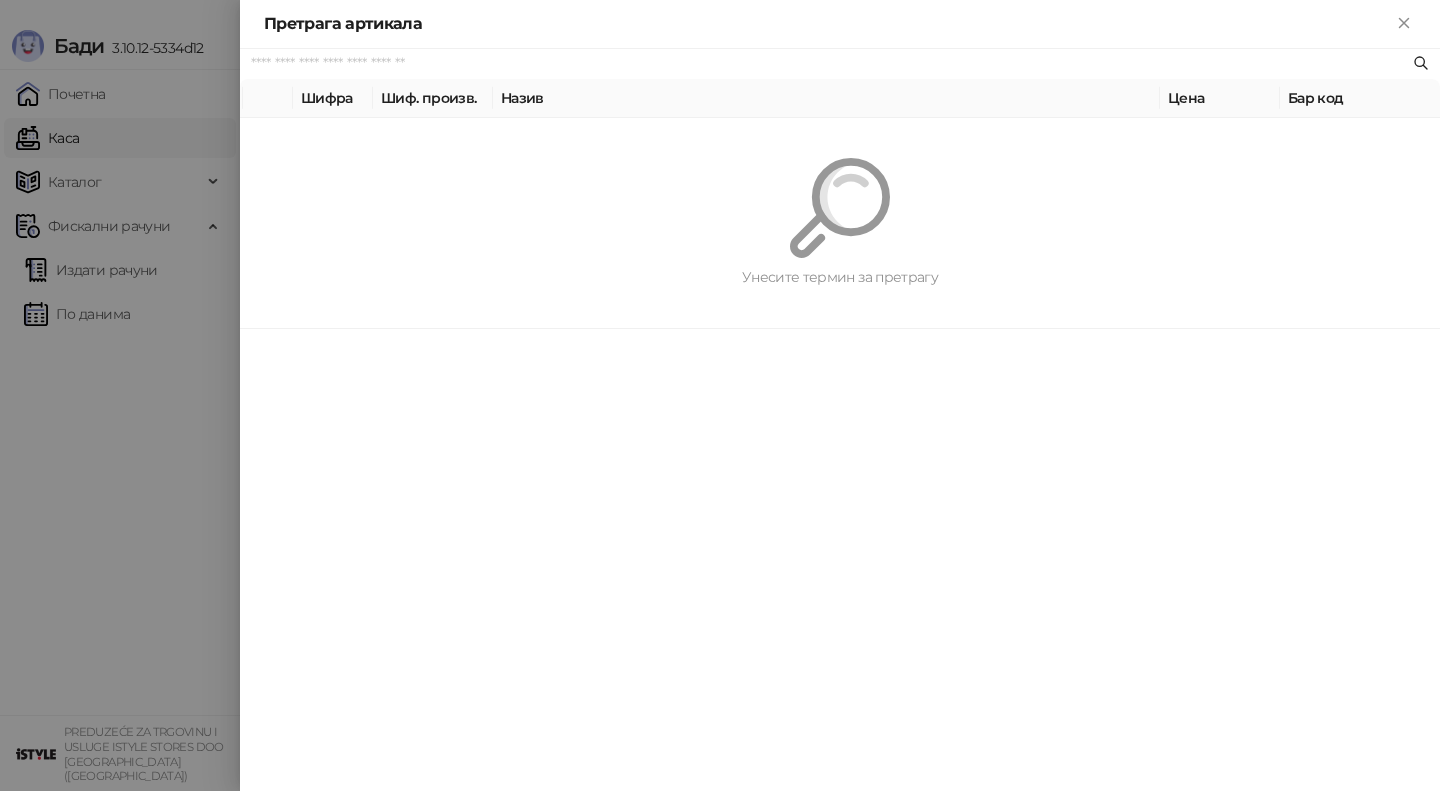 paste on "**********" 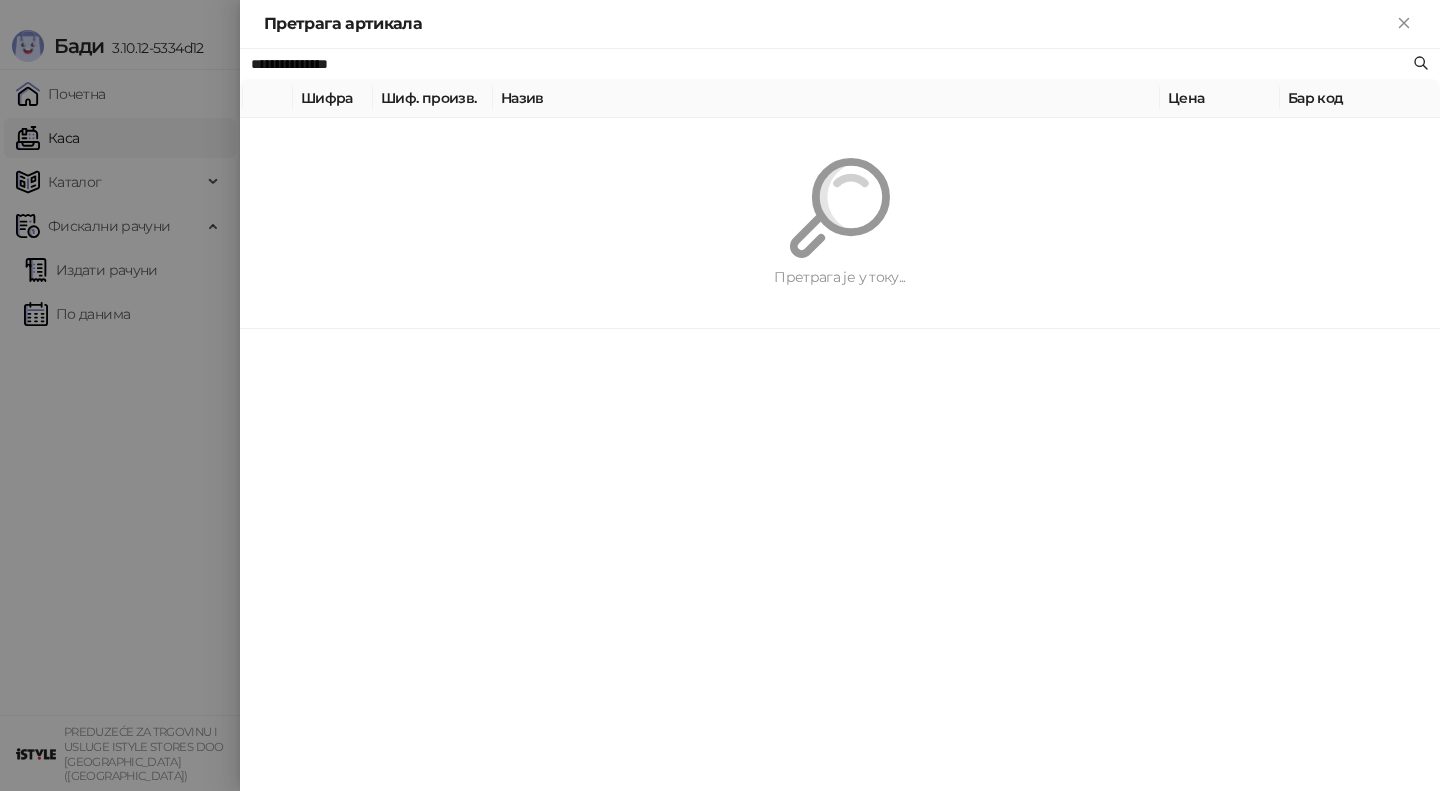 type on "**********" 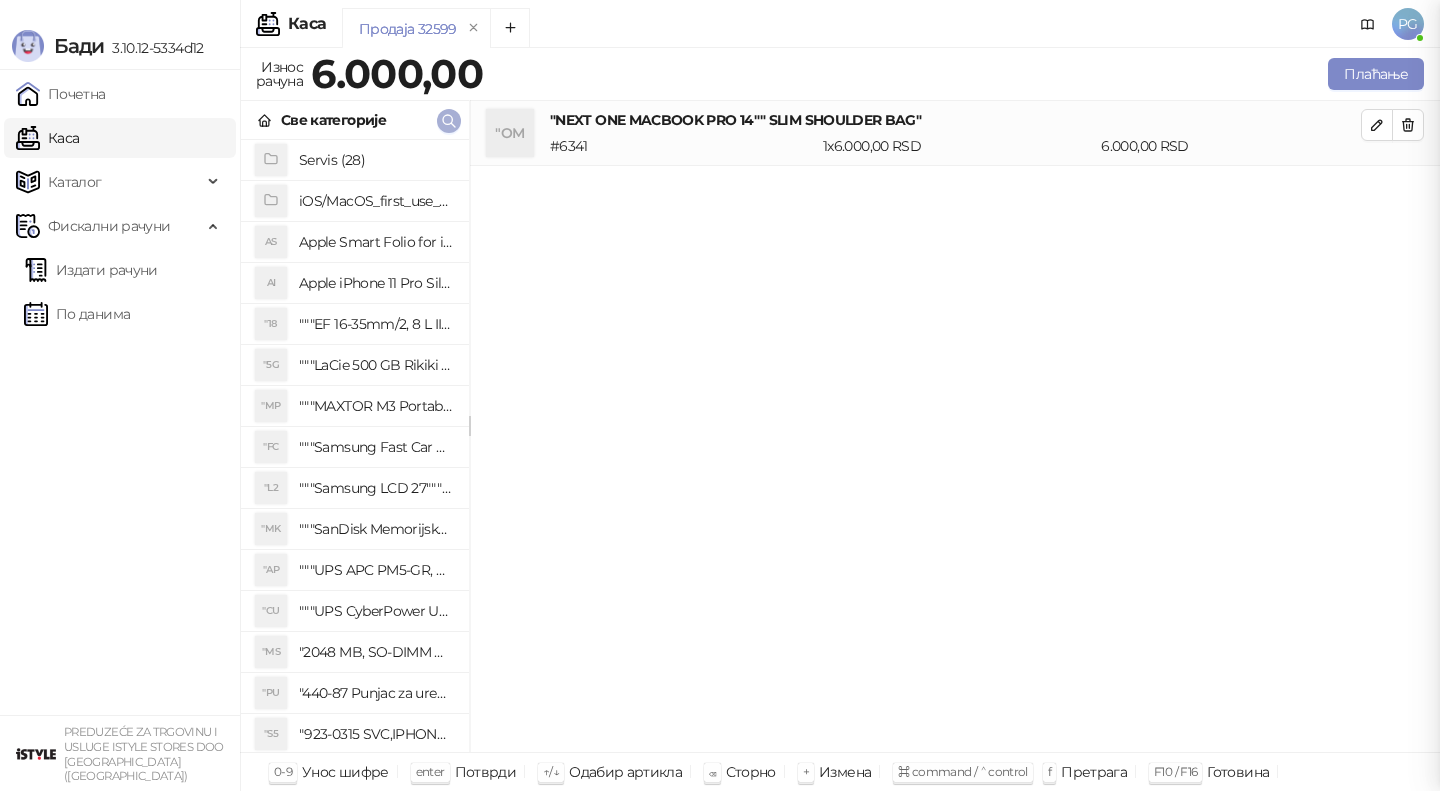type 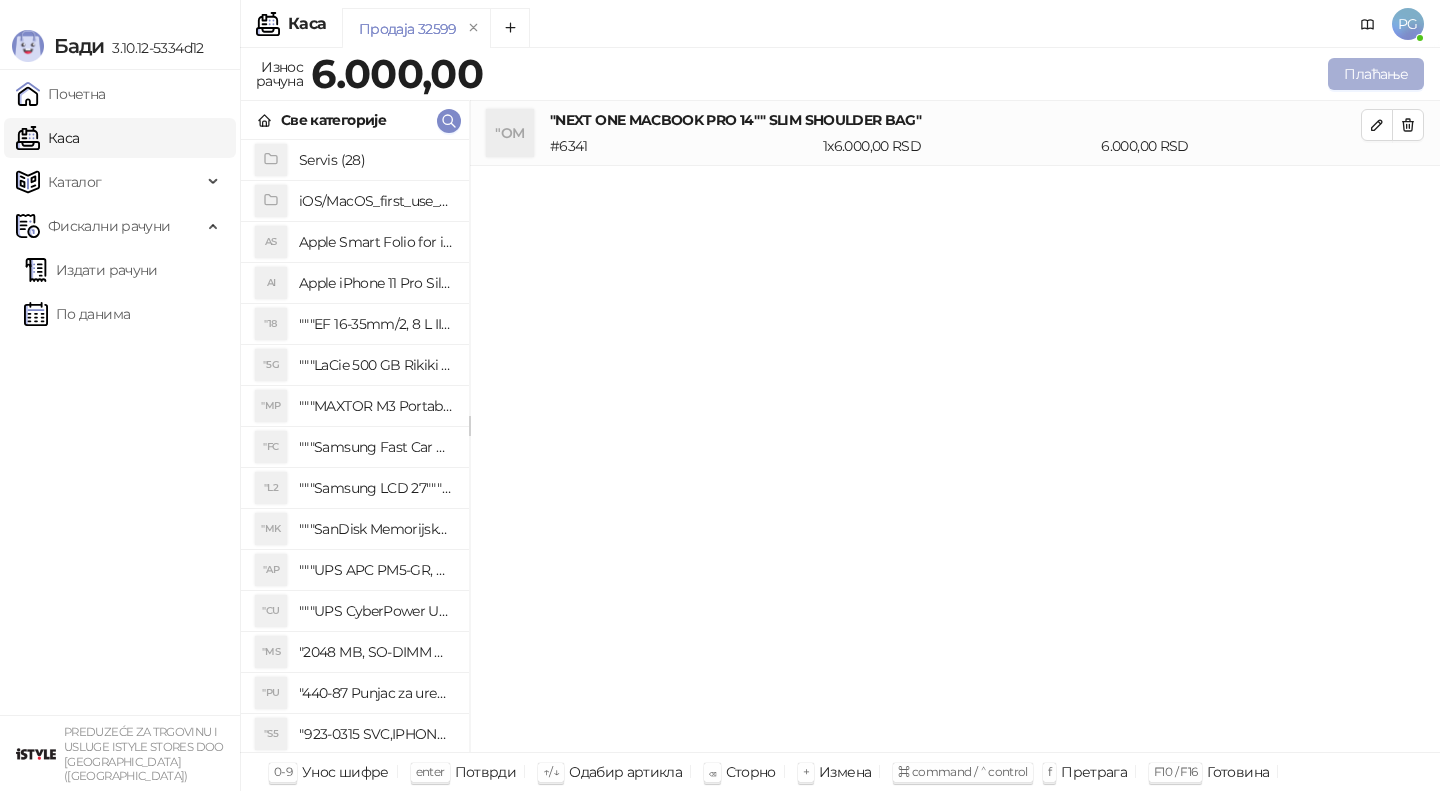click on "Плаћање" at bounding box center [1376, 74] 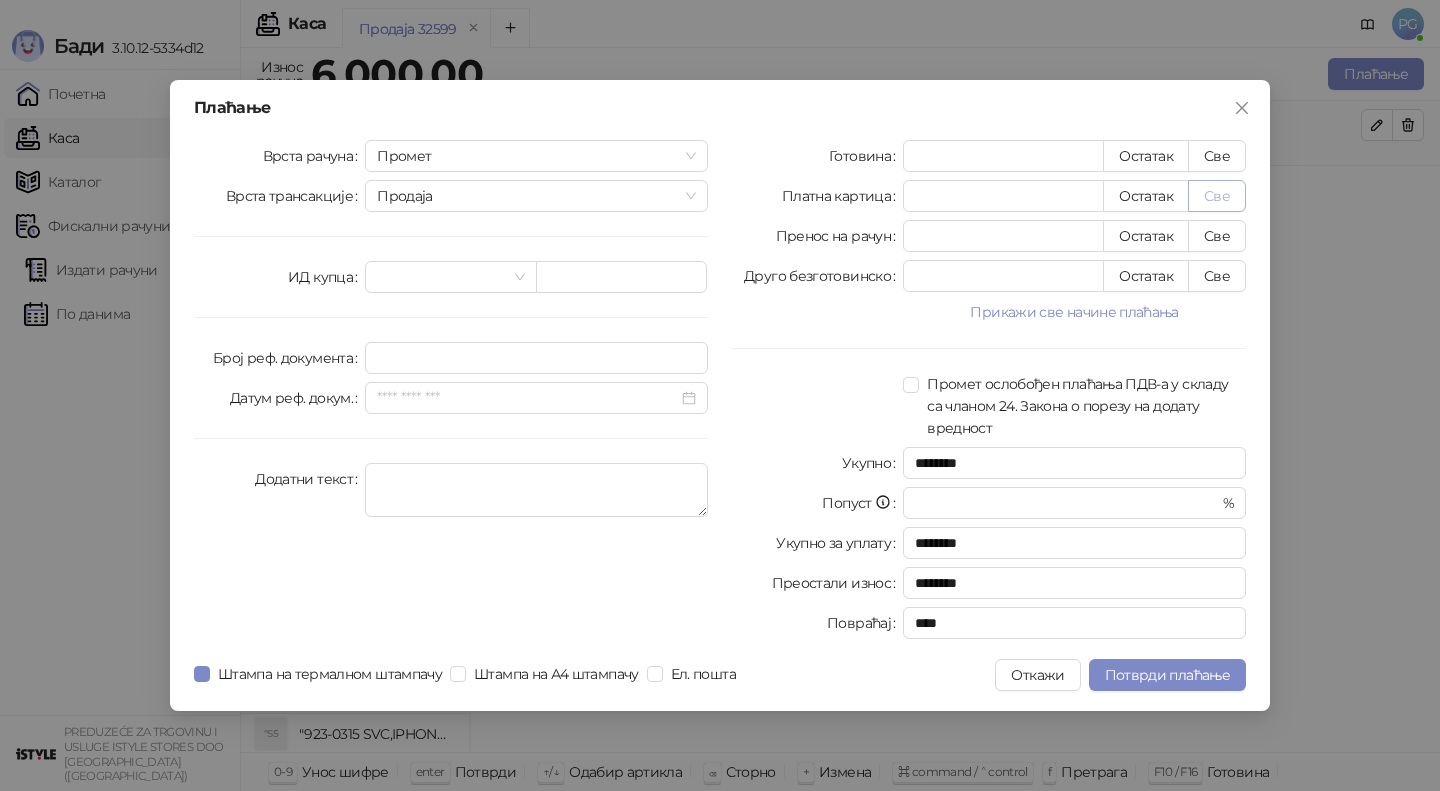click on "Све" at bounding box center [1217, 196] 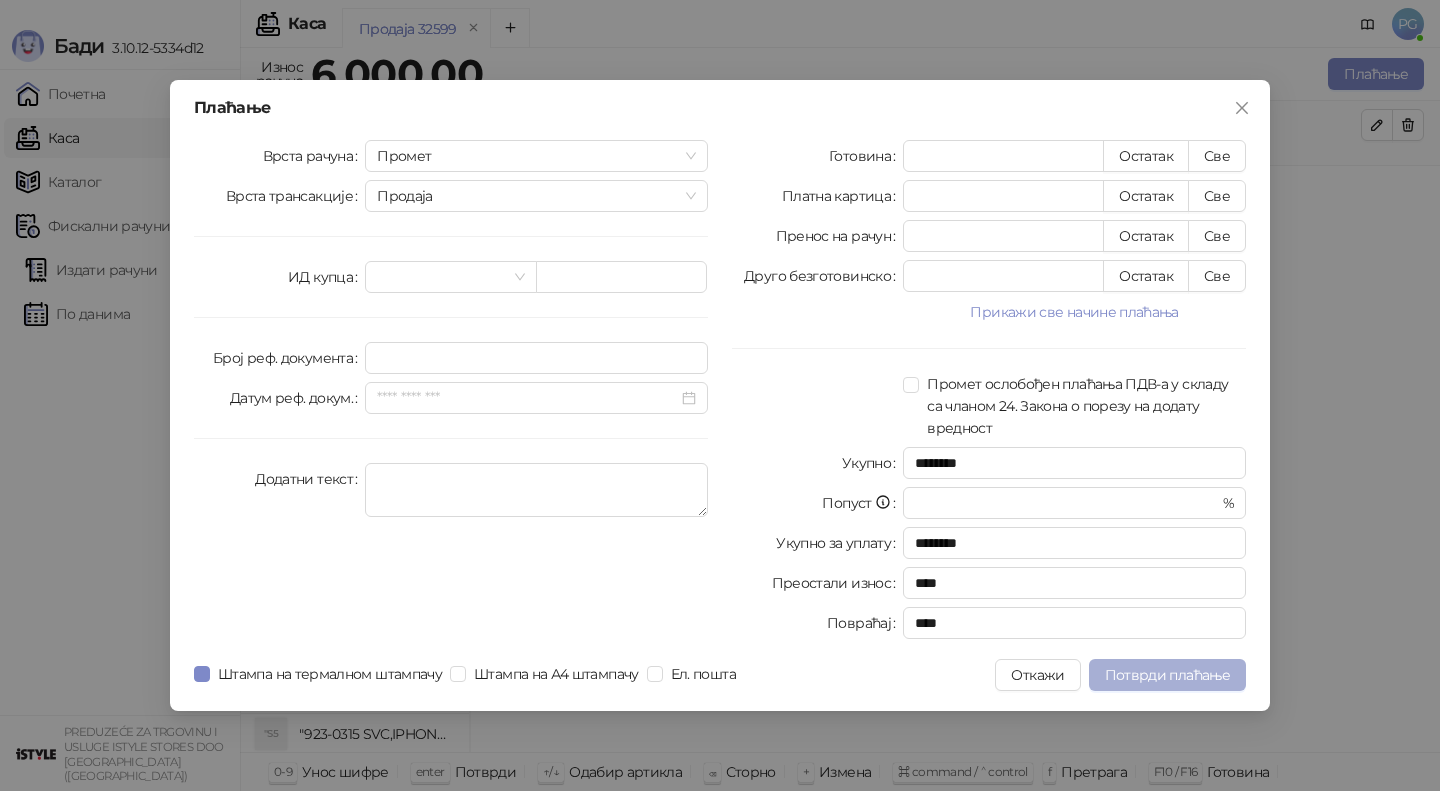 click on "Потврди плаћање" at bounding box center [1167, 675] 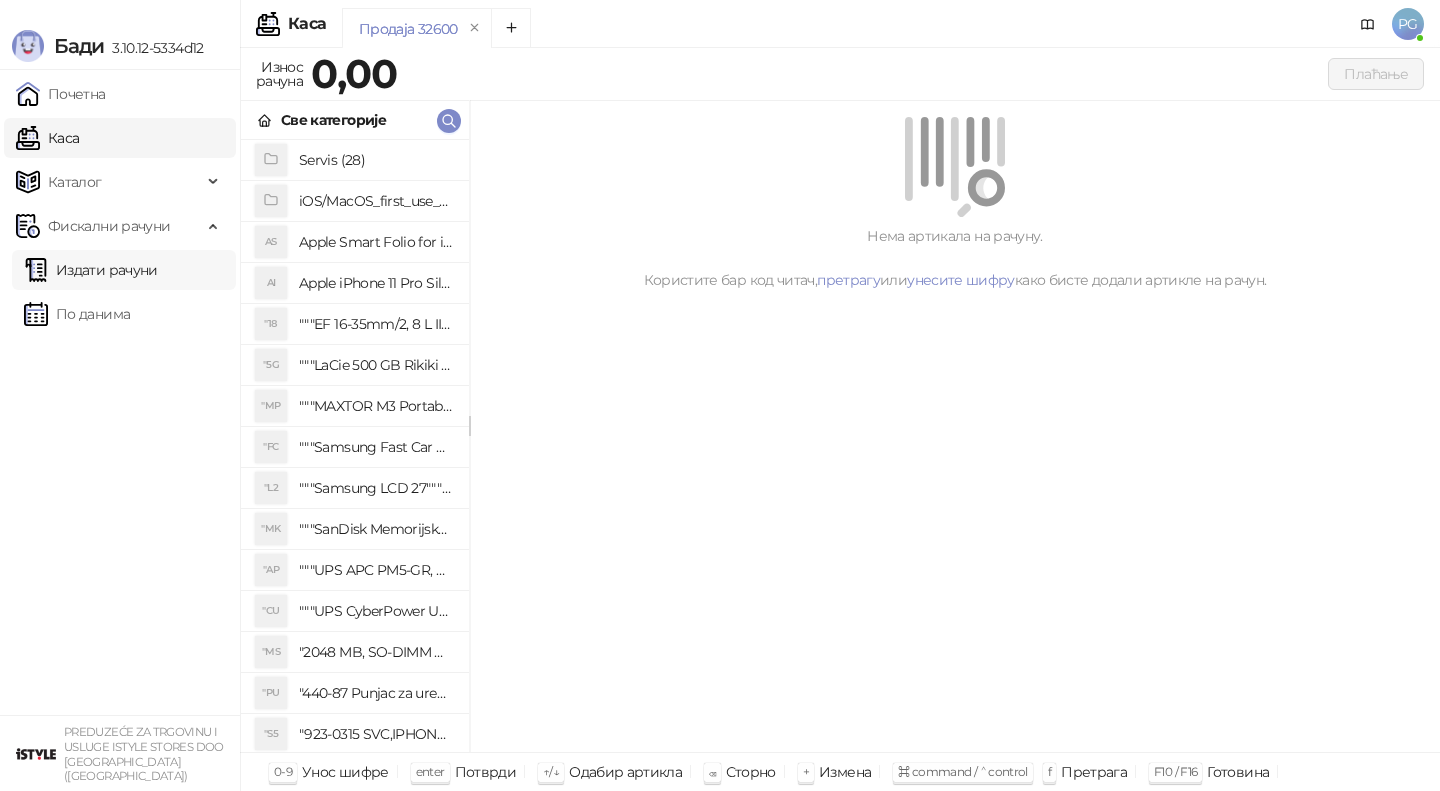 click on "Издати рачуни" at bounding box center [91, 270] 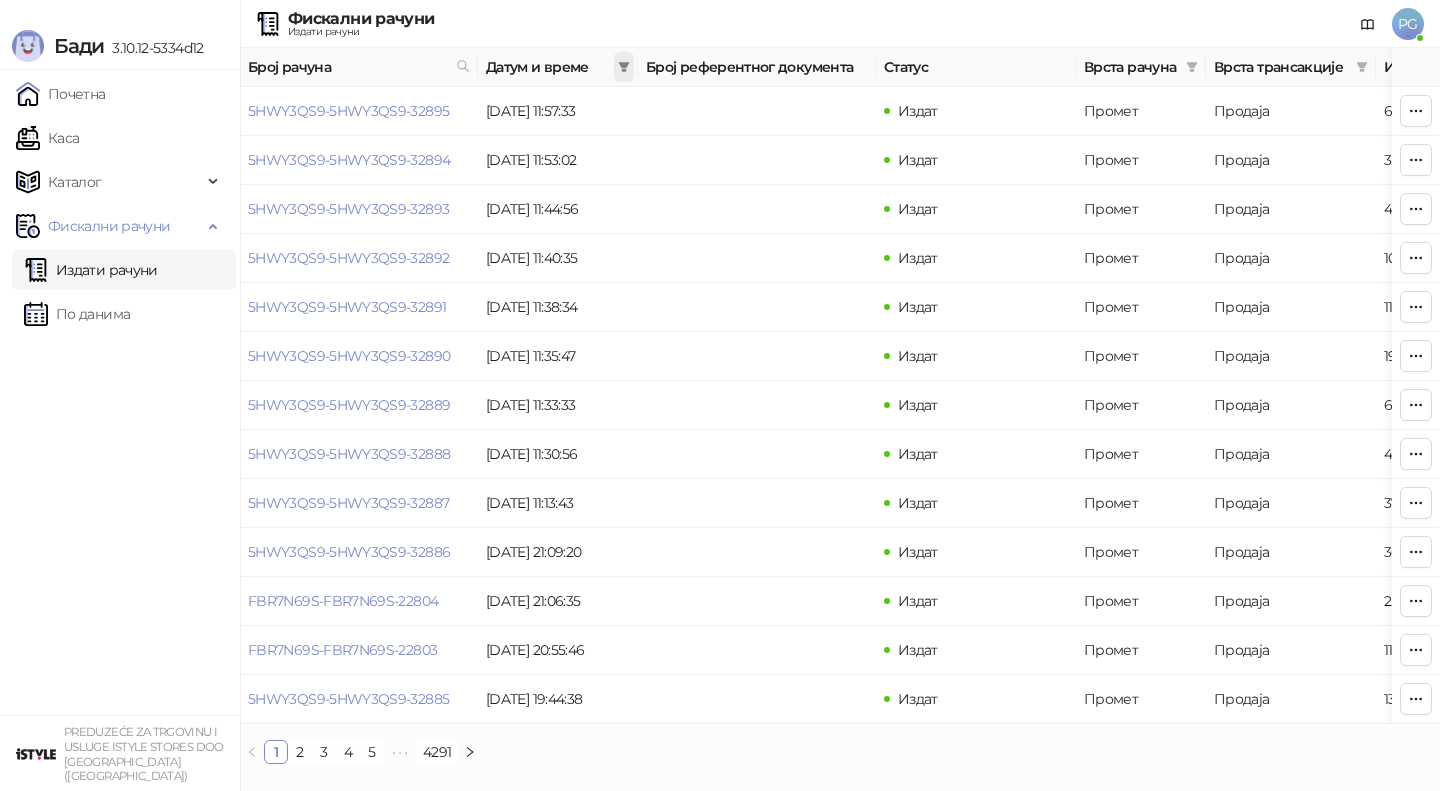 click at bounding box center (624, 67) 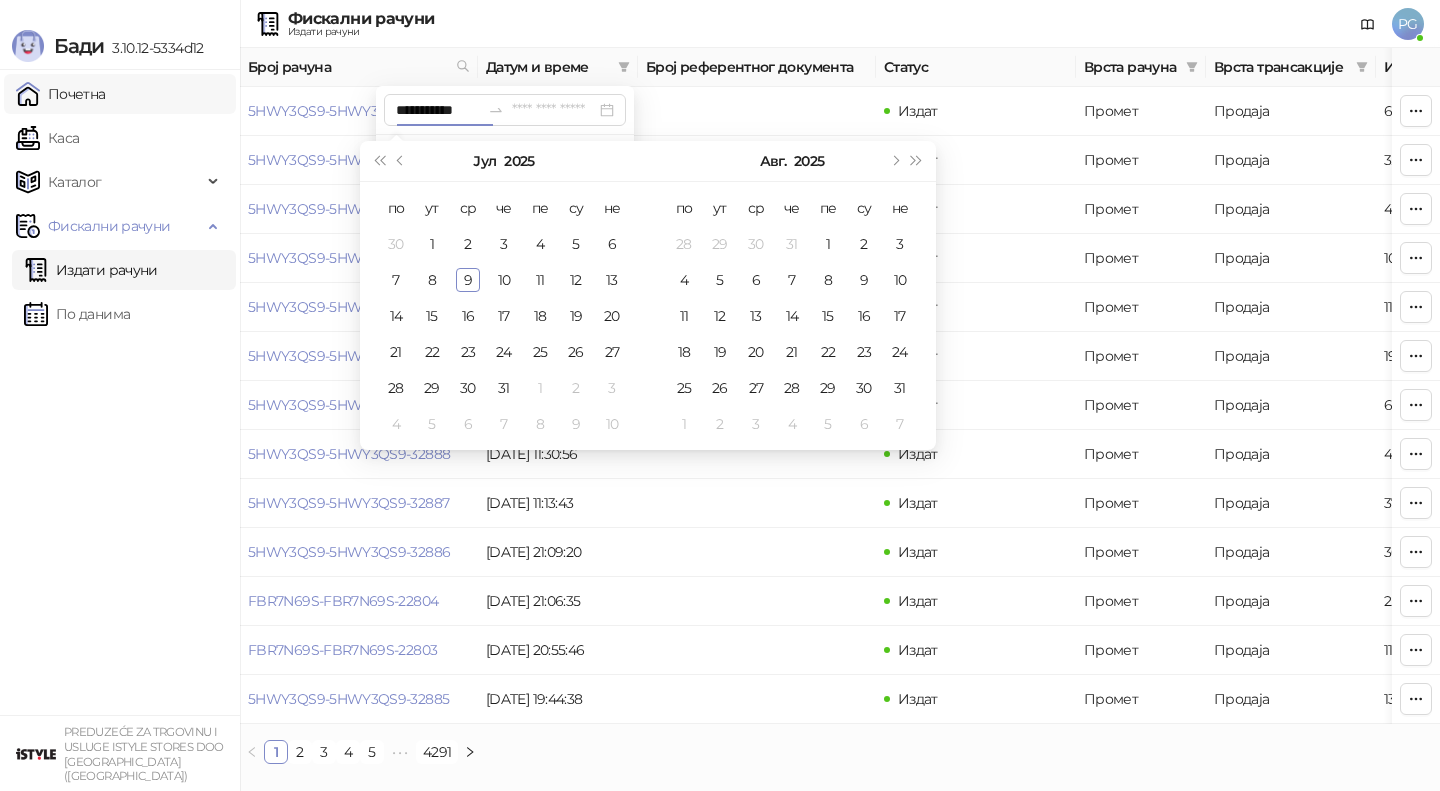 drag, startPoint x: 452, startPoint y: 111, endPoint x: 216, endPoint y: 109, distance: 236.00847 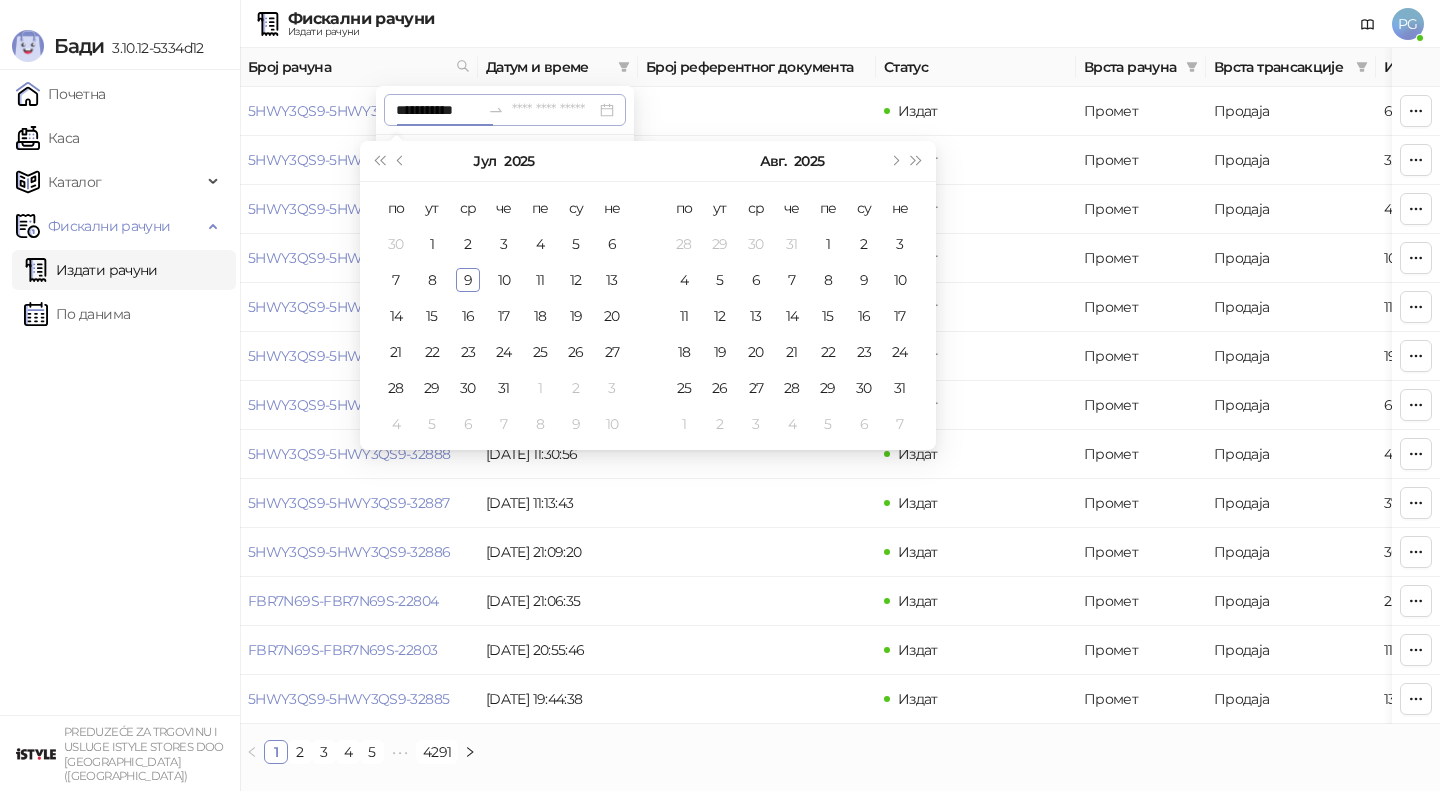 type on "**********" 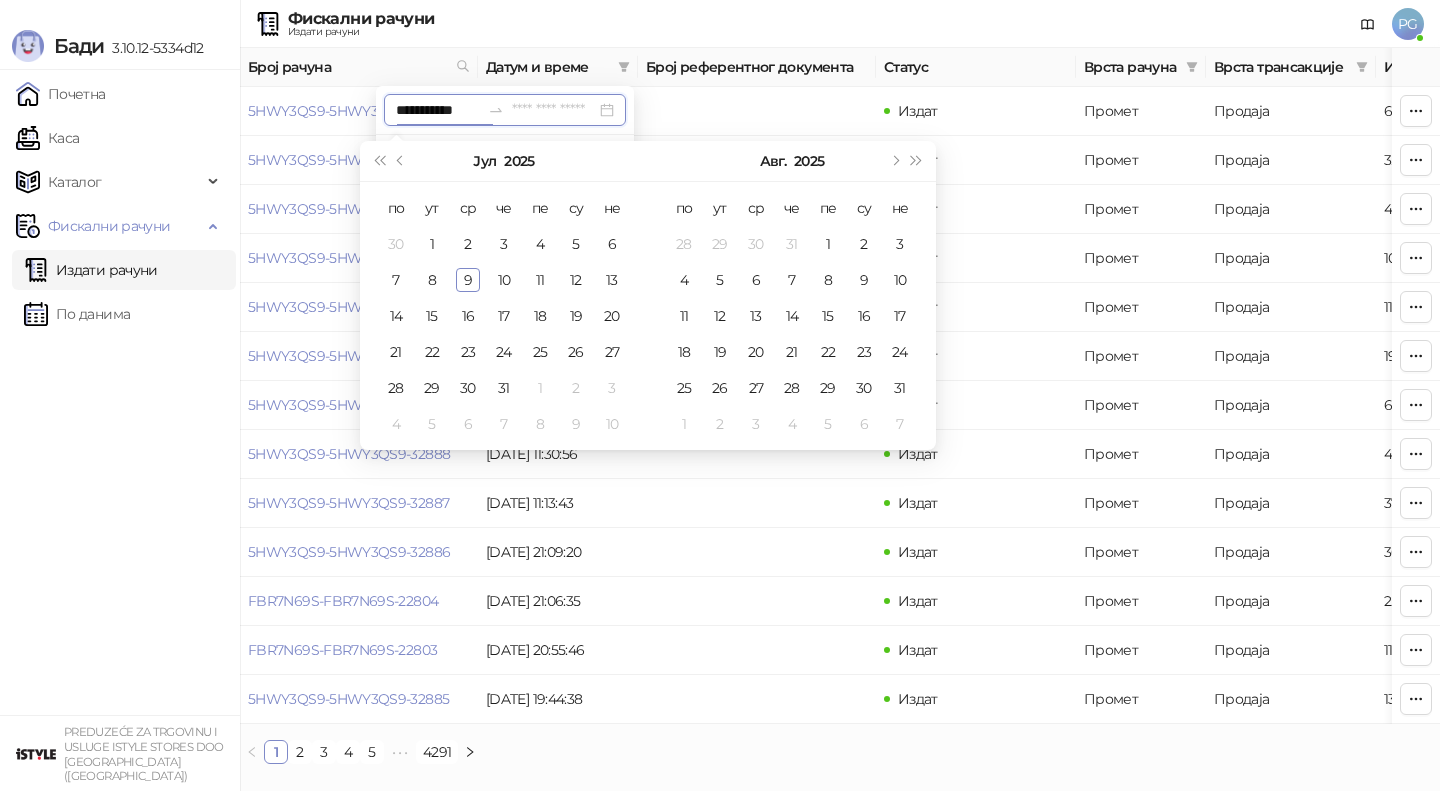 type 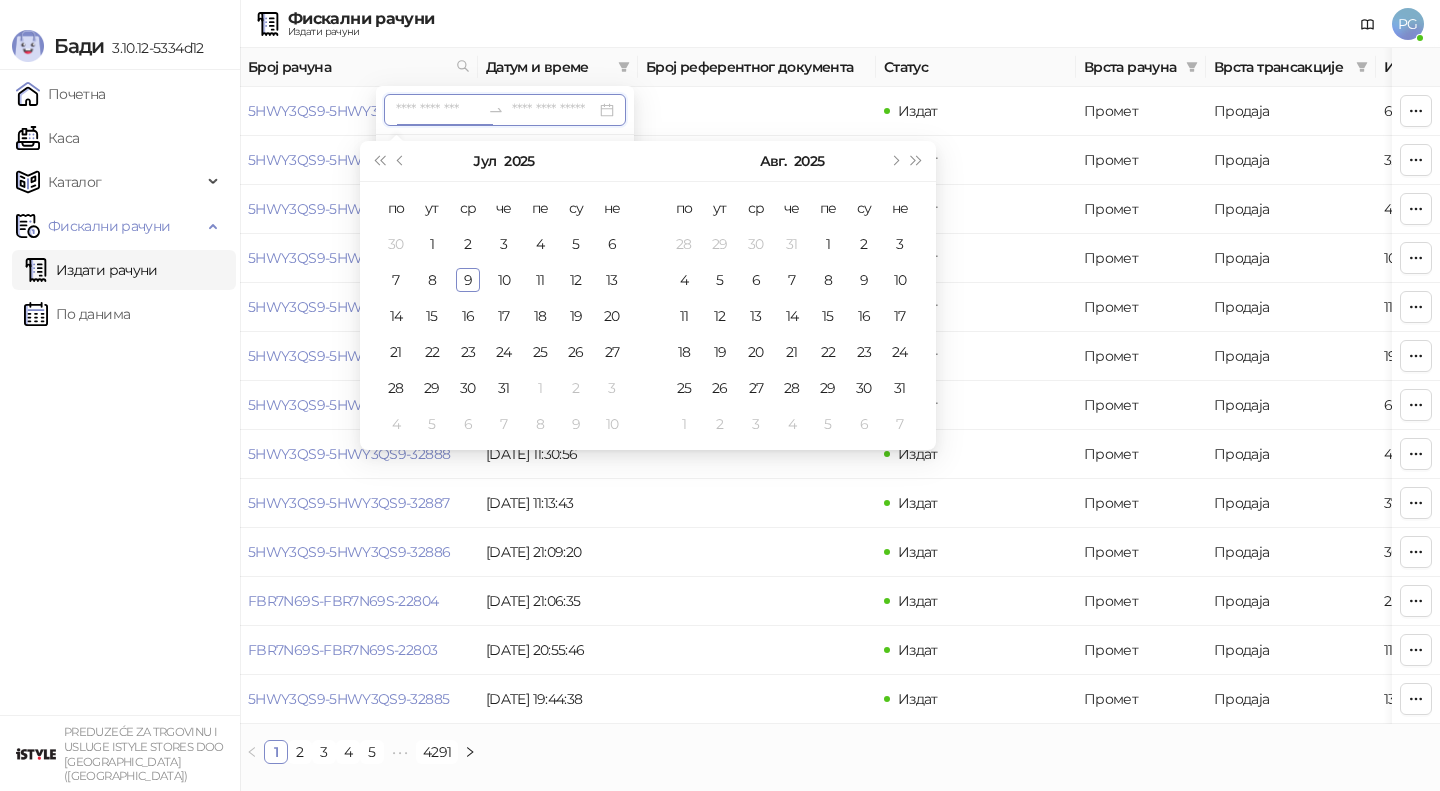 click at bounding box center [554, 110] 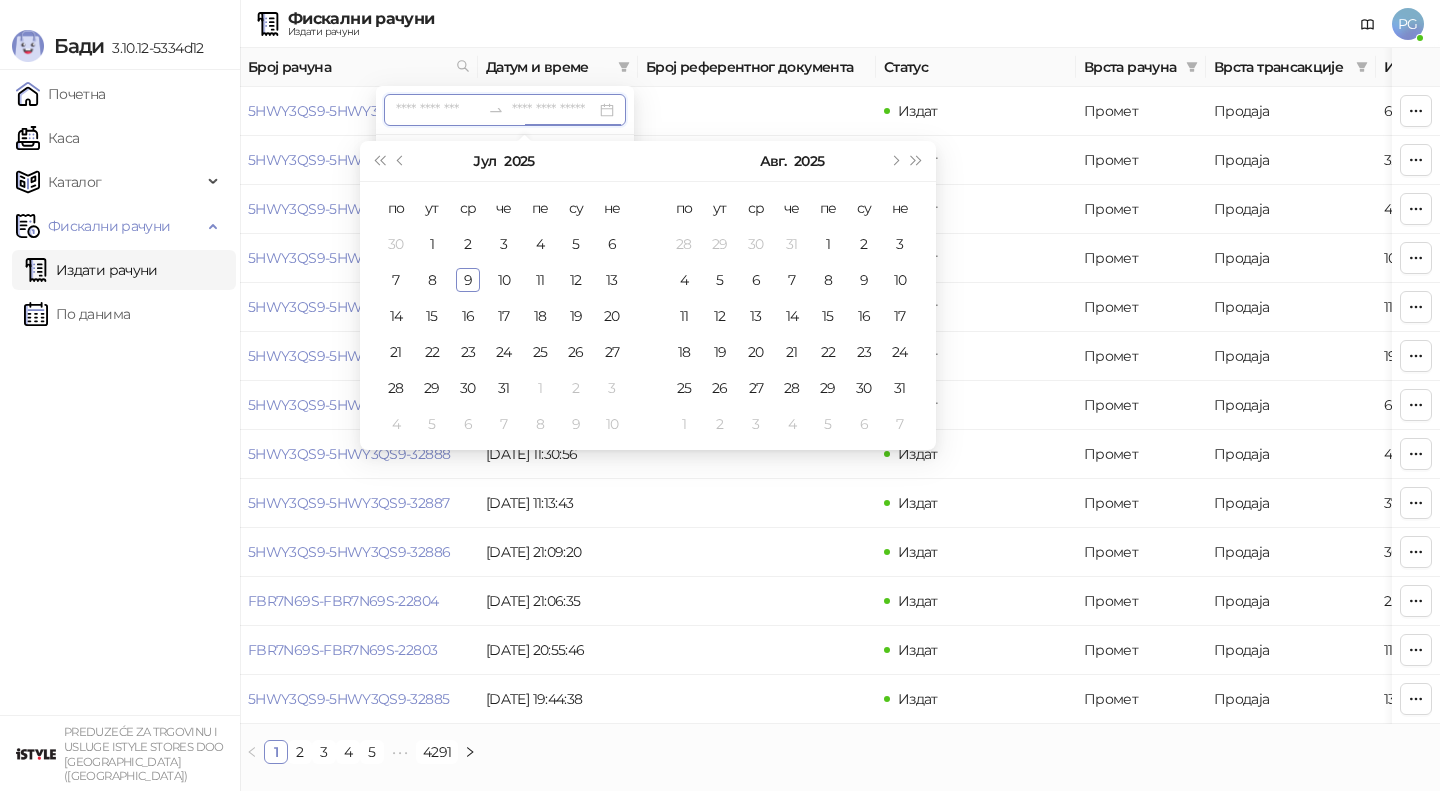 paste on "**********" 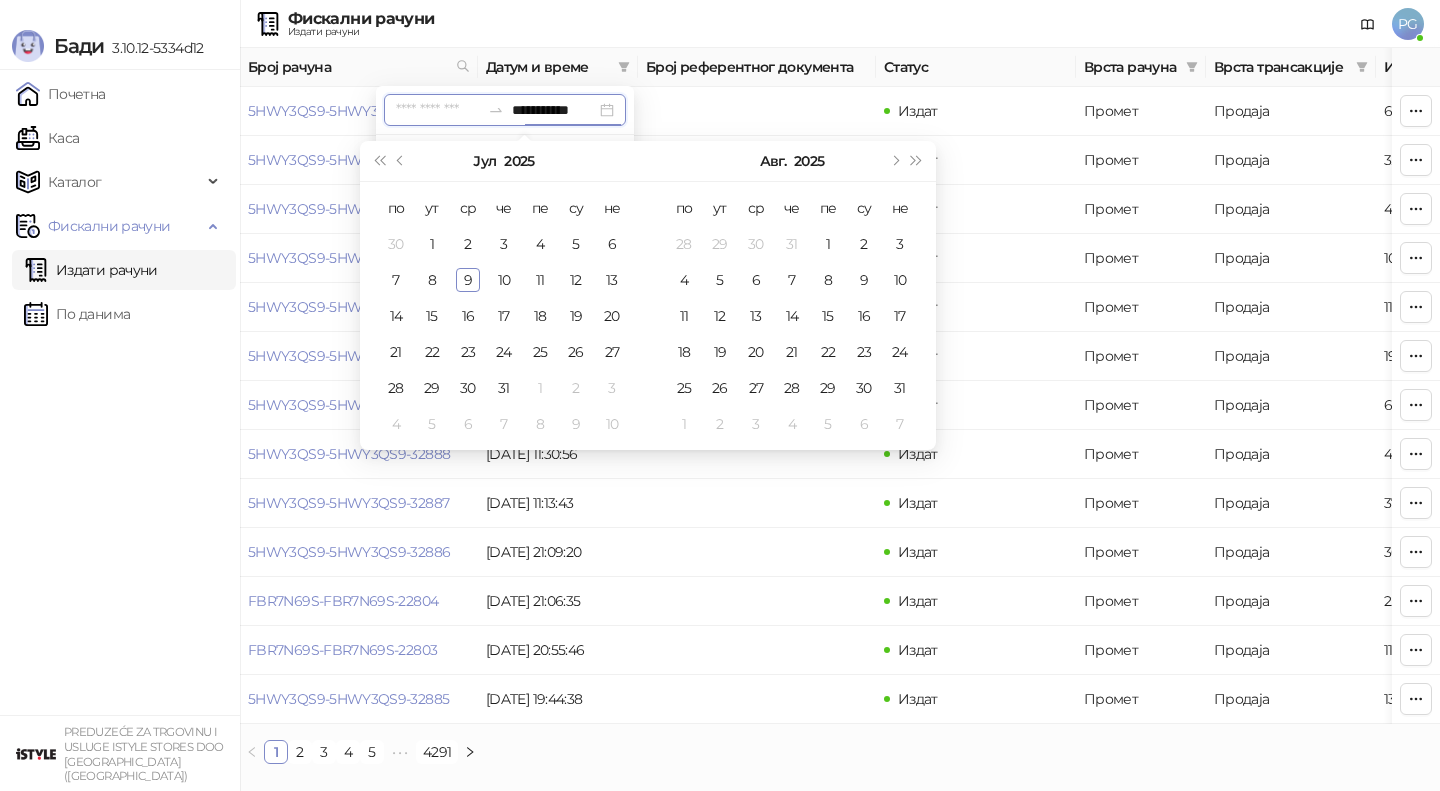 type on "**********" 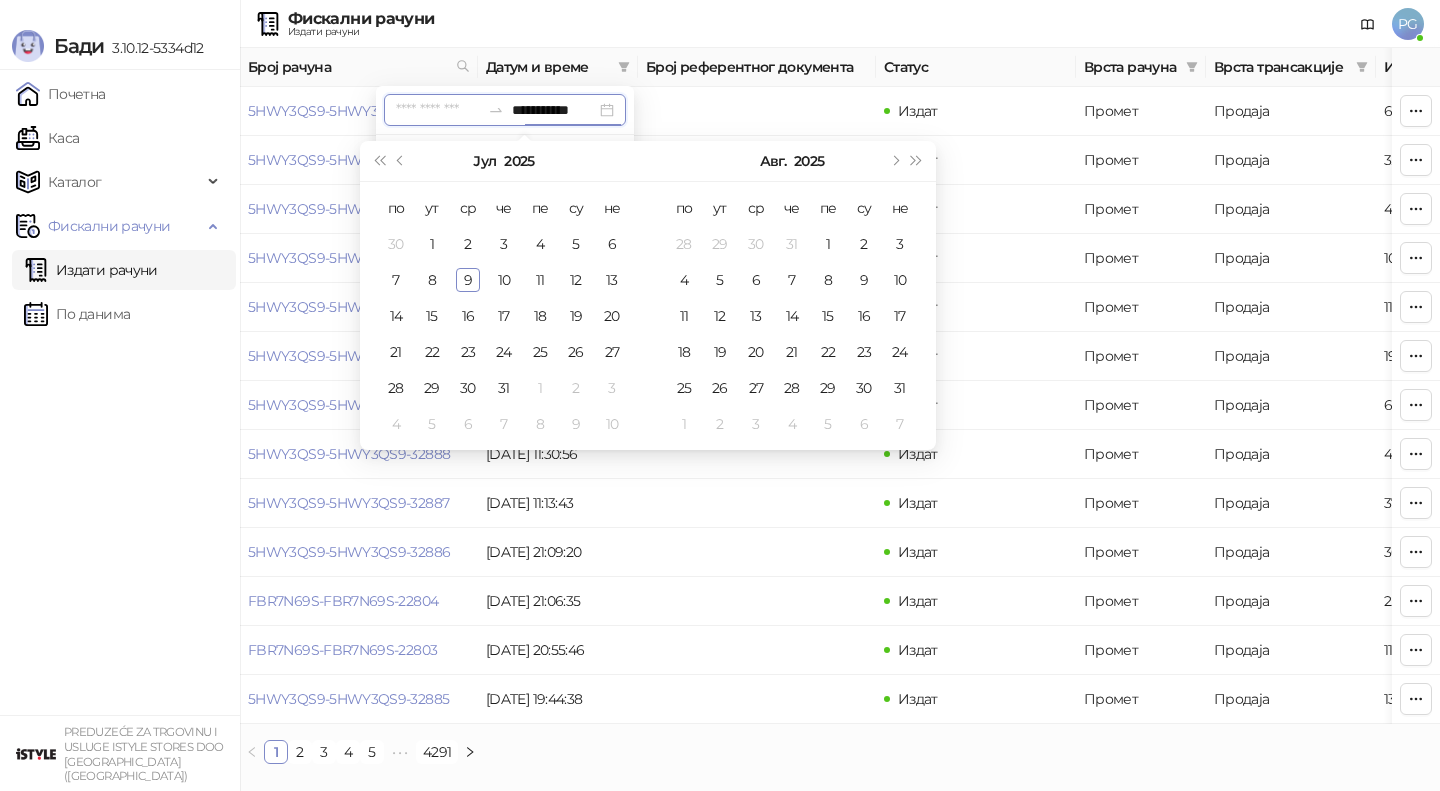 type 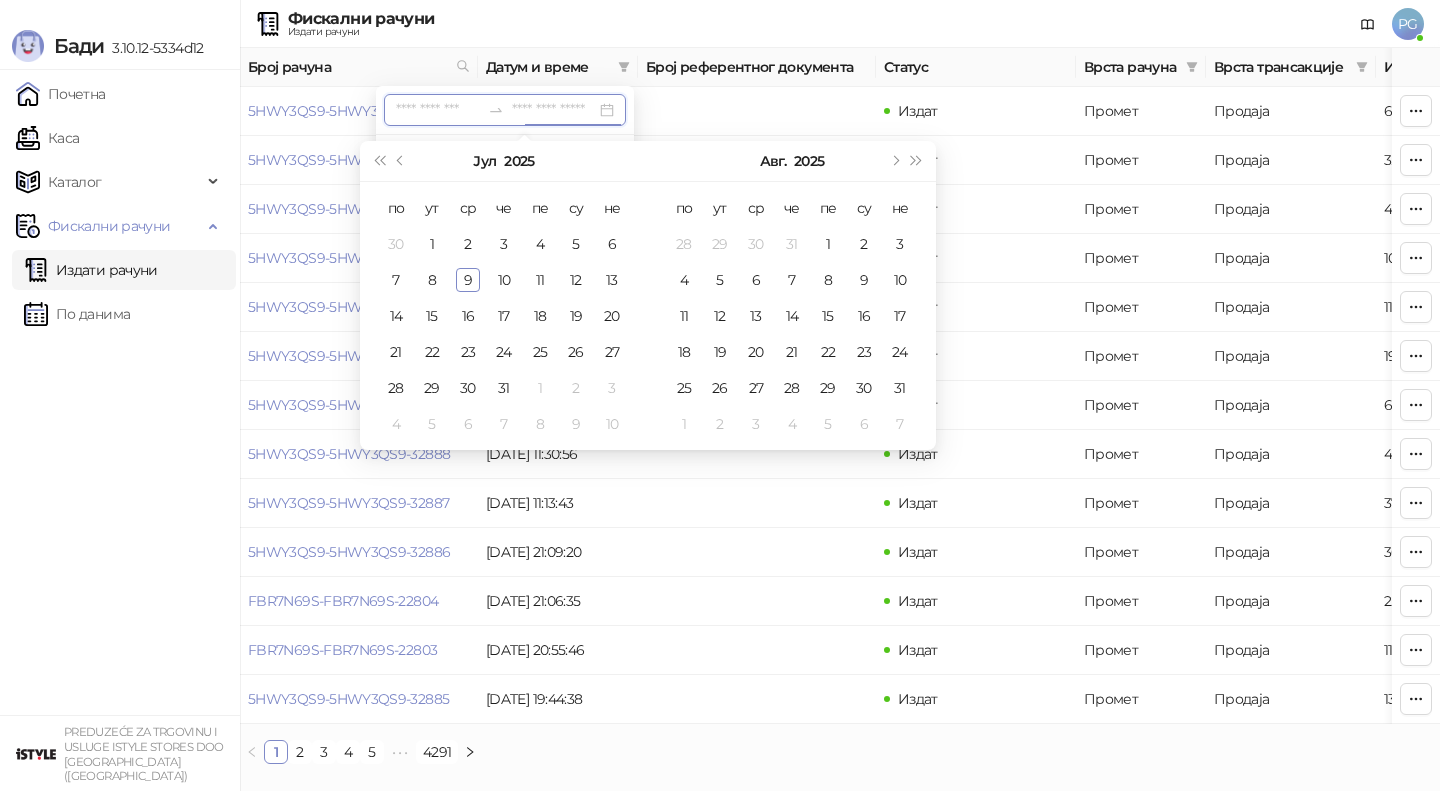 click at bounding box center [438, 110] 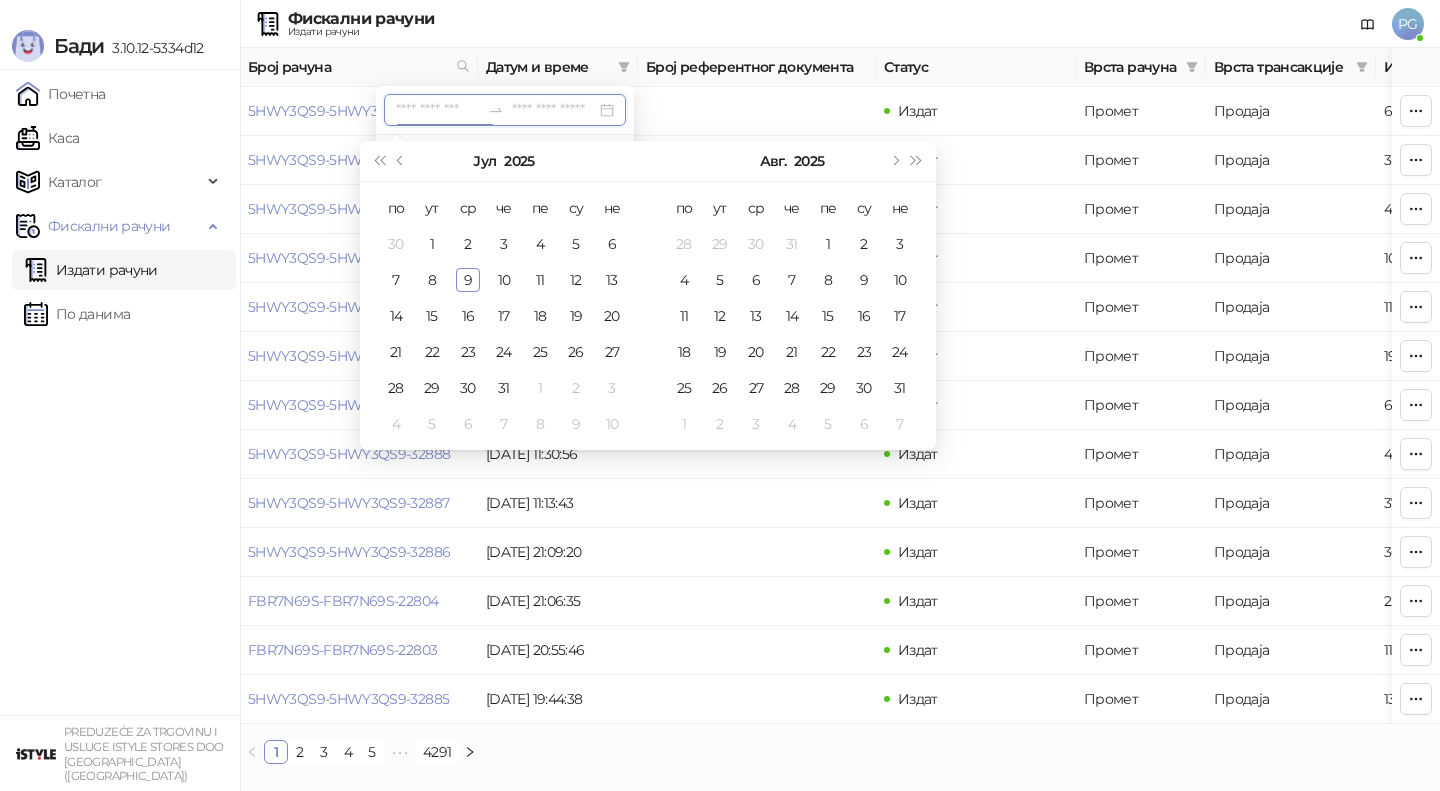 paste on "**********" 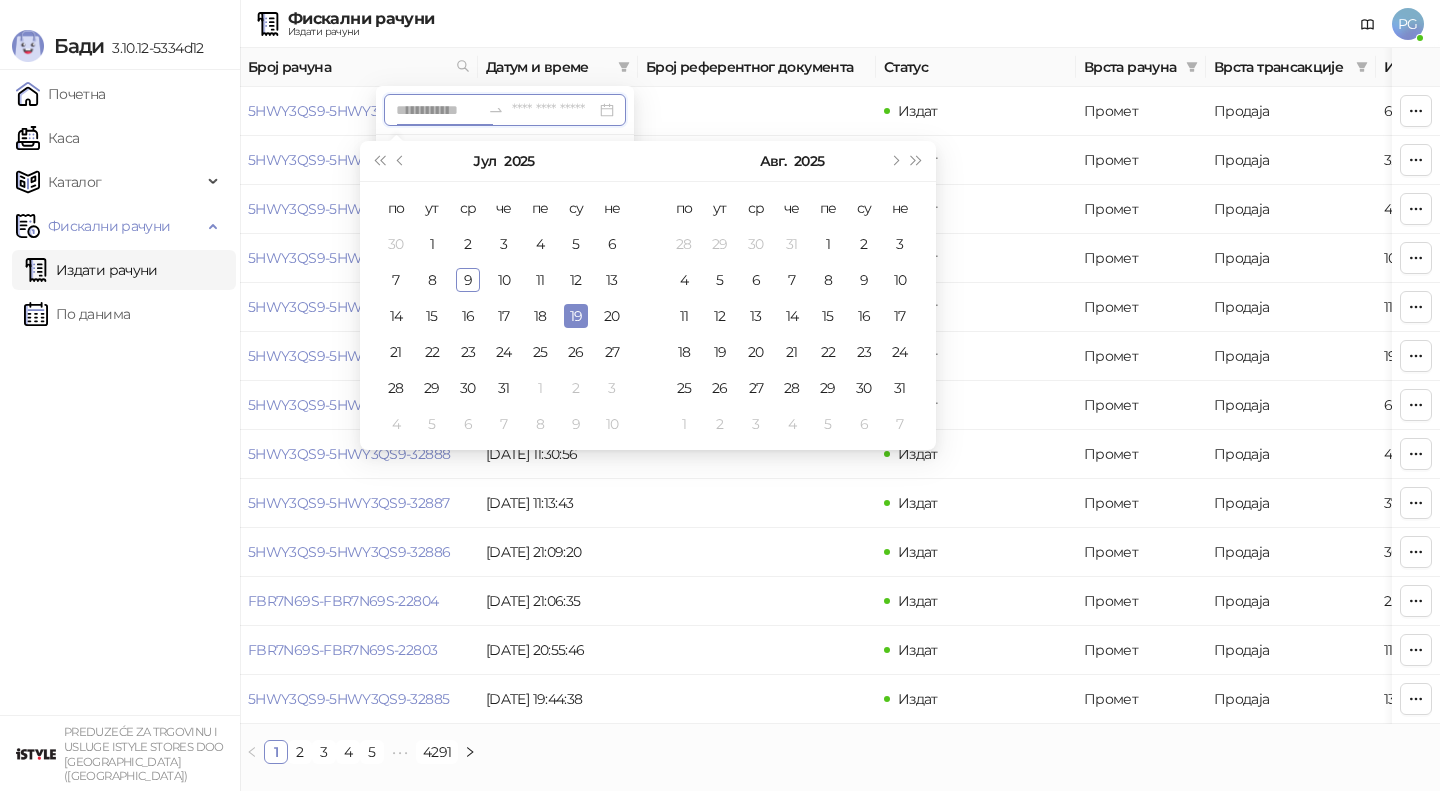 type on "**********" 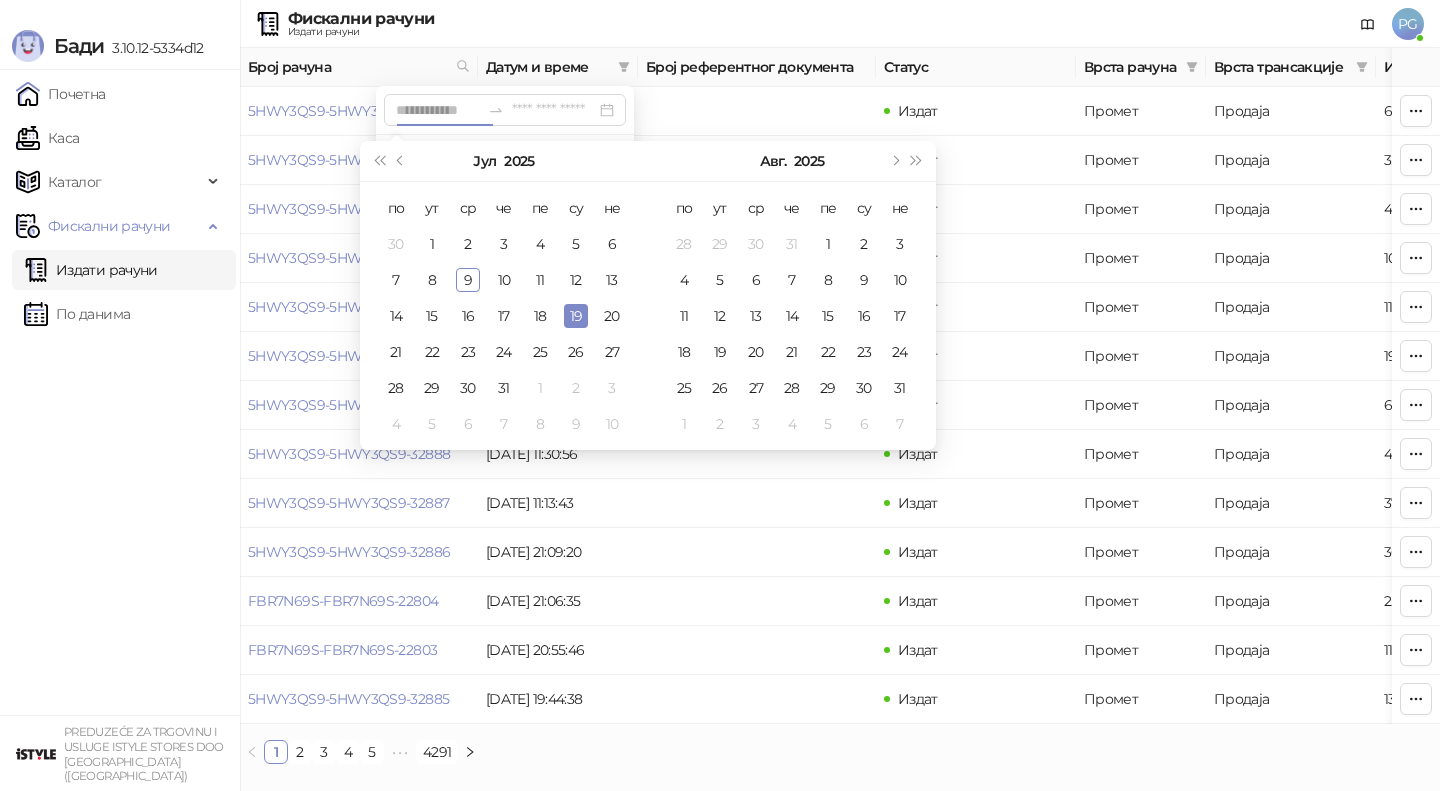 click on "19" at bounding box center [576, 316] 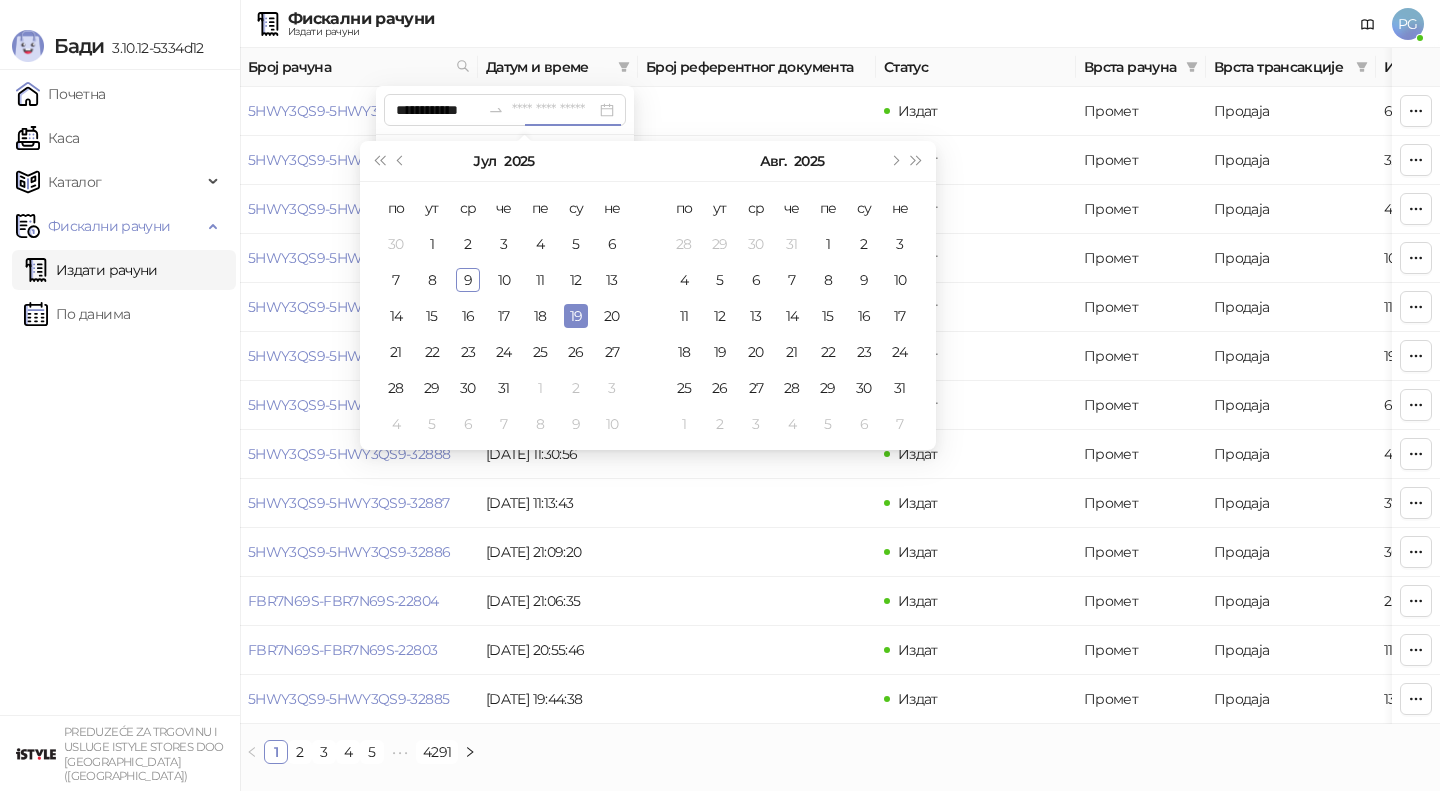 click on "19" at bounding box center [576, 316] 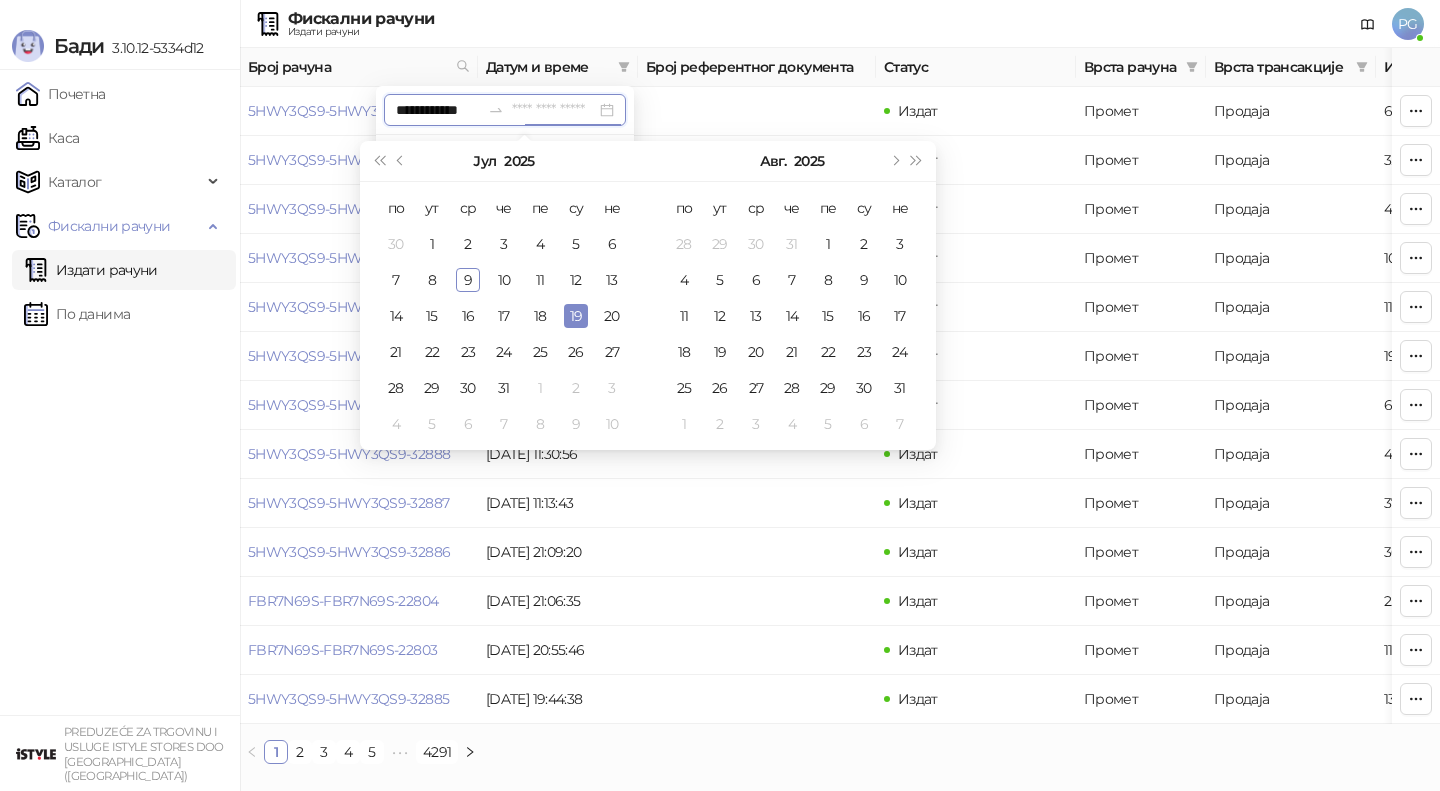 type on "**********" 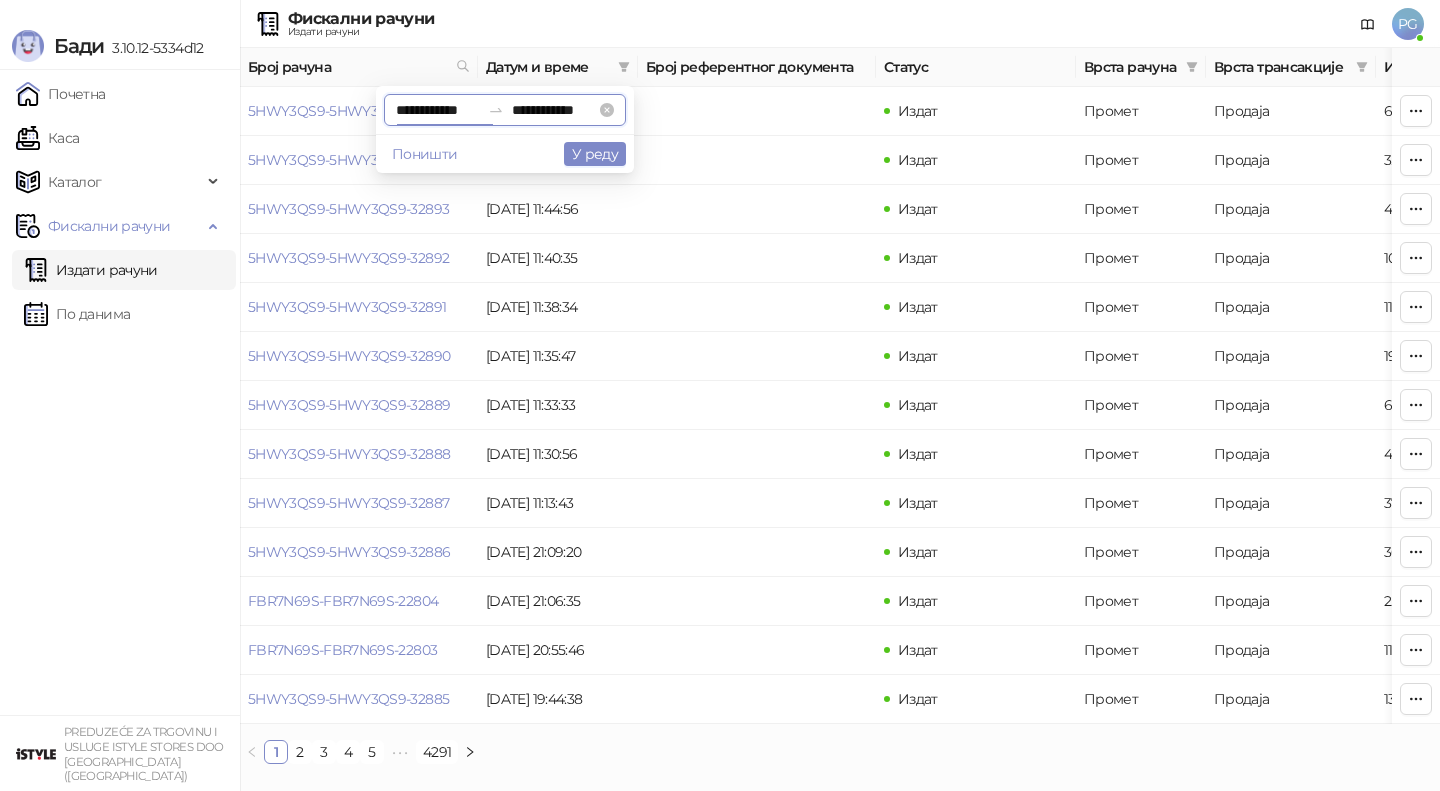 click on "**********" at bounding box center [438, 110] 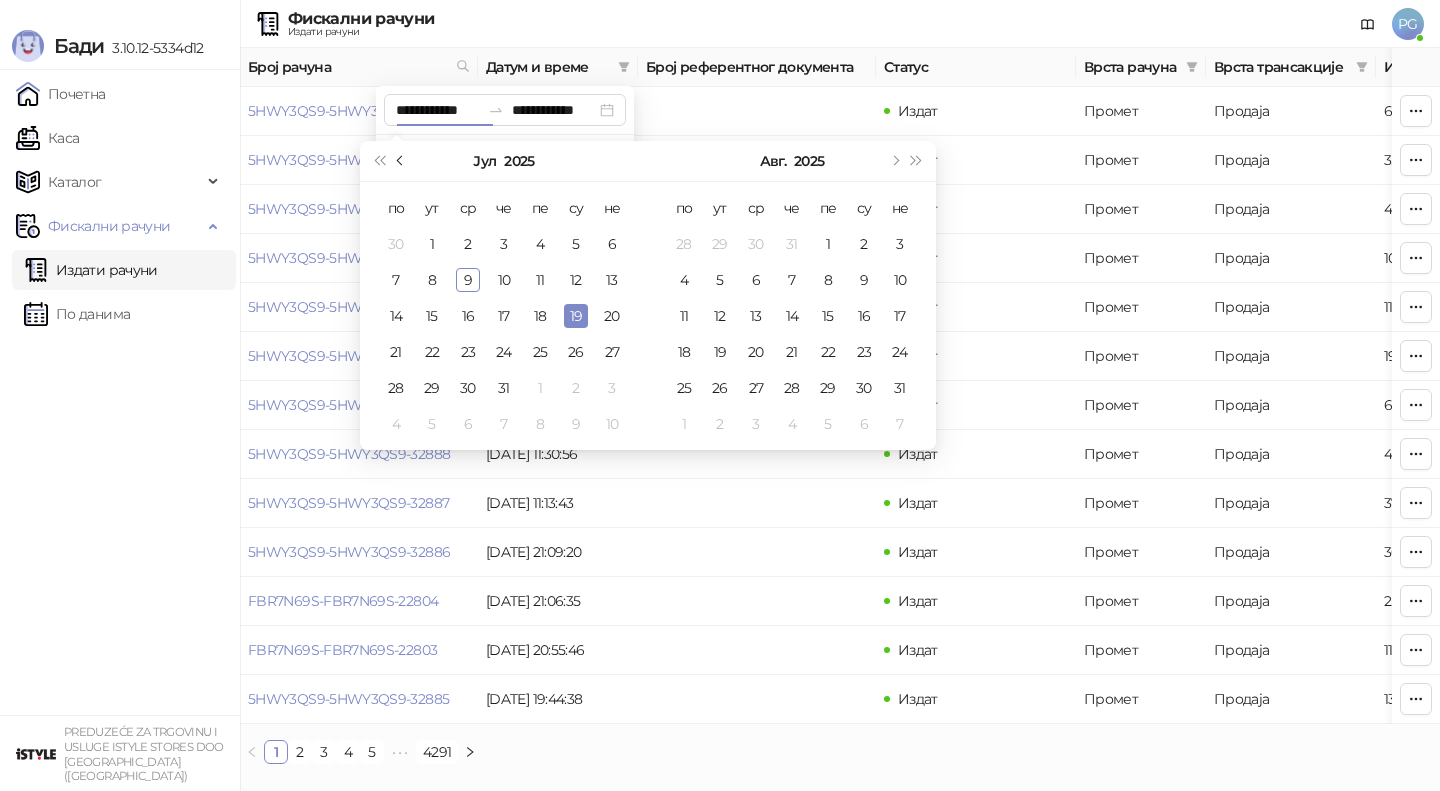 click at bounding box center (402, 161) 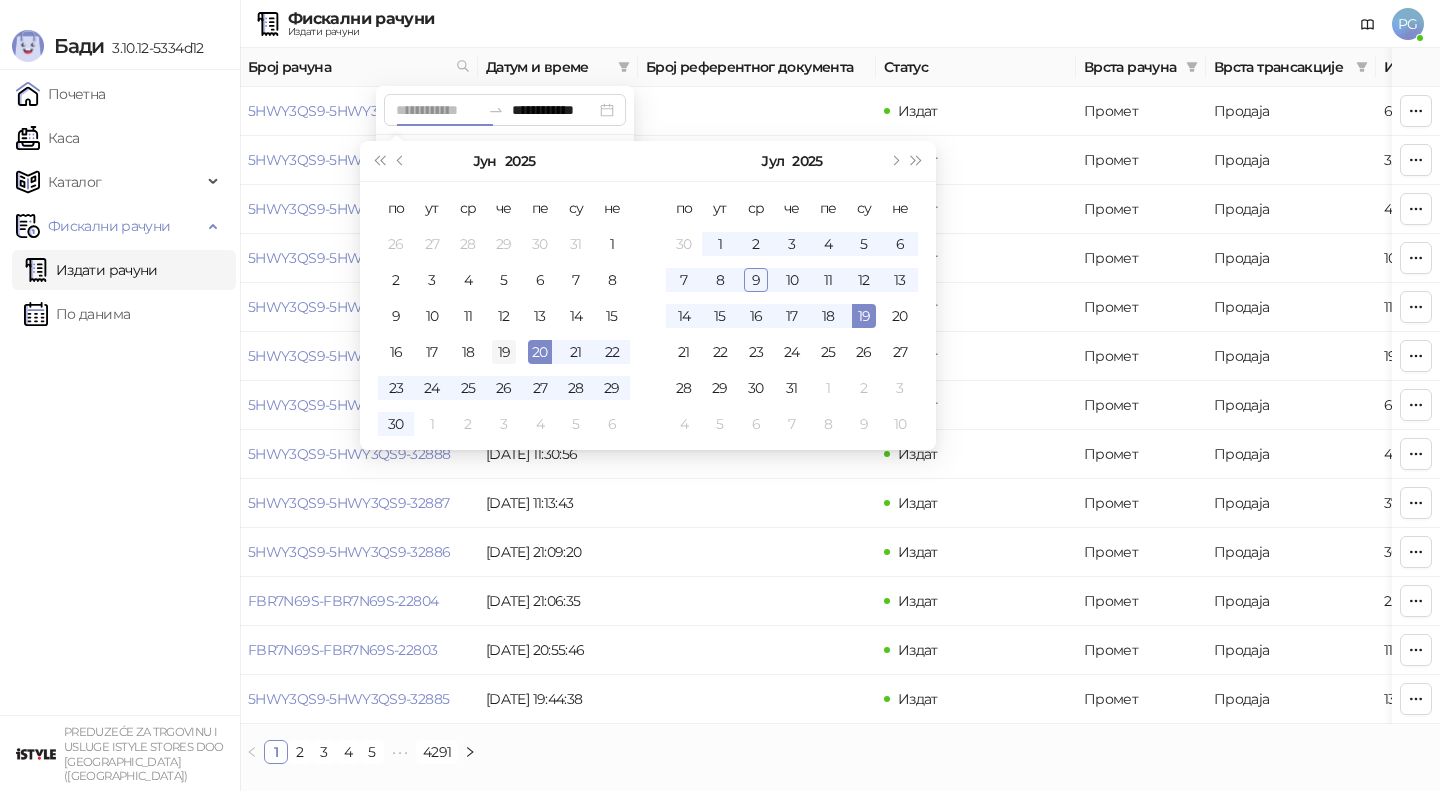type on "**********" 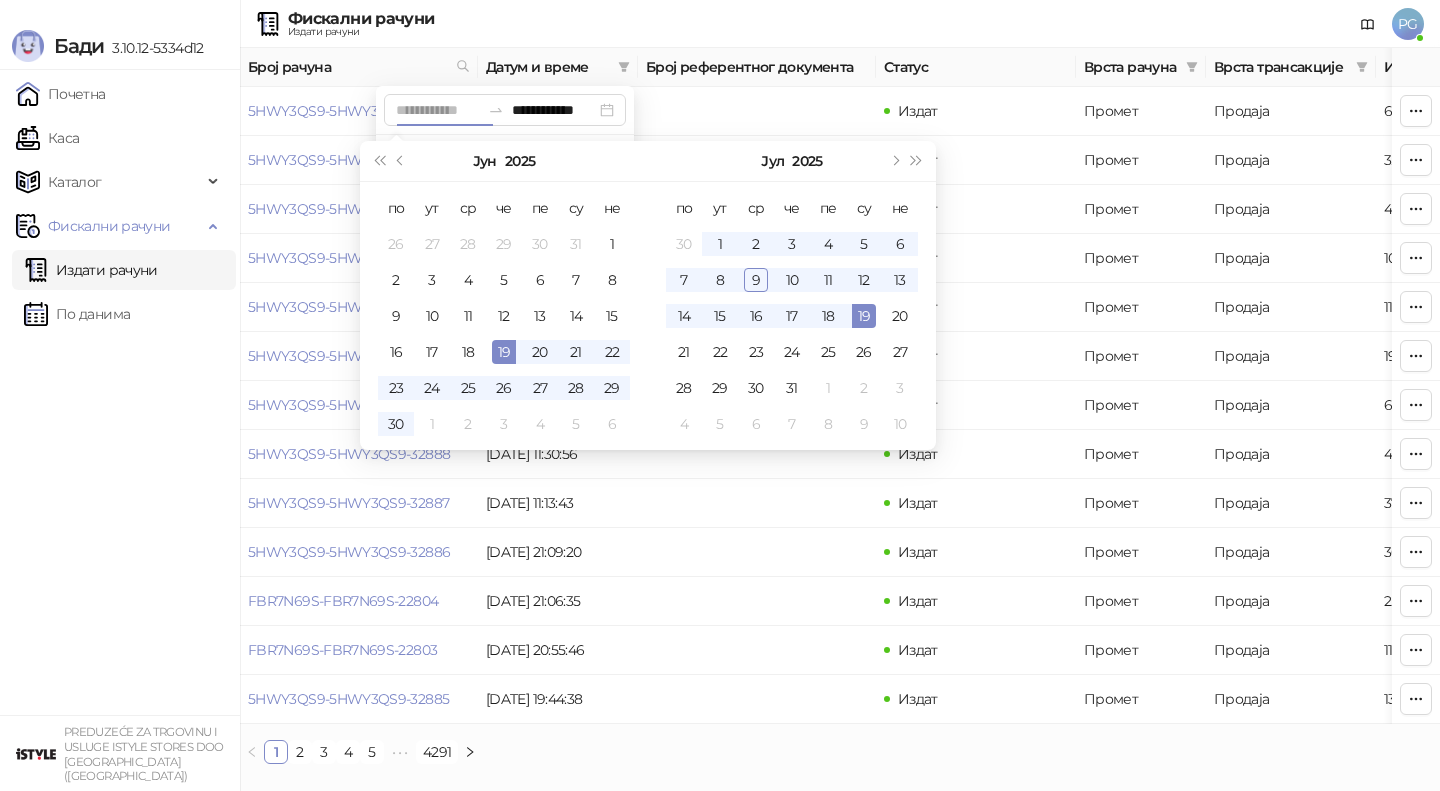 click on "19" at bounding box center [504, 352] 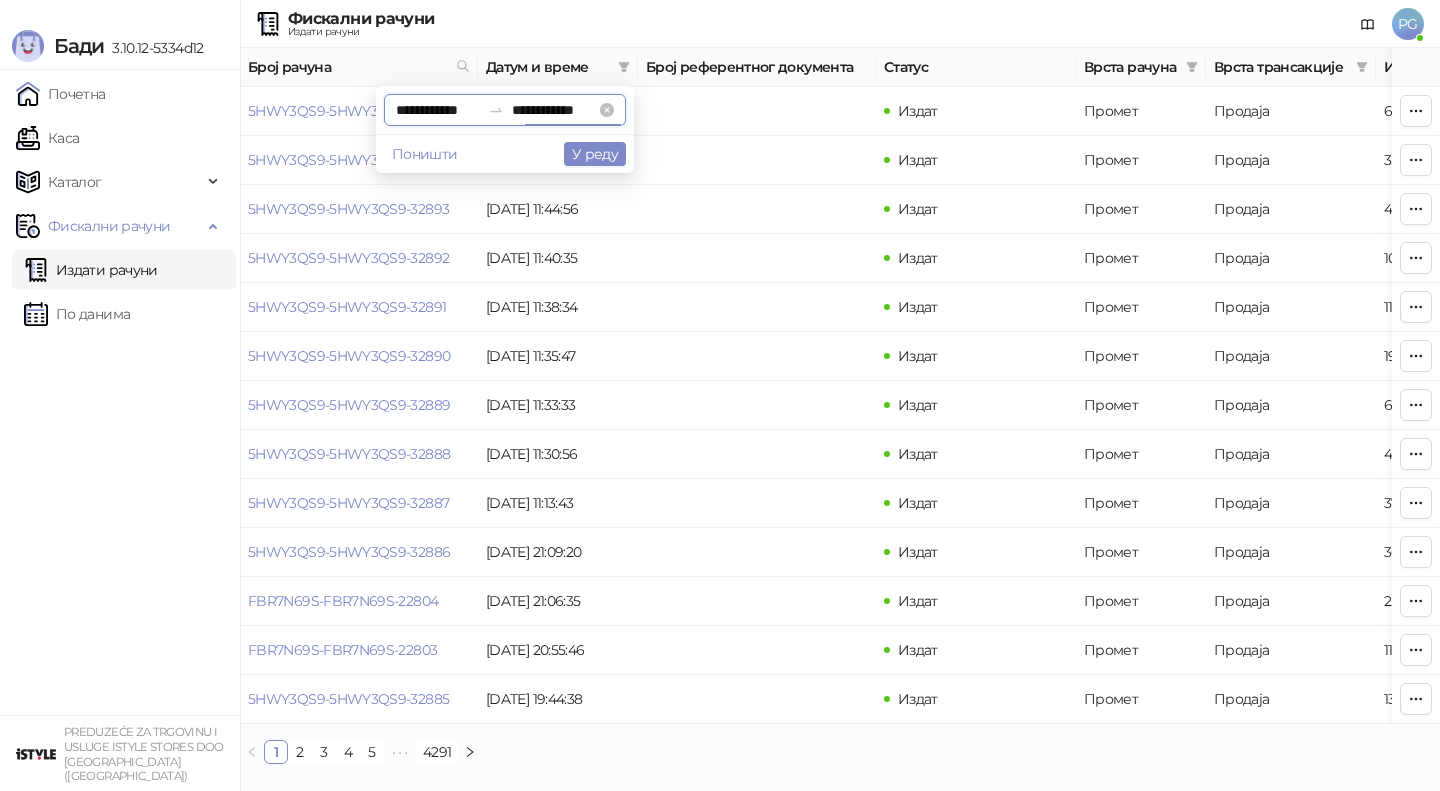 click on "**********" at bounding box center (554, 110) 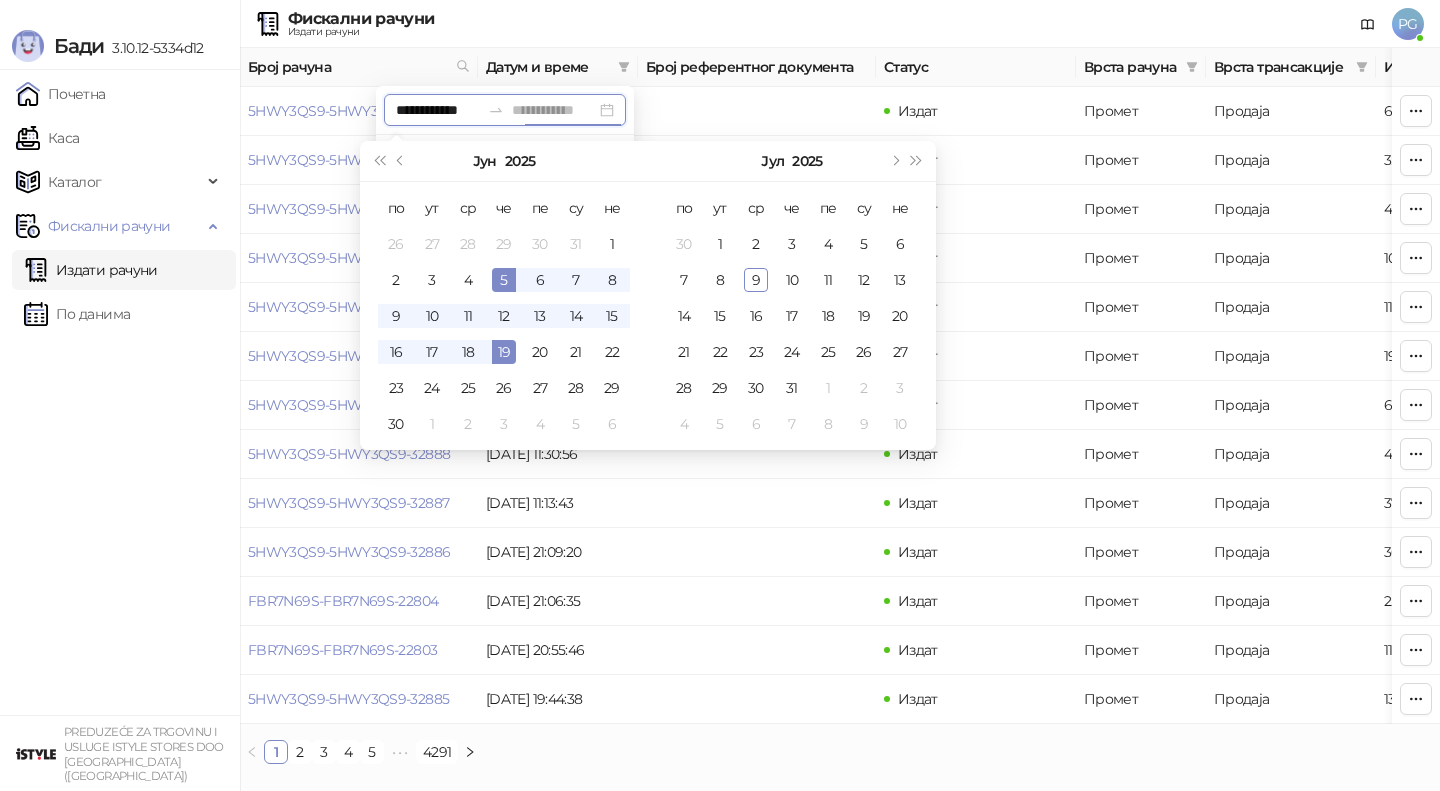 type on "**********" 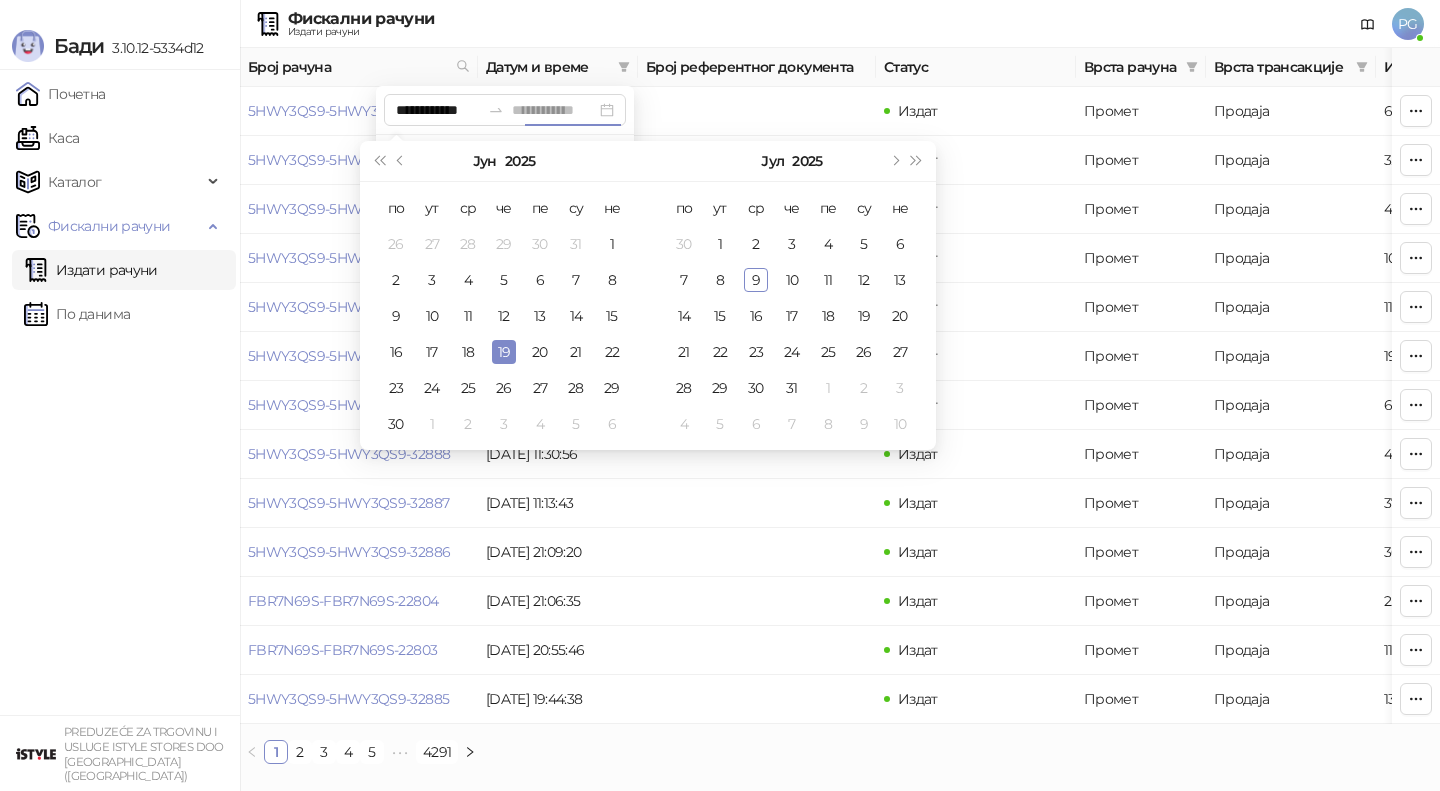 click on "19" at bounding box center [504, 352] 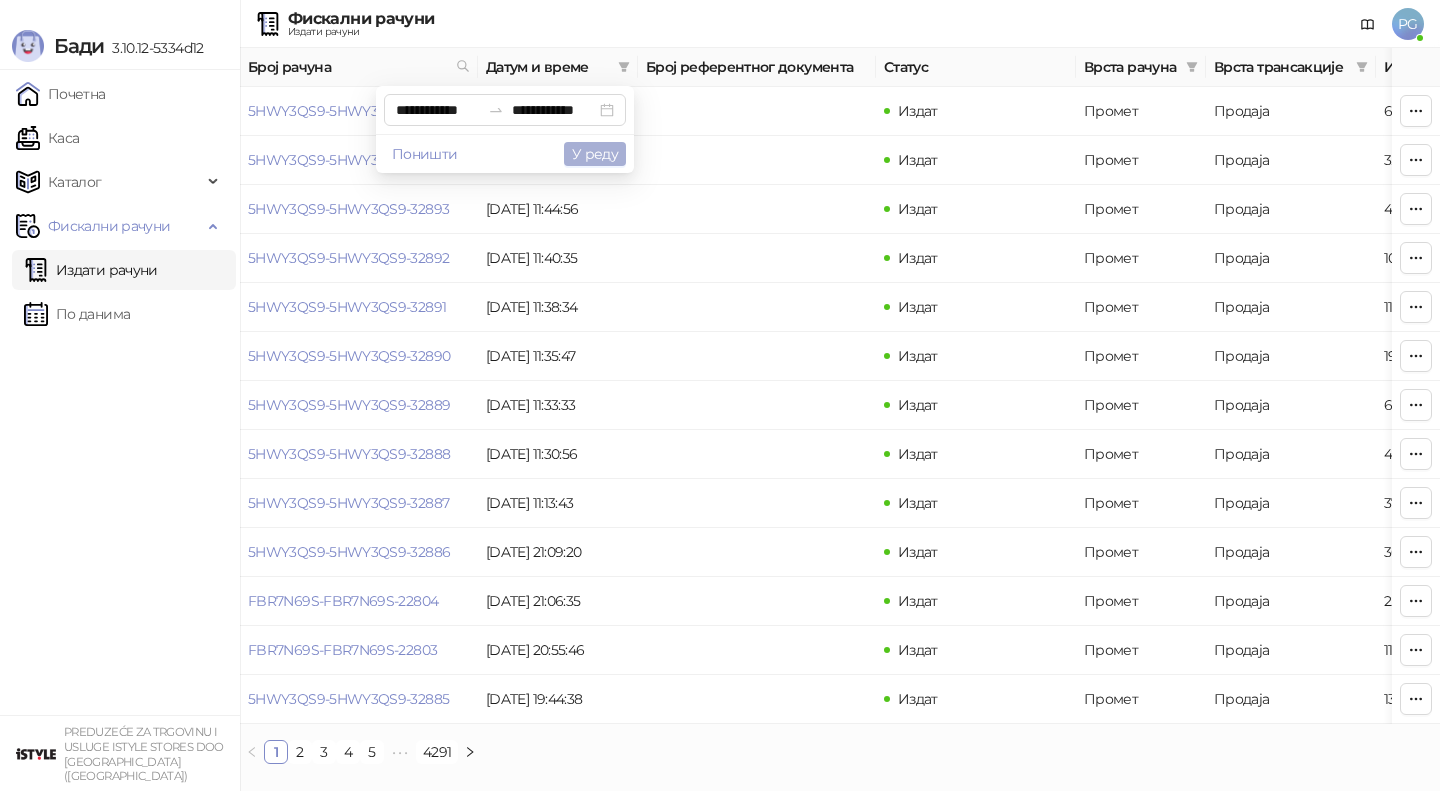 click on "У реду" at bounding box center (595, 154) 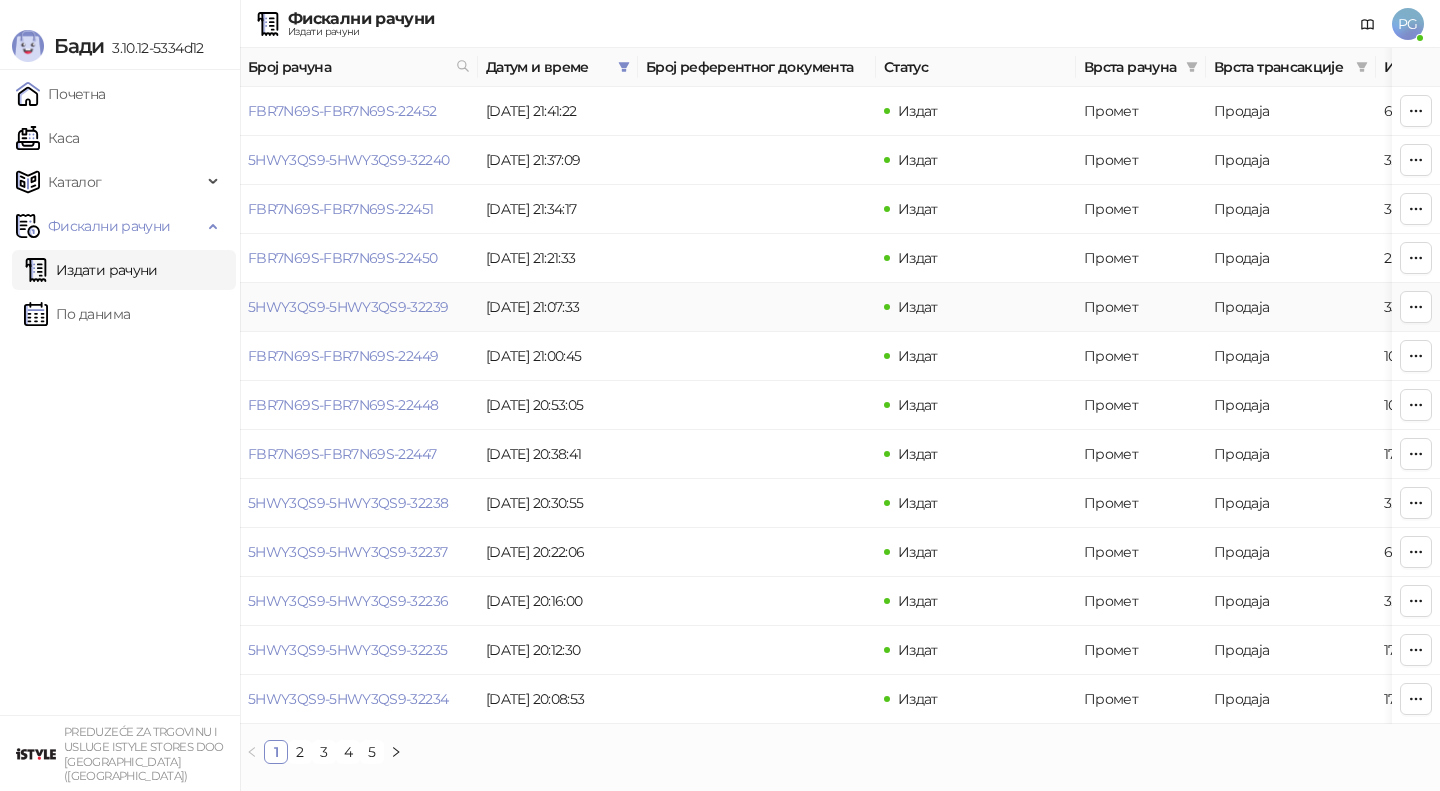scroll, scrollTop: 0, scrollLeft: 600, axis: horizontal 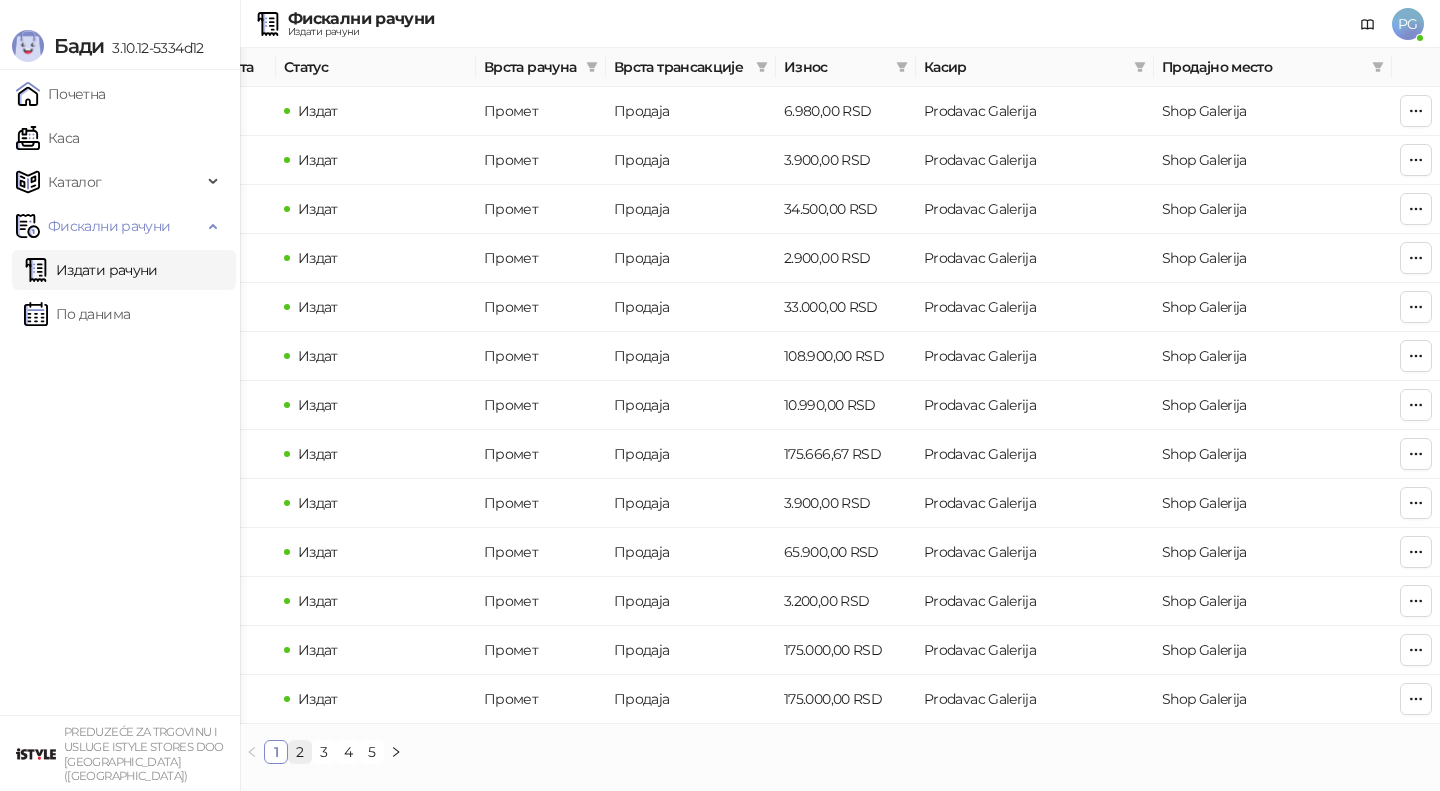 click on "2" at bounding box center (300, 752) 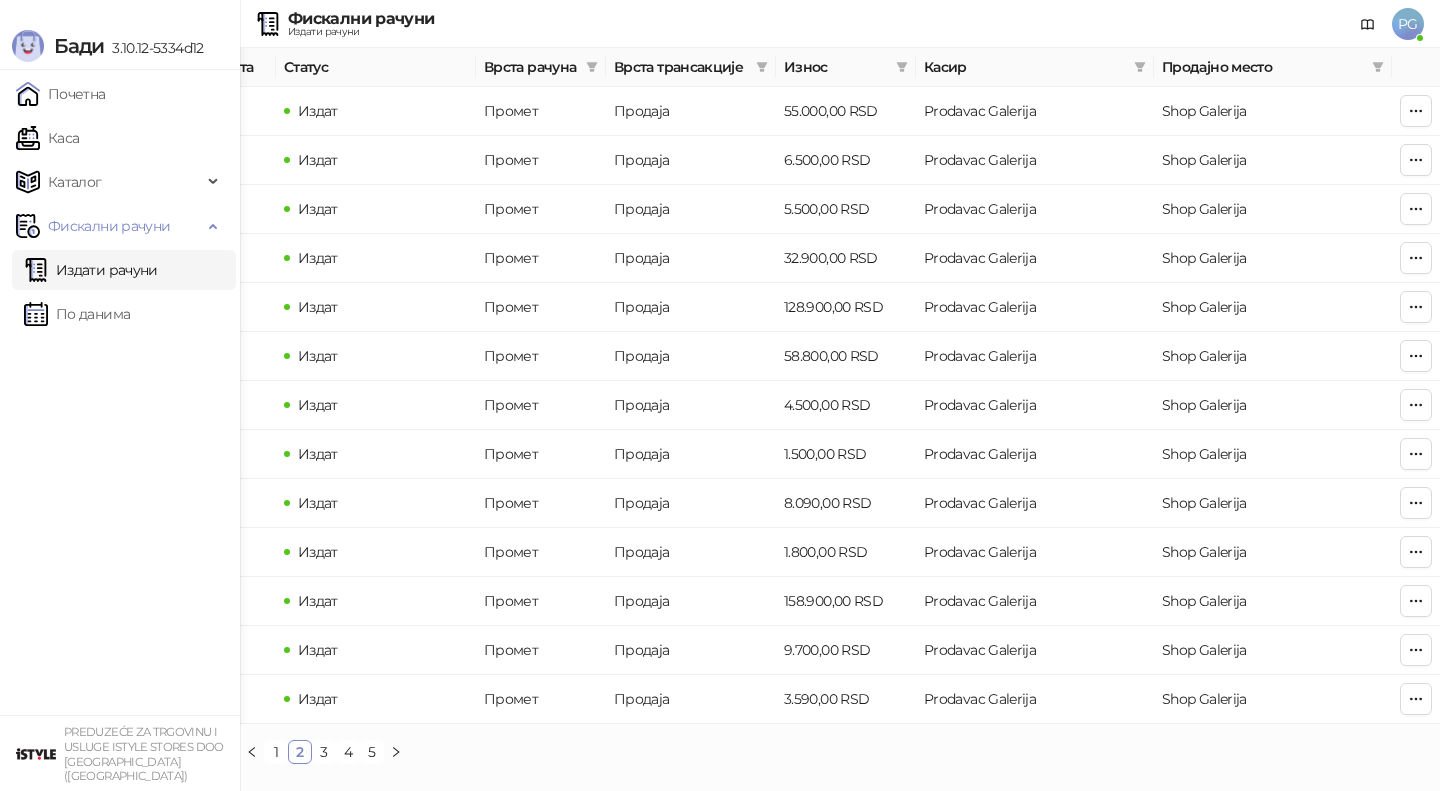 click on "2" at bounding box center (300, 752) 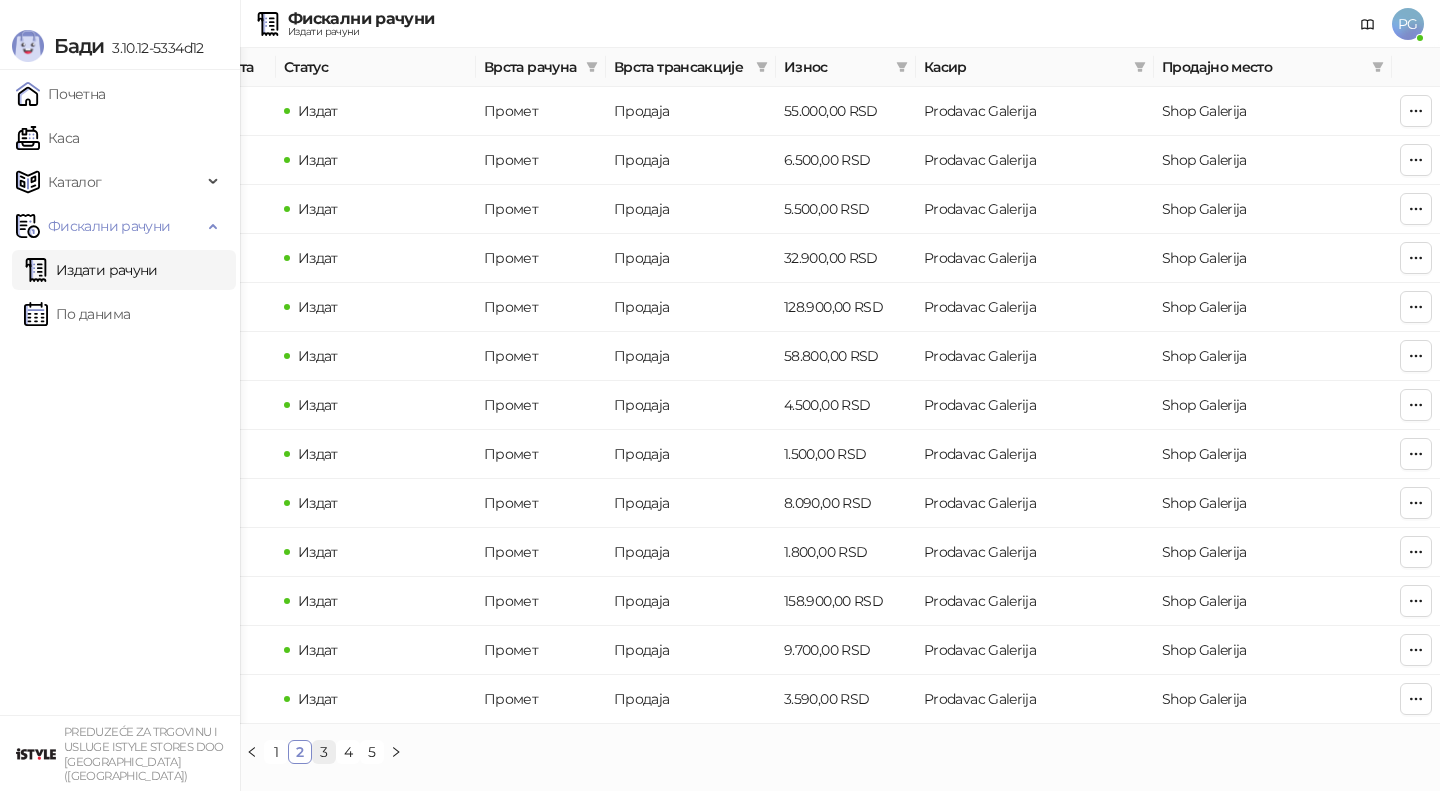 click on "3" at bounding box center [324, 752] 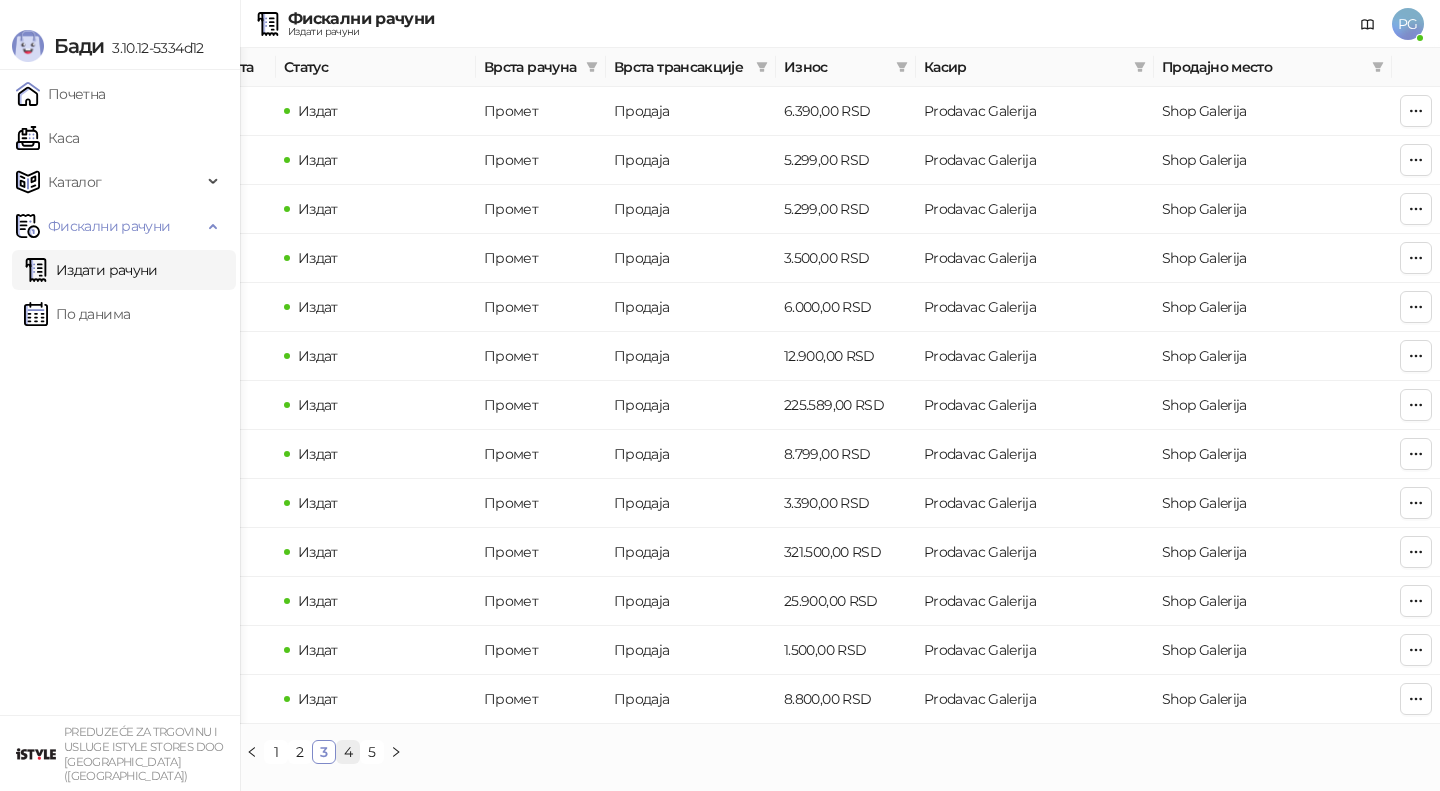 click on "4" at bounding box center [348, 752] 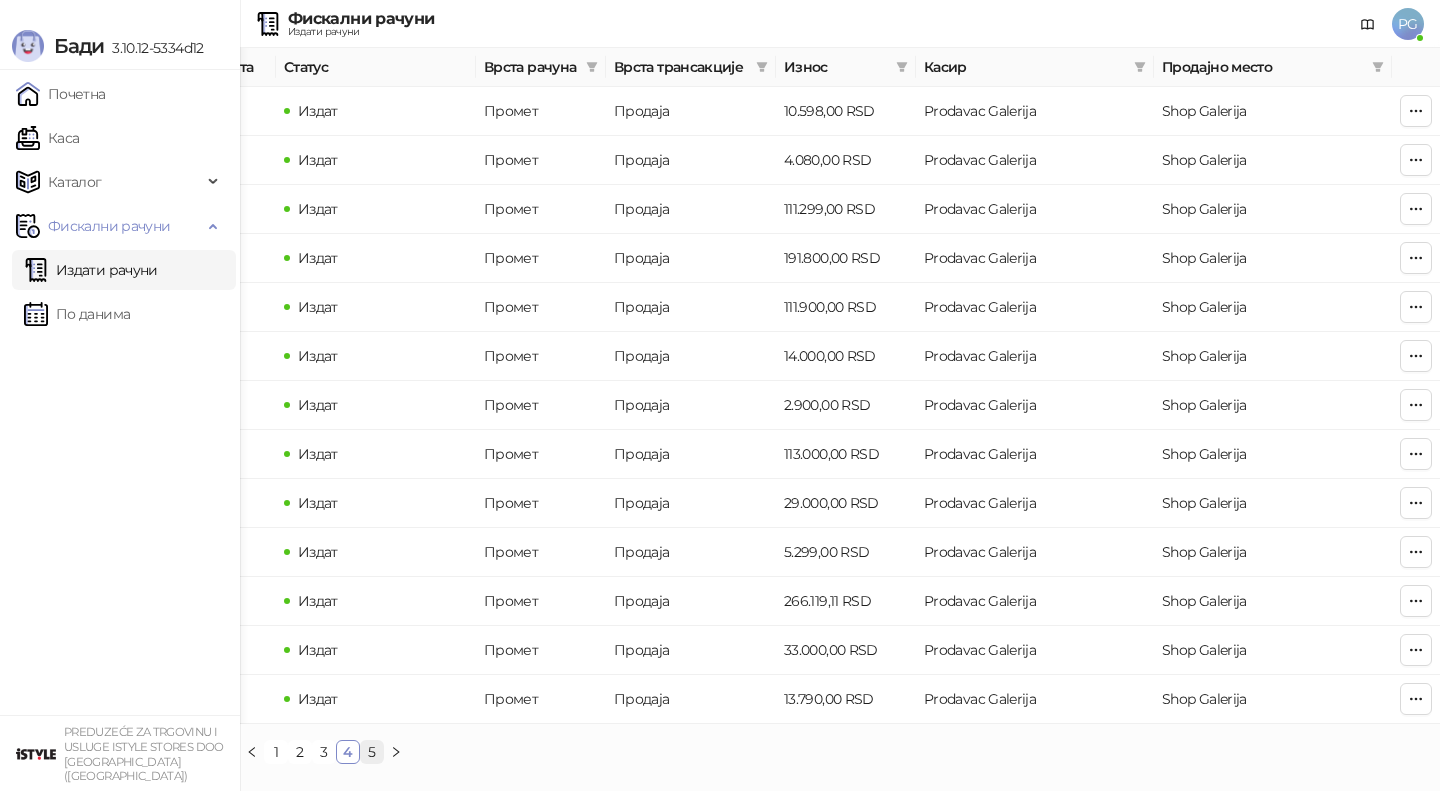 click on "5" at bounding box center [372, 752] 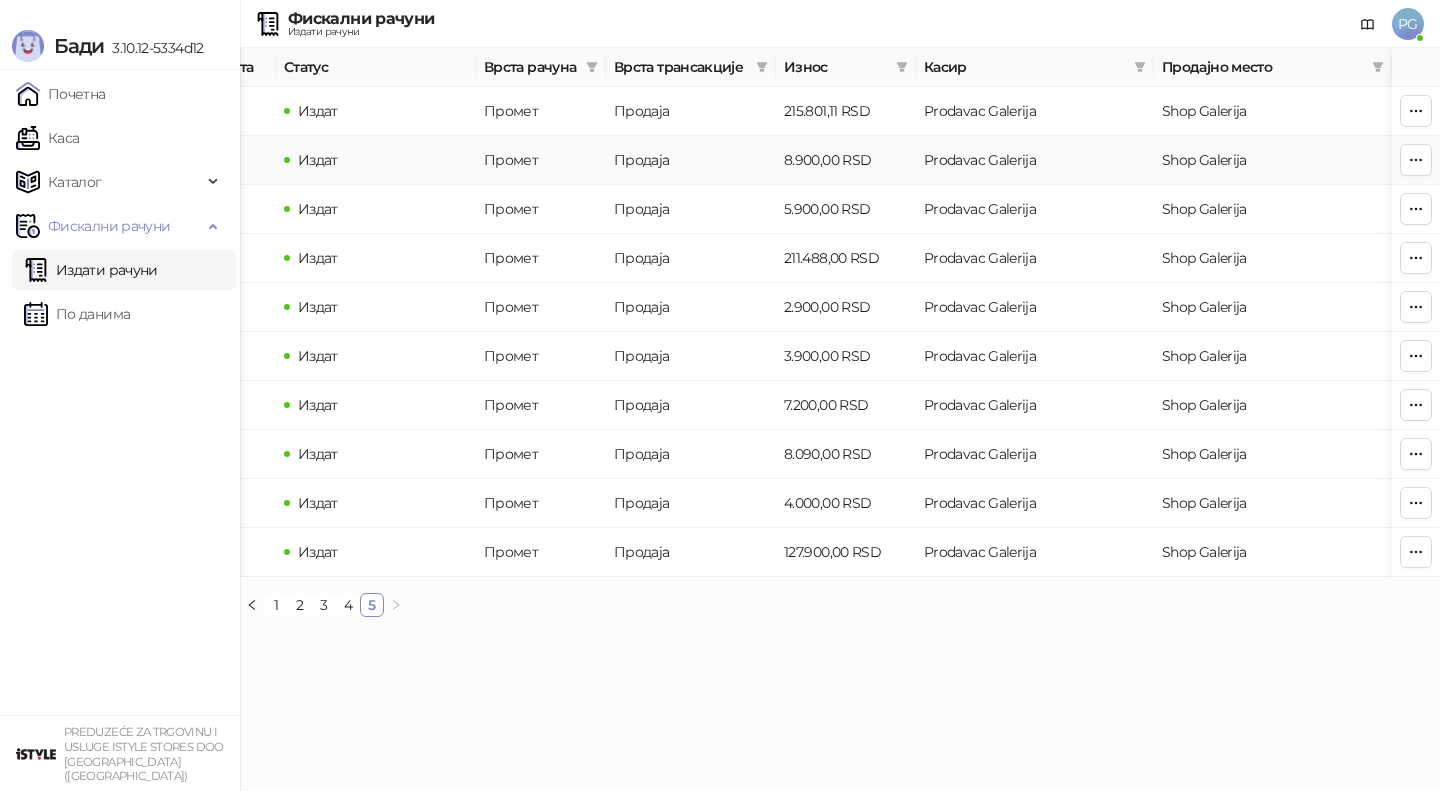 scroll, scrollTop: 0, scrollLeft: 0, axis: both 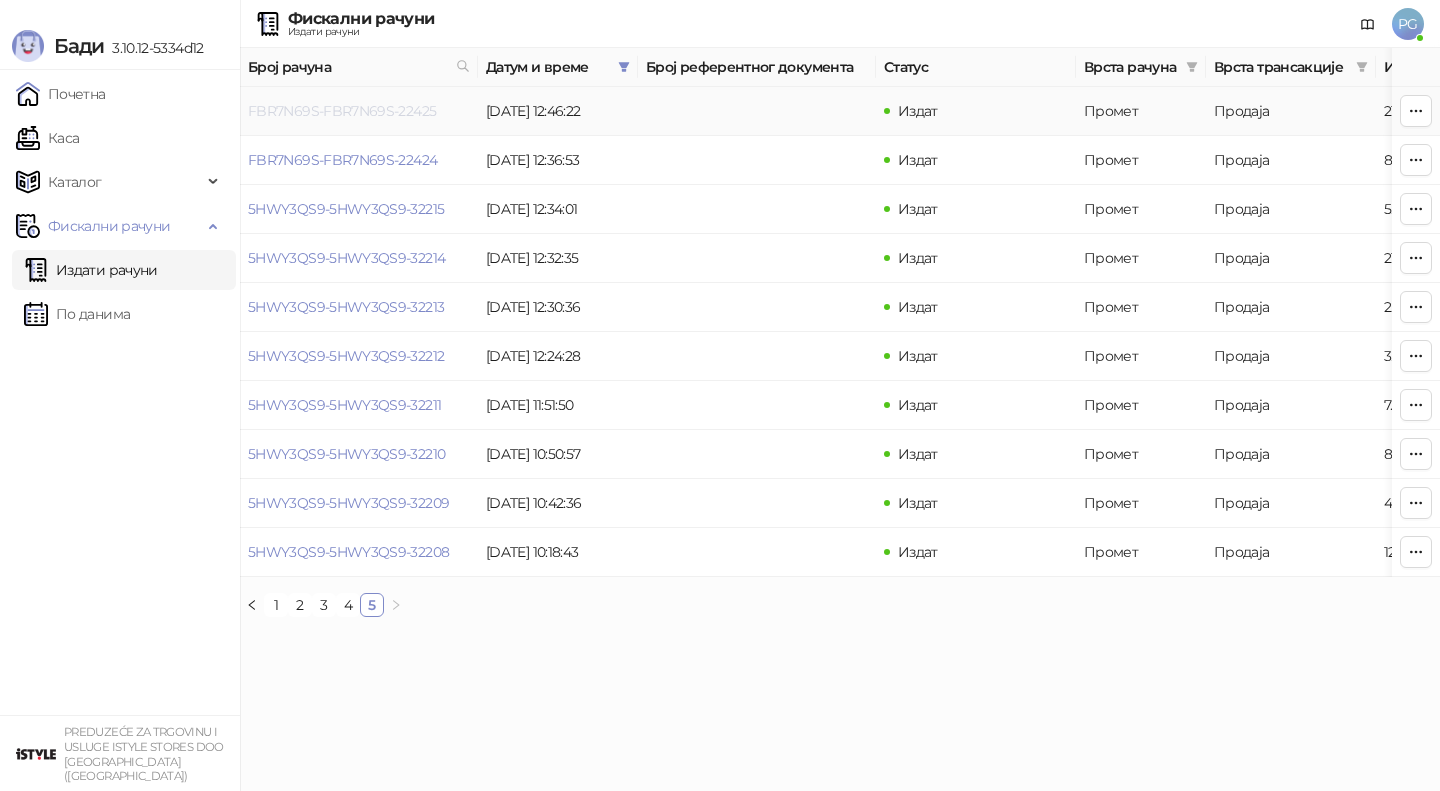 click on "FBR7N69S-FBR7N69S-22425" at bounding box center [342, 111] 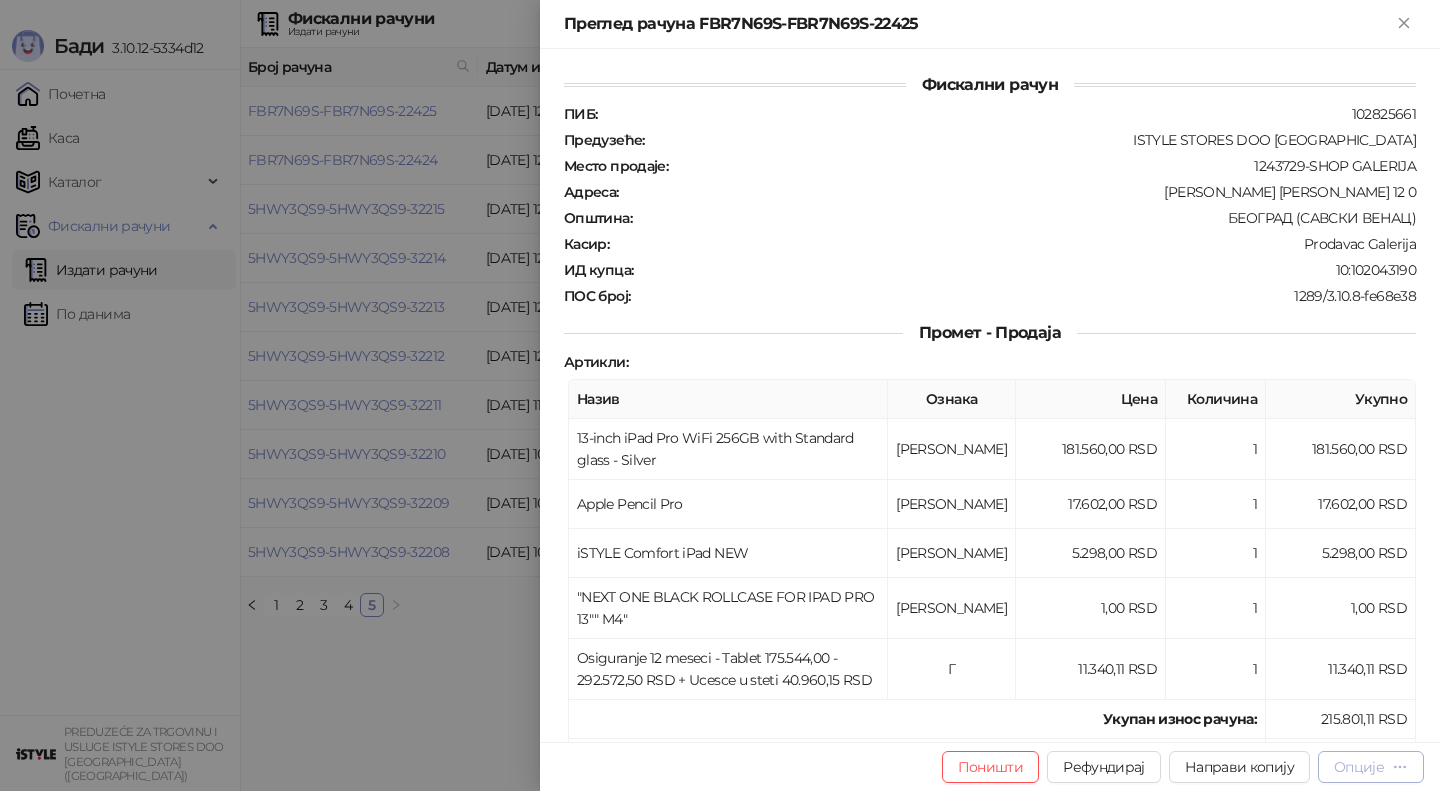 click on "Опције" at bounding box center (1359, 767) 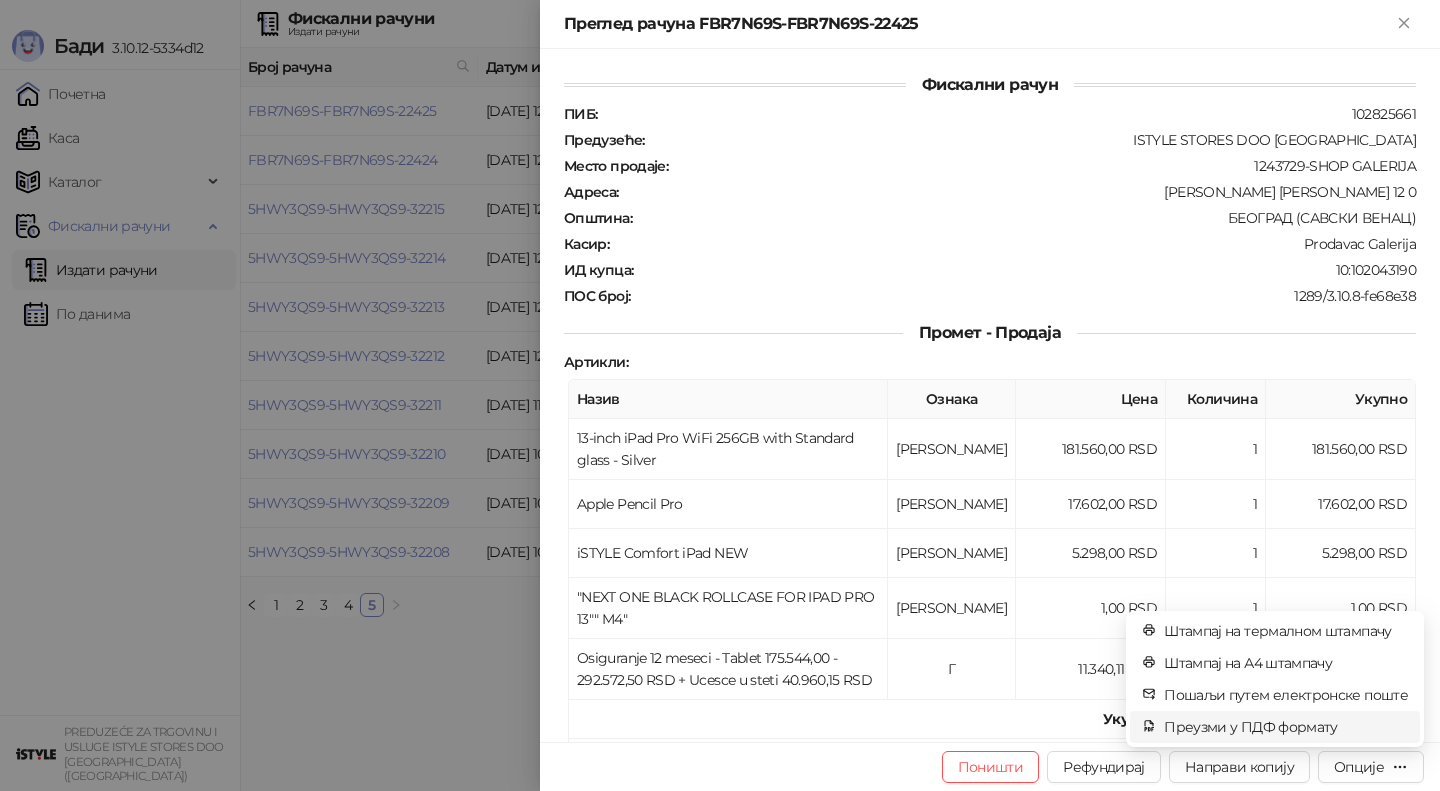 click on "Преузми у ПДФ формату" at bounding box center [1286, 727] 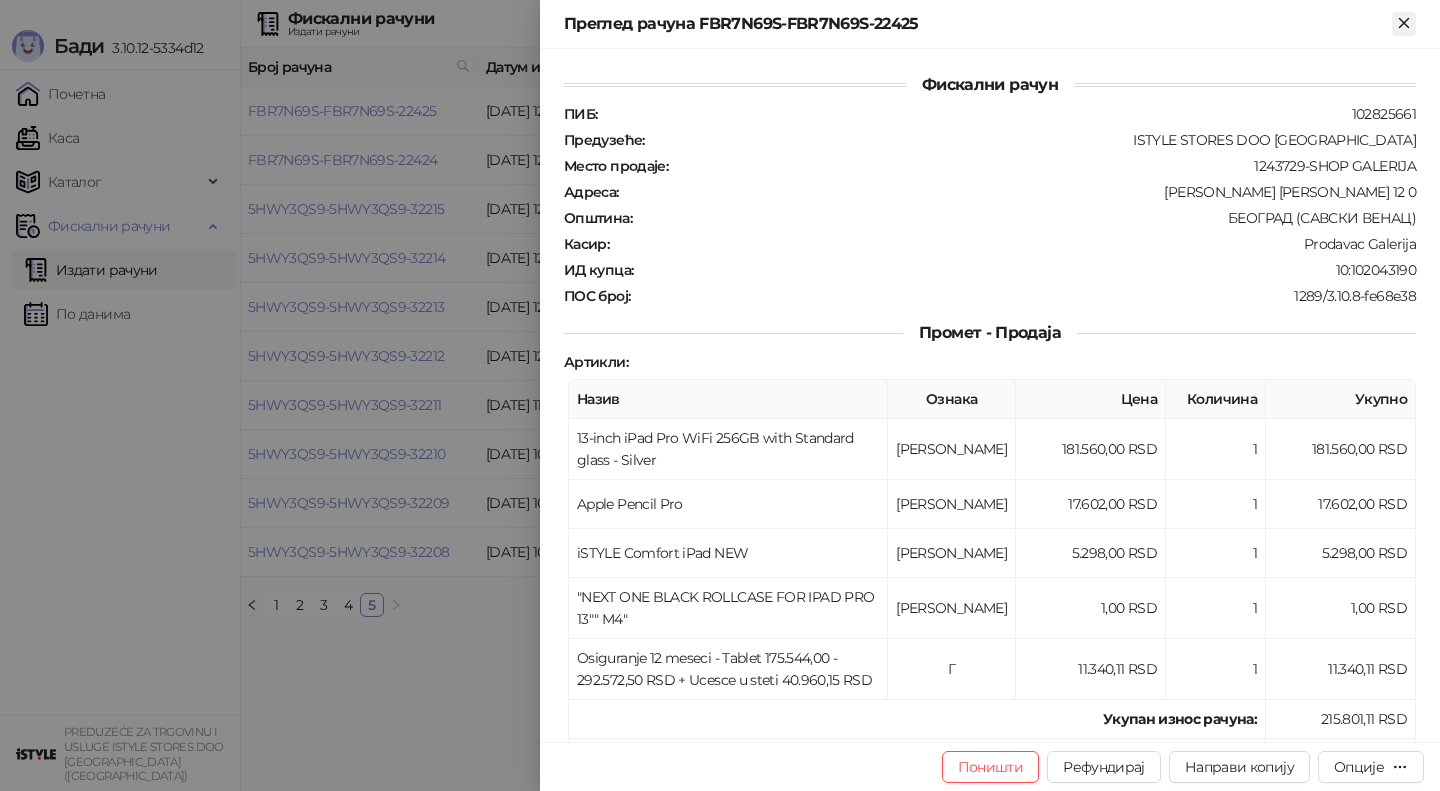 click 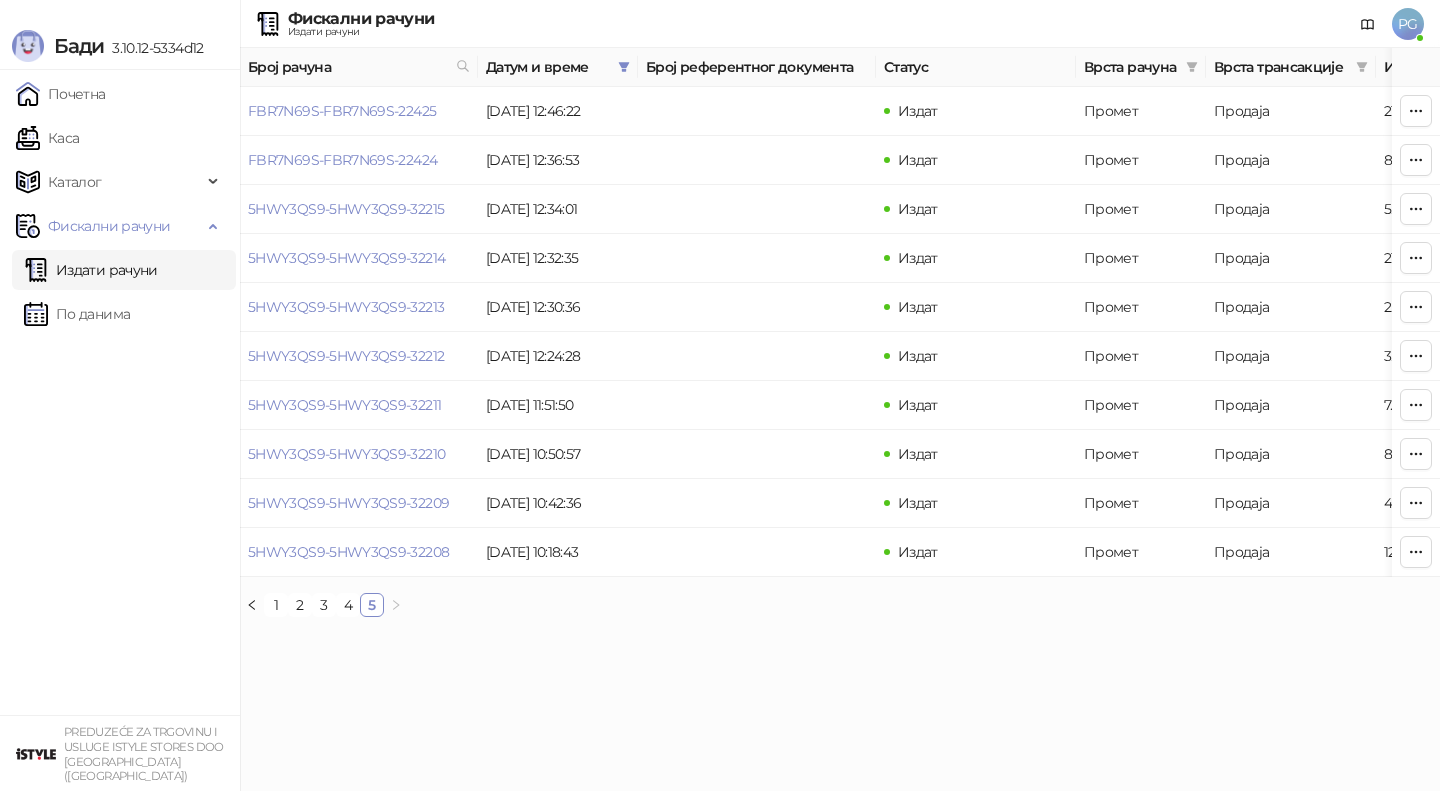 click on "Издати рачуни" at bounding box center (91, 270) 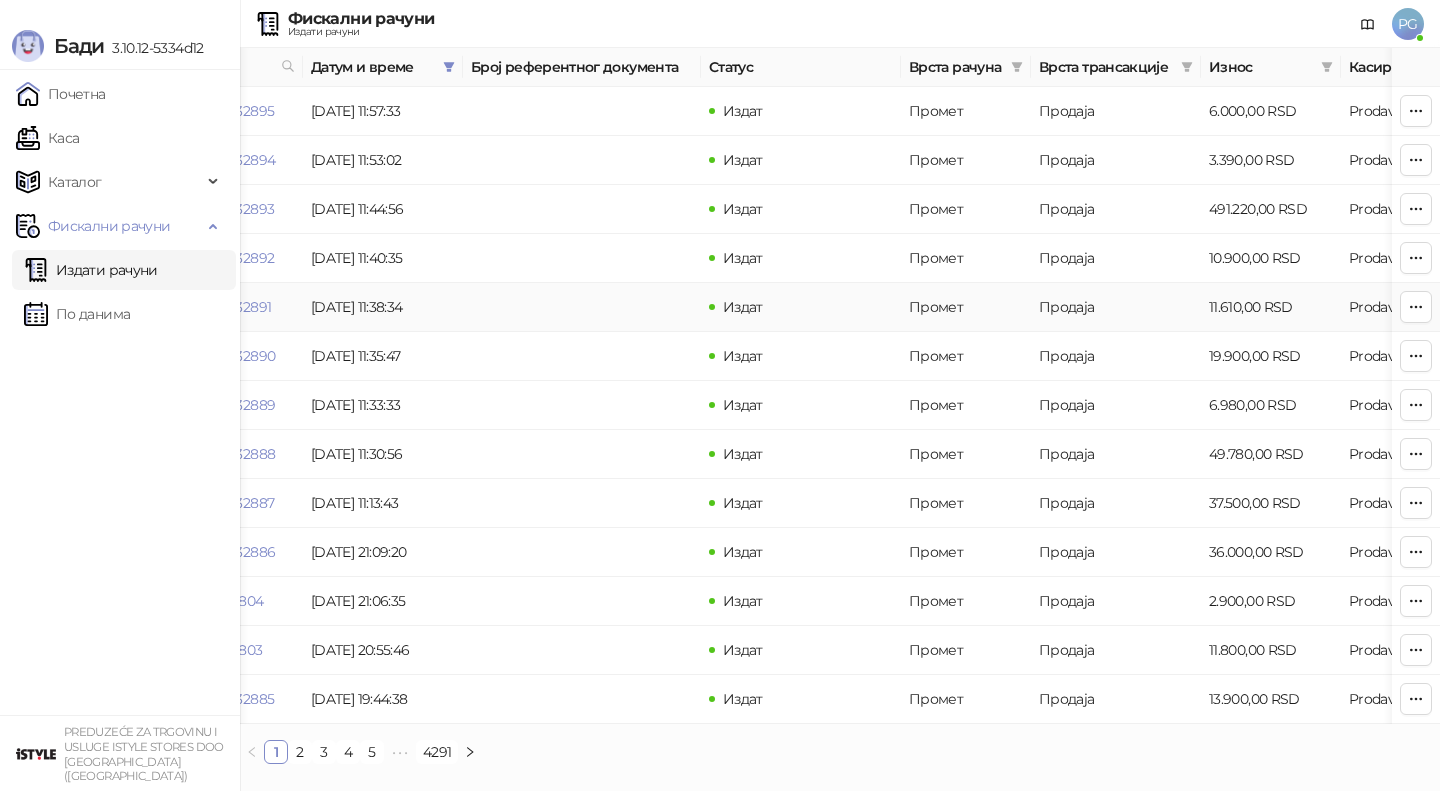 scroll, scrollTop: 0, scrollLeft: 0, axis: both 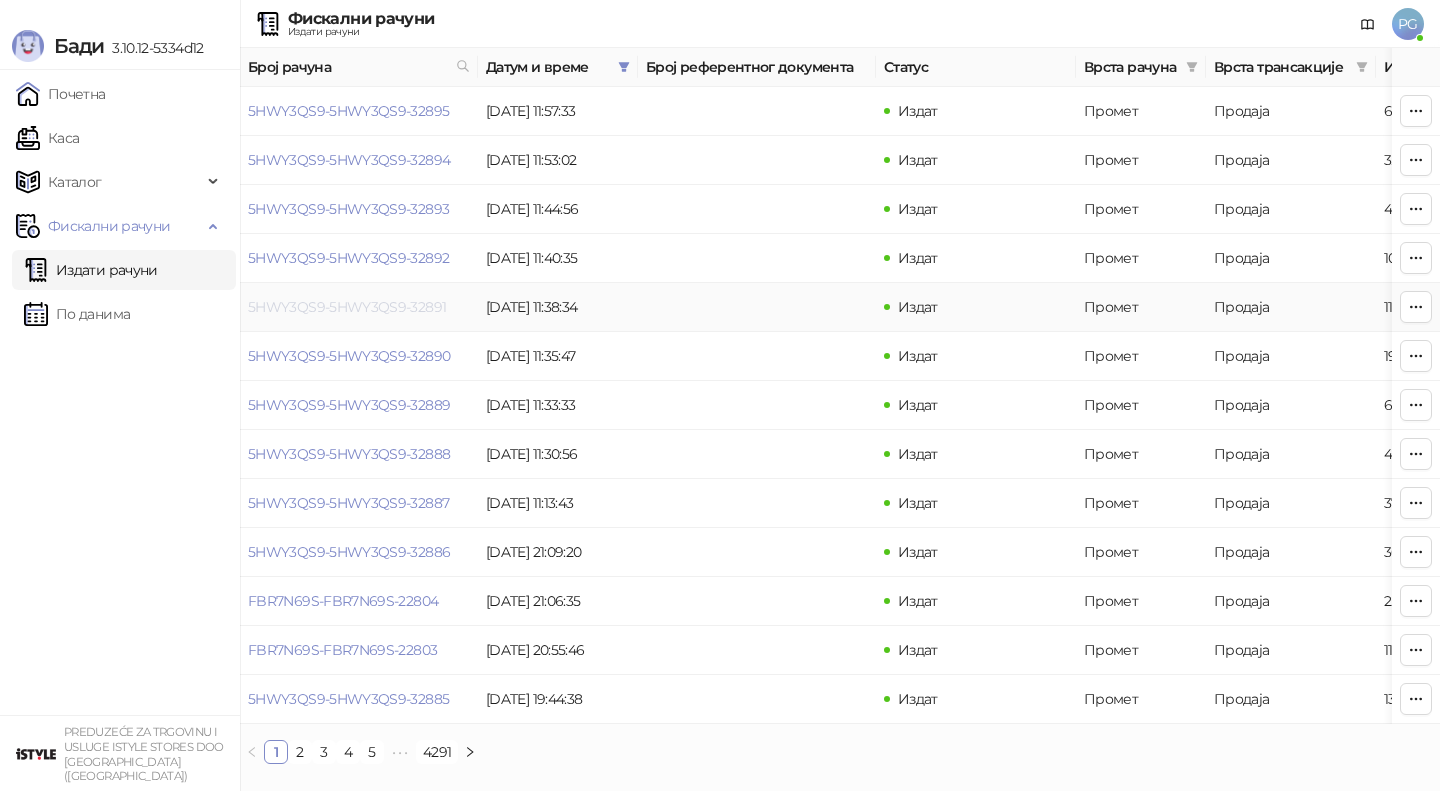 click on "5HWY3QS9-5HWY3QS9-32891" at bounding box center (347, 307) 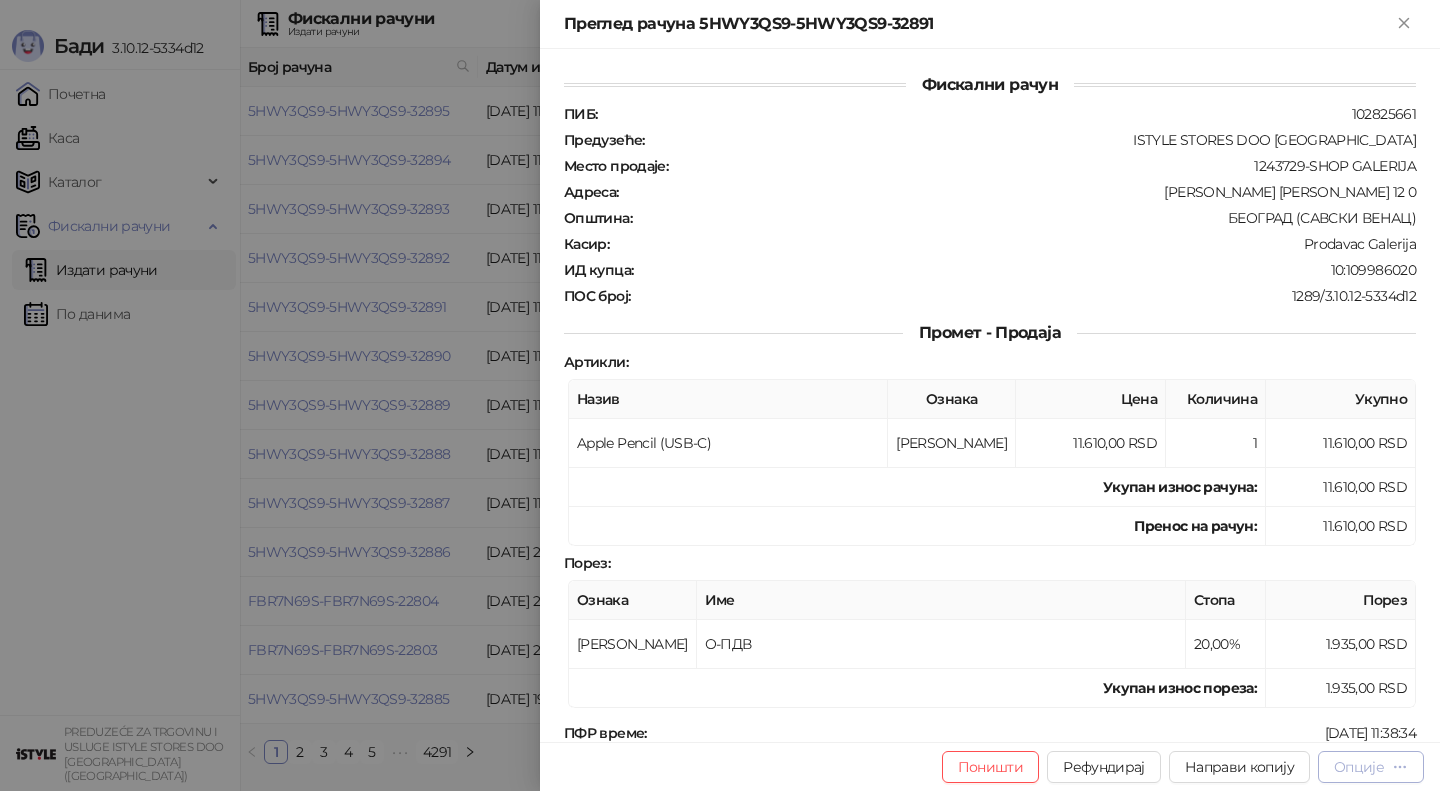 click on "Опције" at bounding box center (1359, 767) 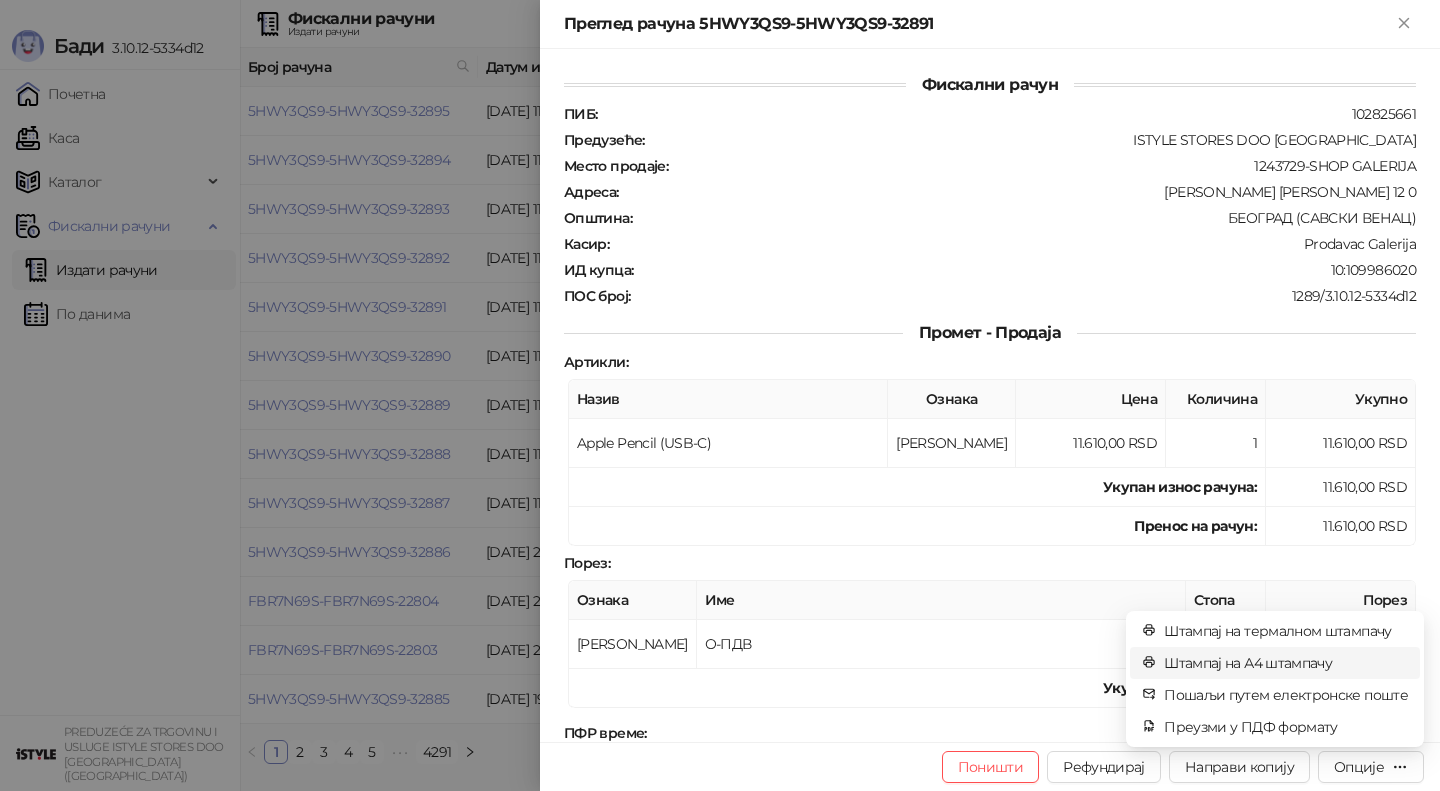 click on "Штампај на А4 штампачу" at bounding box center (1286, 663) 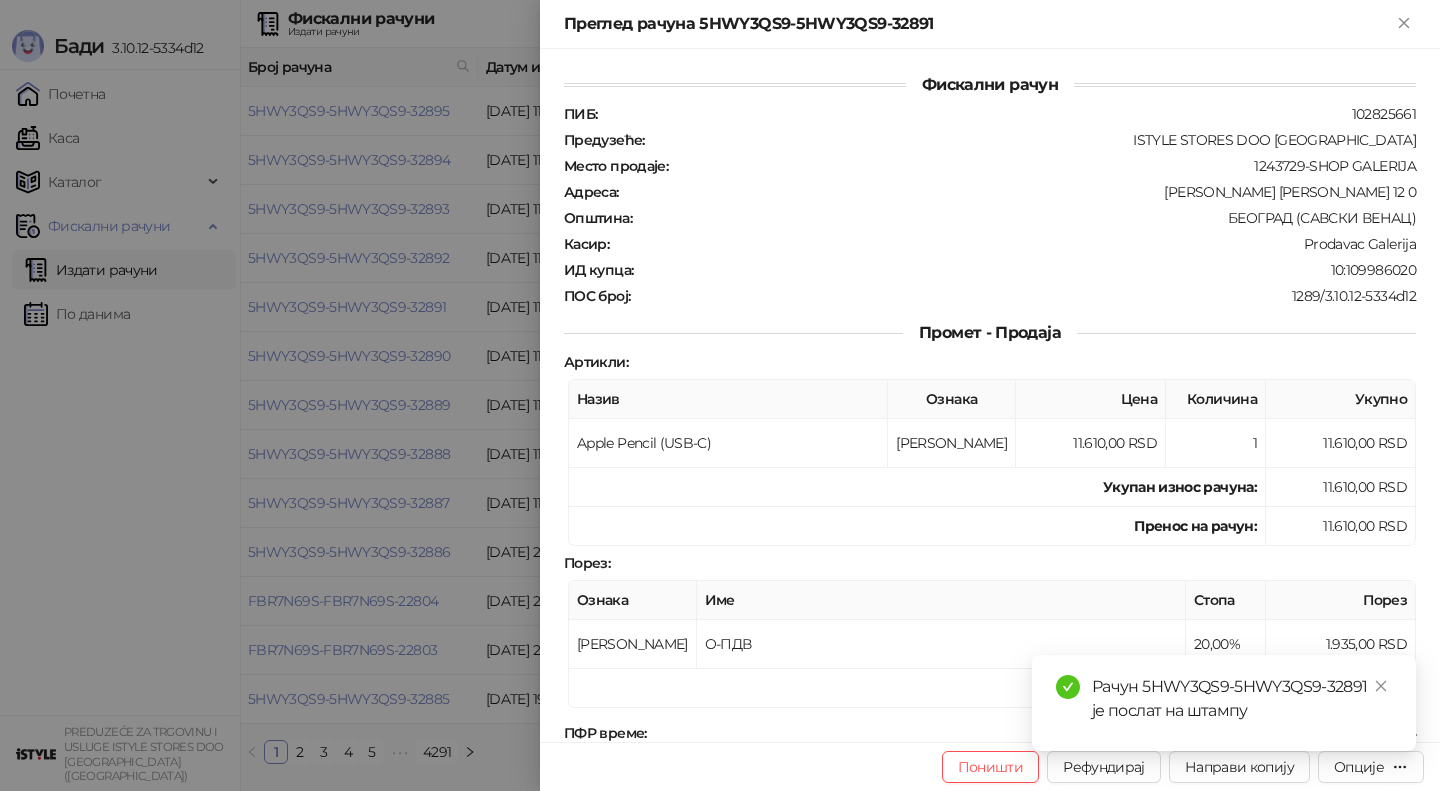 click on "Бади 3.10.12-5334d12 Почетна Каса Каталог Фискални рачуни Издати рачуни По данима PREDUZEĆE ZA TRGOVINU I USLUGE ISTYLE STORES DOO [GEOGRAPHIC_DATA] ([GEOGRAPHIC_DATA]) Фискални рачуни Издати рачуни PG Број рачуна Датум и време Број референтног документа Статус Врста рачуна Врста трансакције Износ Касир Продајно место                     5HWY3QS9-5HWY3QS9-32895 [DATE] 11:57:33 Издат Промет Продаја 6.000,00 RSD Prodavac Galerija Shop Galerija 5HWY3QS9-5HWY3QS9-32894 [DATE] 11:53:02 Издат Промет Продаја 3.390,00 RSD Prodavac Galerija Shop Galerija 5HWY3QS9-5HWY3QS9-32893 [DATE] 11:44:56 Издат Промет Продаја 491.220,00 RSD Prodavac Galerija Shop Galerija 5HWY3QS9-5HWY3QS9-32892 [DATE] 11:40:35 Издат Промет Продаја 10.900,00 RSD Prodavac Galerija" at bounding box center [720, 390] 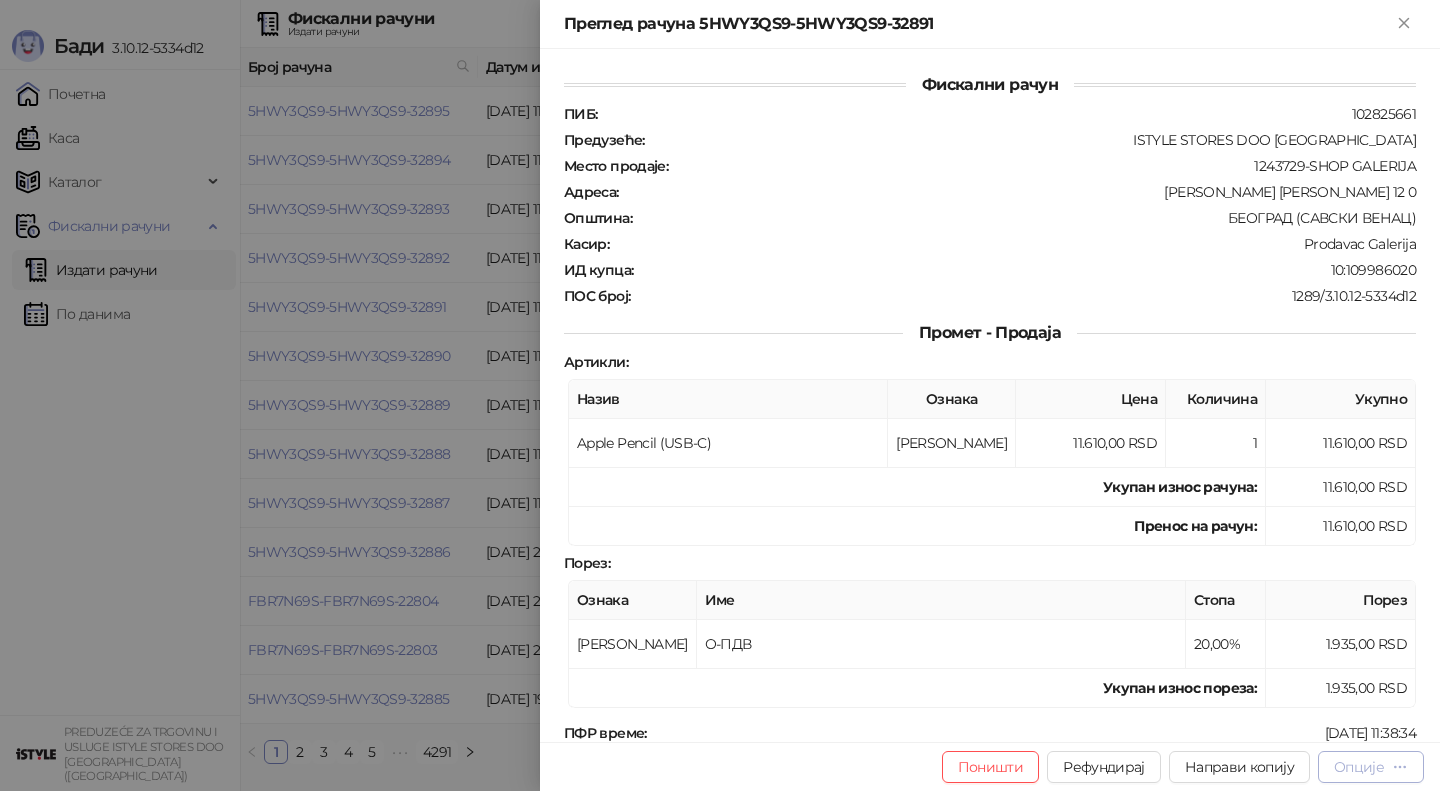 click on "Опције" at bounding box center [1359, 767] 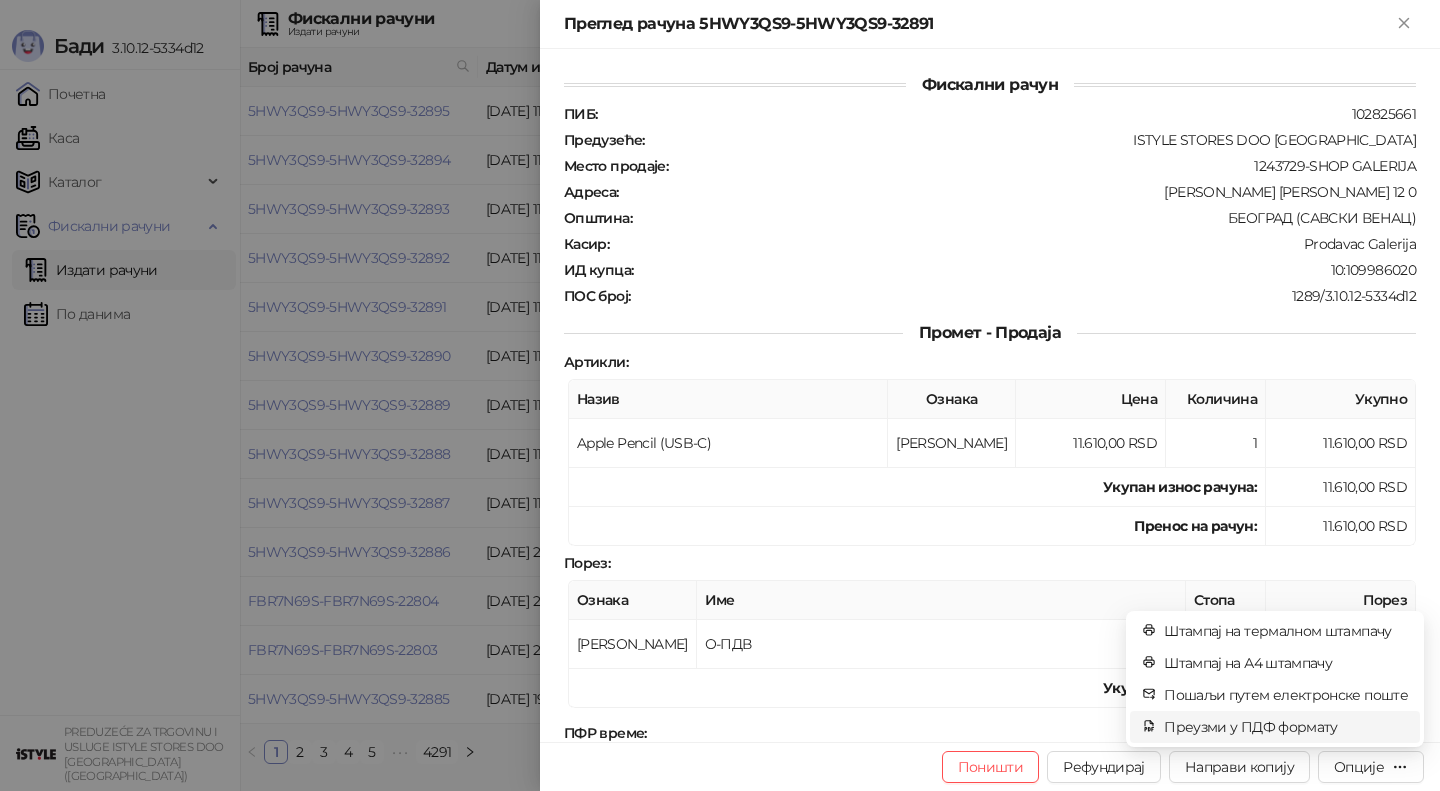 click on "Преузми у ПДФ формату" at bounding box center (1286, 727) 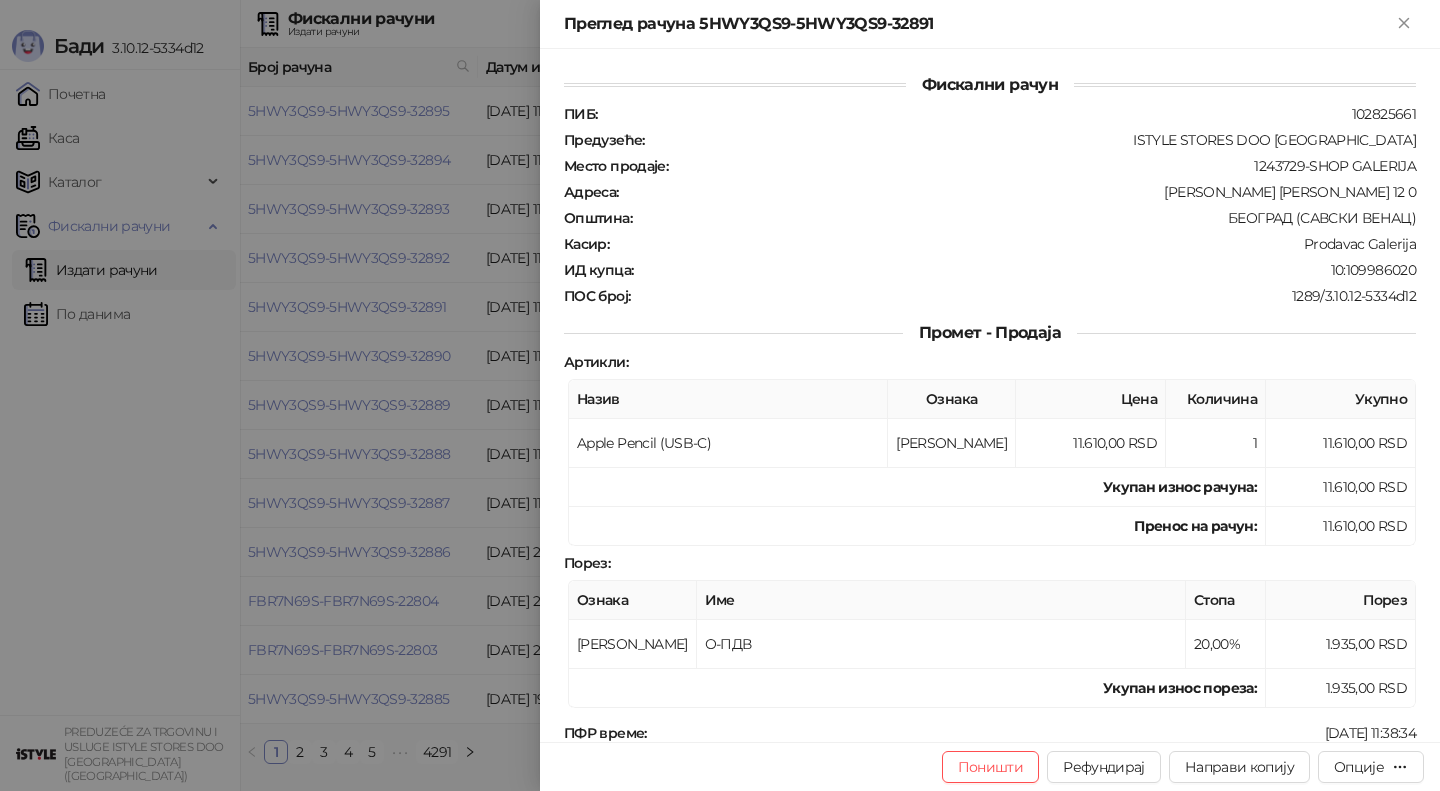 click at bounding box center [720, 395] 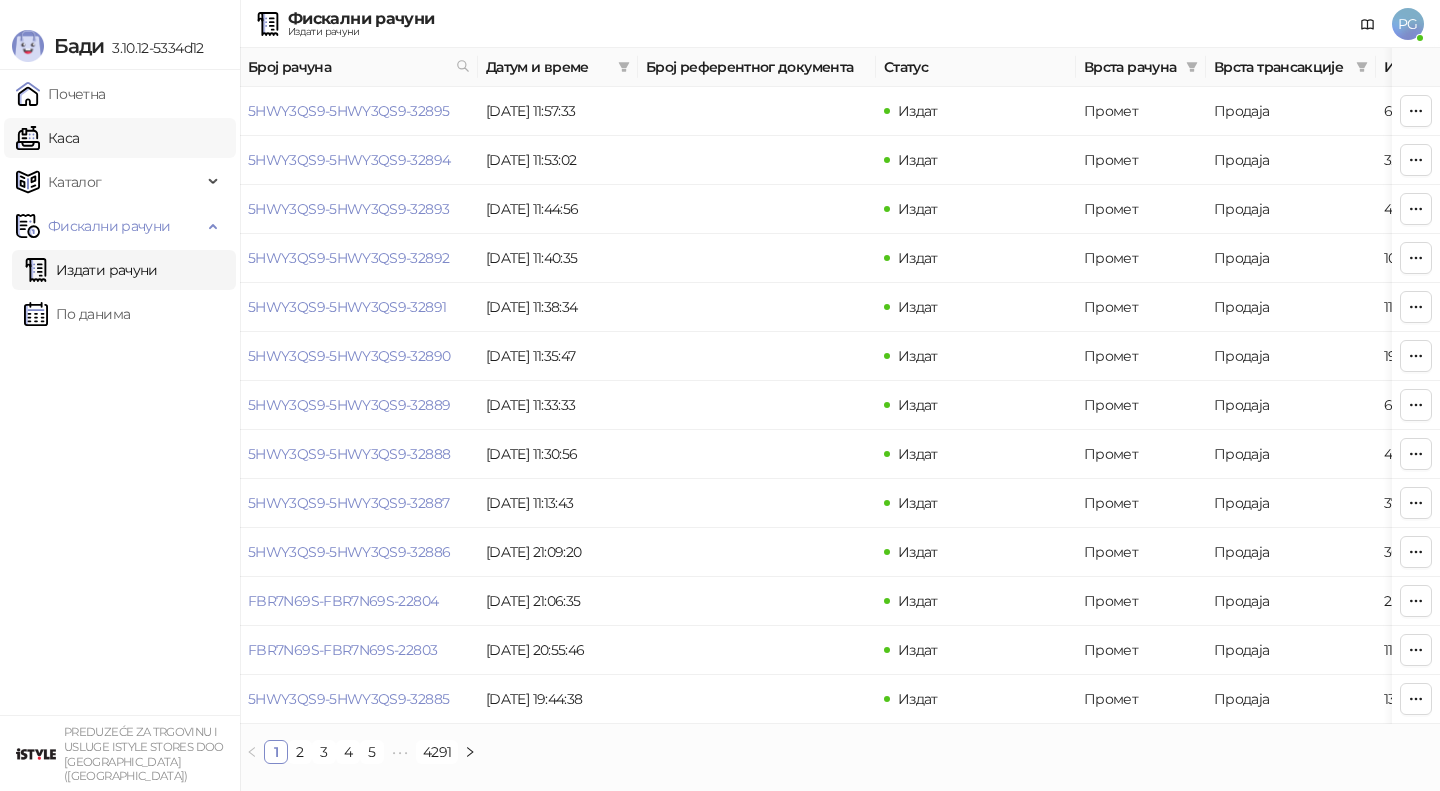 click on "Каса" at bounding box center [47, 138] 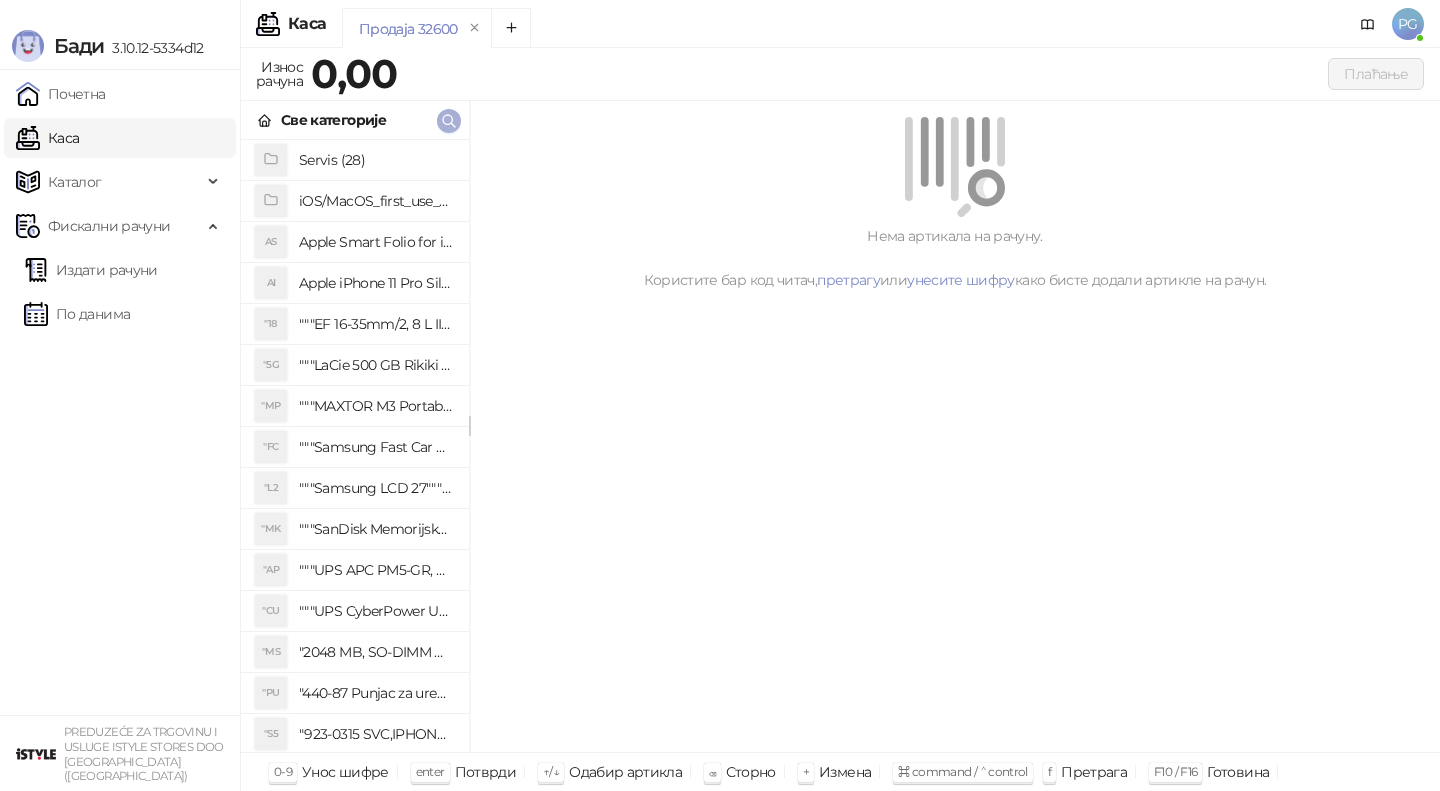 click 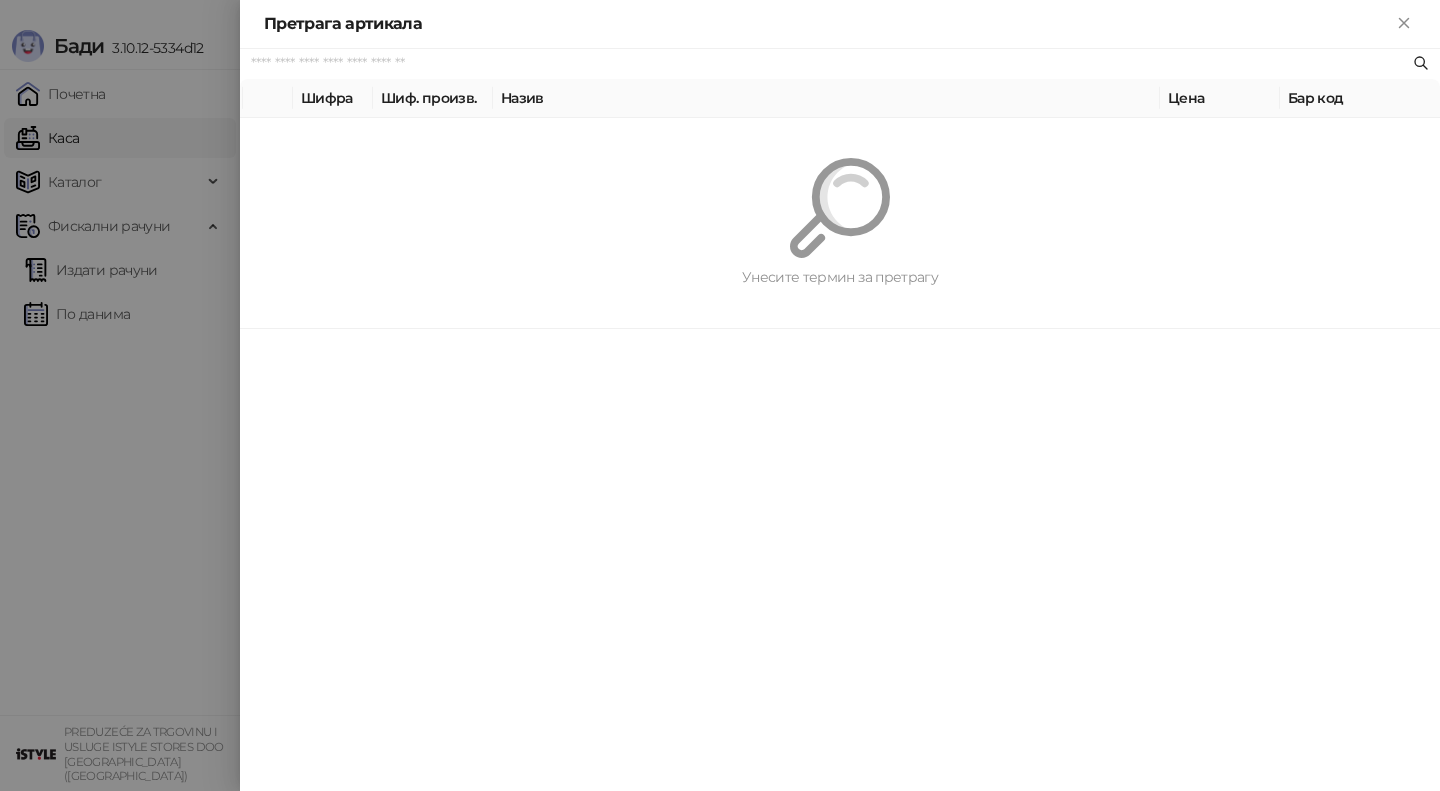paste on "*********" 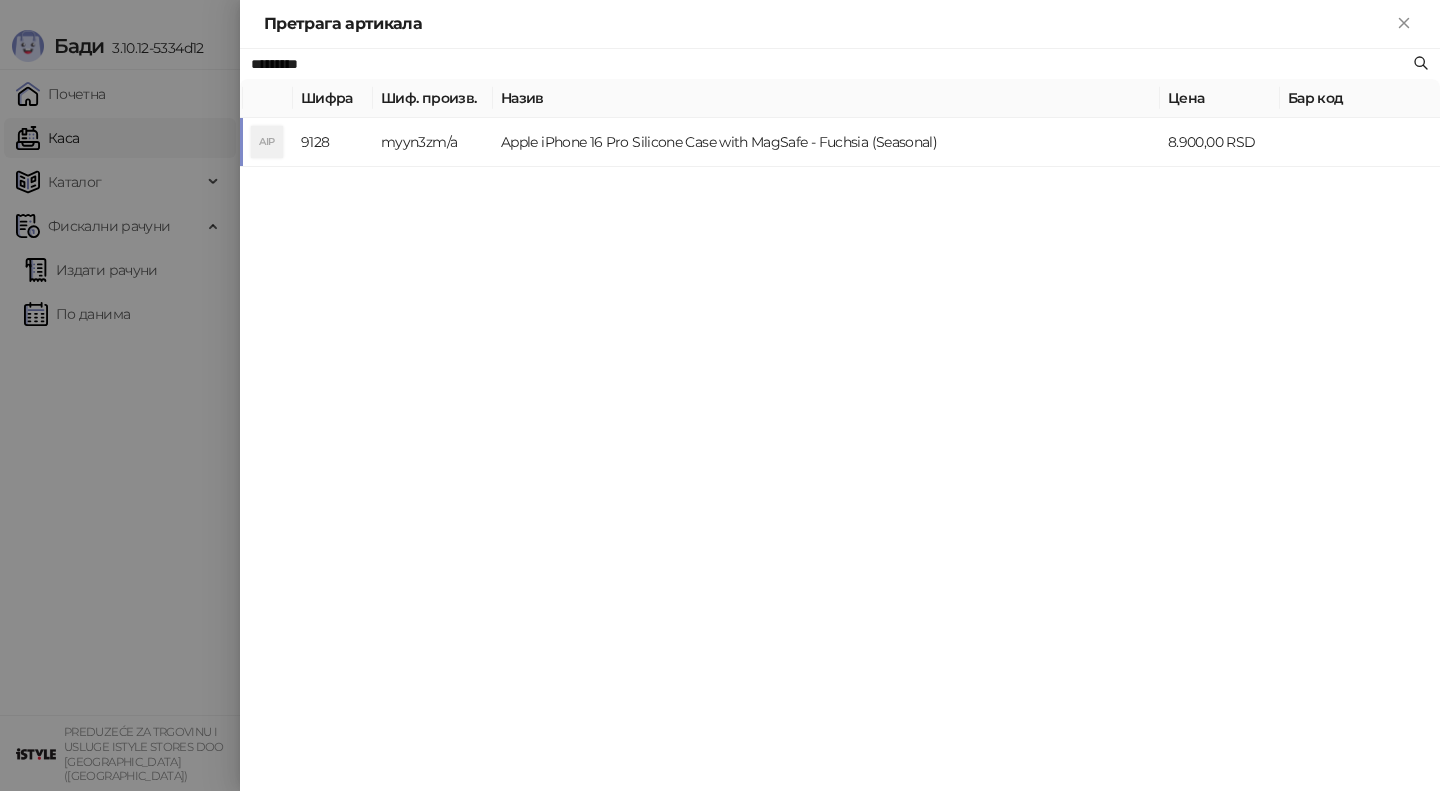 type on "*********" 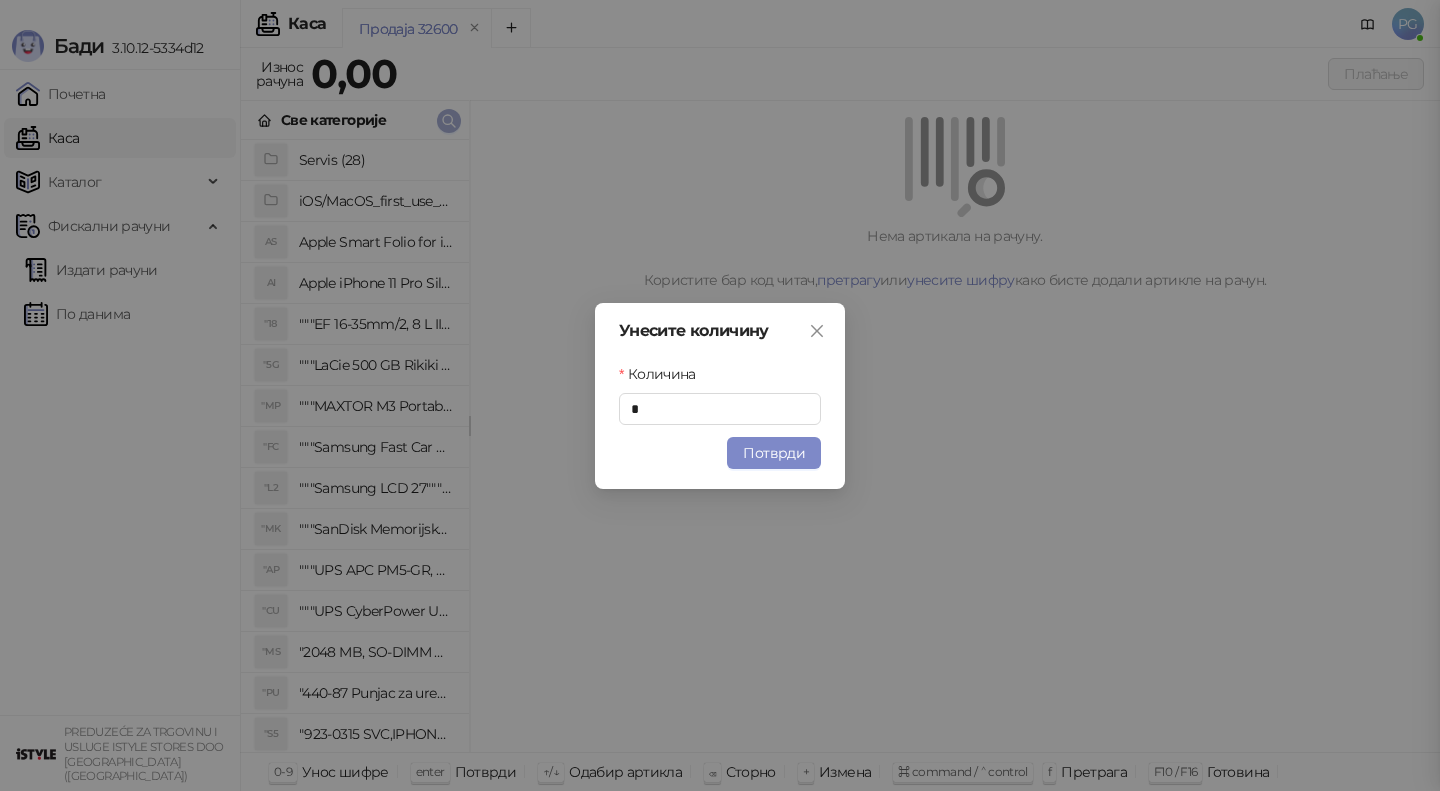 type 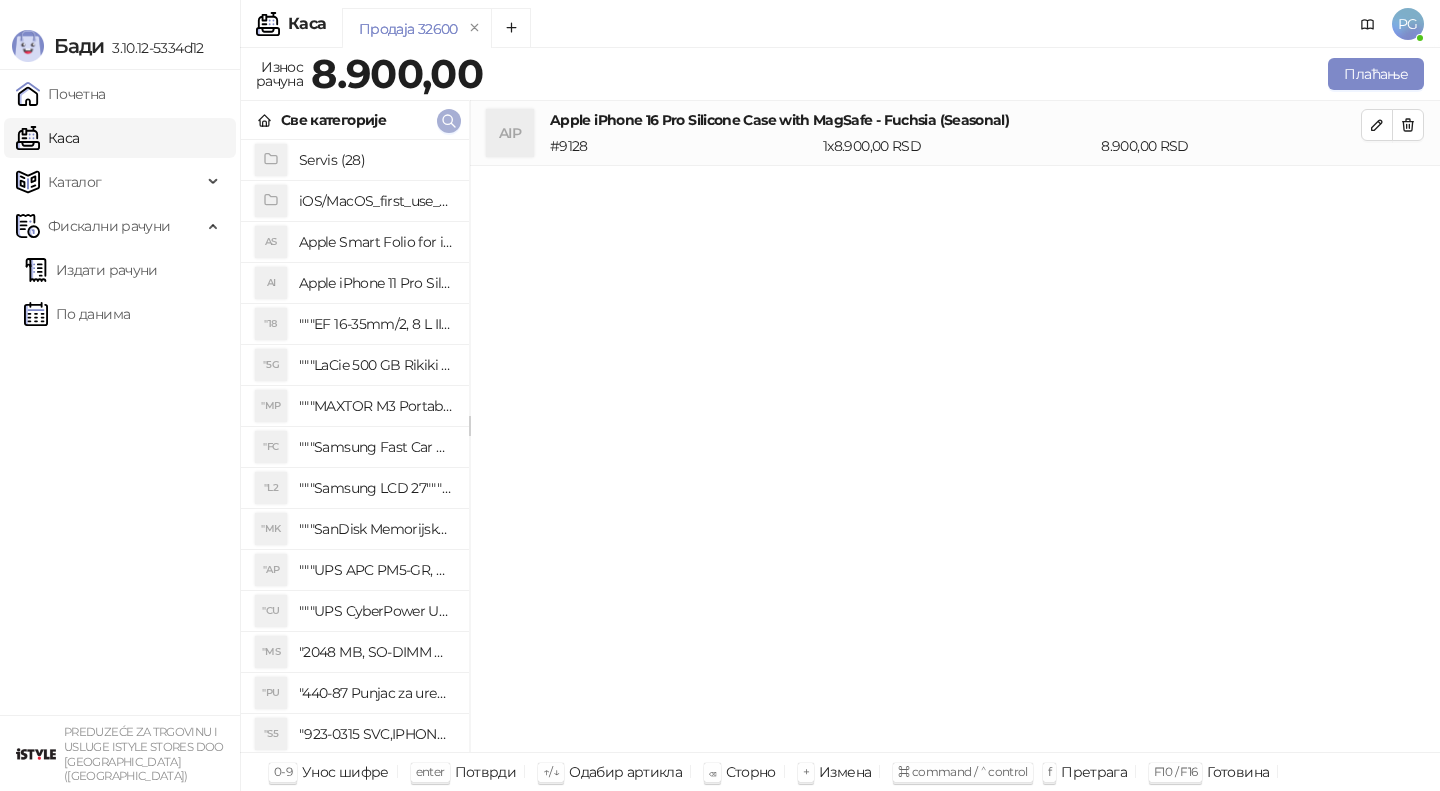 click 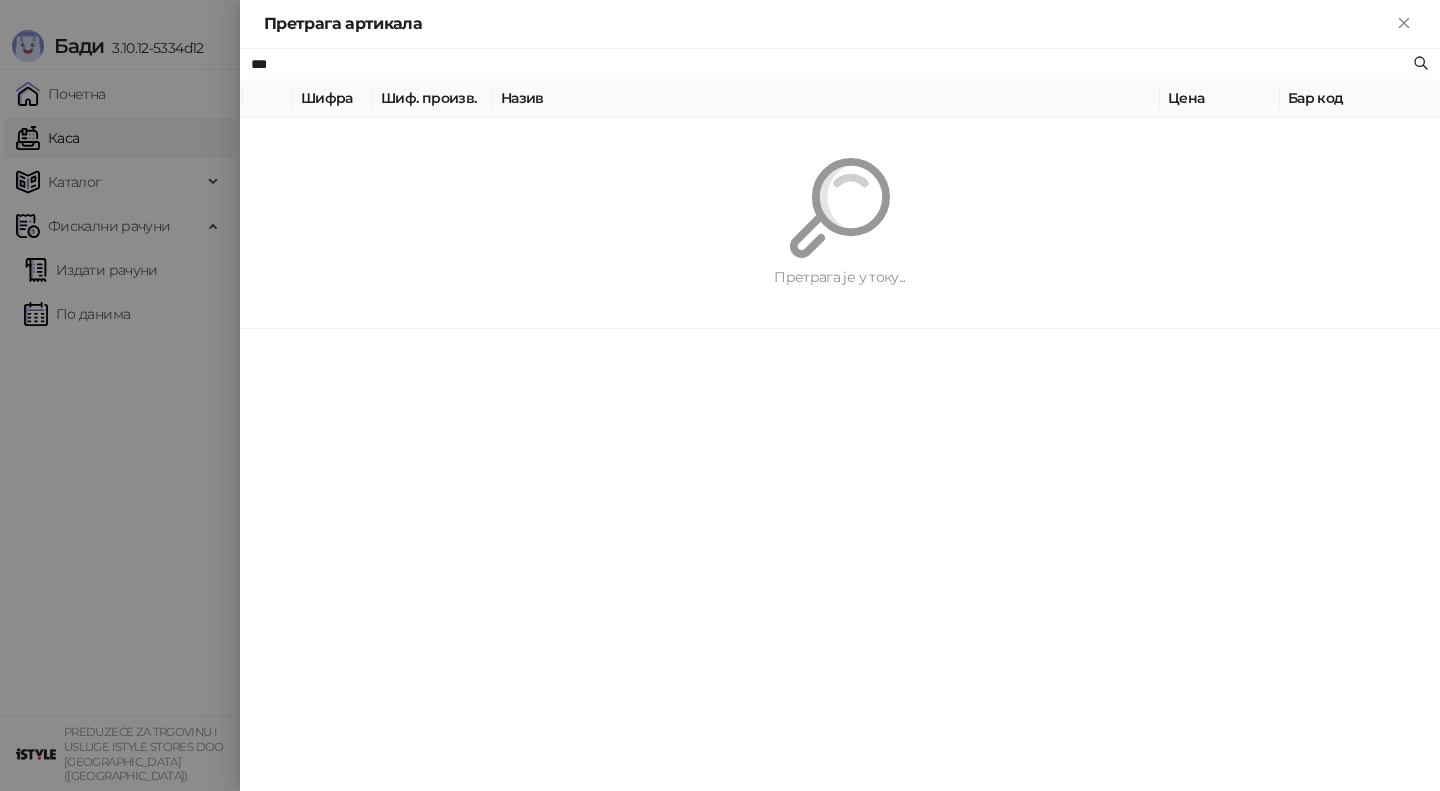 type on "***" 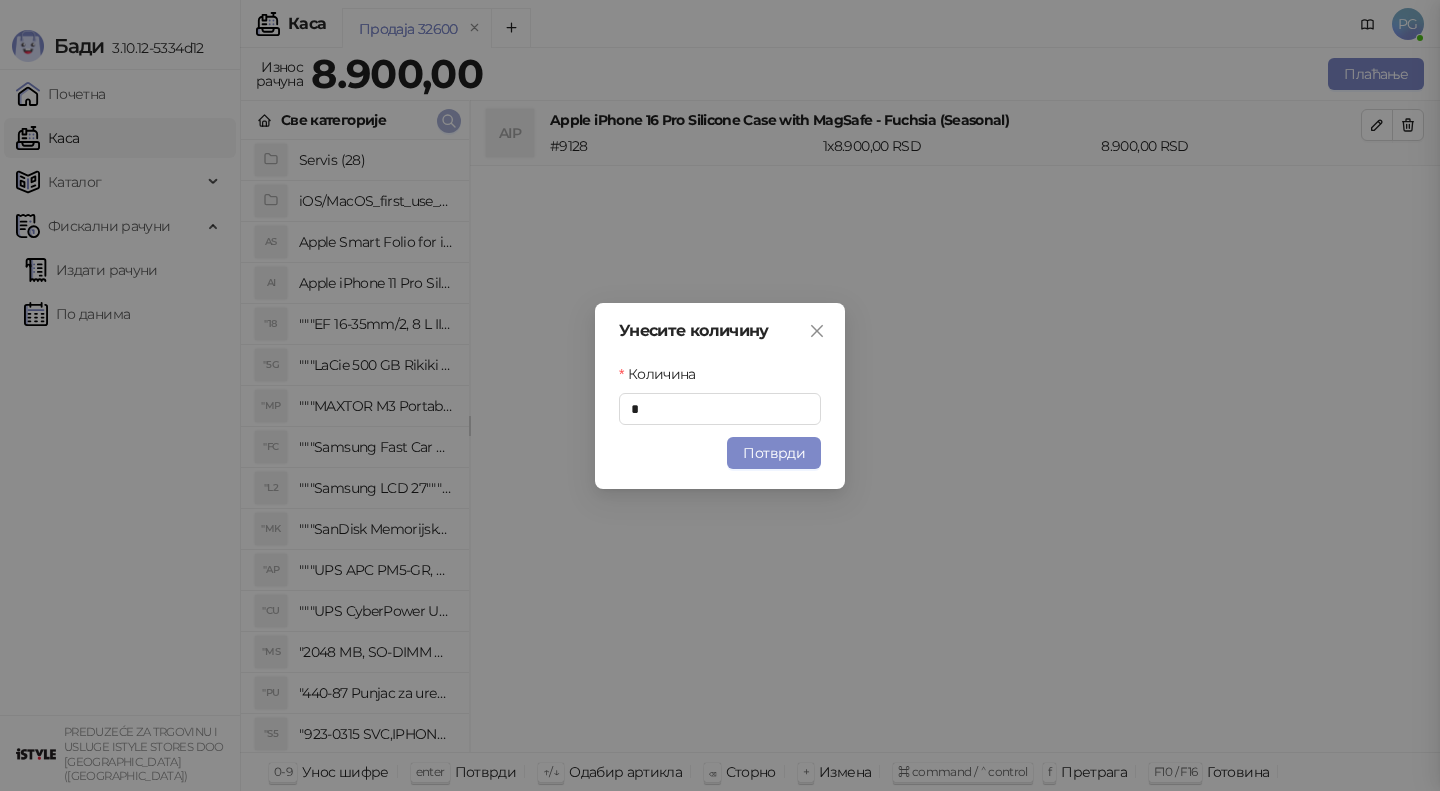 click at bounding box center (449, 121) 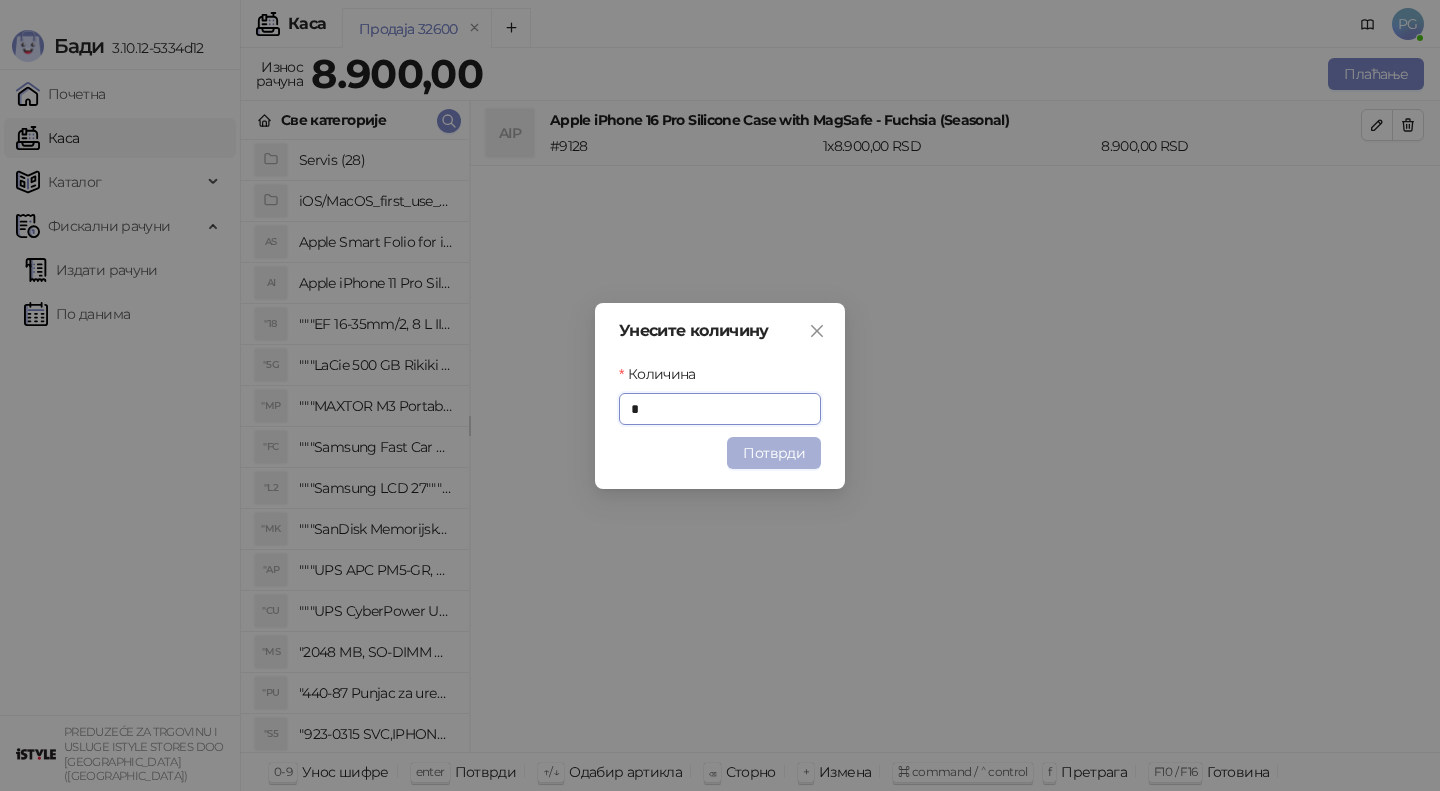click on "Потврди" at bounding box center [774, 453] 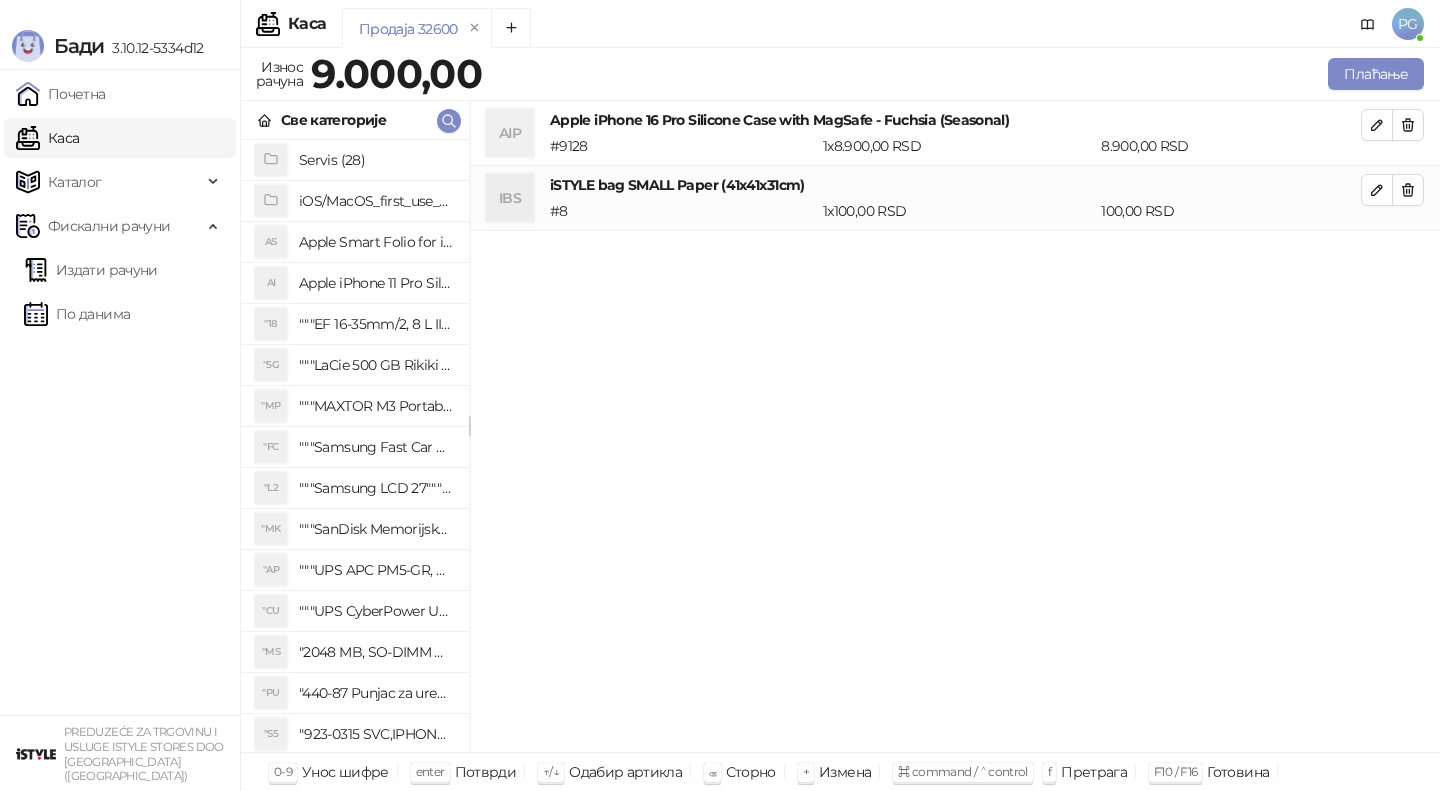 click on "AIP Apple iPhone 16 Pro Silicone Case with MagSafe - Fuchsia (Seasonal)    # 9128 1  x  8.900,00 RSD 8.900,00 RSD" at bounding box center [955, 133] 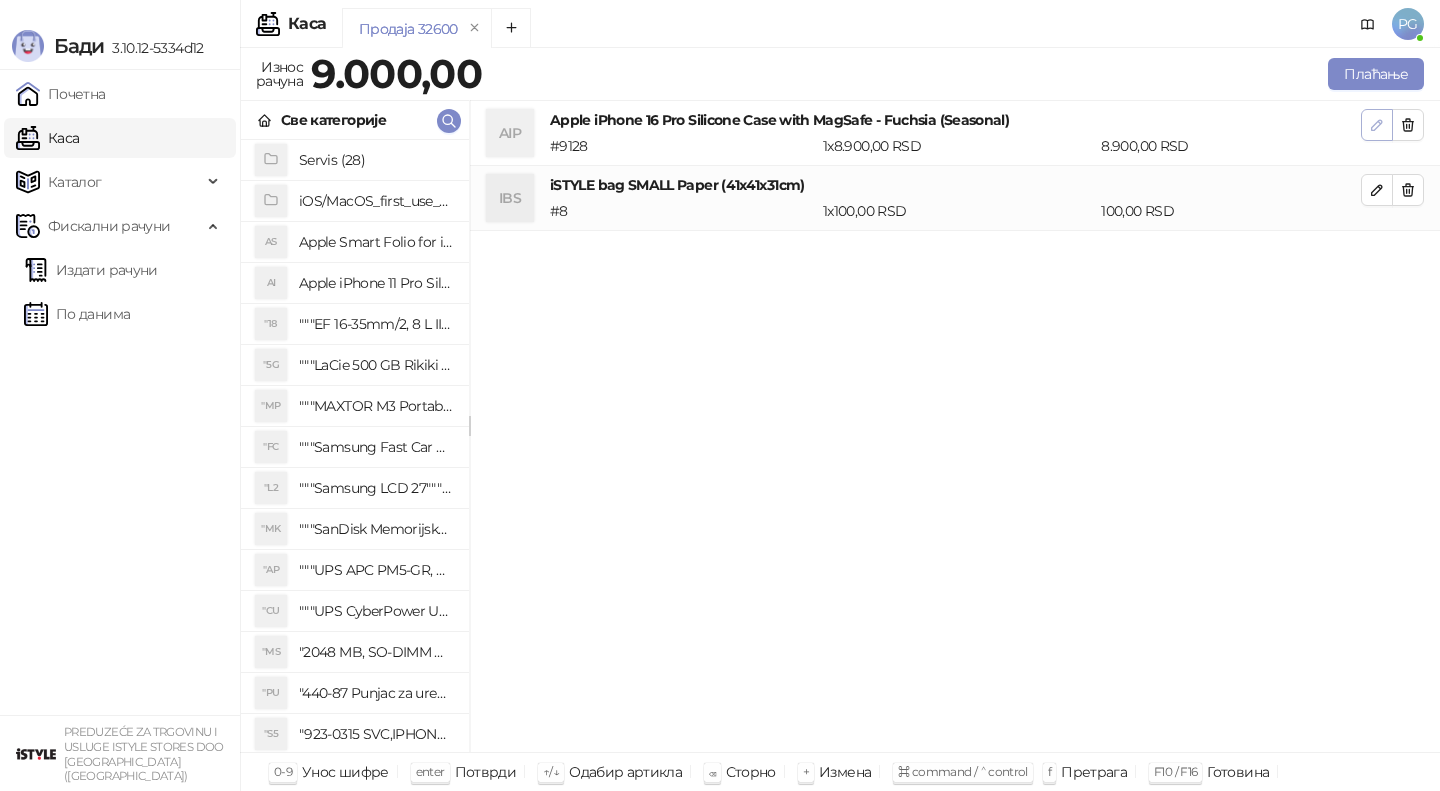 click at bounding box center [1377, 125] 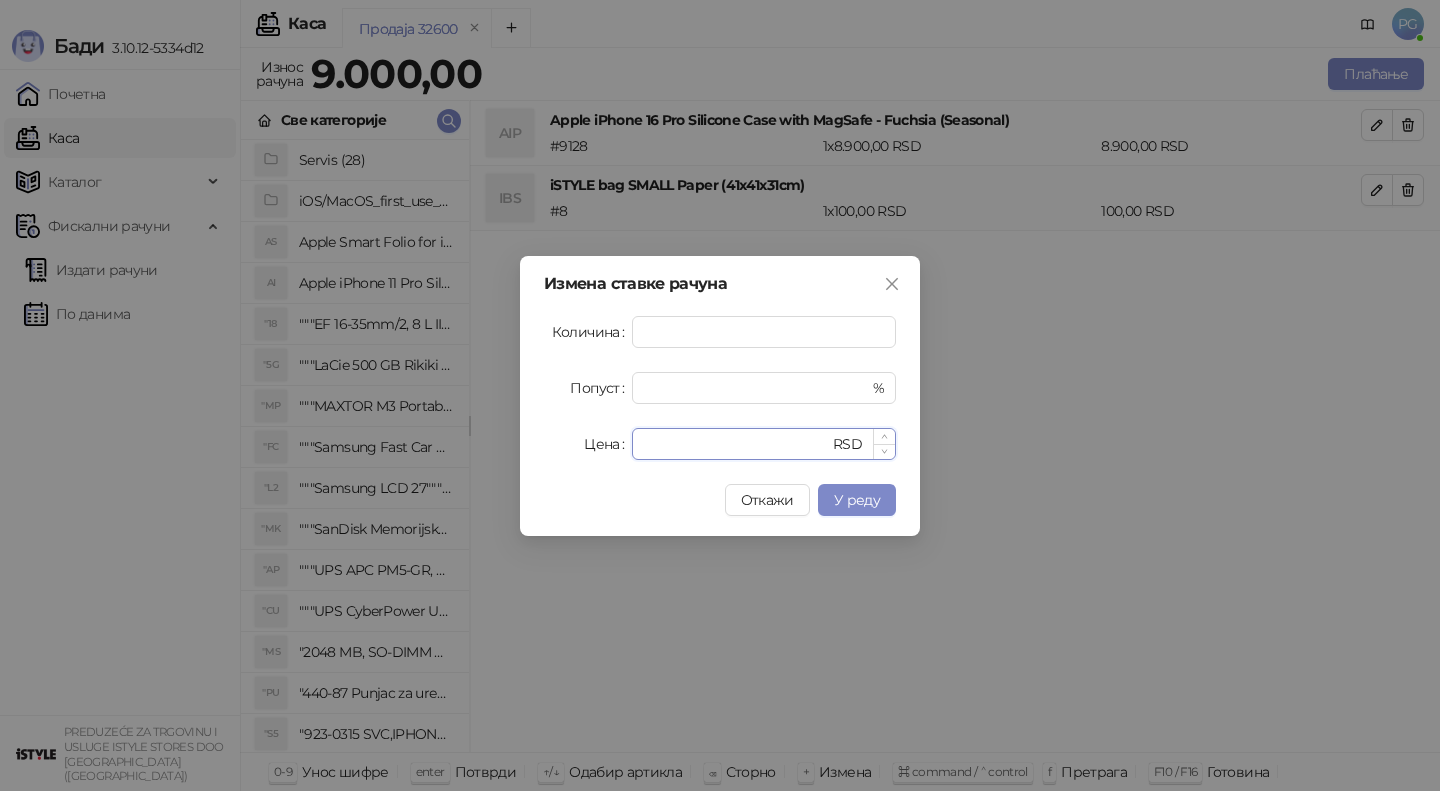 click on "****" at bounding box center [736, 444] 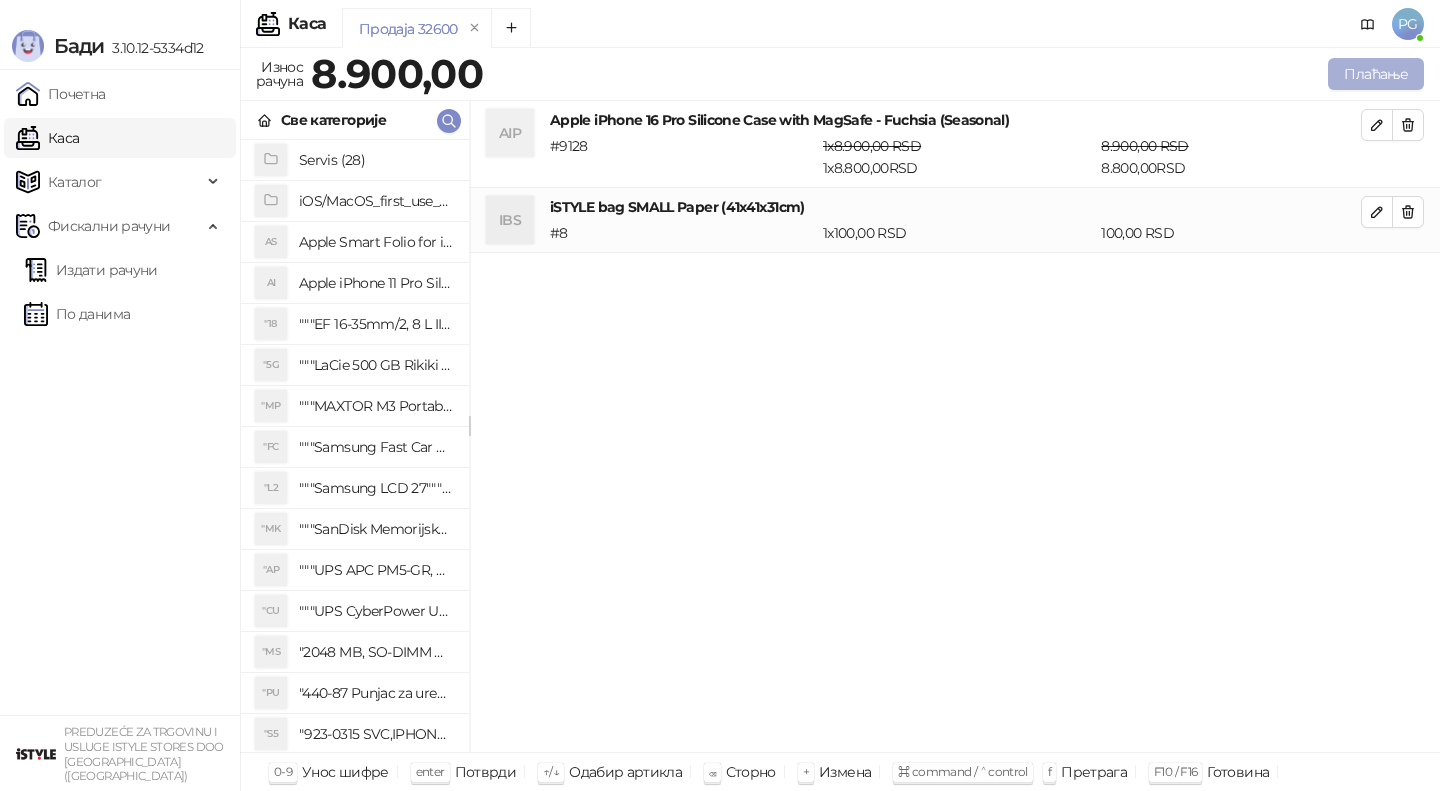 click on "Плаћање" at bounding box center [1376, 74] 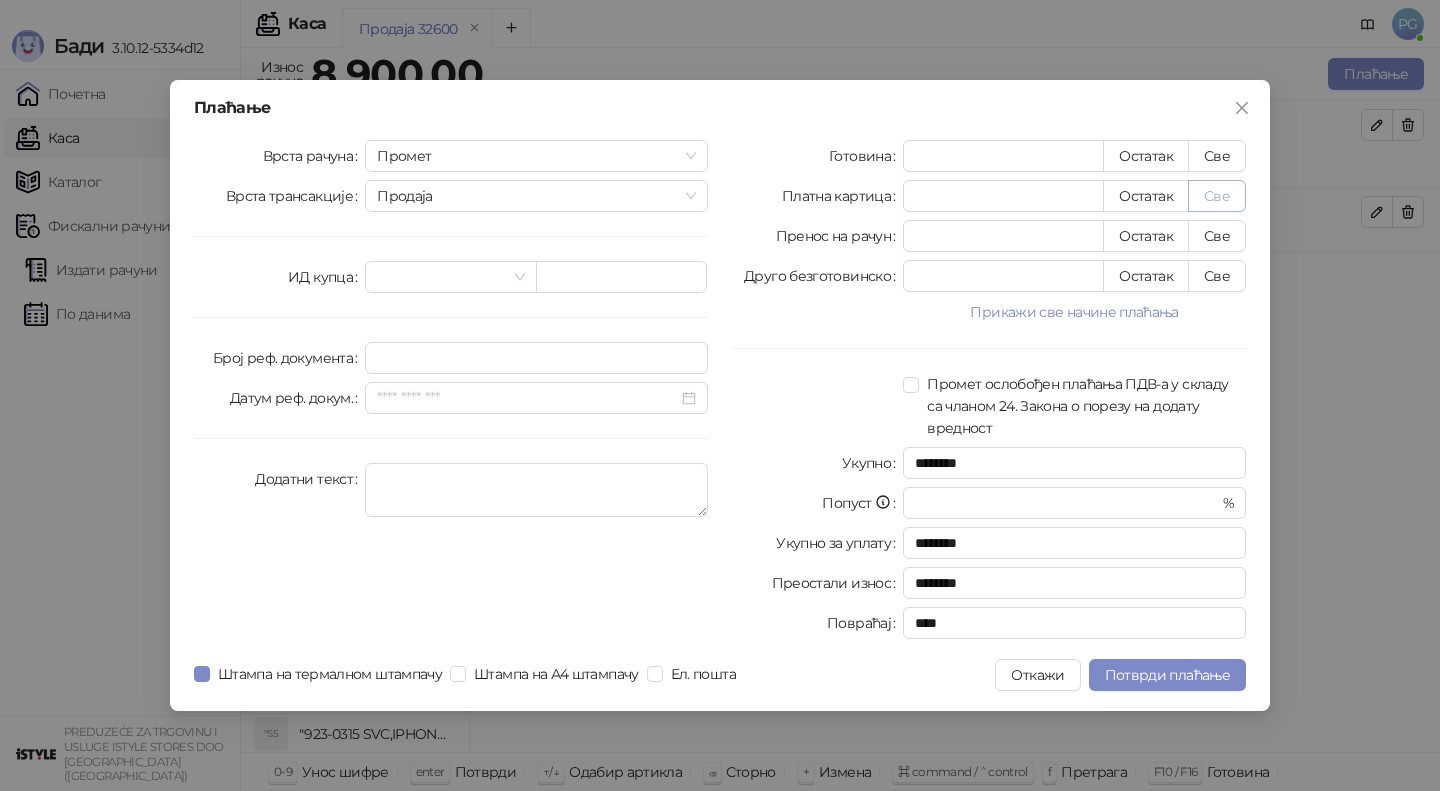 click on "Све" at bounding box center [1217, 196] 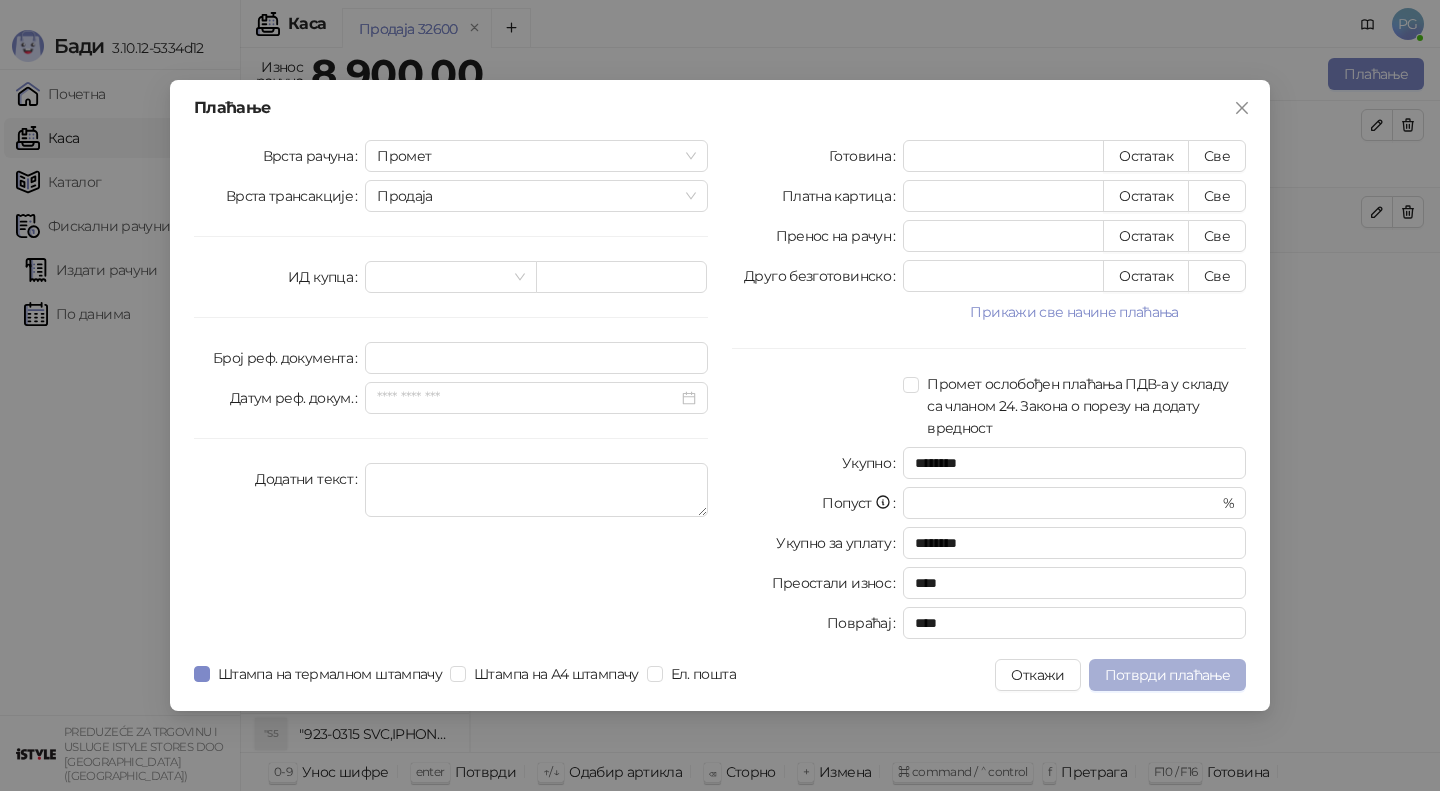 click on "Потврди плаћање" at bounding box center (1167, 675) 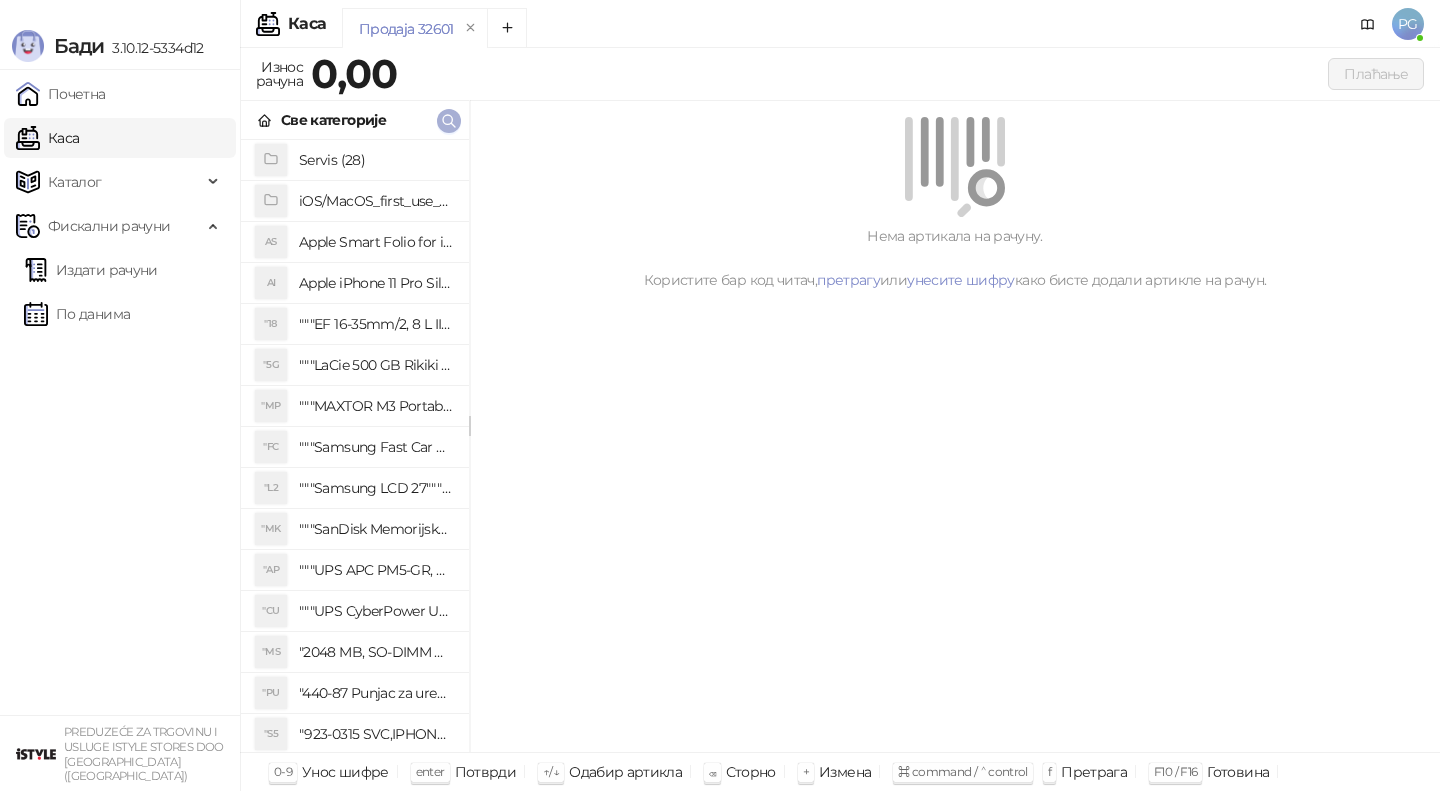 click 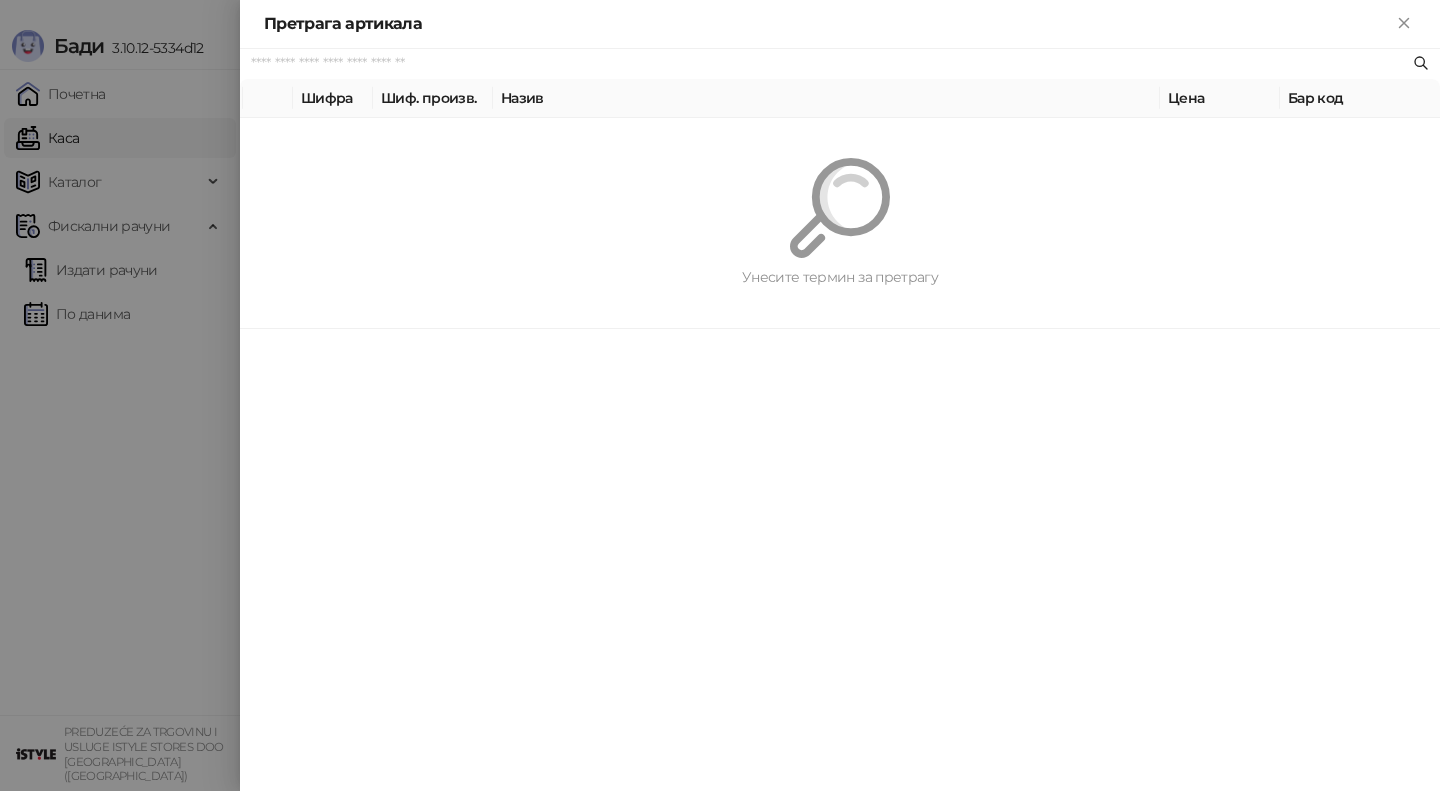 paste on "*********" 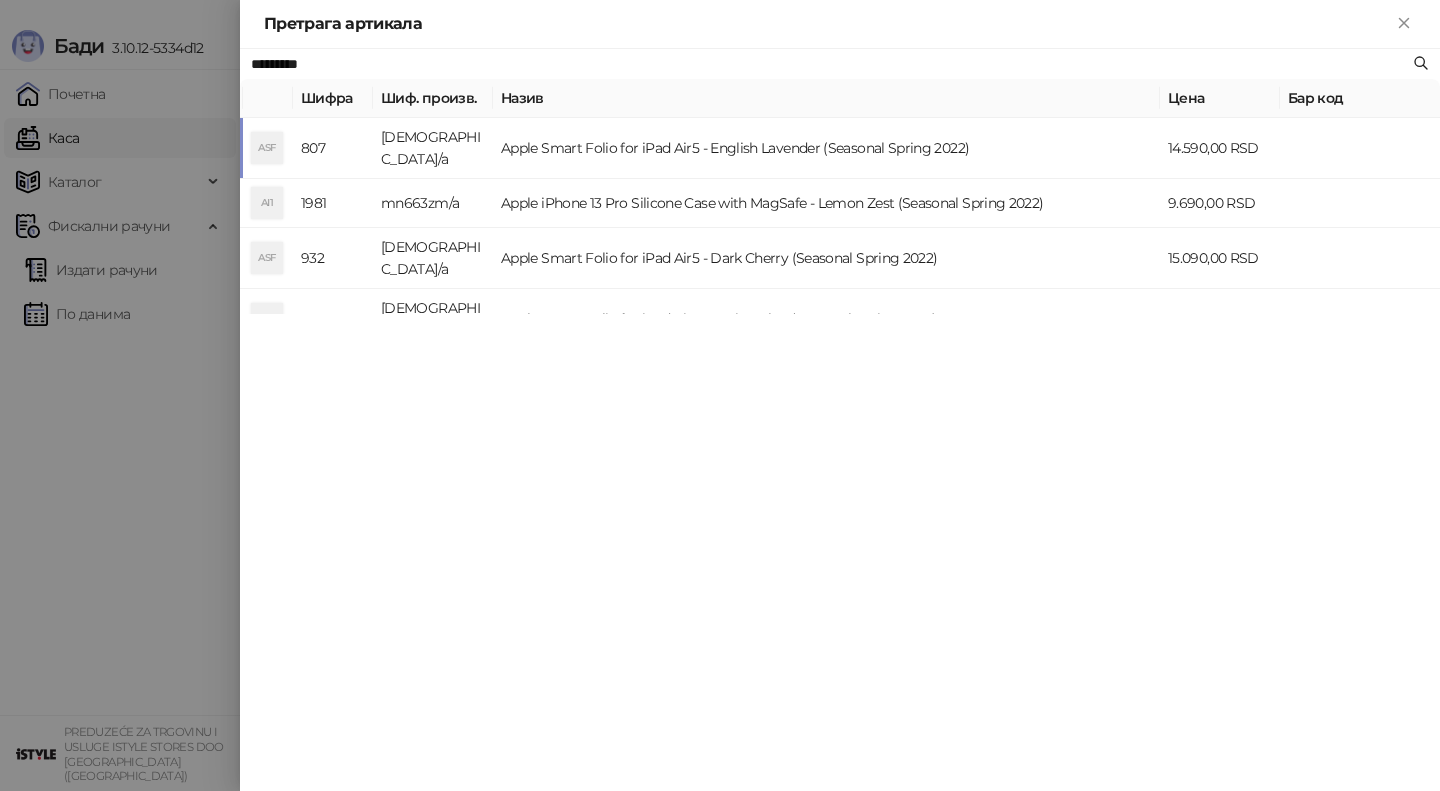 type on "*********" 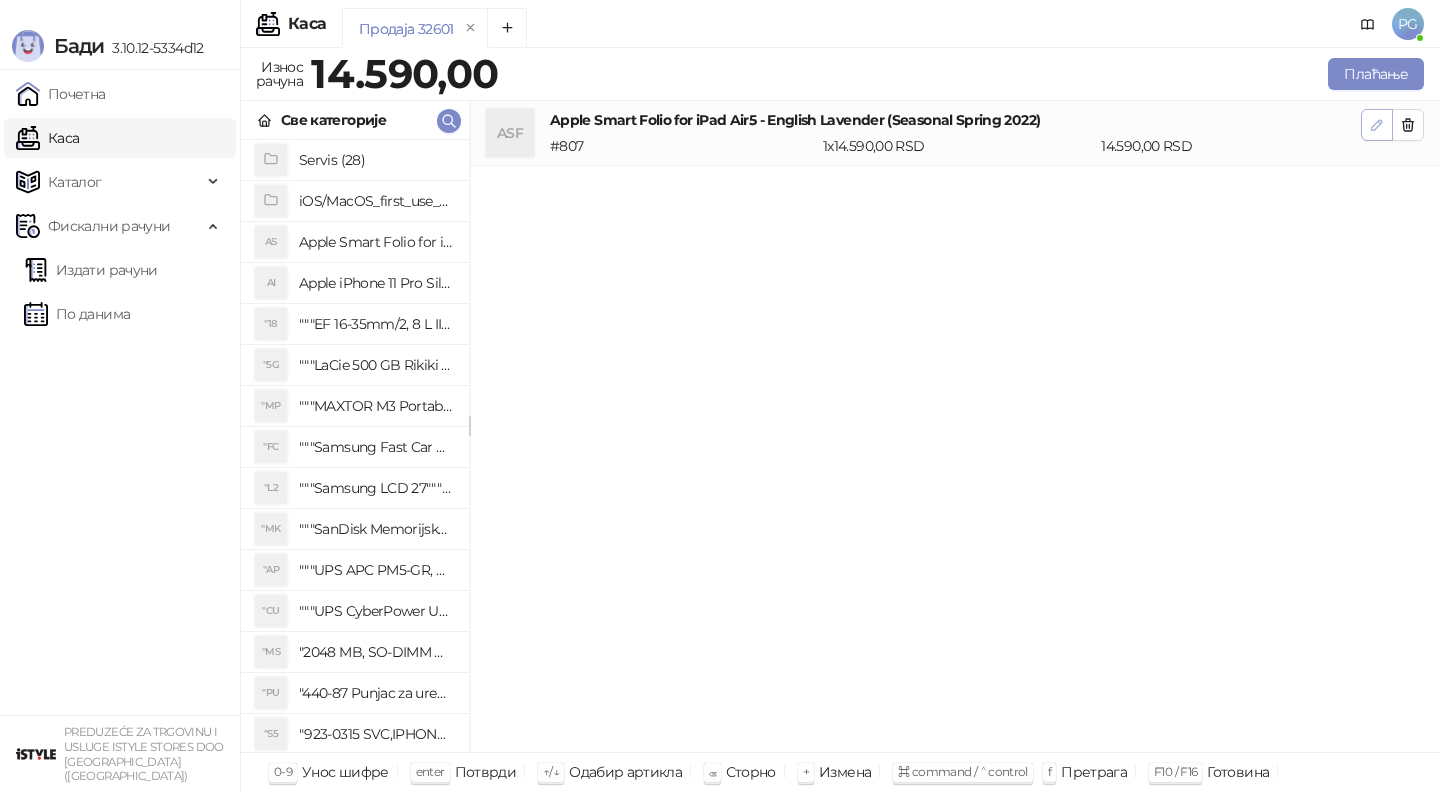 click at bounding box center [1377, 125] 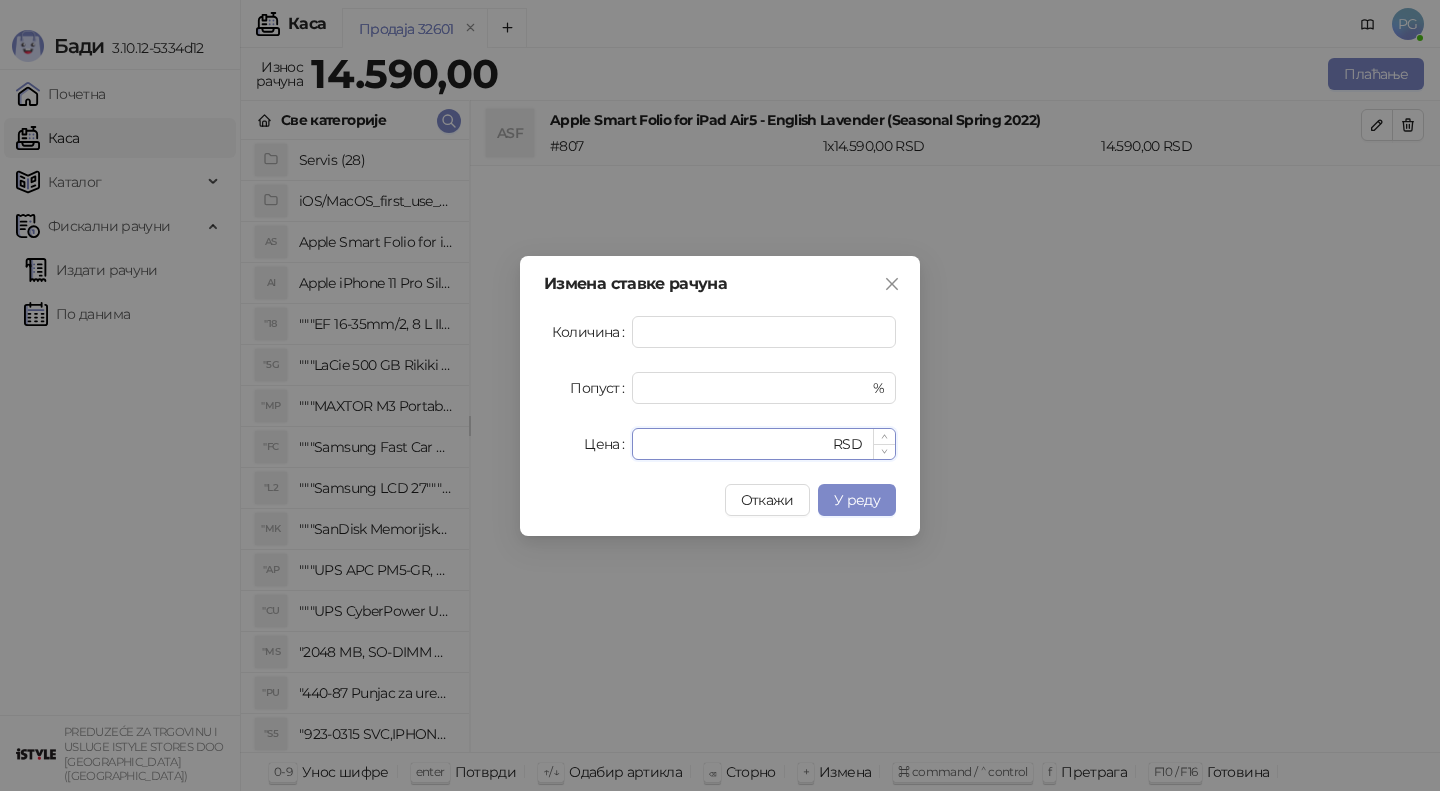 click on "*********" at bounding box center [736, 444] 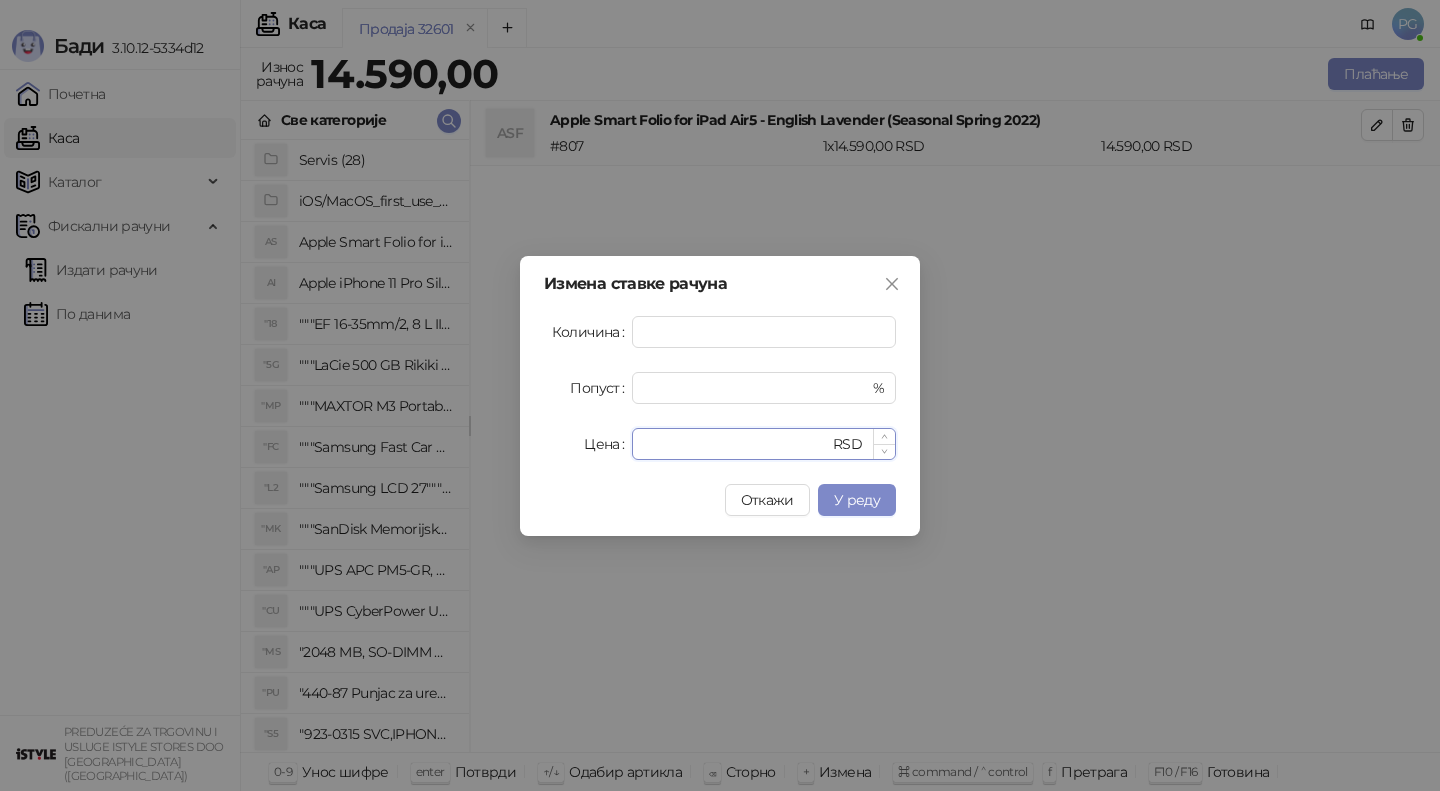 type on "*****" 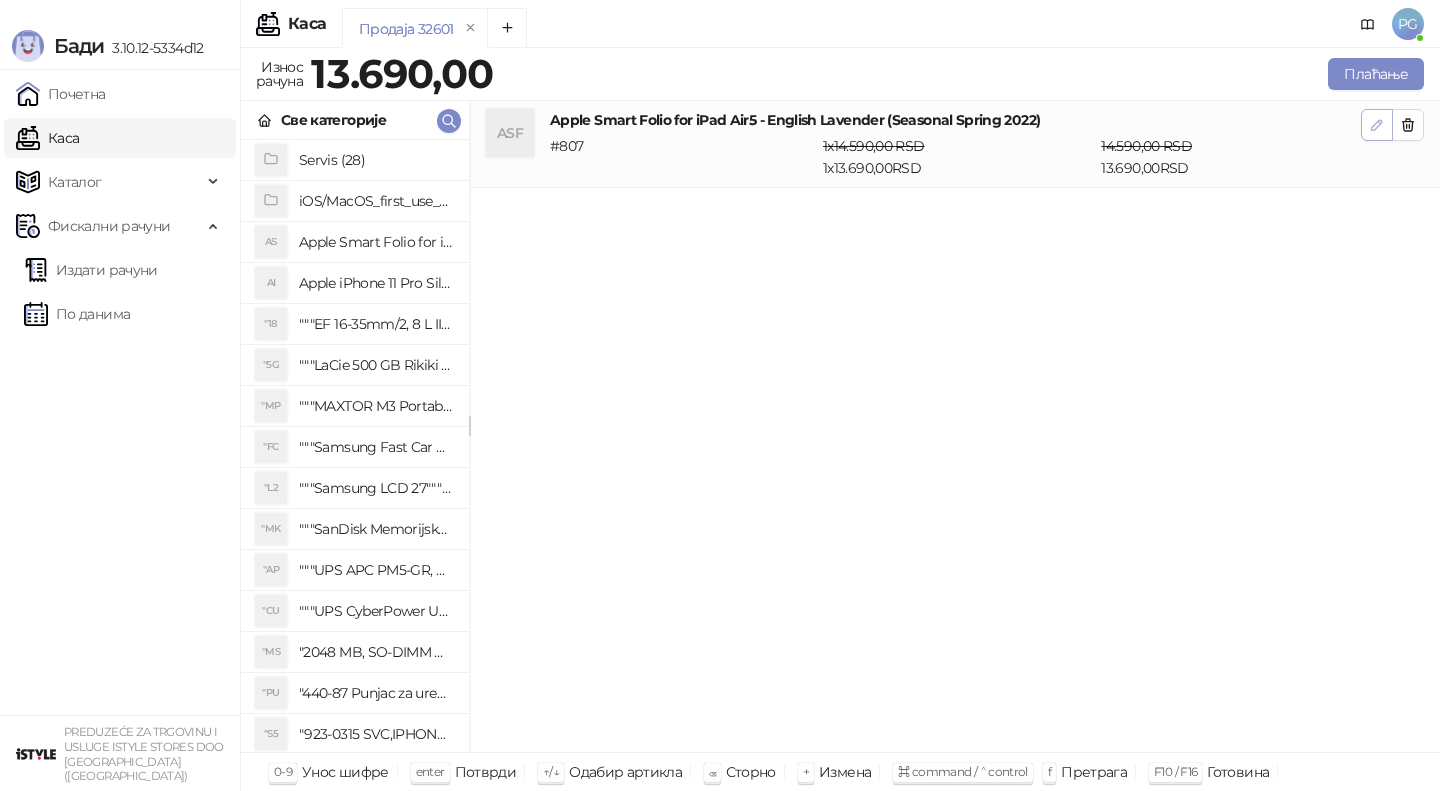 click at bounding box center [1377, 125] 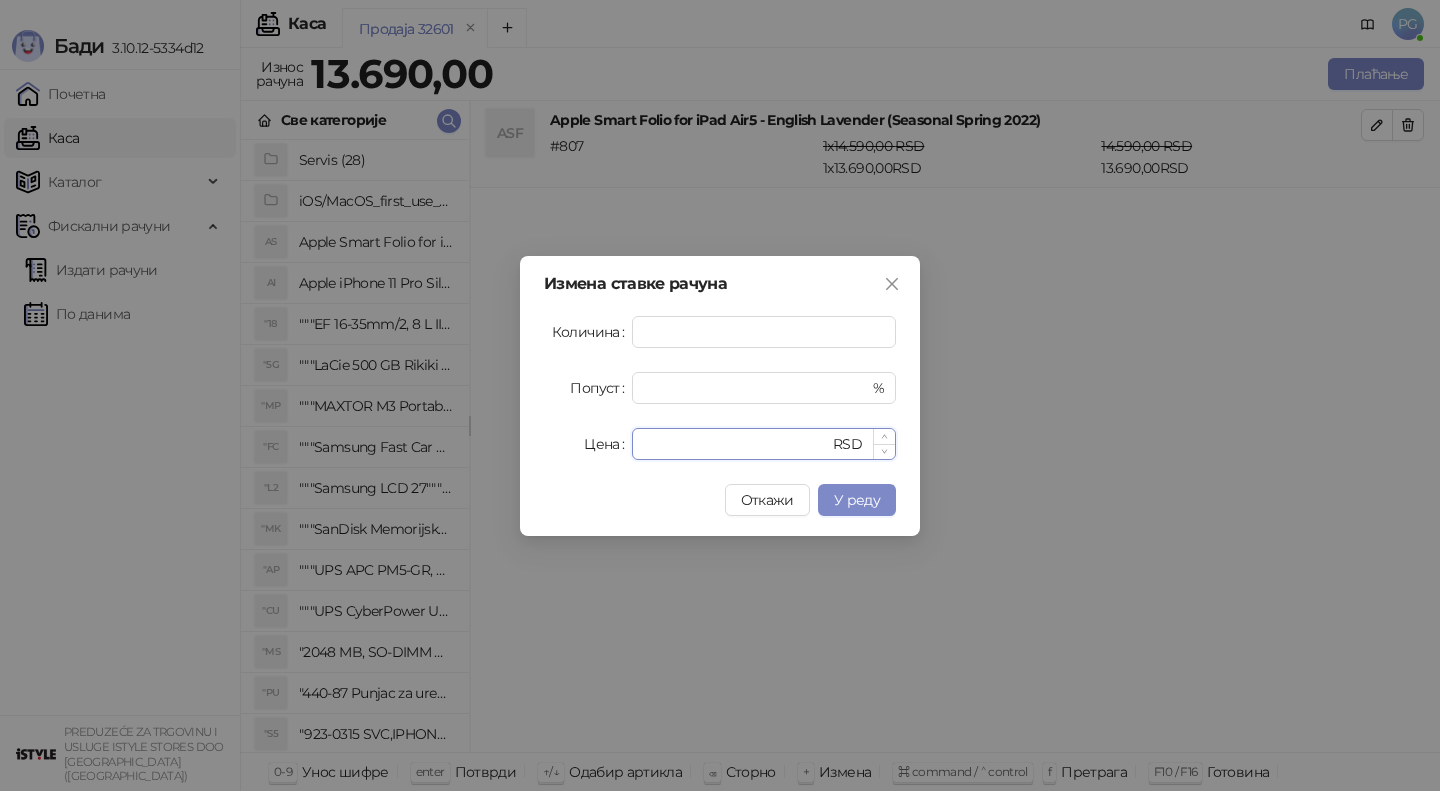 click on "*****" at bounding box center [736, 444] 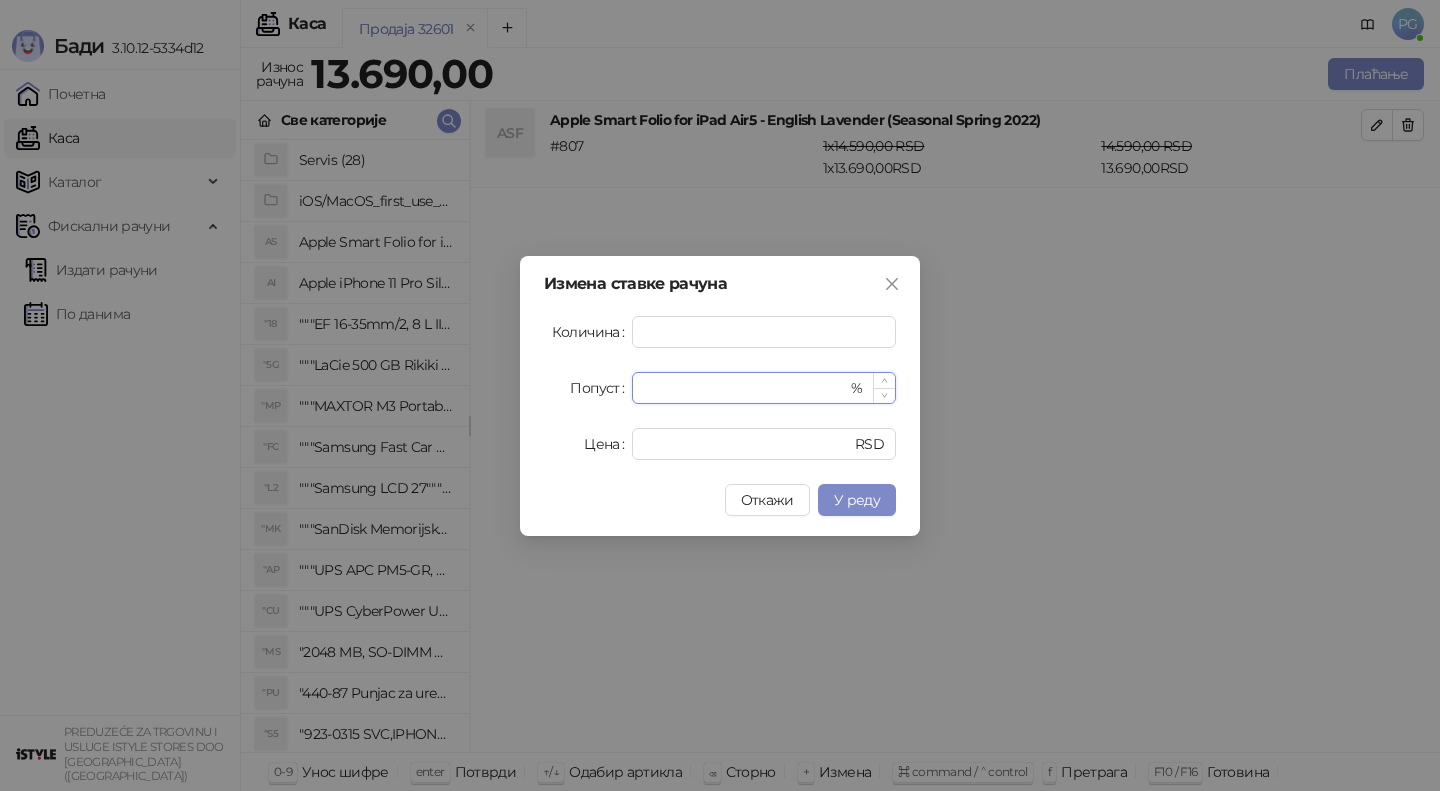 click on "*" at bounding box center (745, 388) 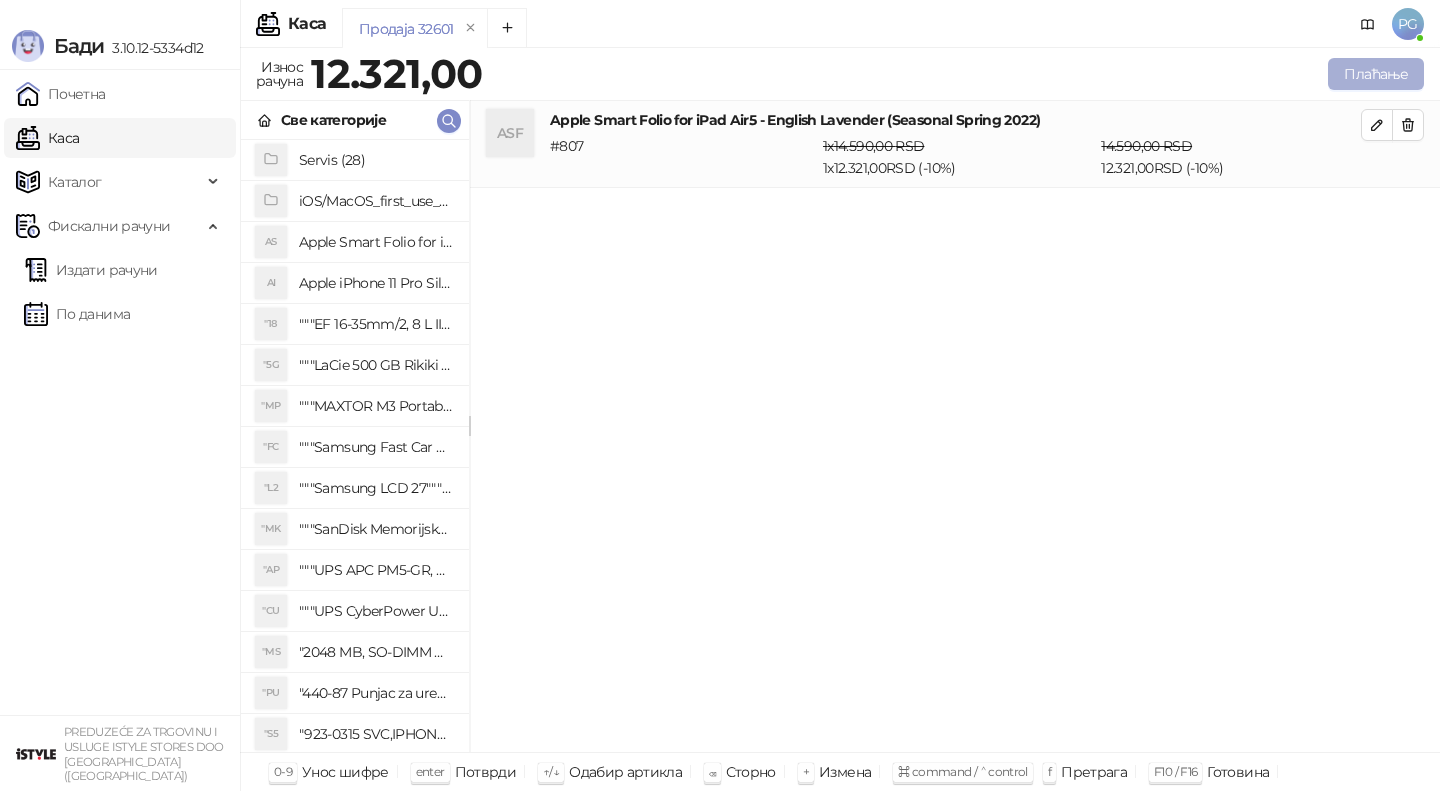 click on "Плаћање" at bounding box center (1376, 74) 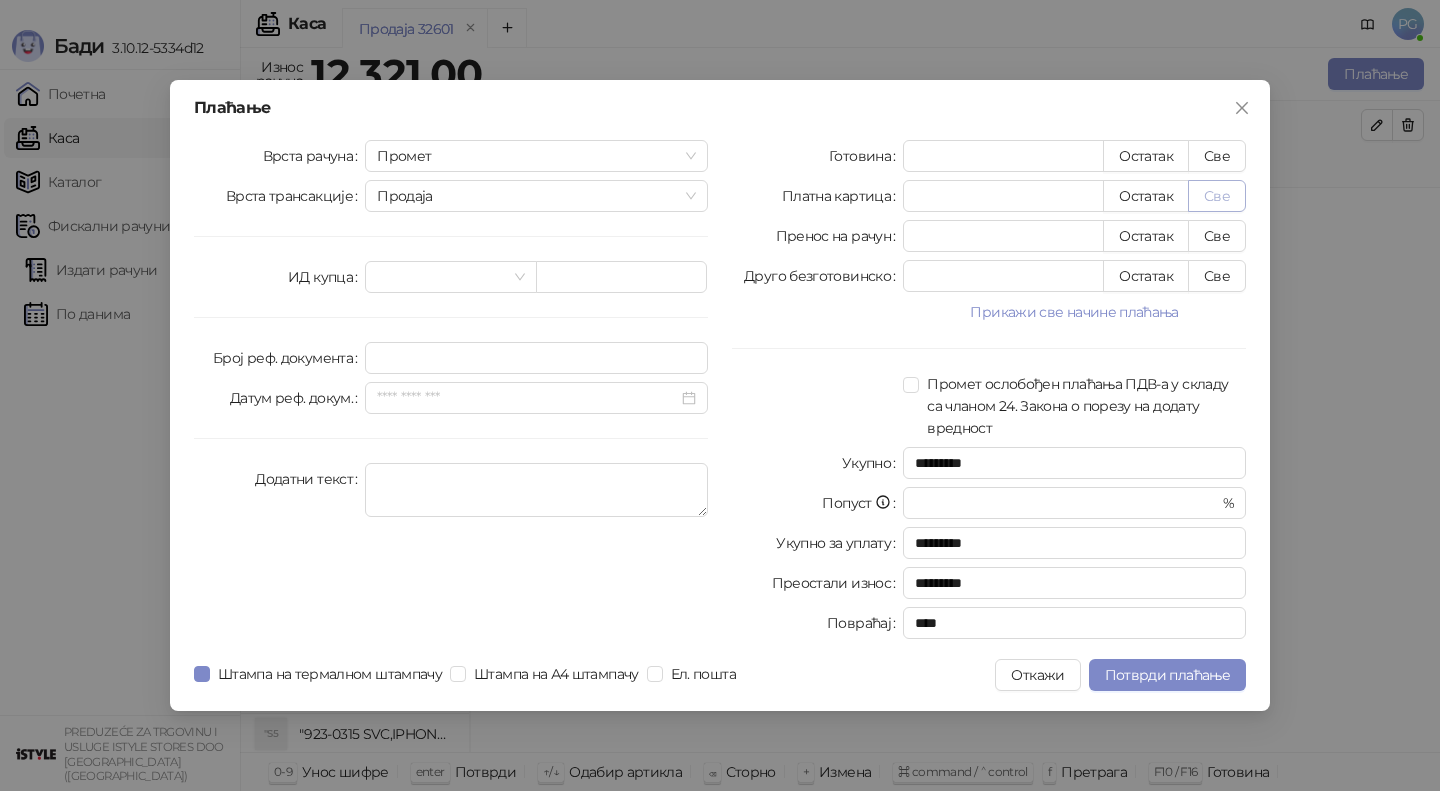 click on "Све" at bounding box center [1217, 196] 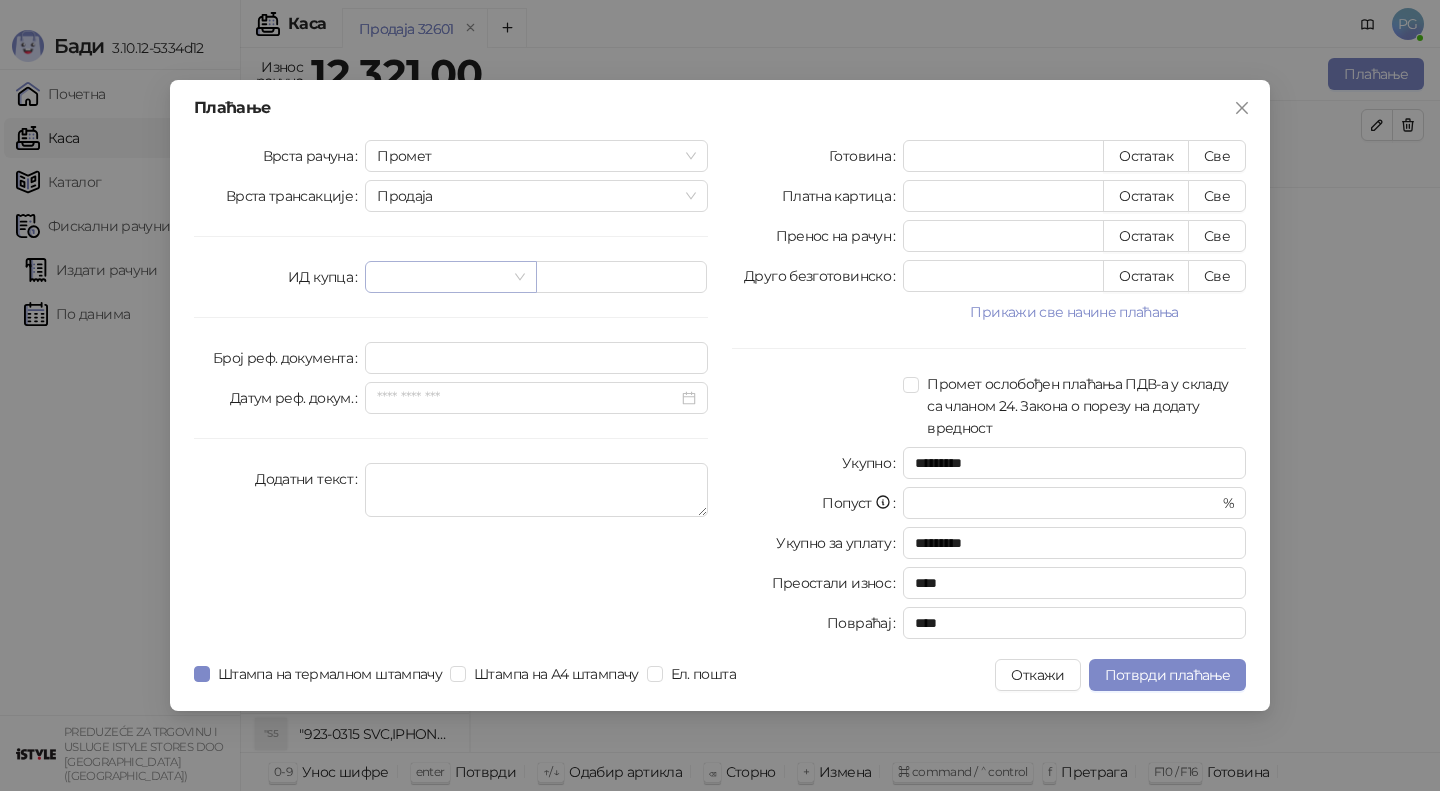 click at bounding box center (441, 277) 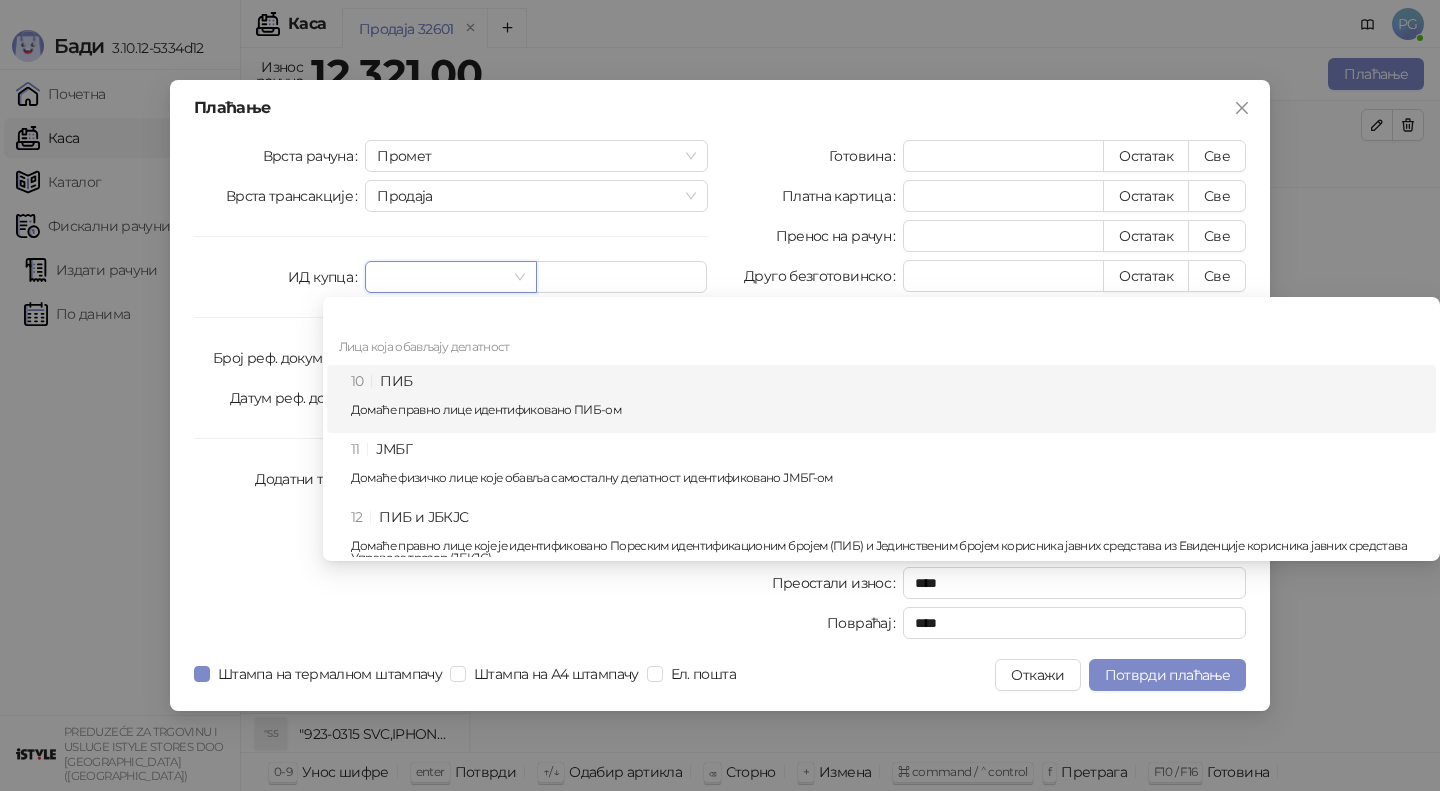 click on "10 ПИБ Домаће правно лице идентификовано ПИБ-ом" at bounding box center (887, 399) 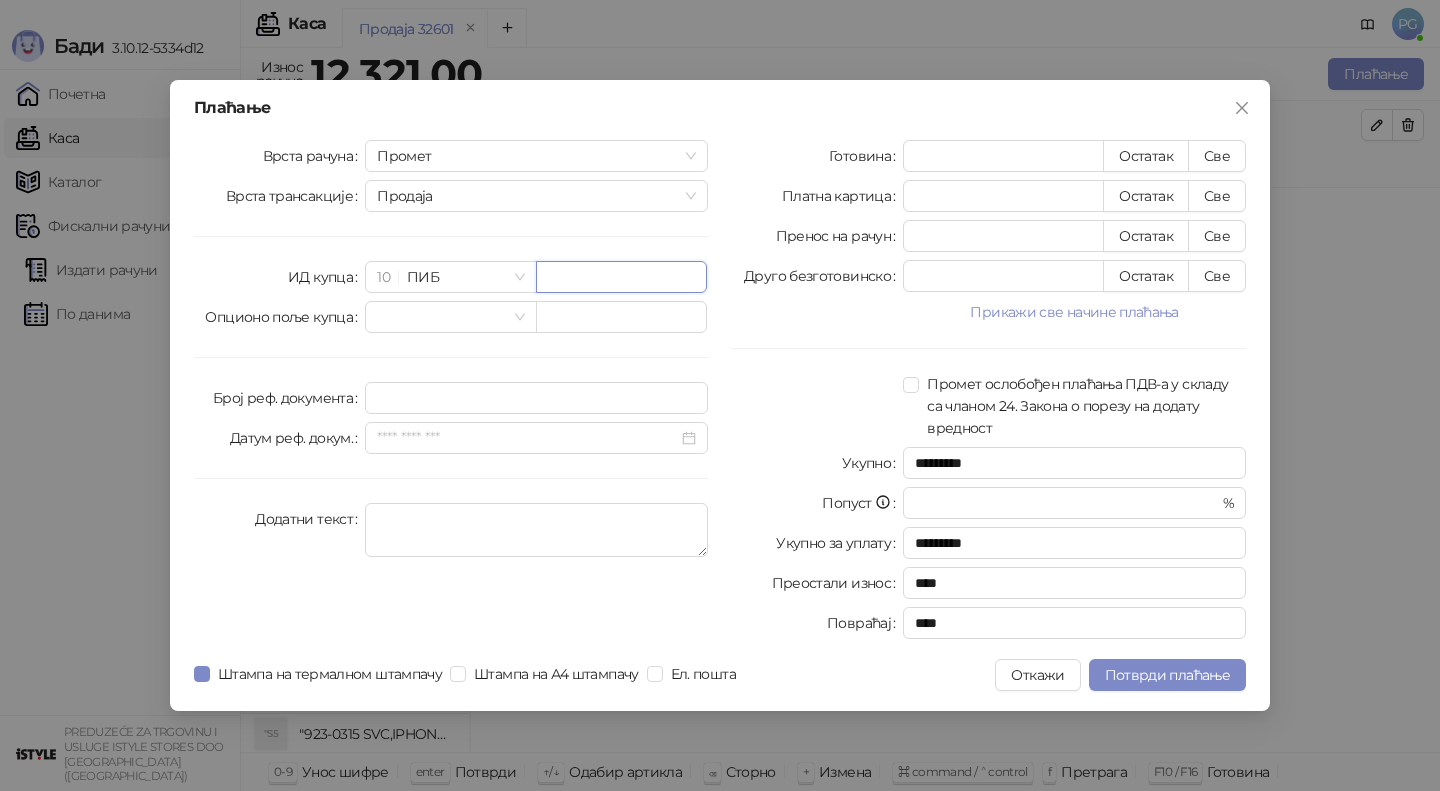 paste on "*********" 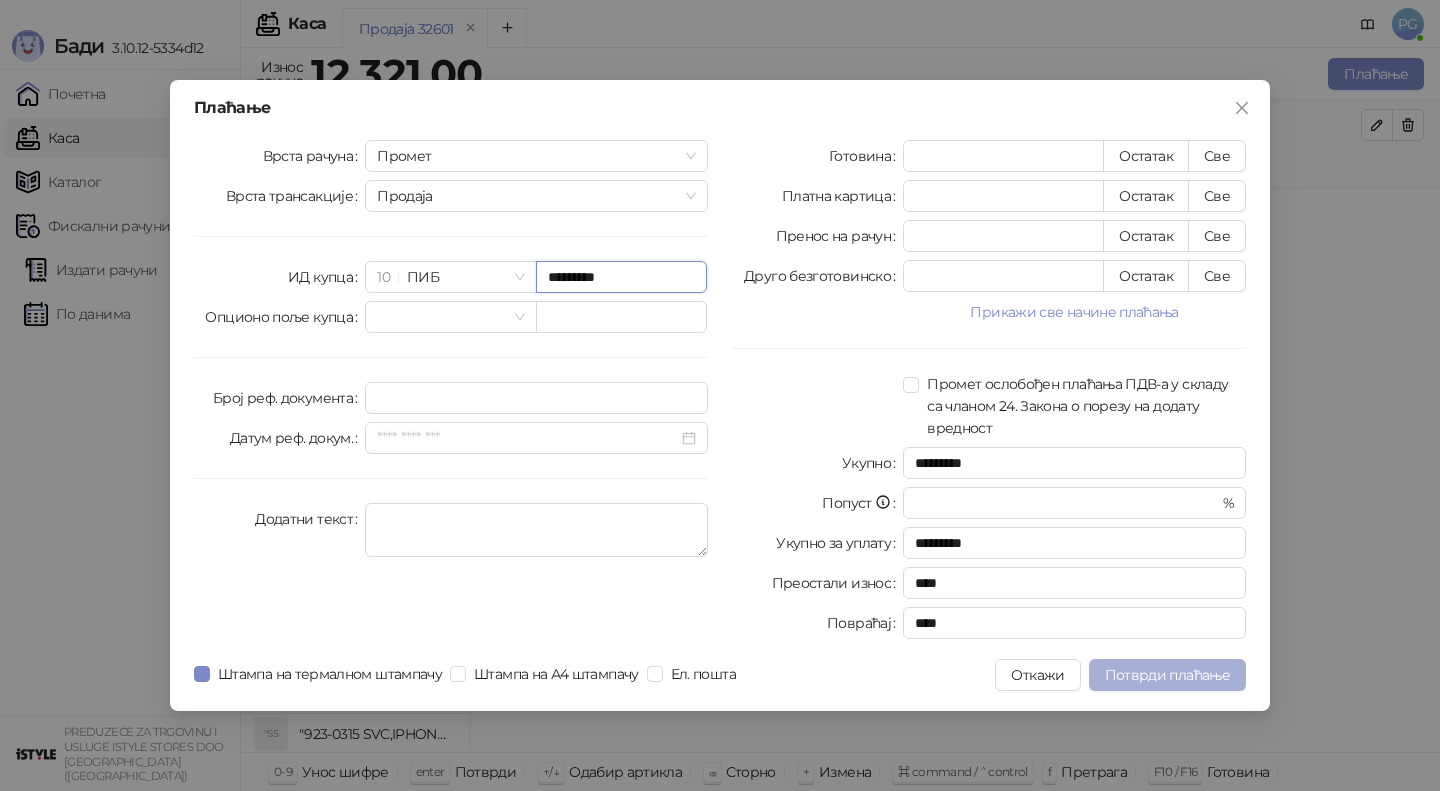 type on "*********" 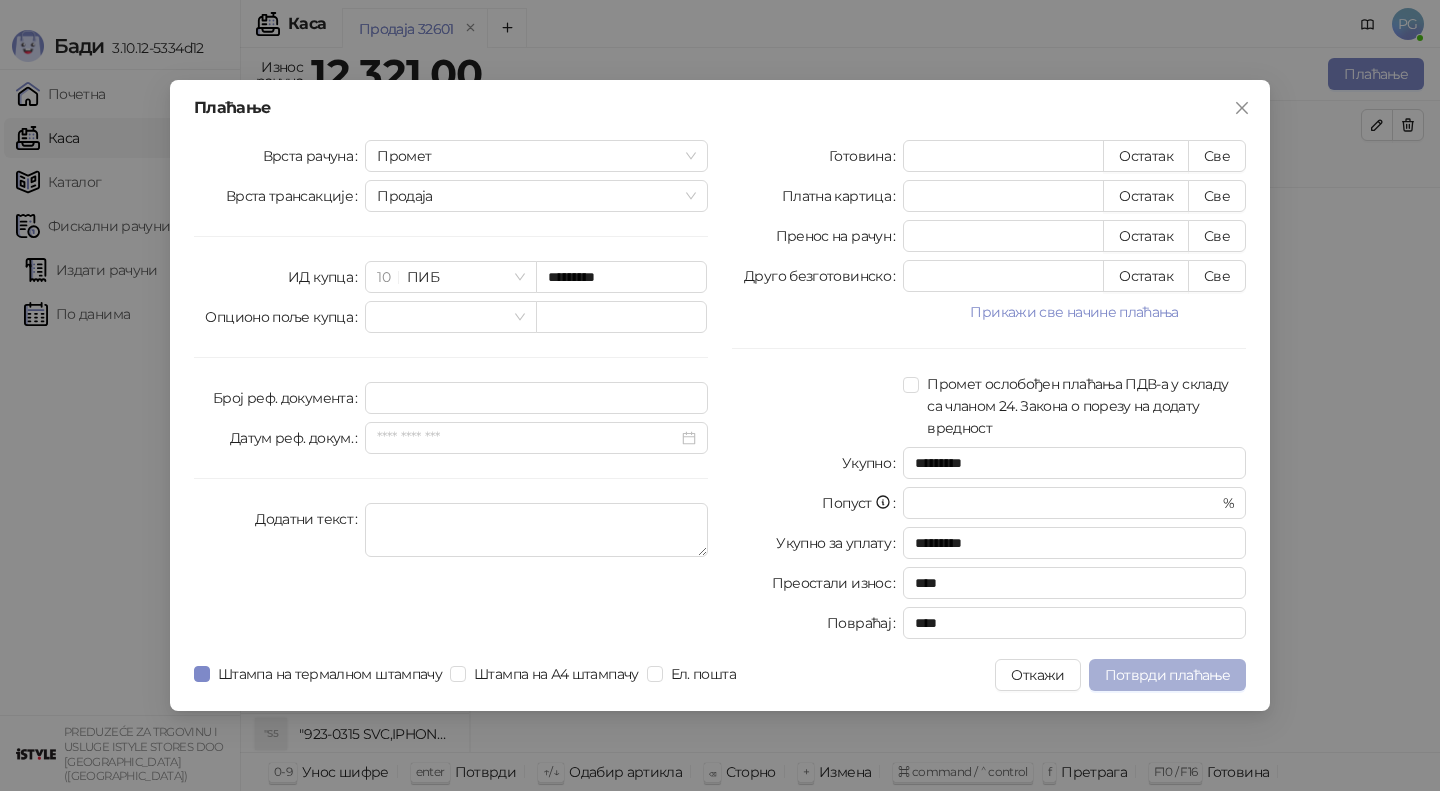 click on "Потврди плаћање" at bounding box center (1167, 675) 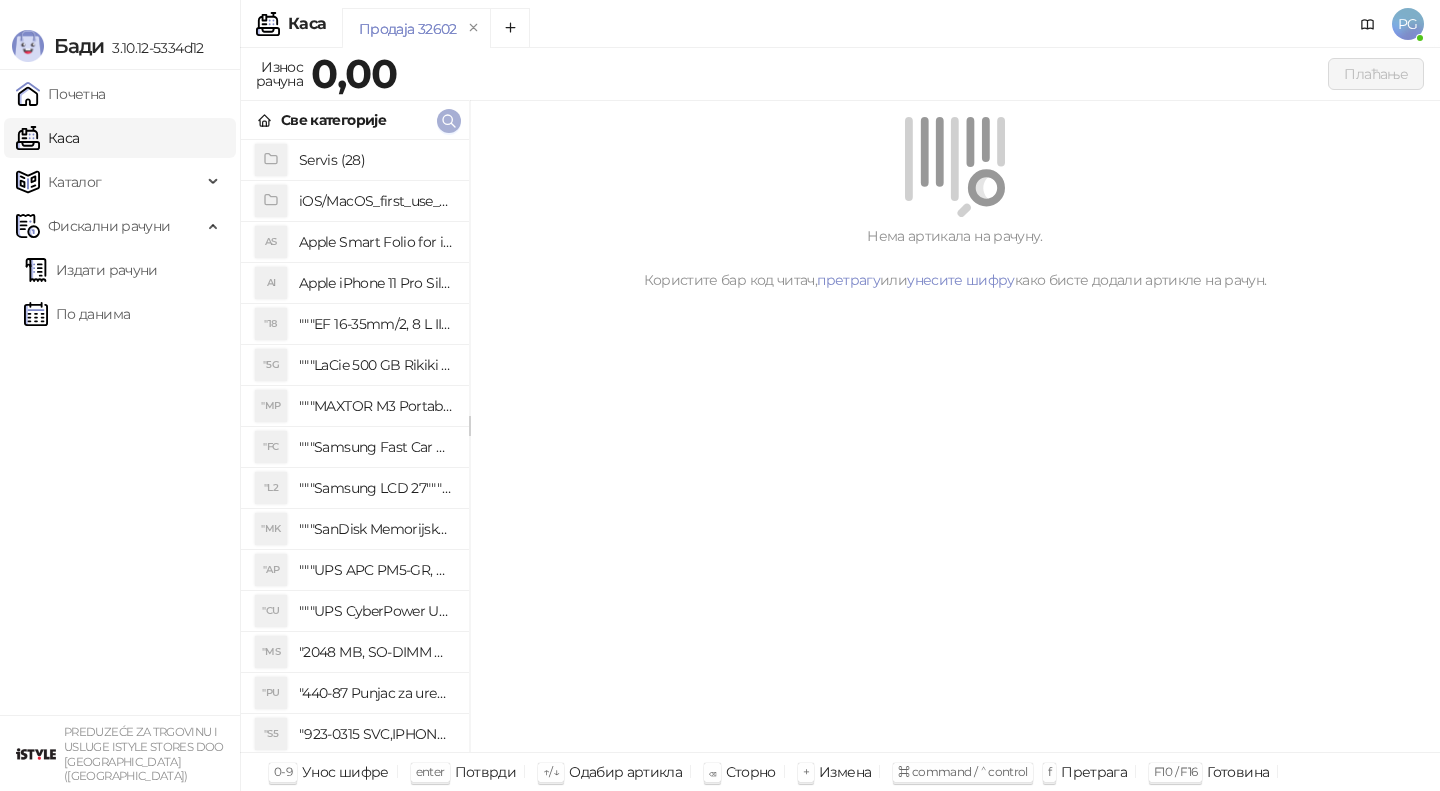click 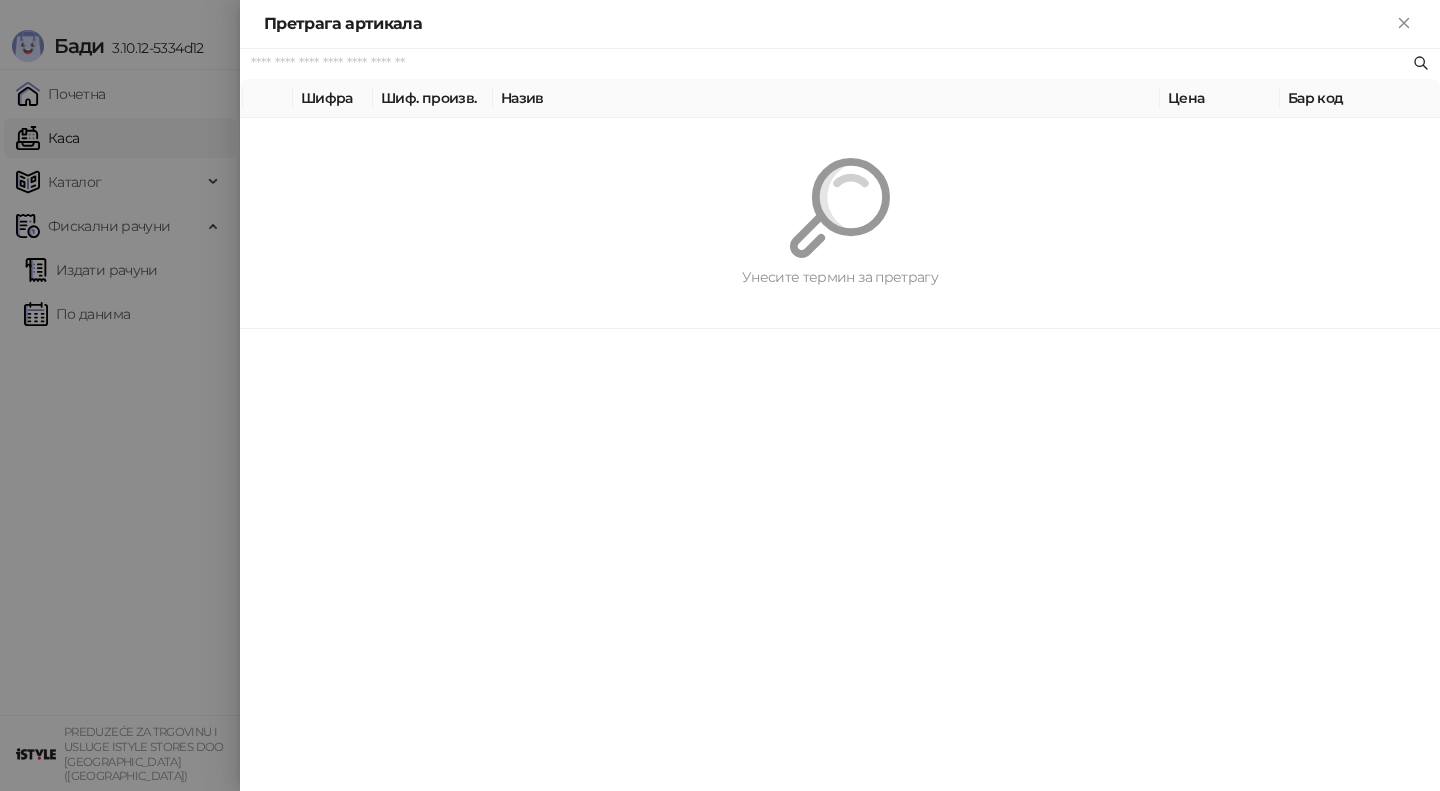 paste on "*********" 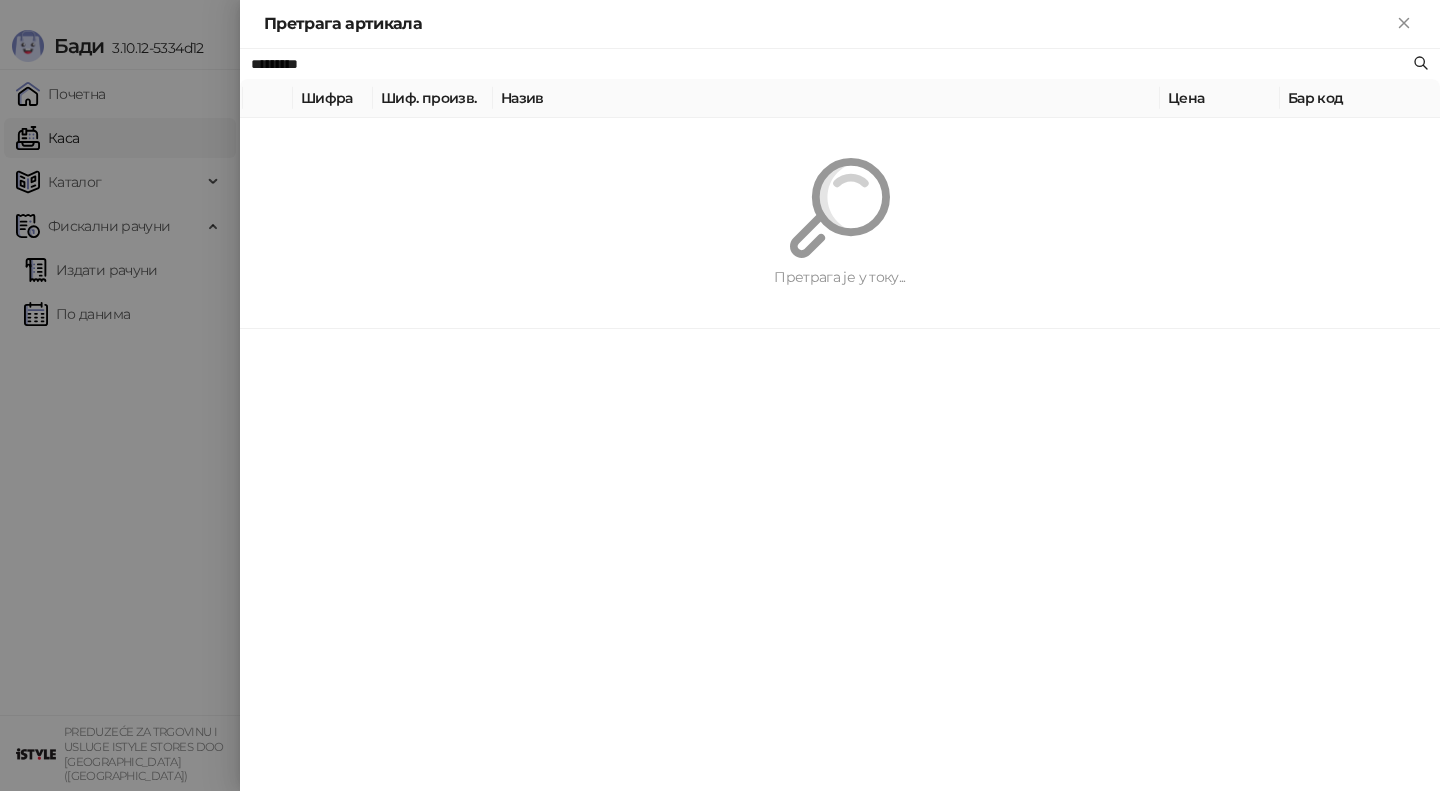 type on "*********" 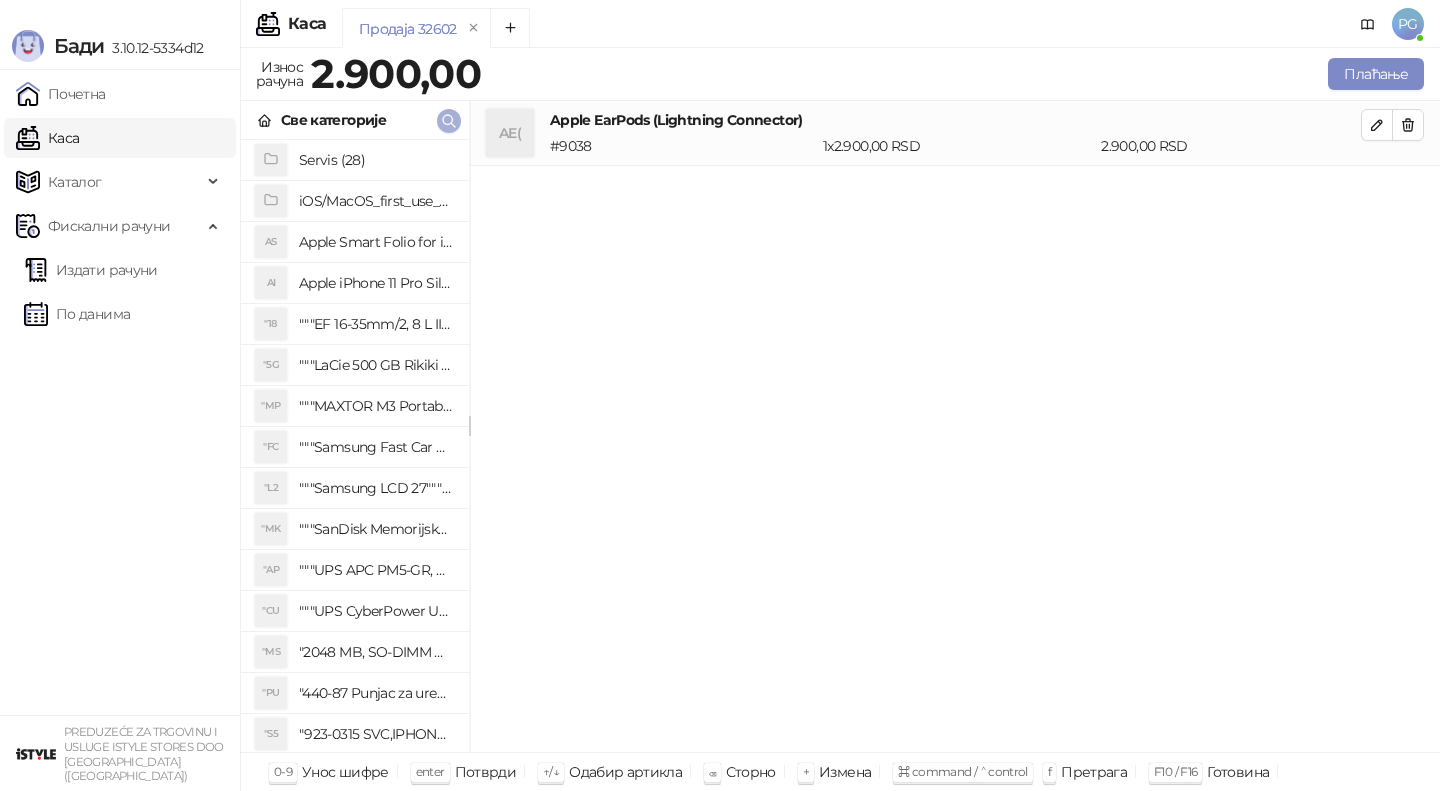 type 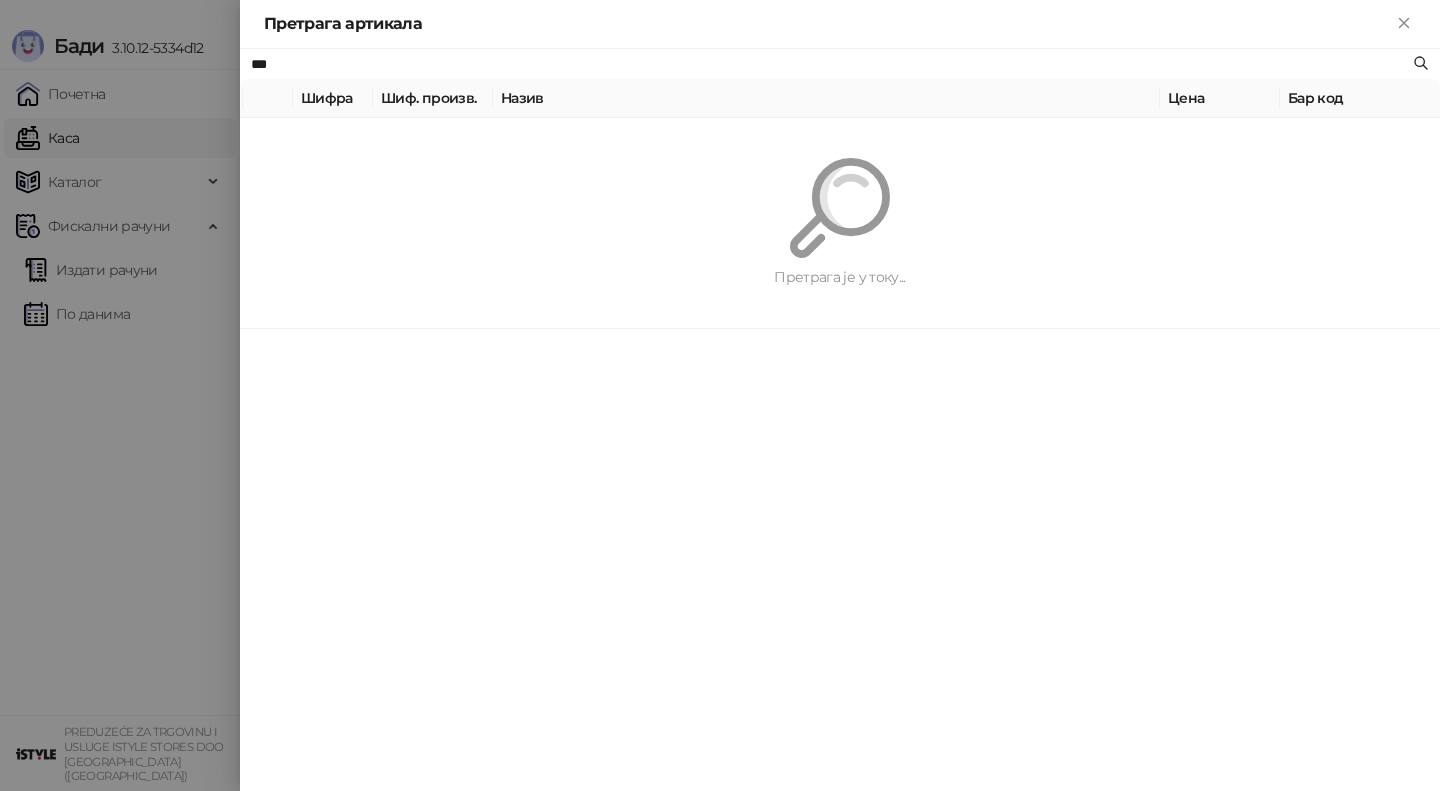 type on "***" 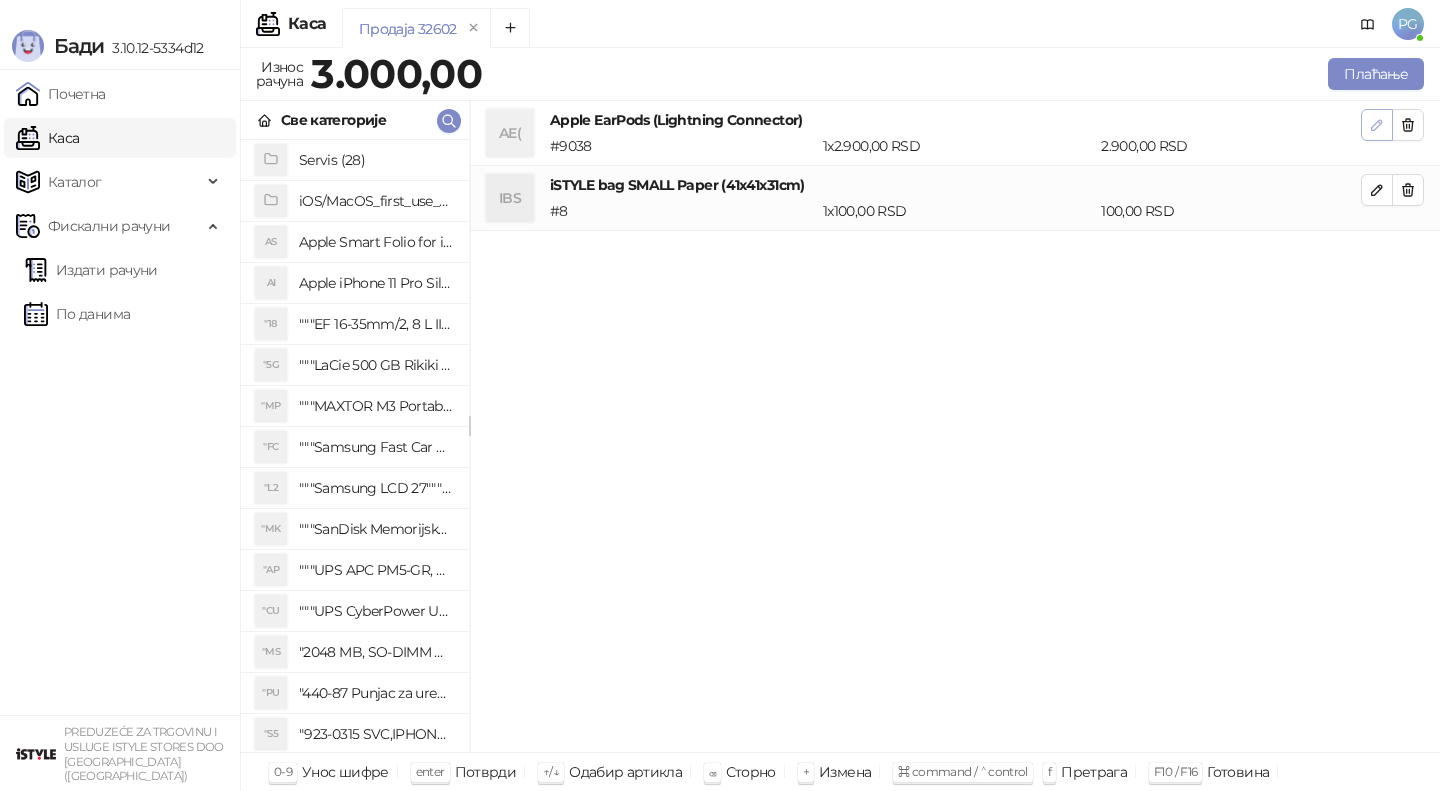 click at bounding box center [1377, 124] 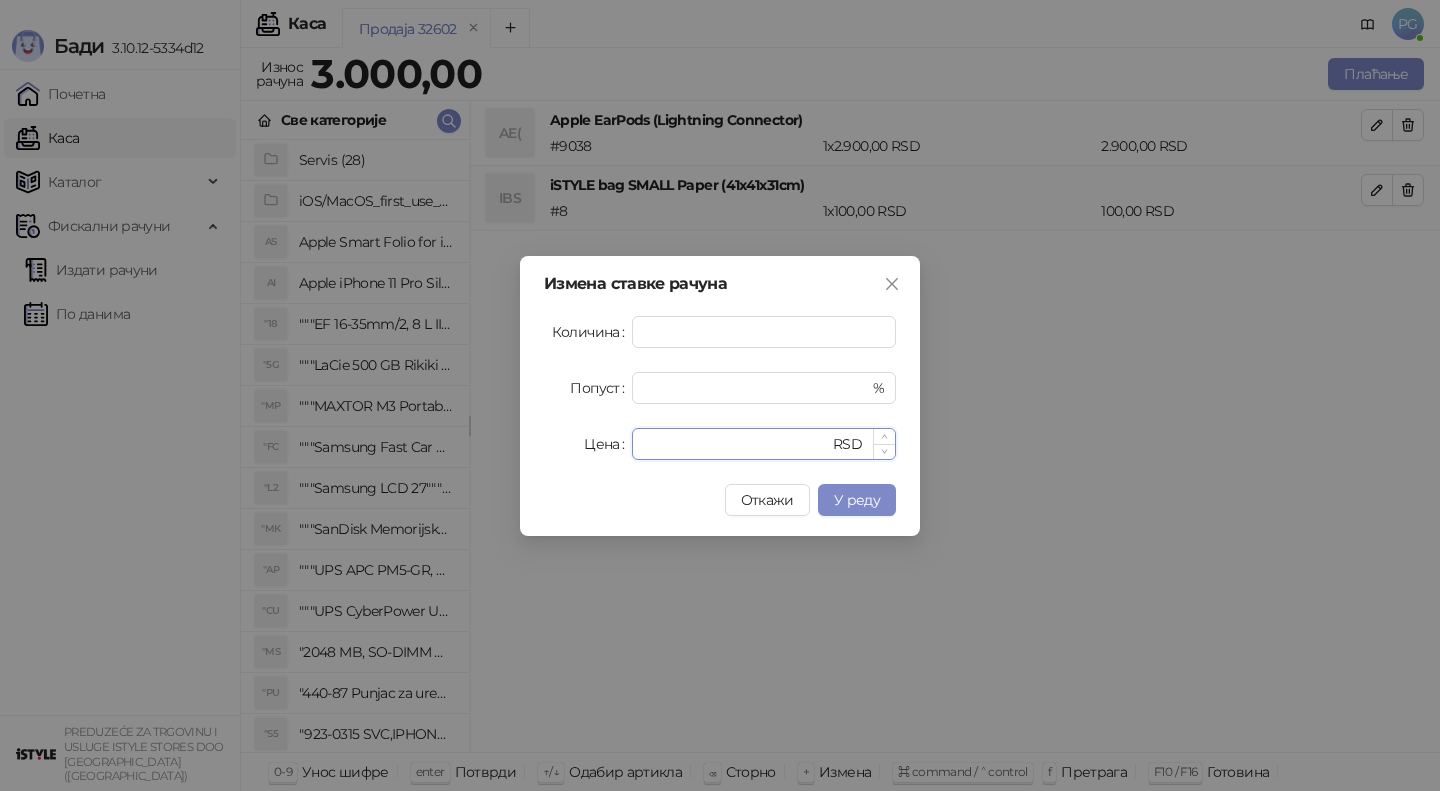 click on "****" at bounding box center [736, 444] 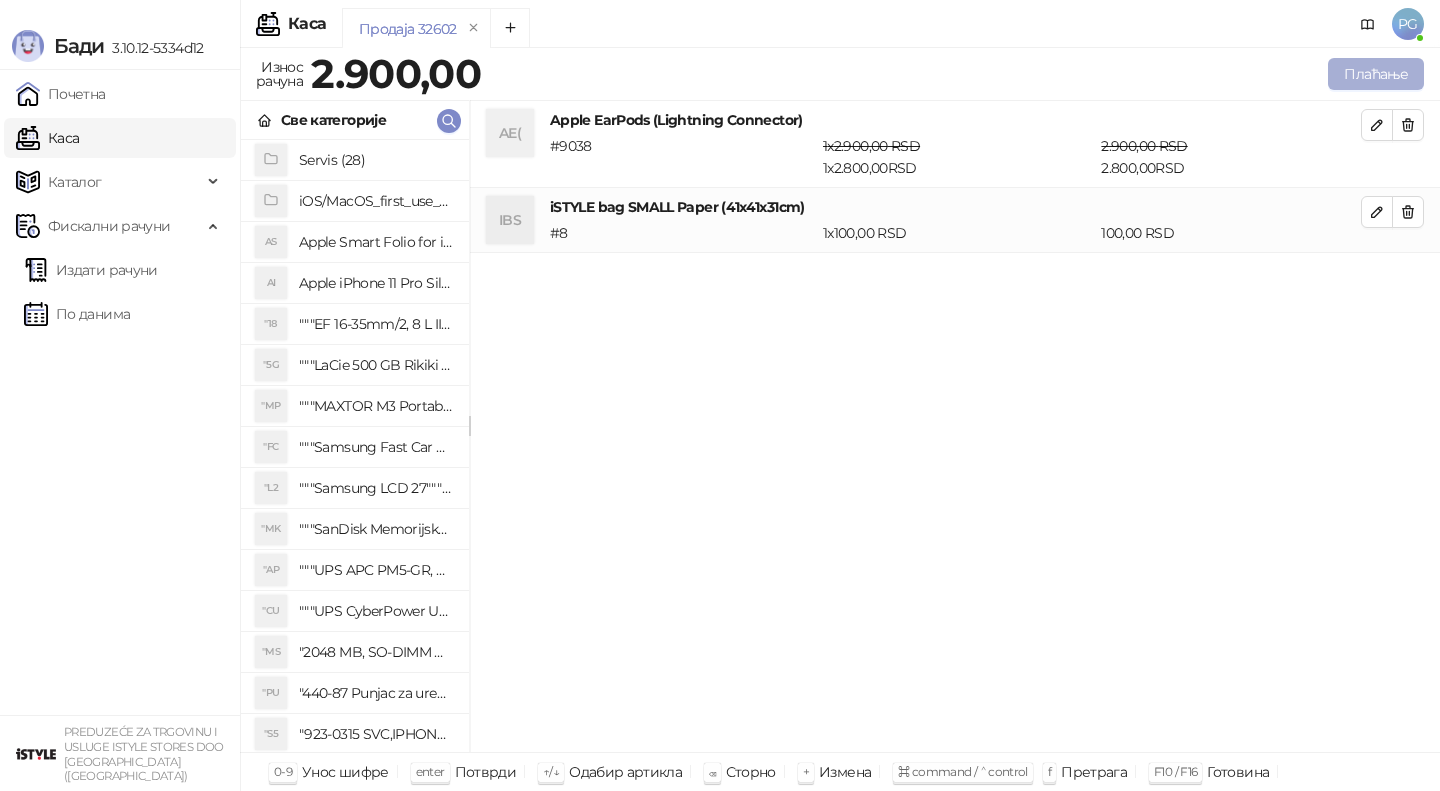 click on "Плаћање" at bounding box center (1376, 74) 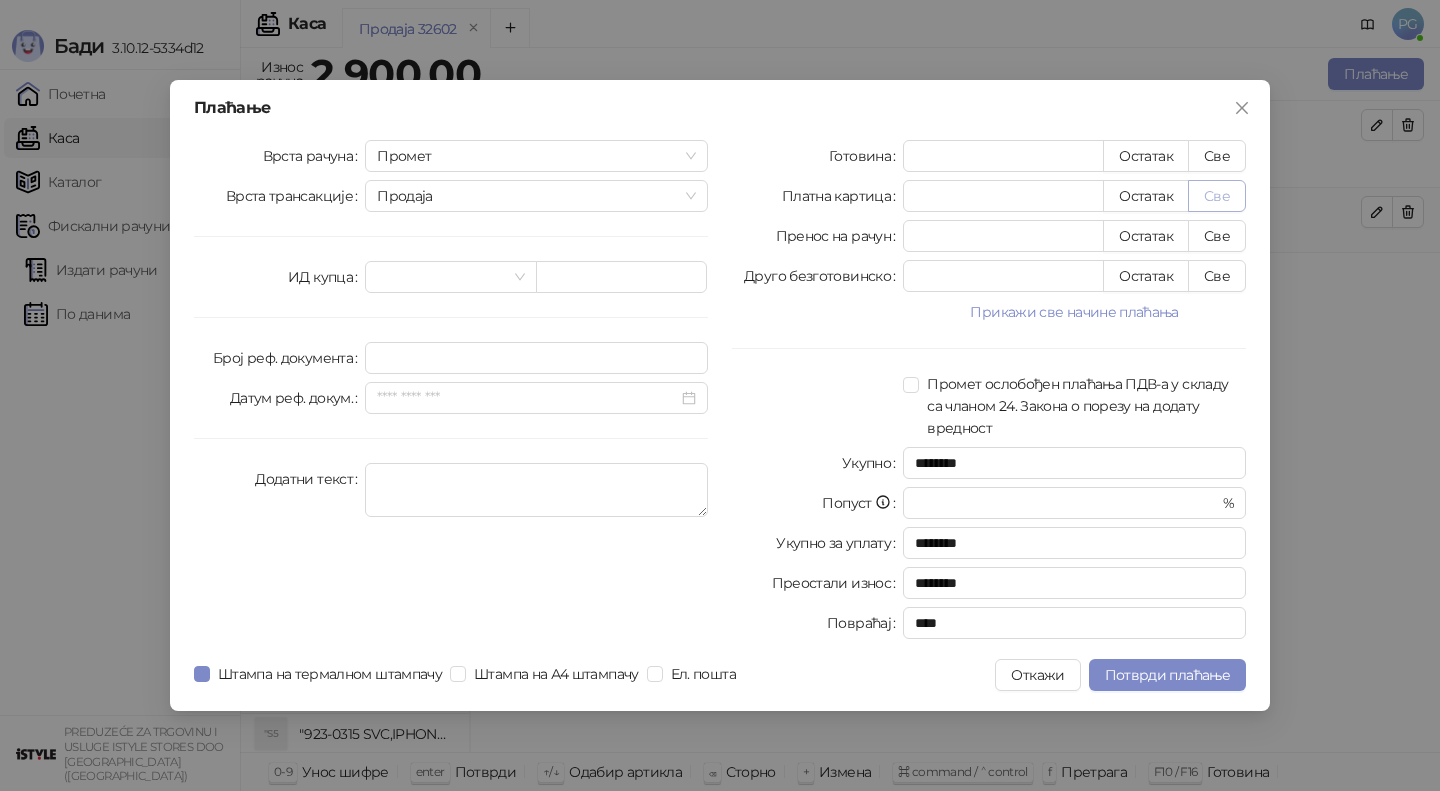 click on "Све" at bounding box center [1217, 196] 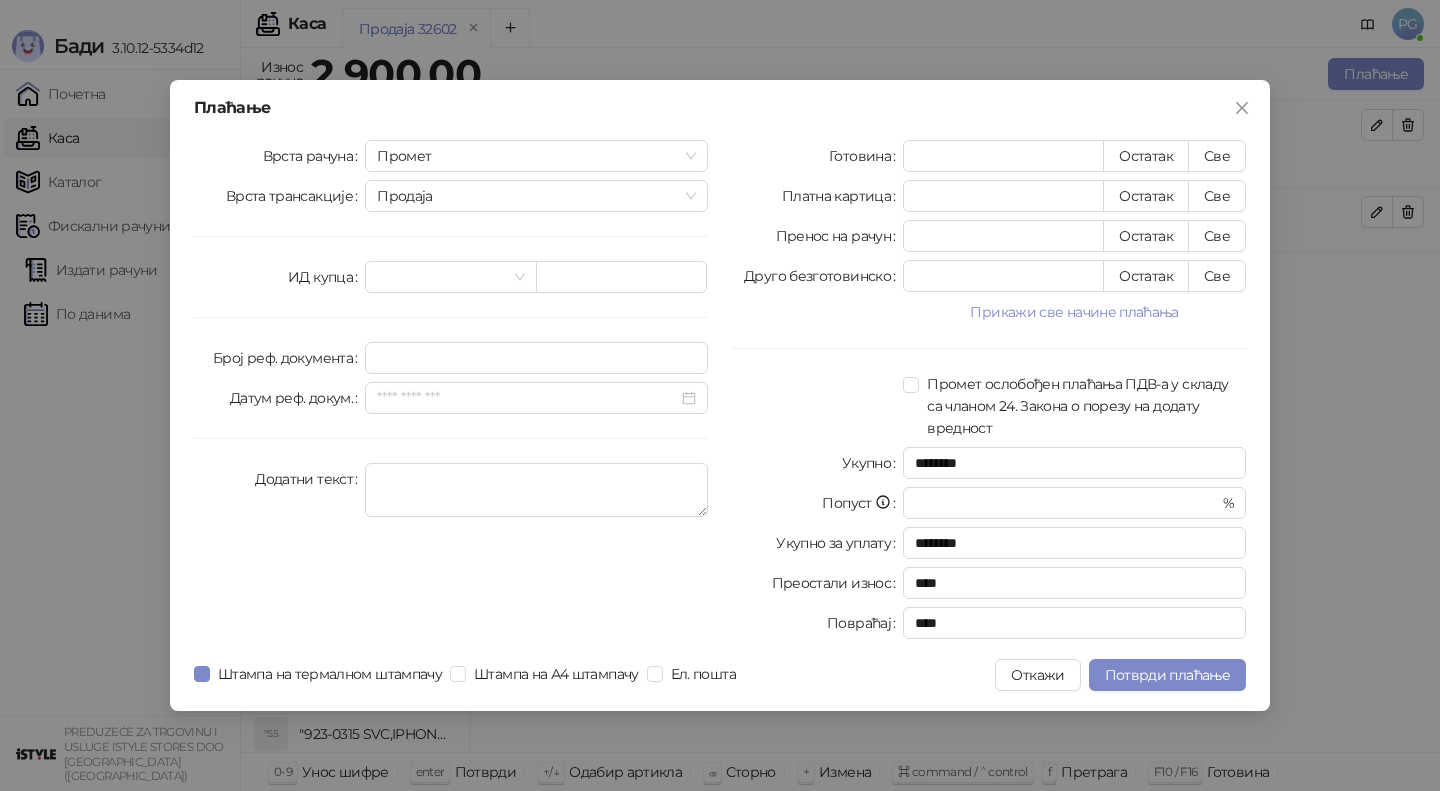 click on "Потврди плаћање" at bounding box center [1167, 675] 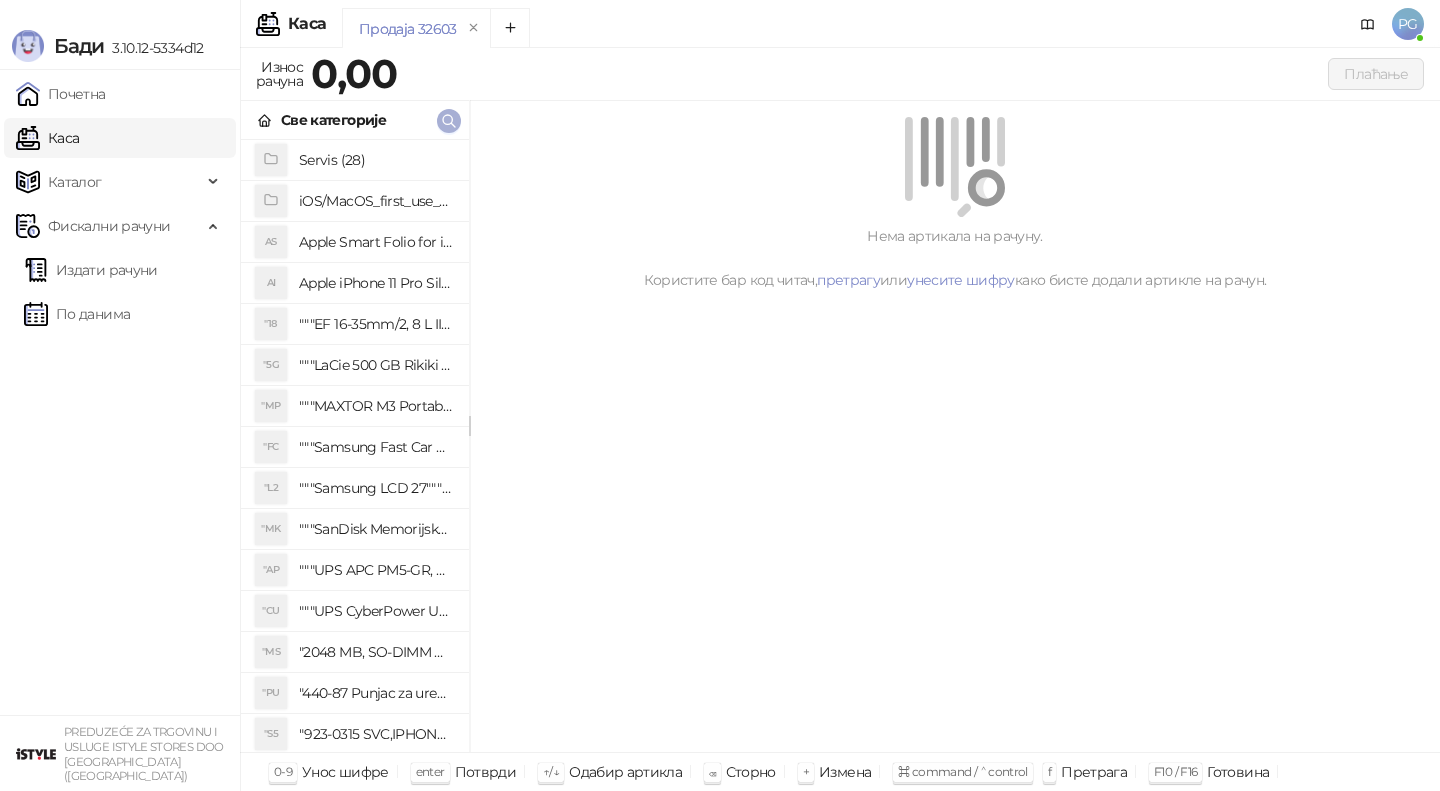 click at bounding box center [449, 120] 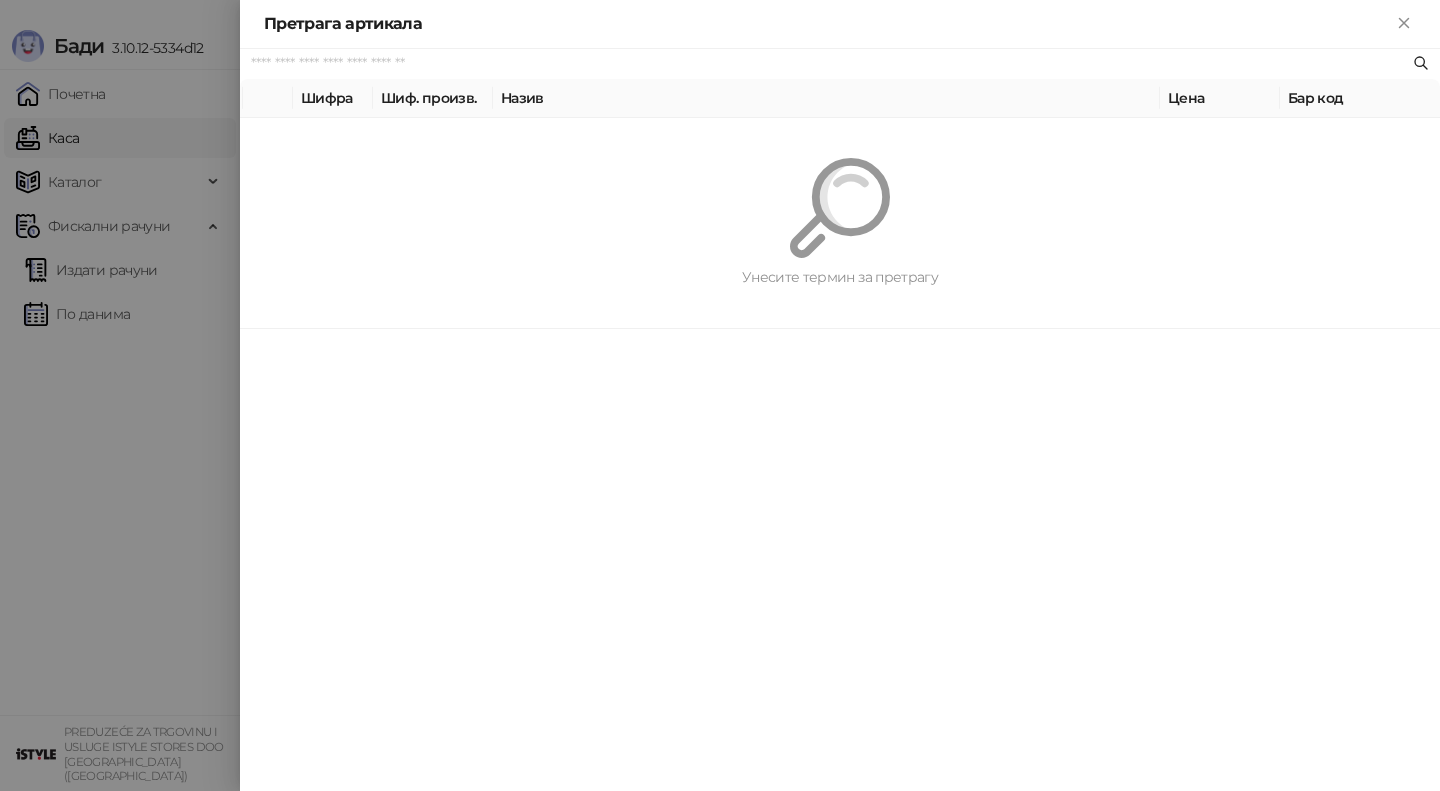 paste on "*********" 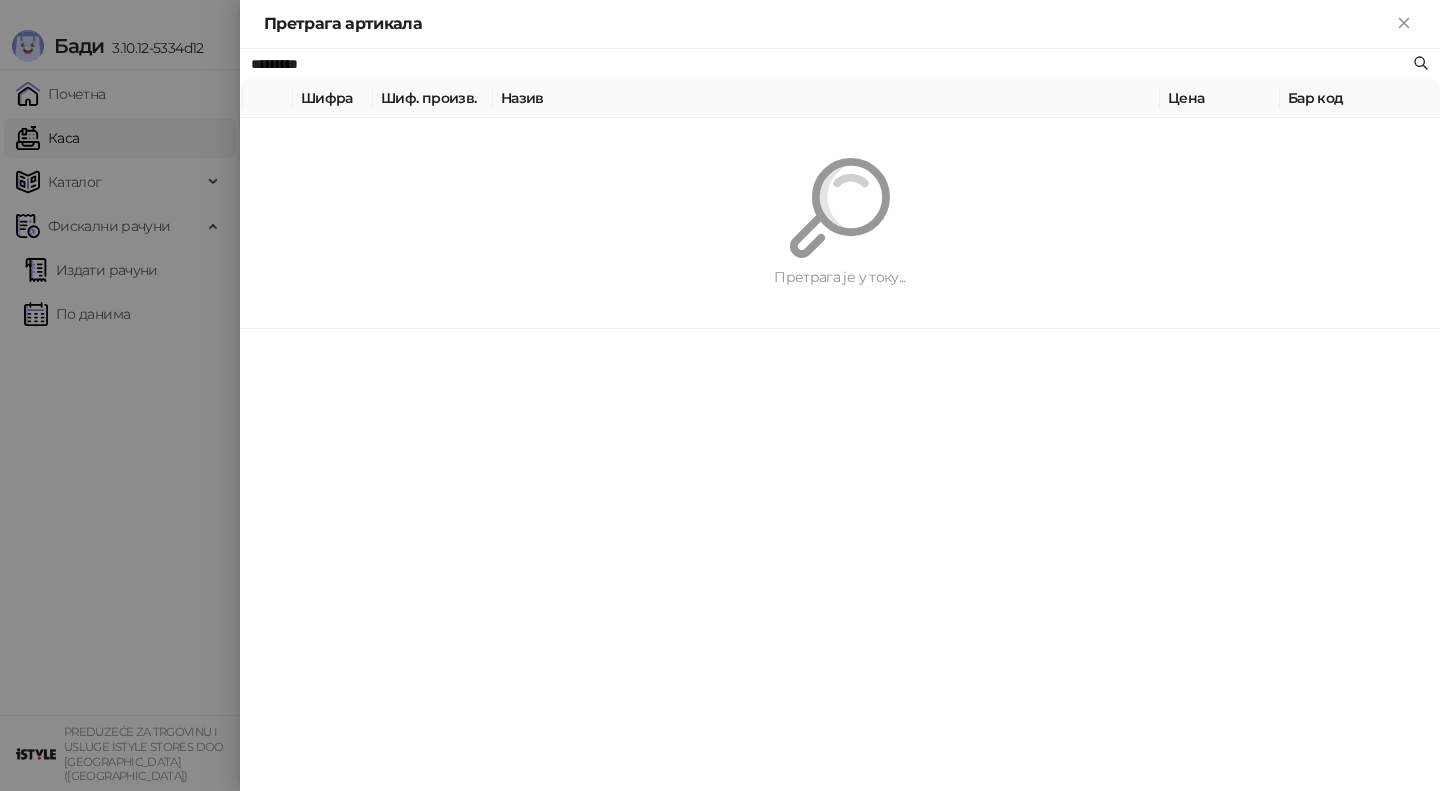 type on "*********" 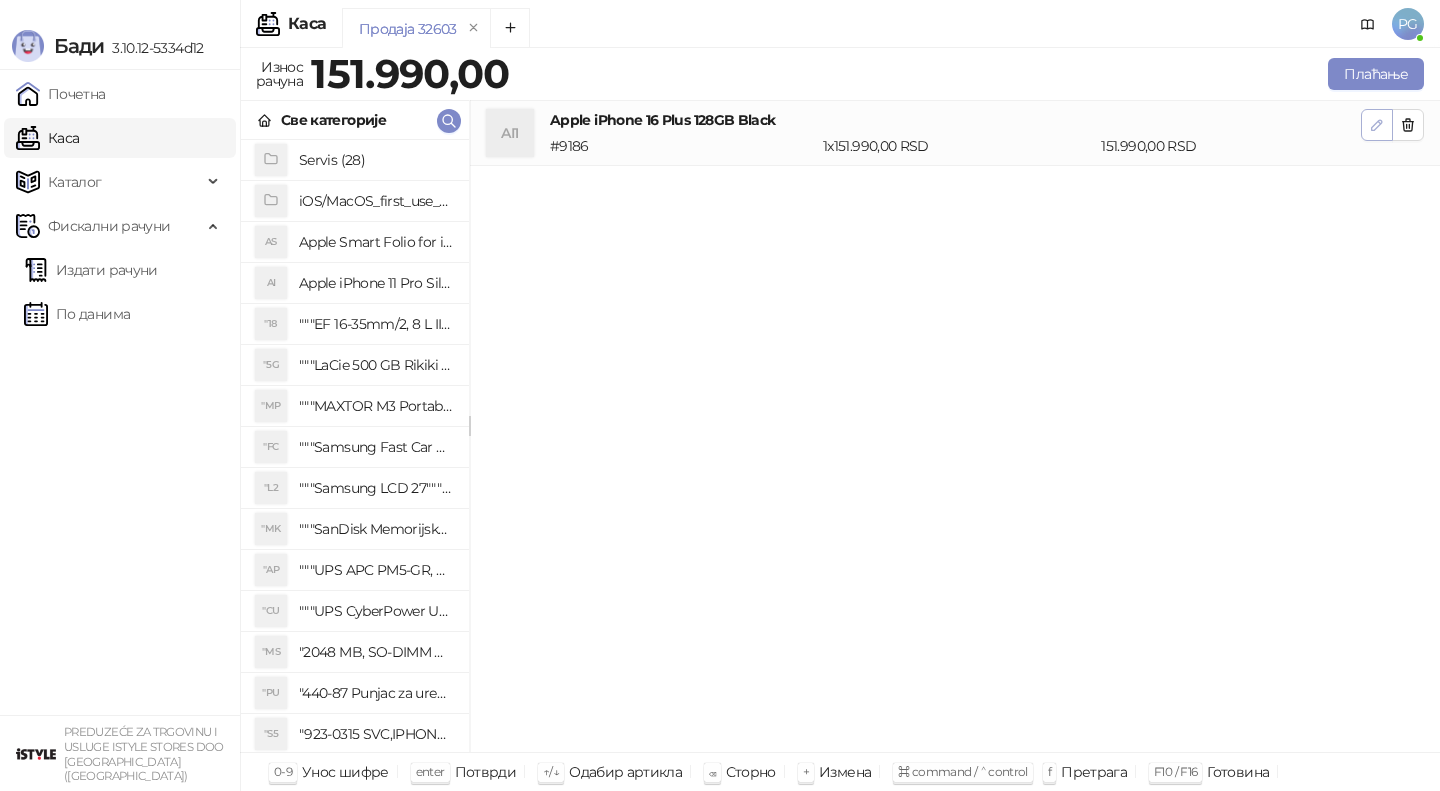 click 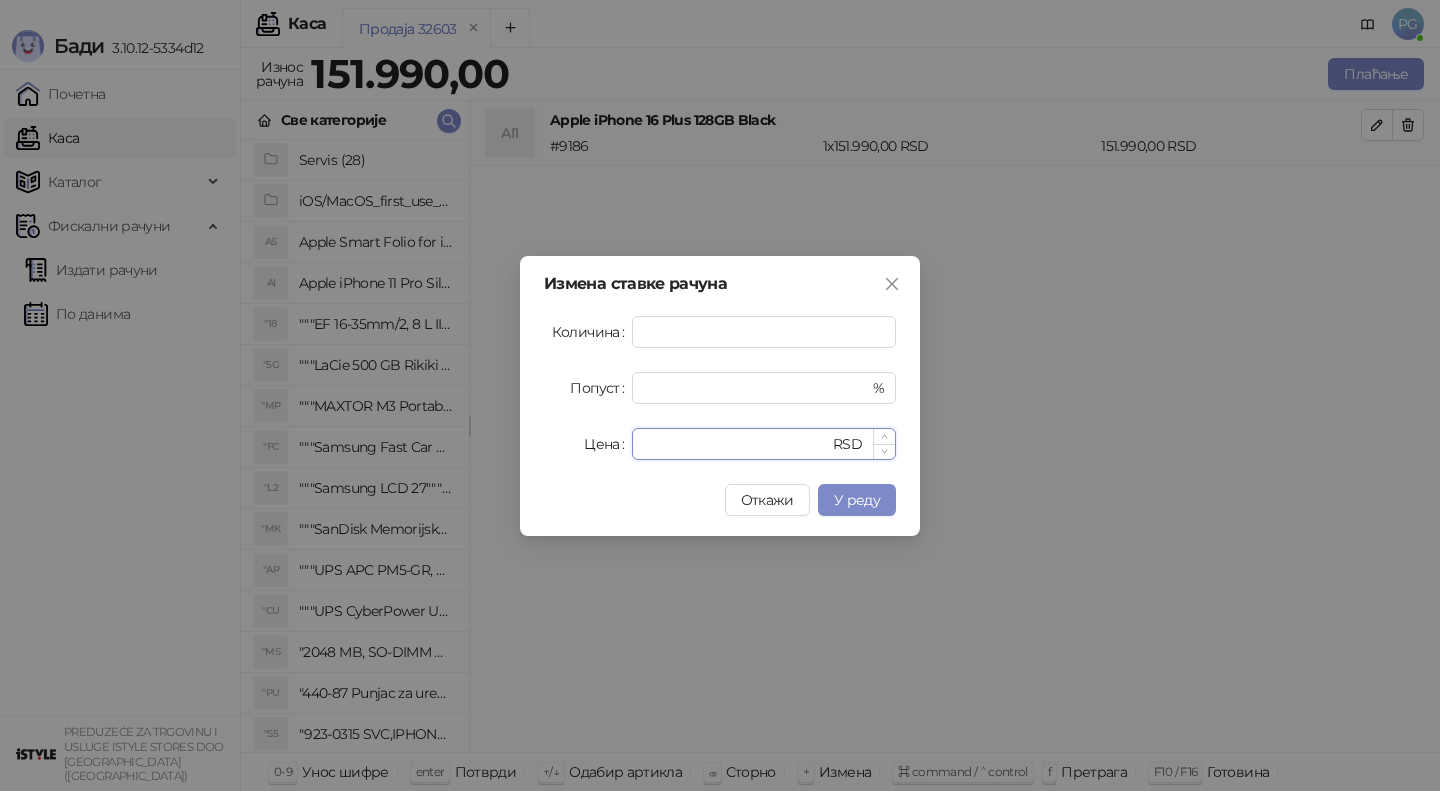click on "******" at bounding box center (736, 444) 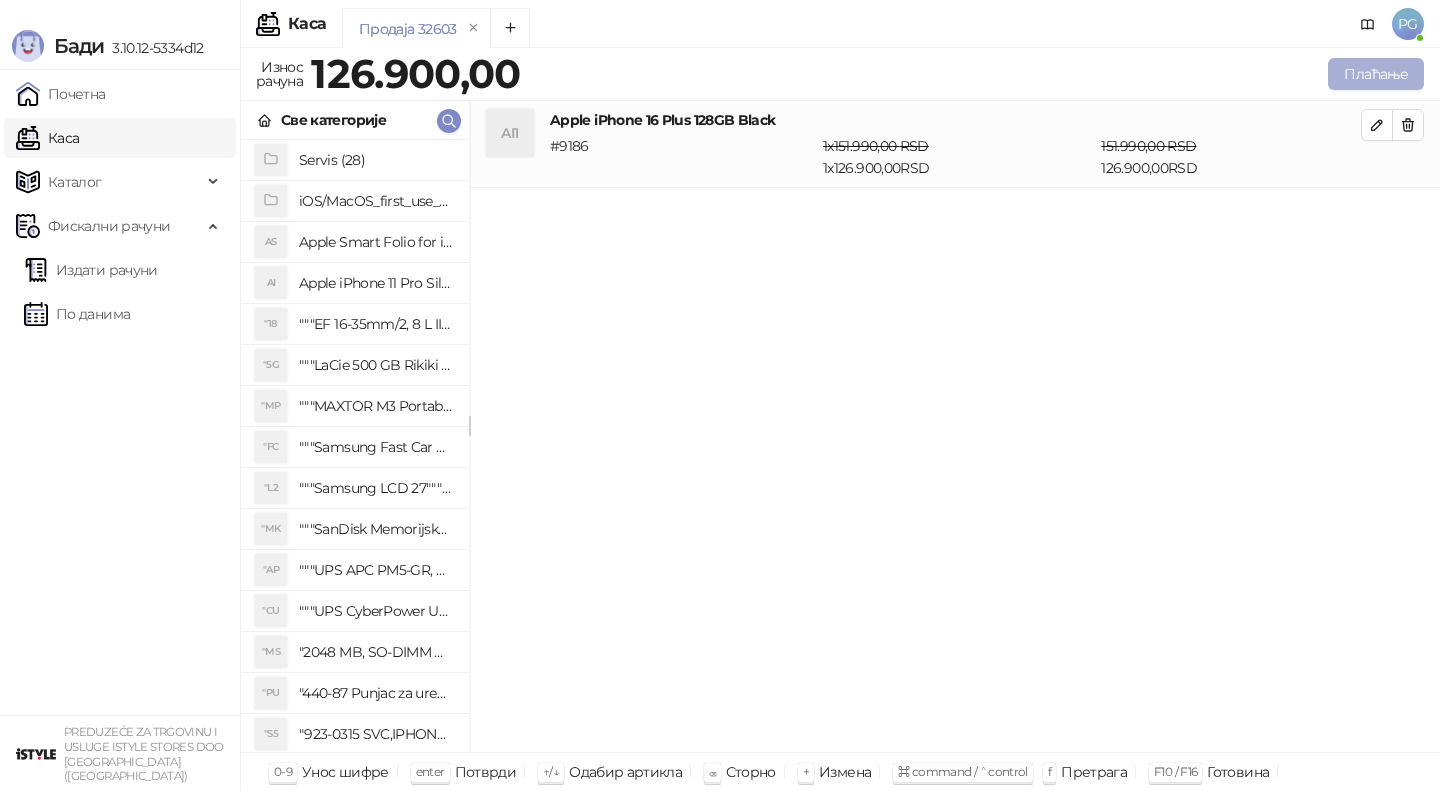 click on "Плаћање" at bounding box center [1376, 74] 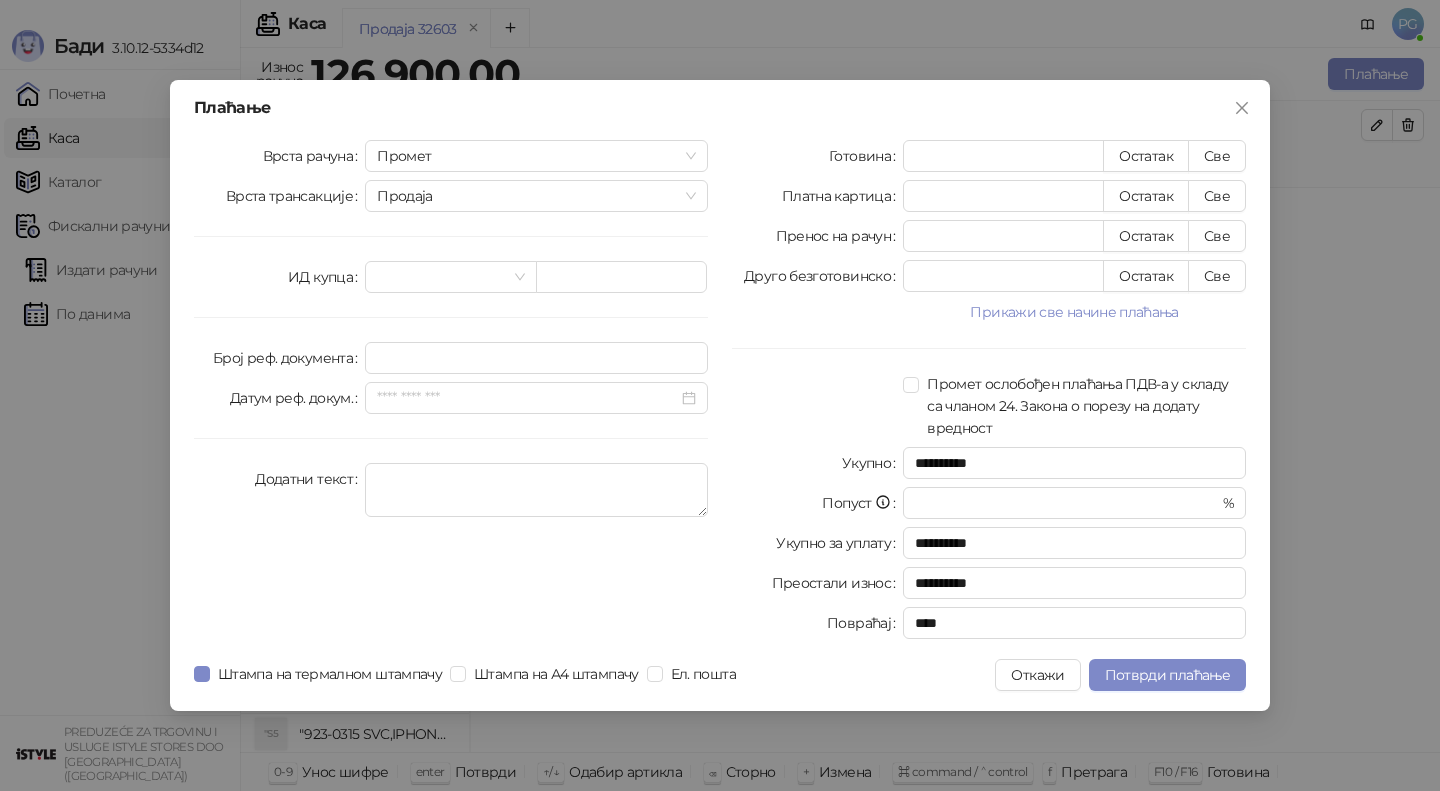 click at bounding box center [1242, 108] 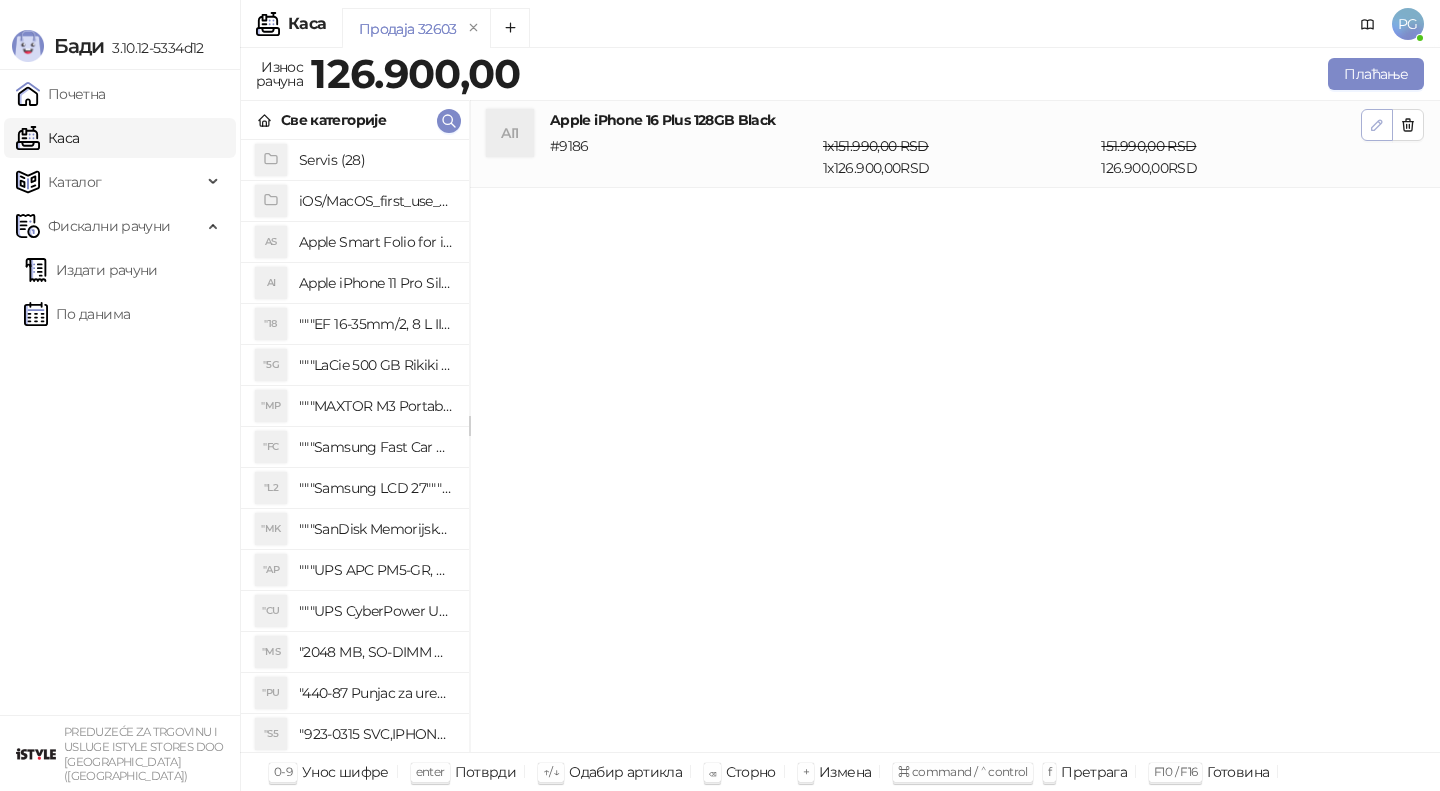 click at bounding box center (1377, 124) 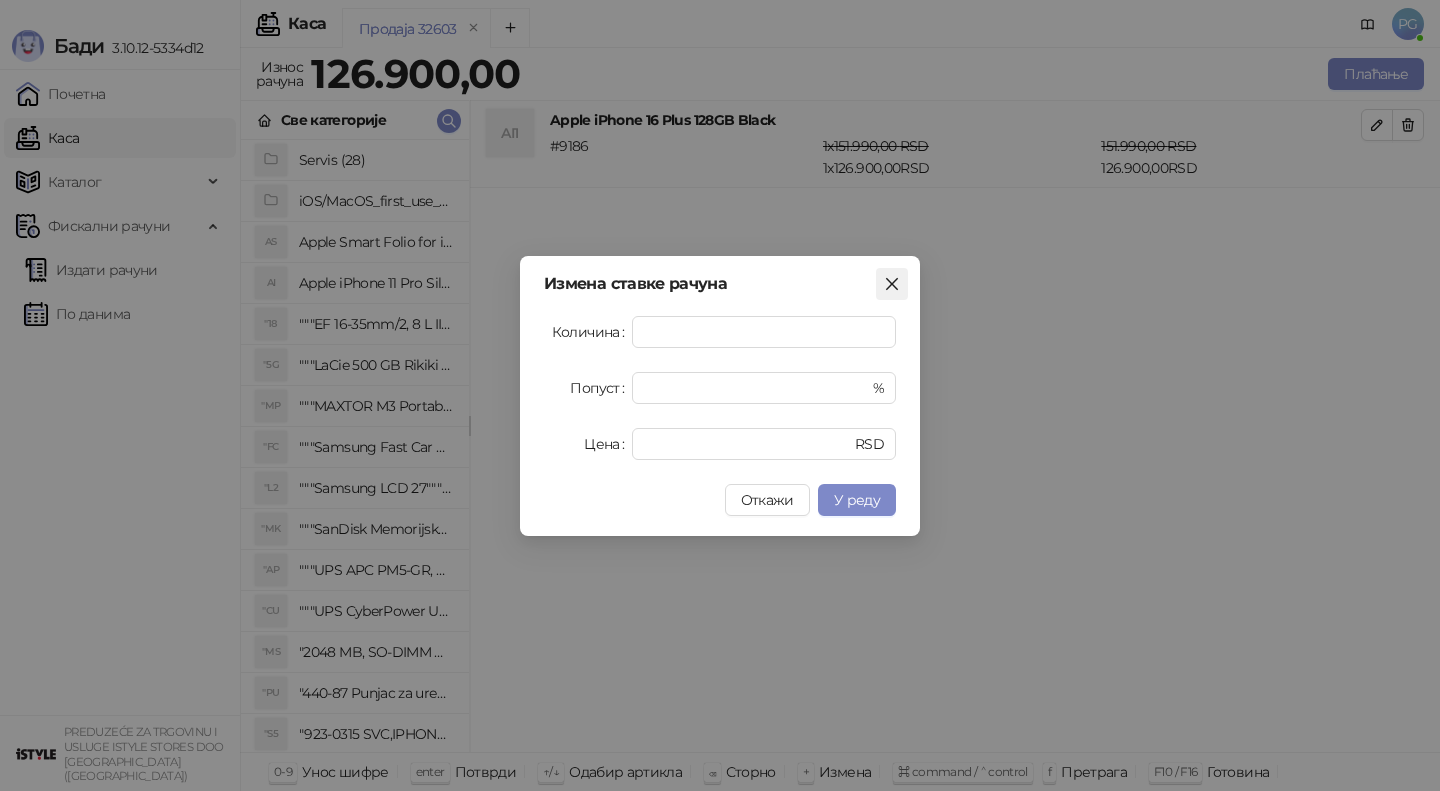 click 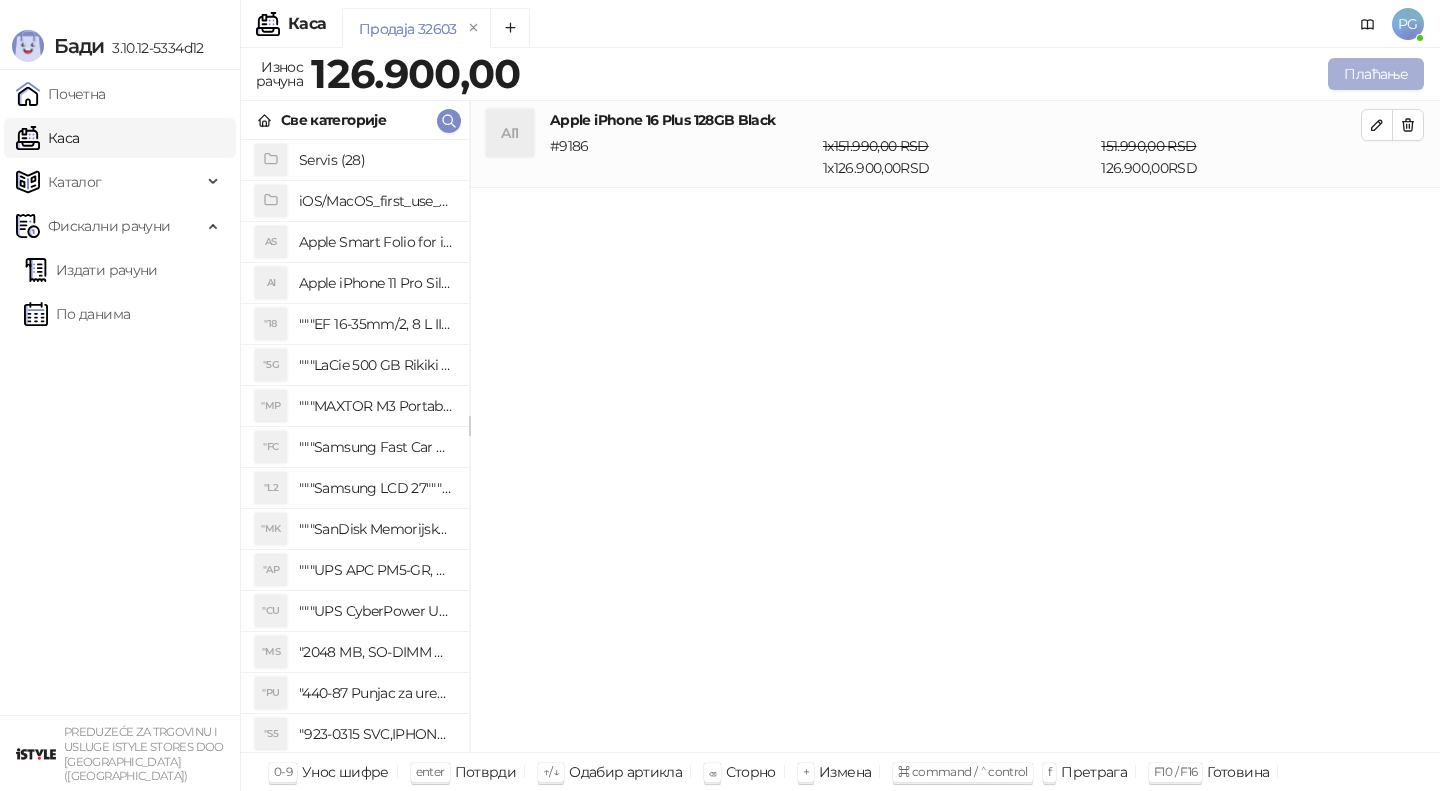click on "Плаћање" at bounding box center (1376, 74) 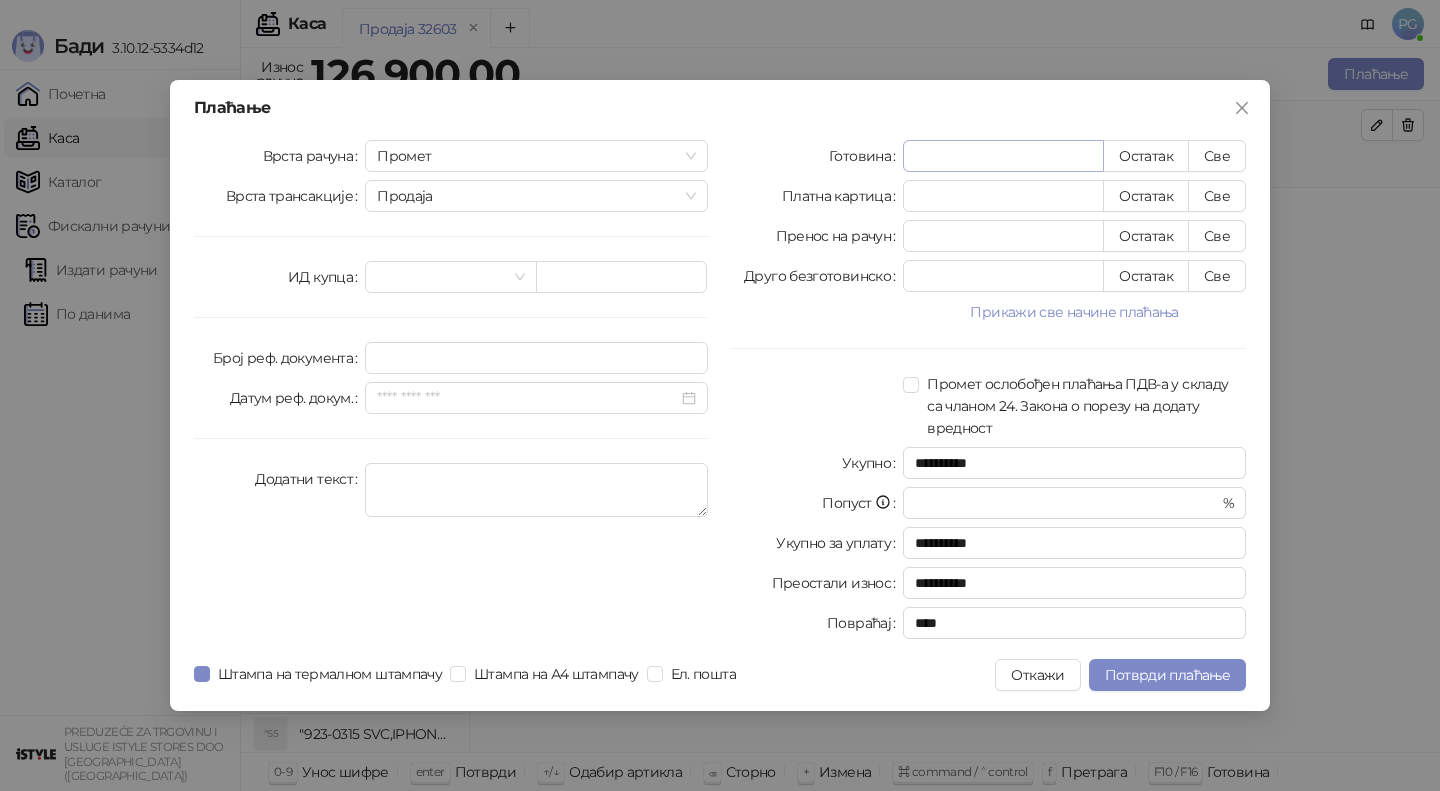type on "*" 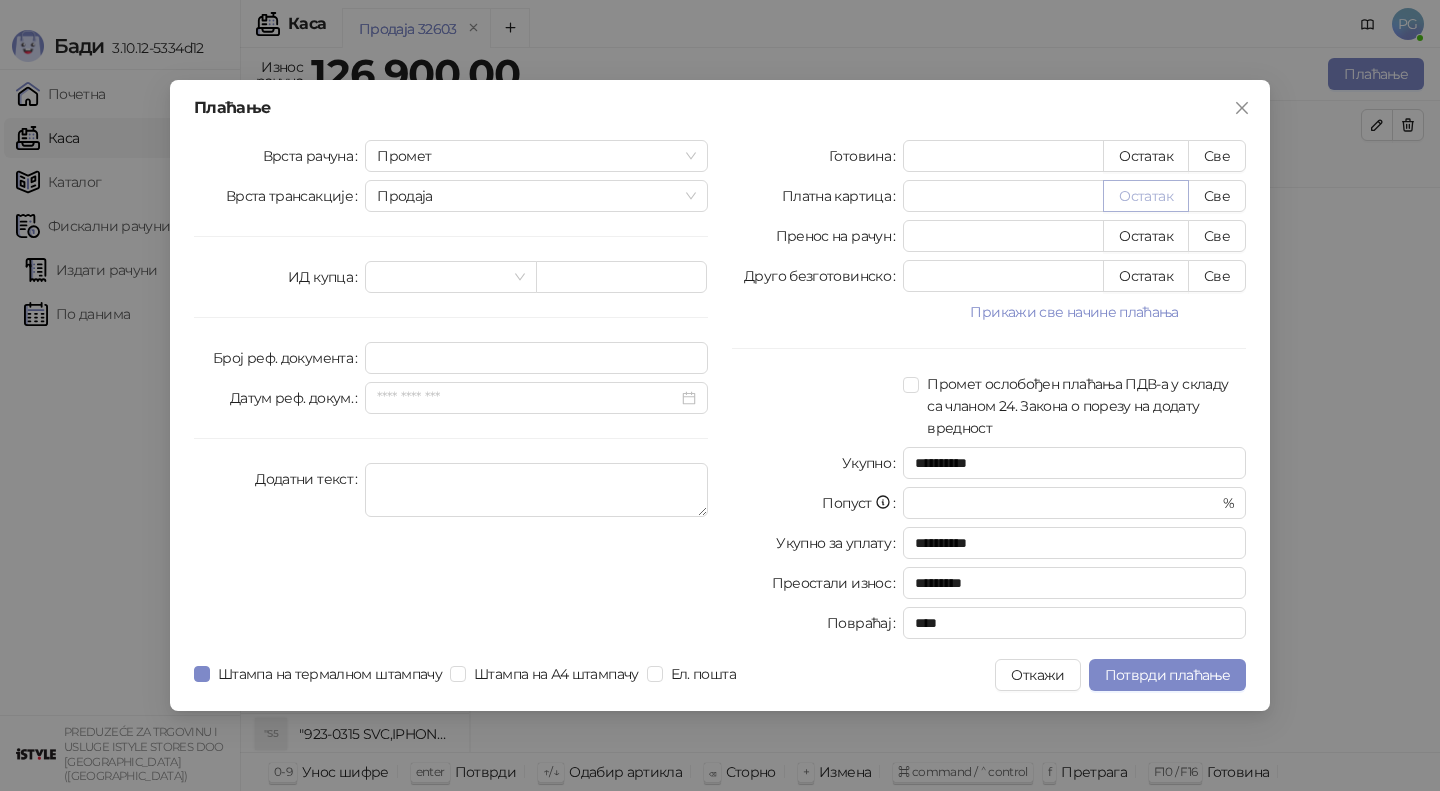 type on "*****" 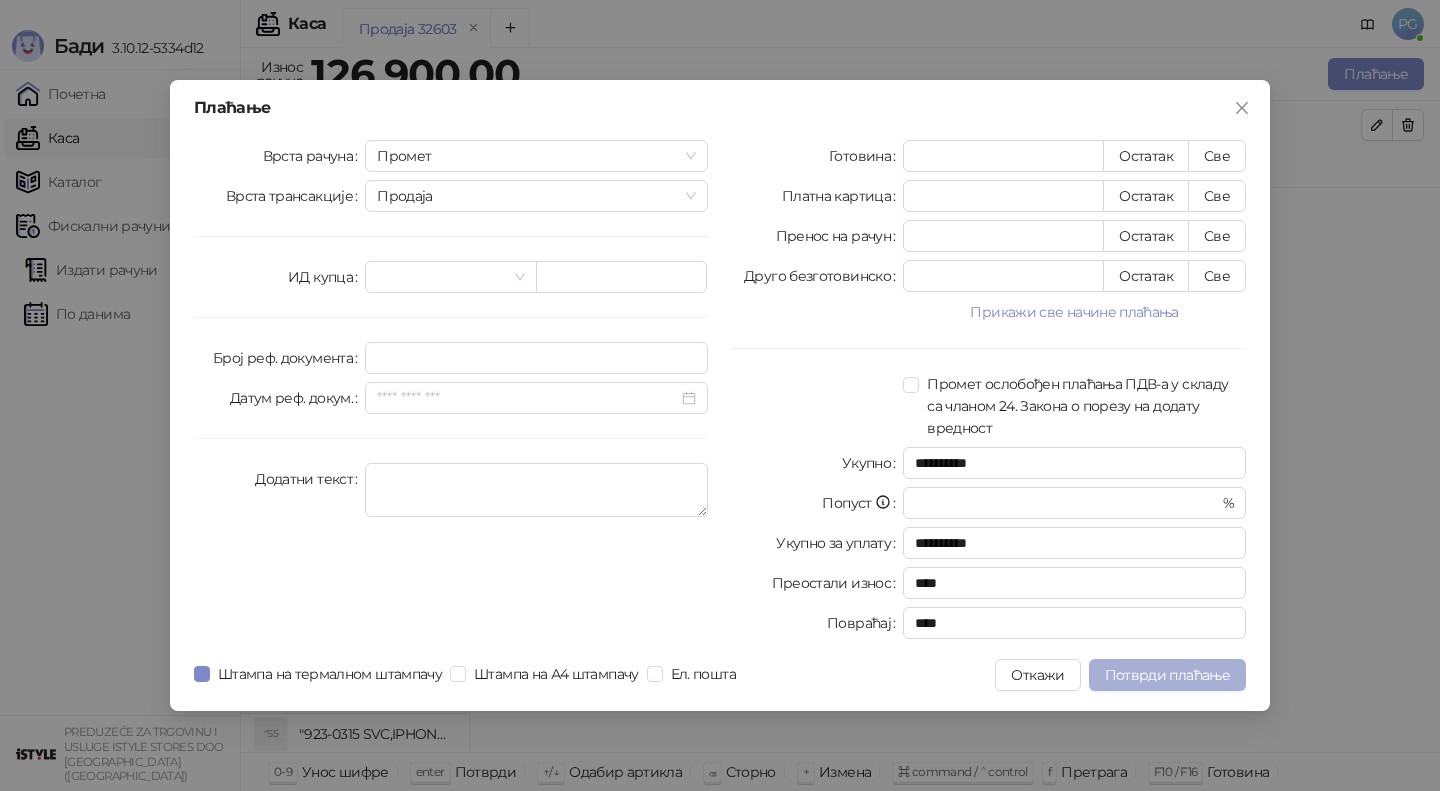 click on "Потврди плаћање" at bounding box center [1167, 675] 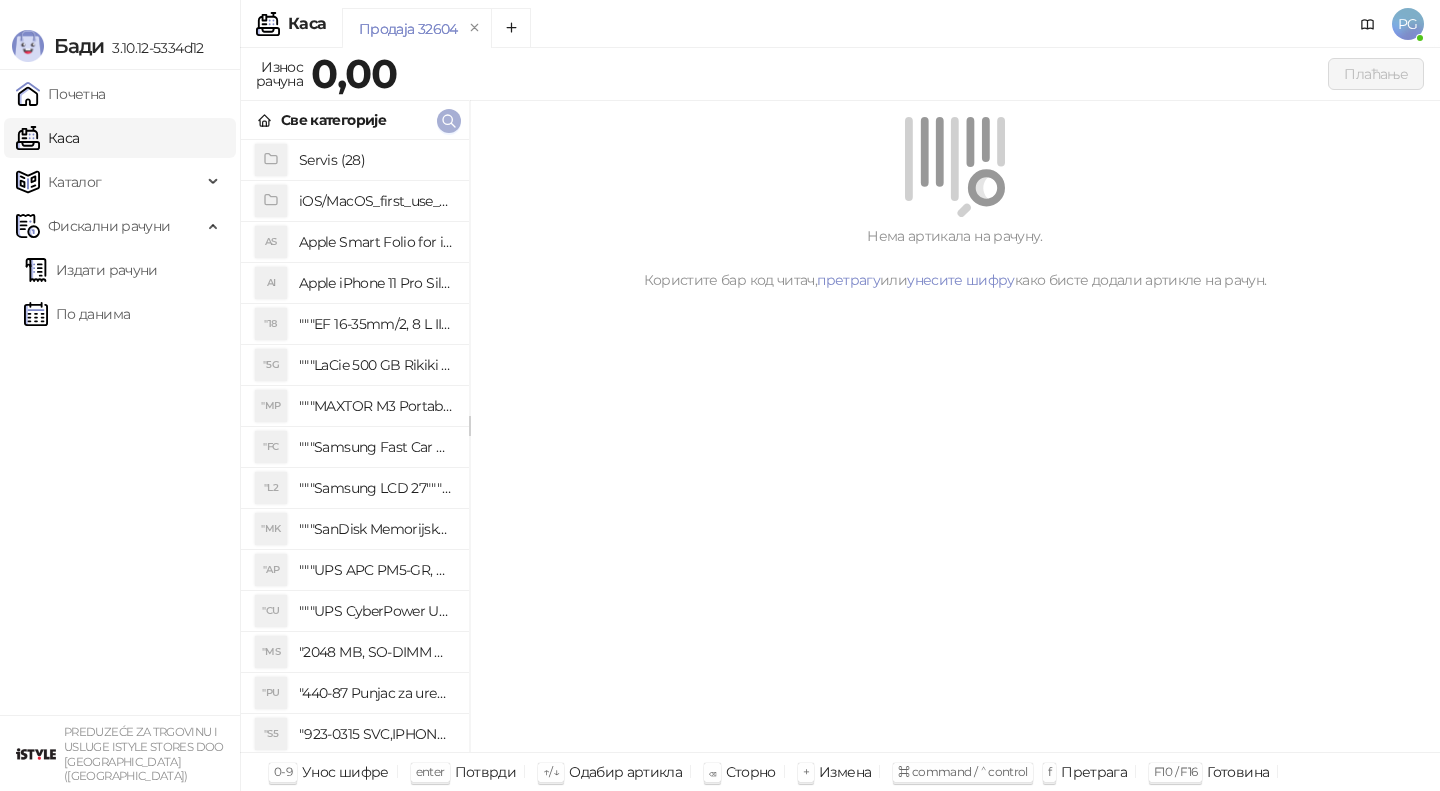click 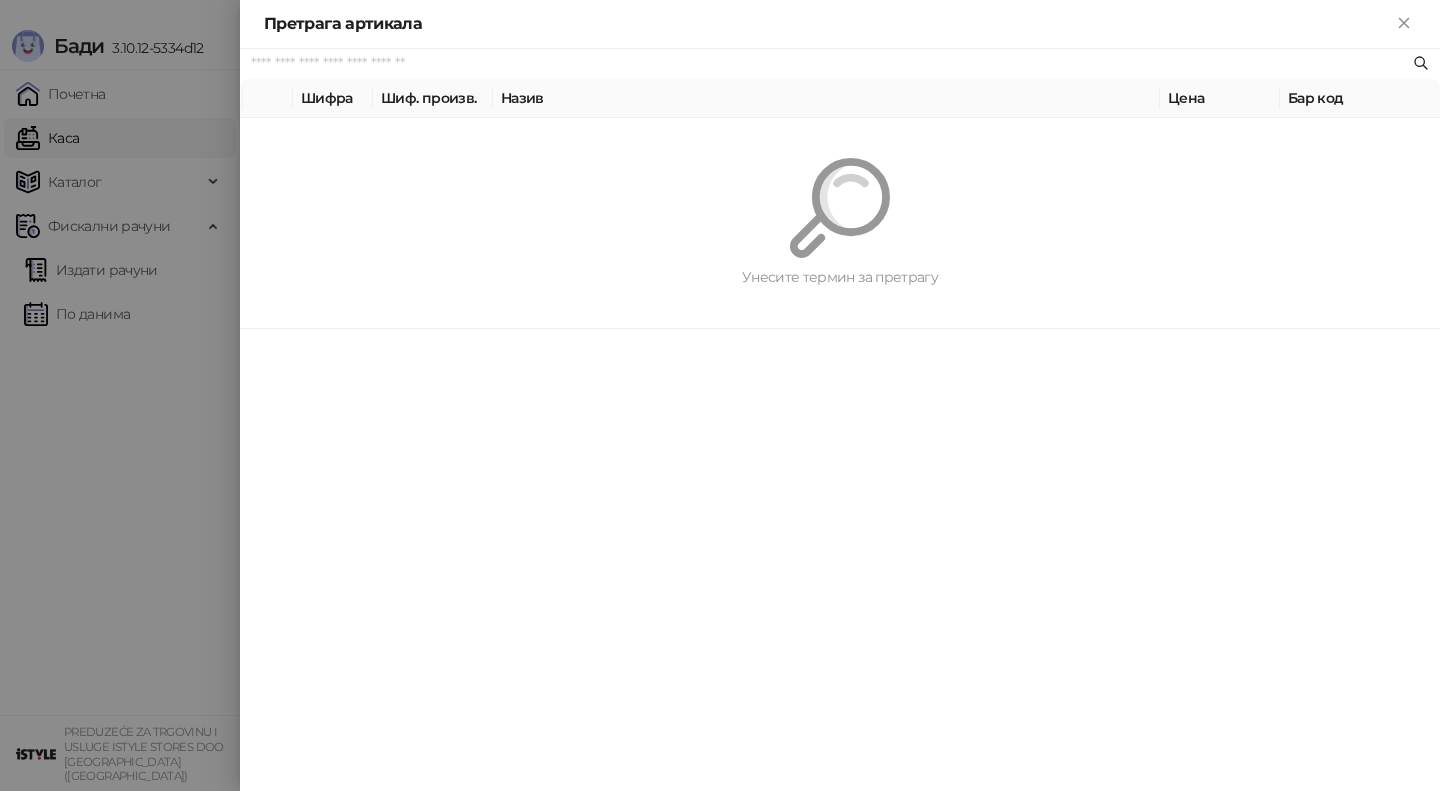 paste on "**********" 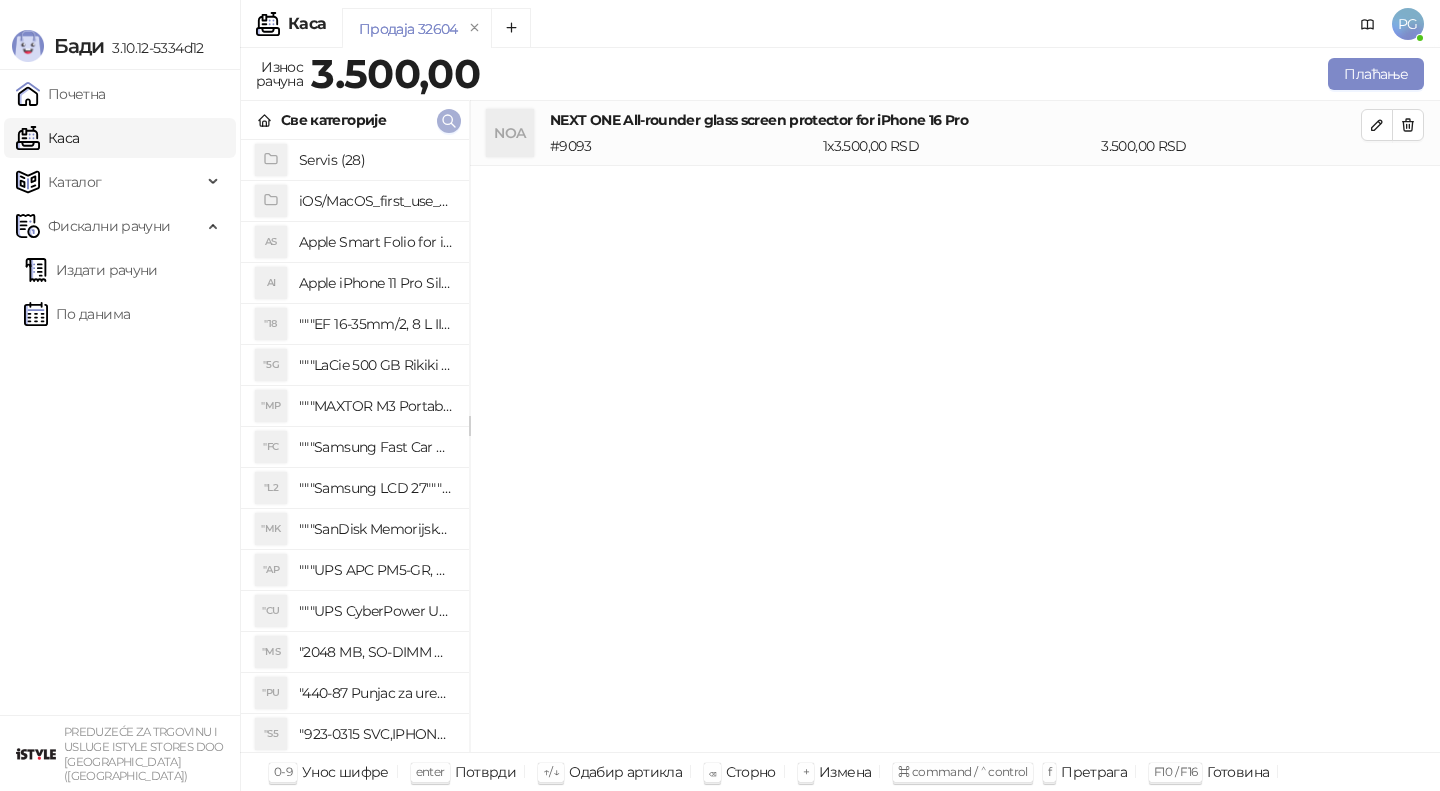 click at bounding box center (449, 121) 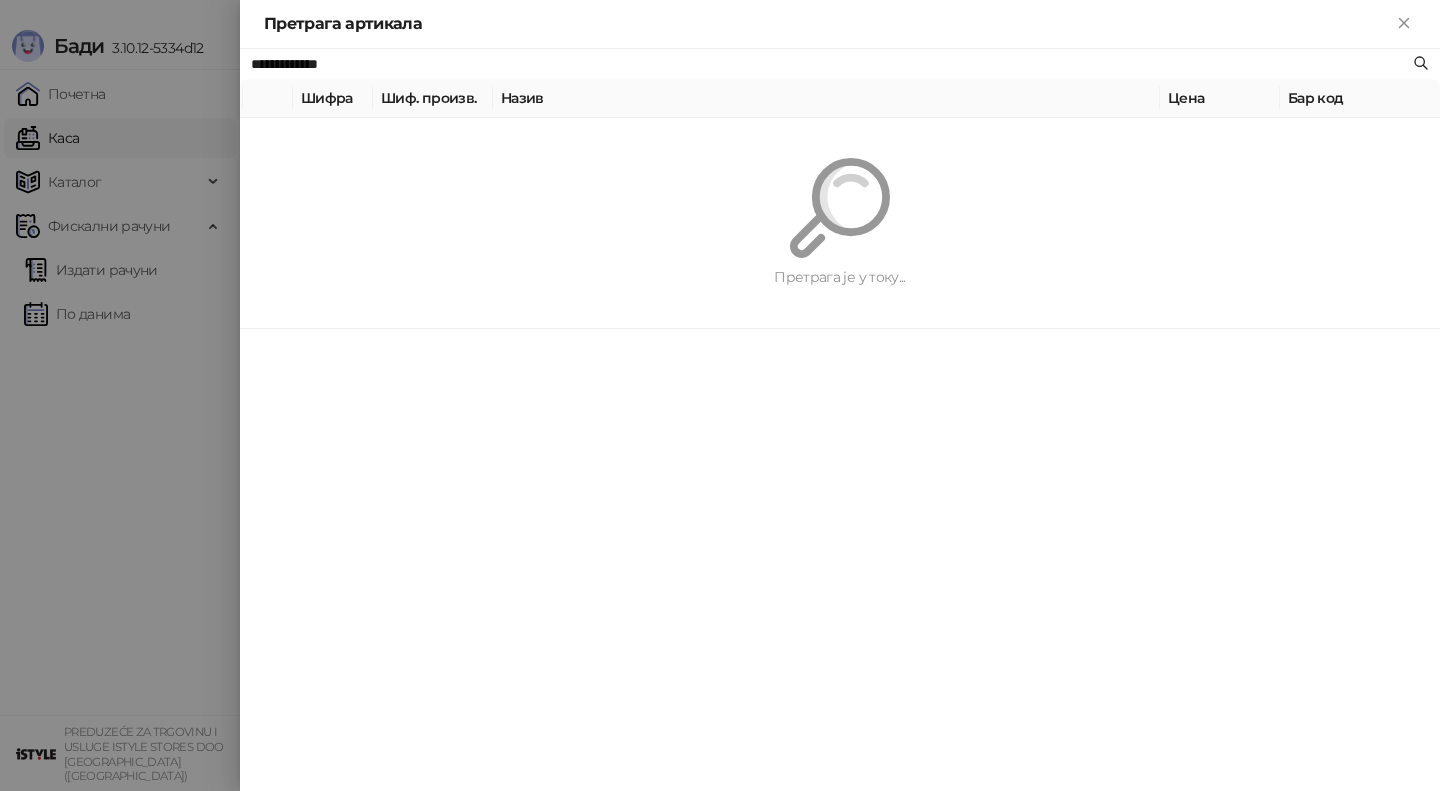 paste on "**********" 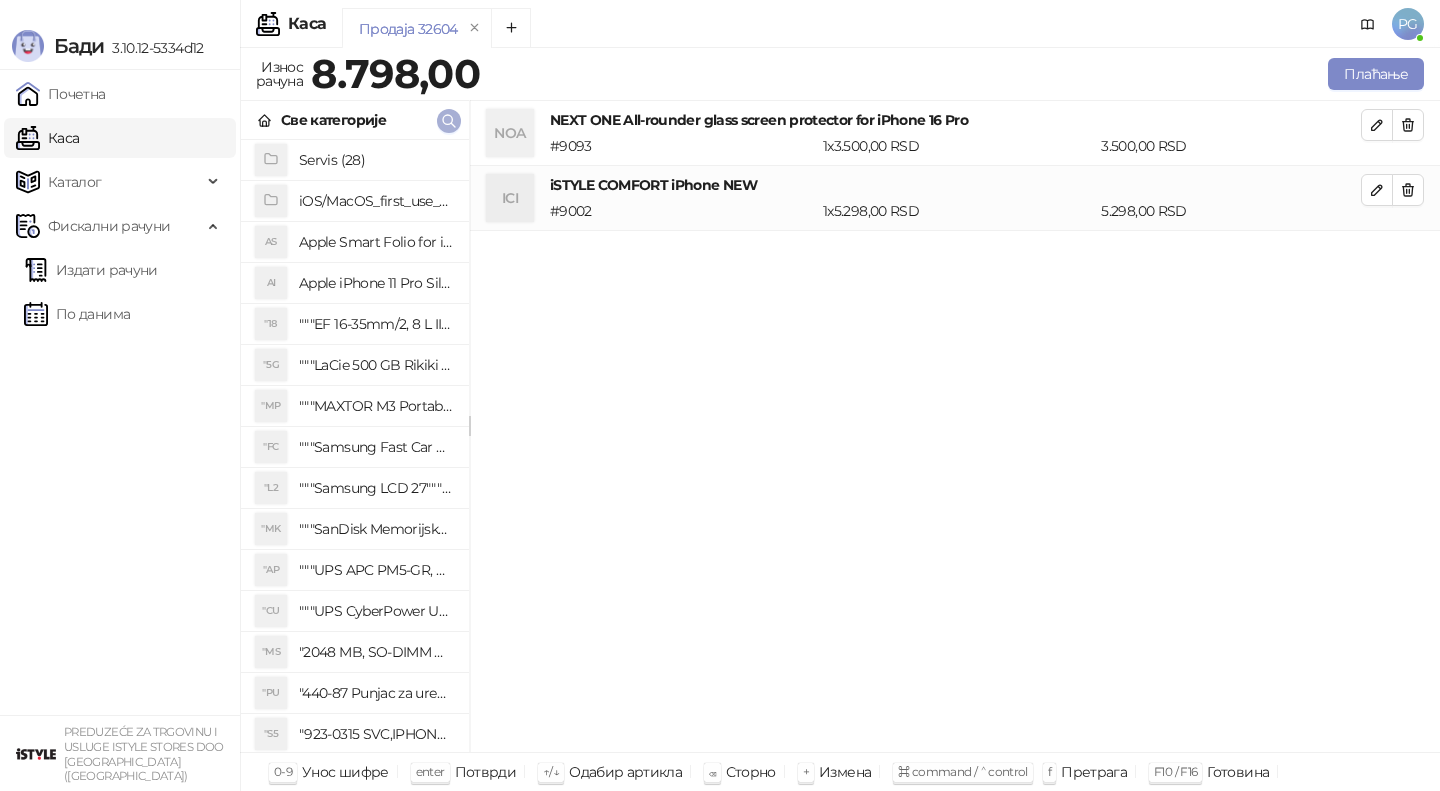 click 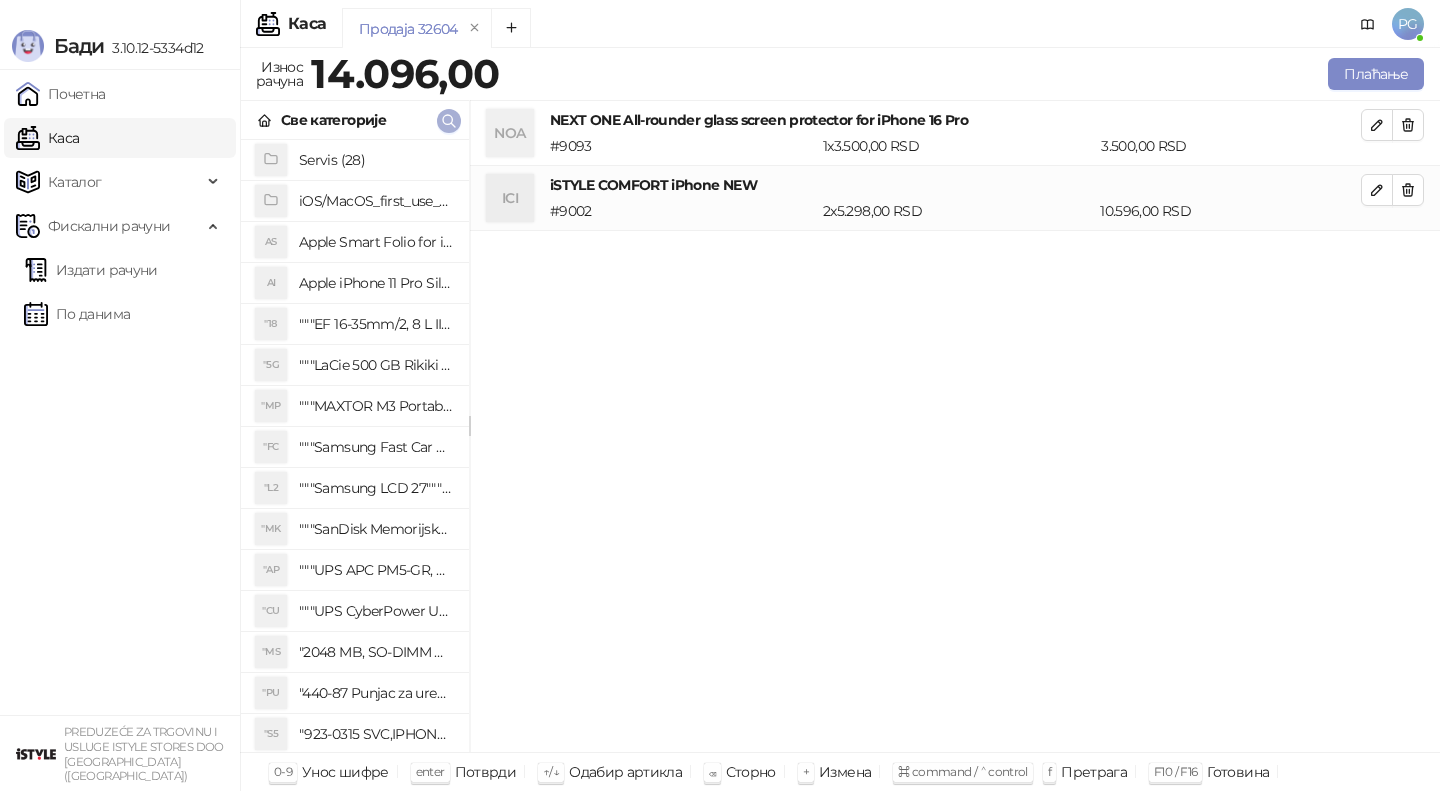 click 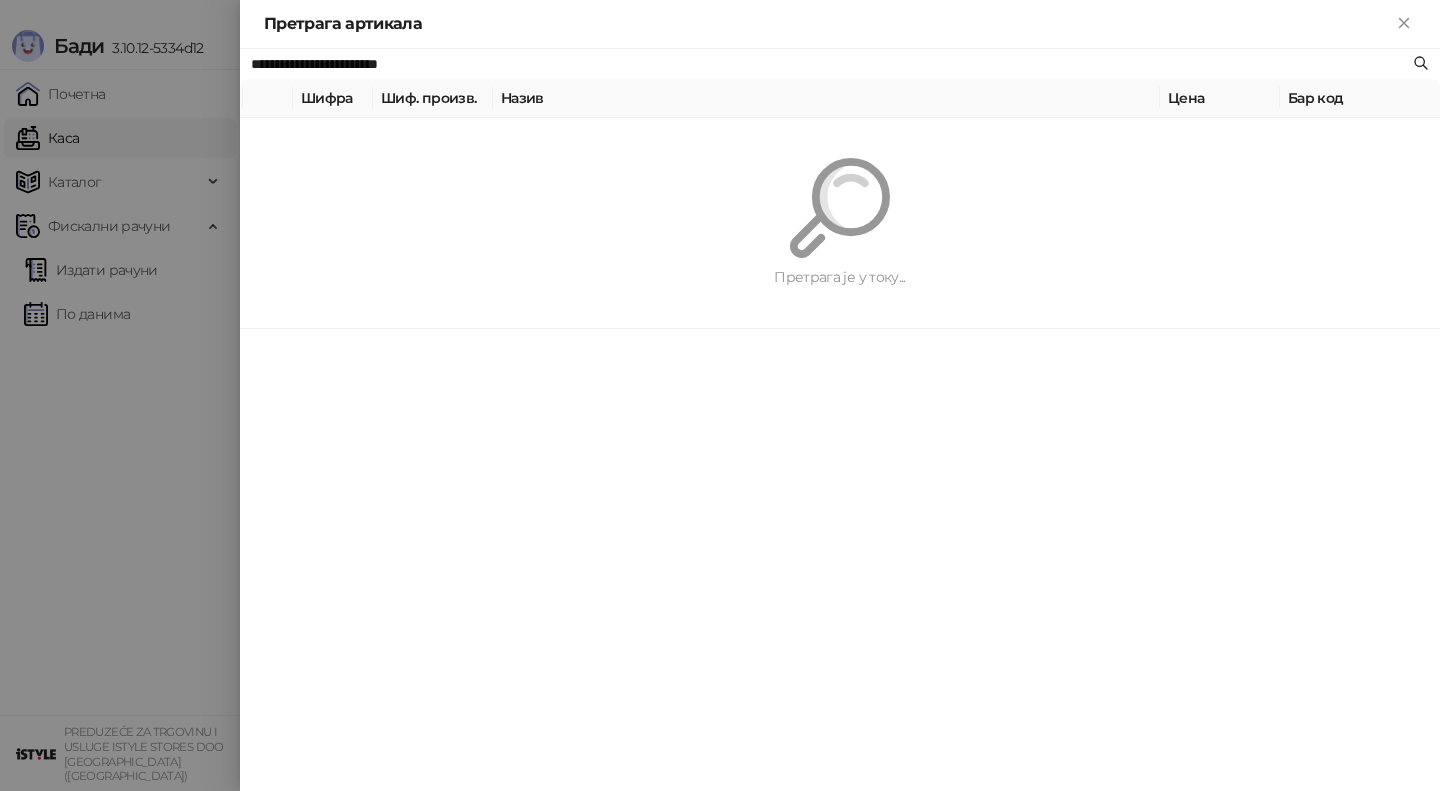 paste 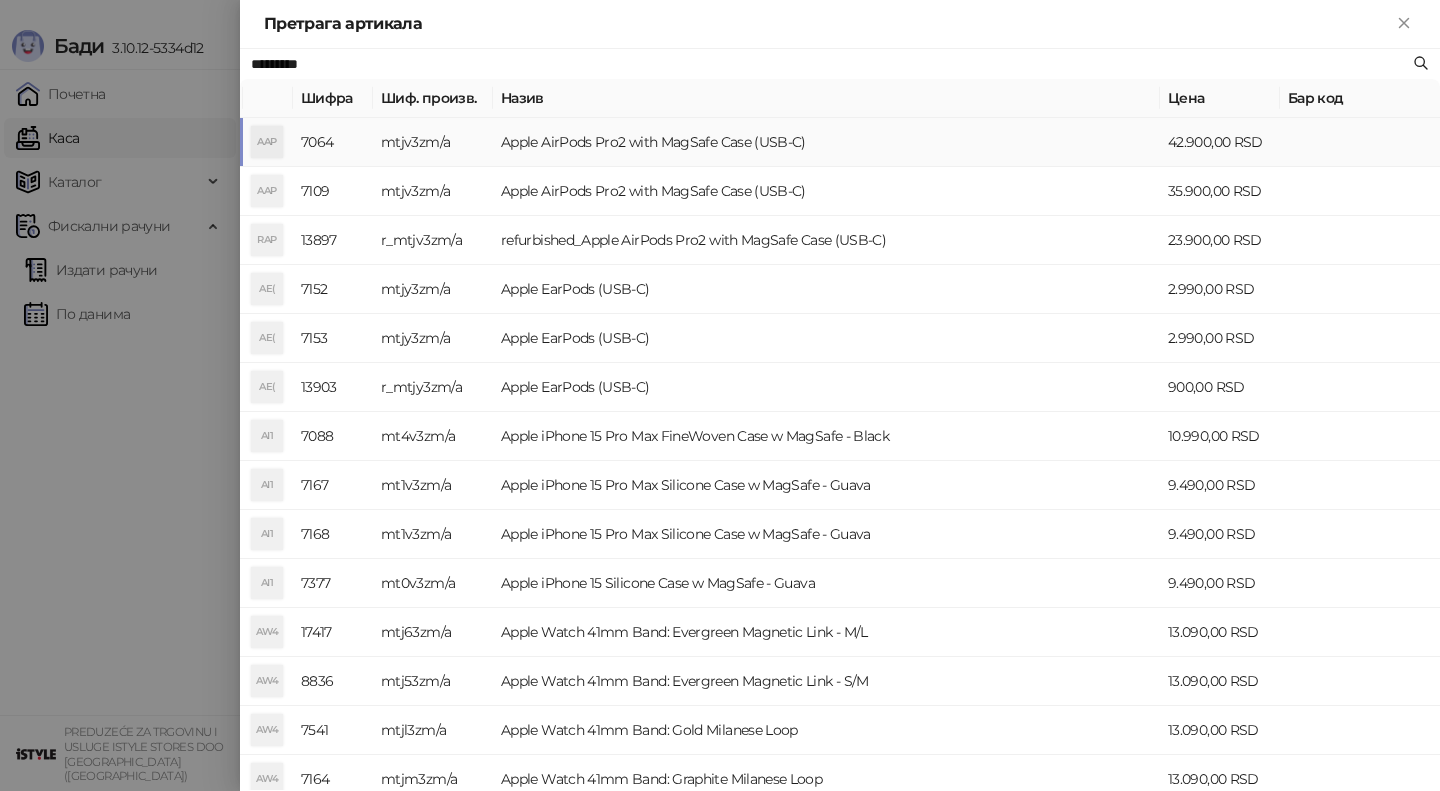 type on "*********" 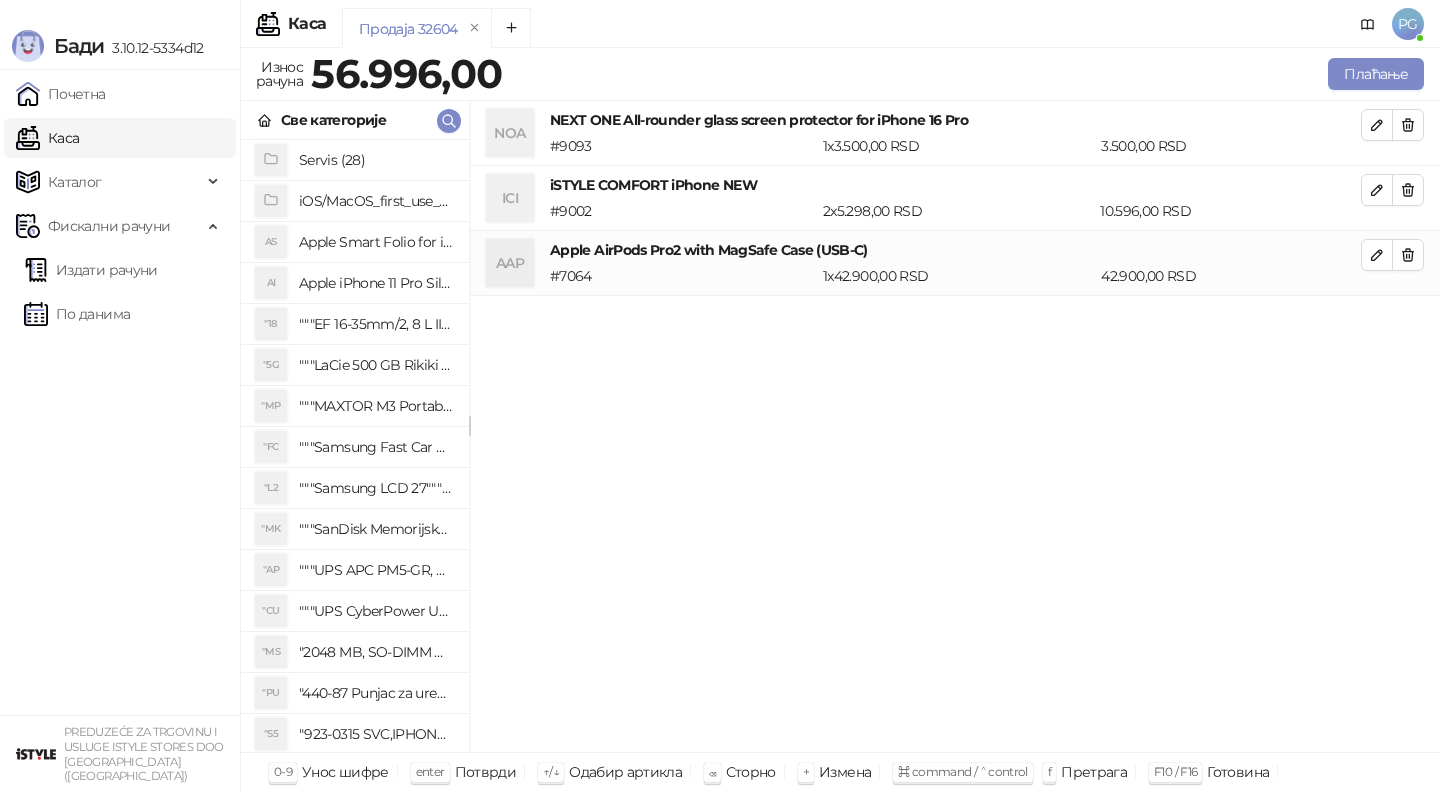 click on "iSTYLE COMFORT iPhone NEW" at bounding box center [955, 185] 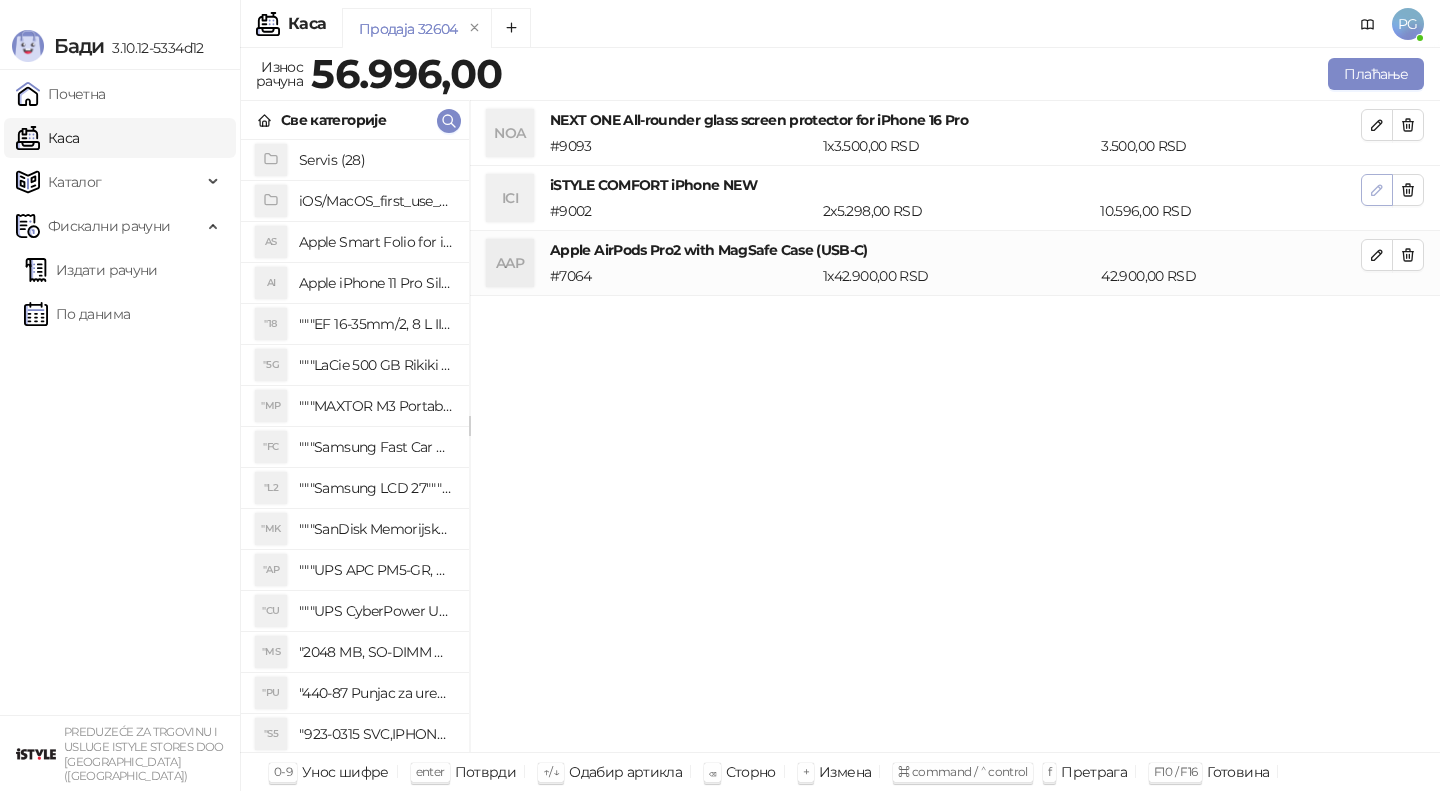 click at bounding box center (1377, 190) 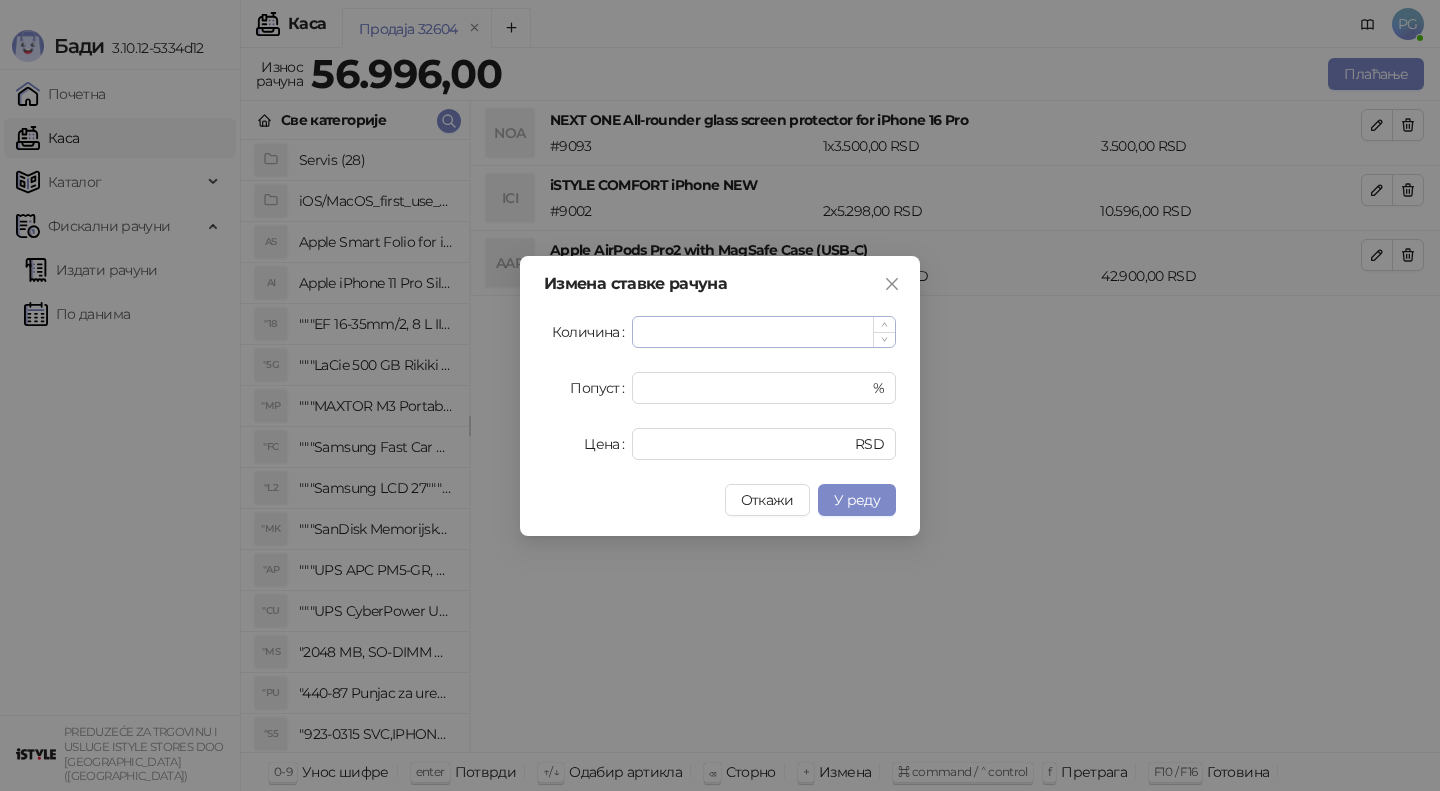 type on "*" 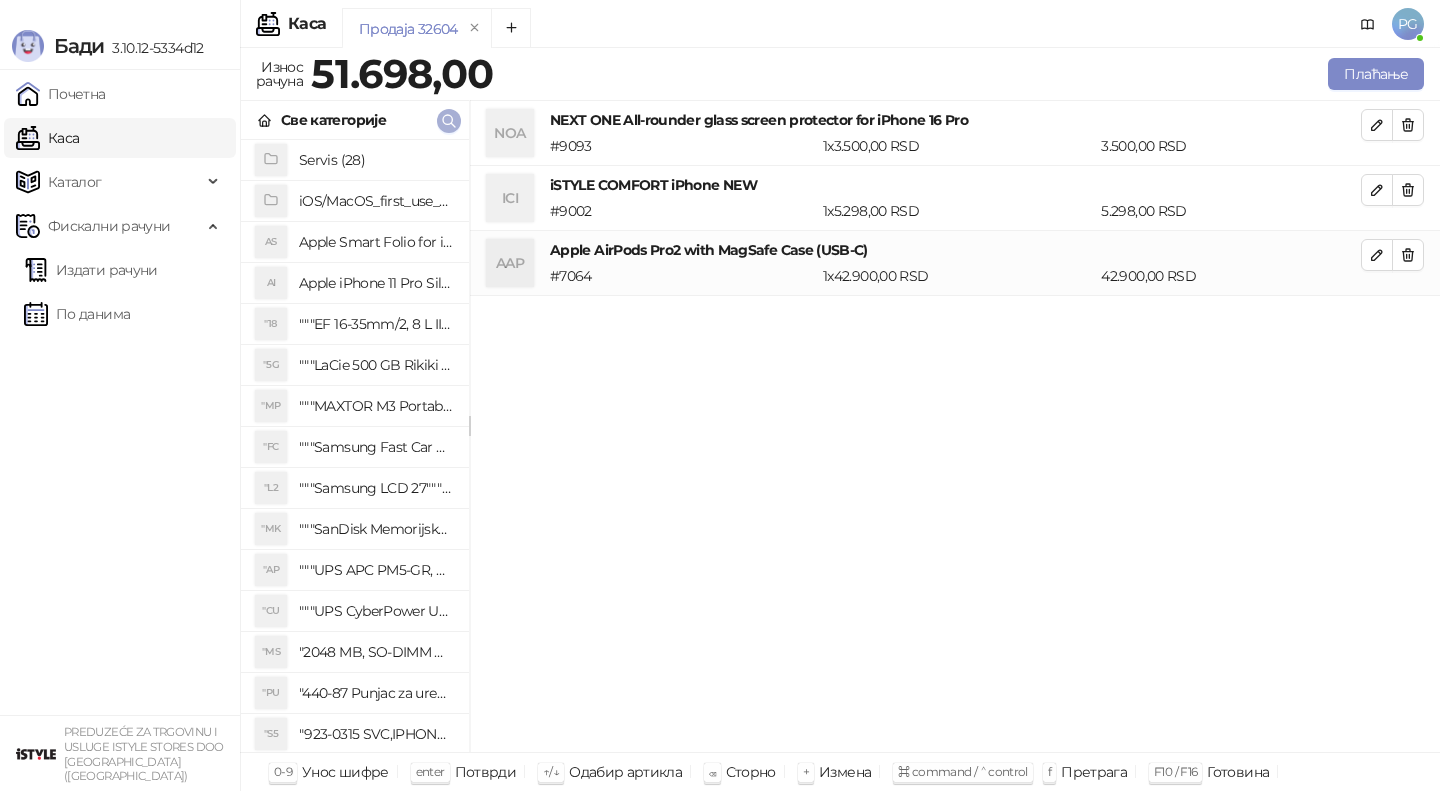 click 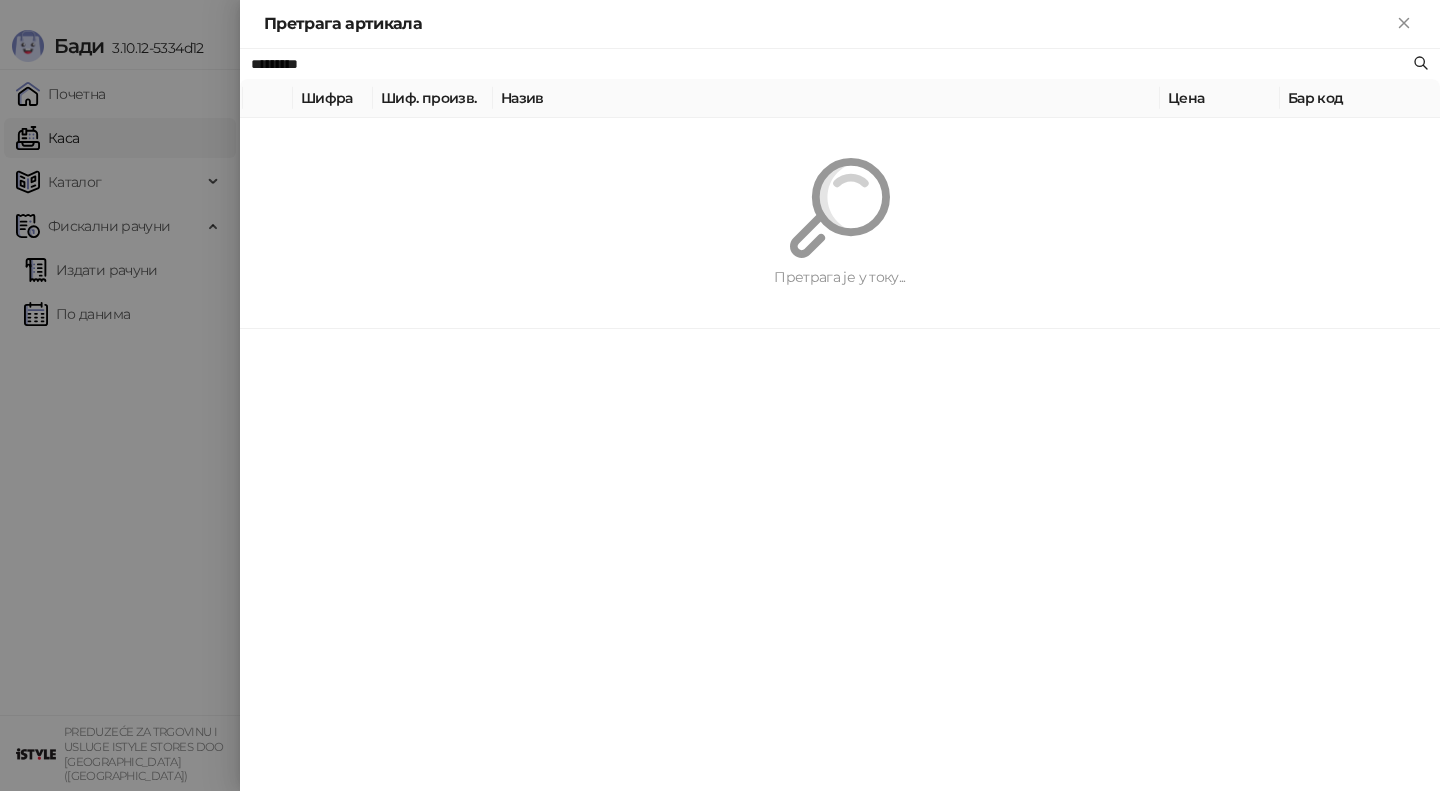 paste on "****" 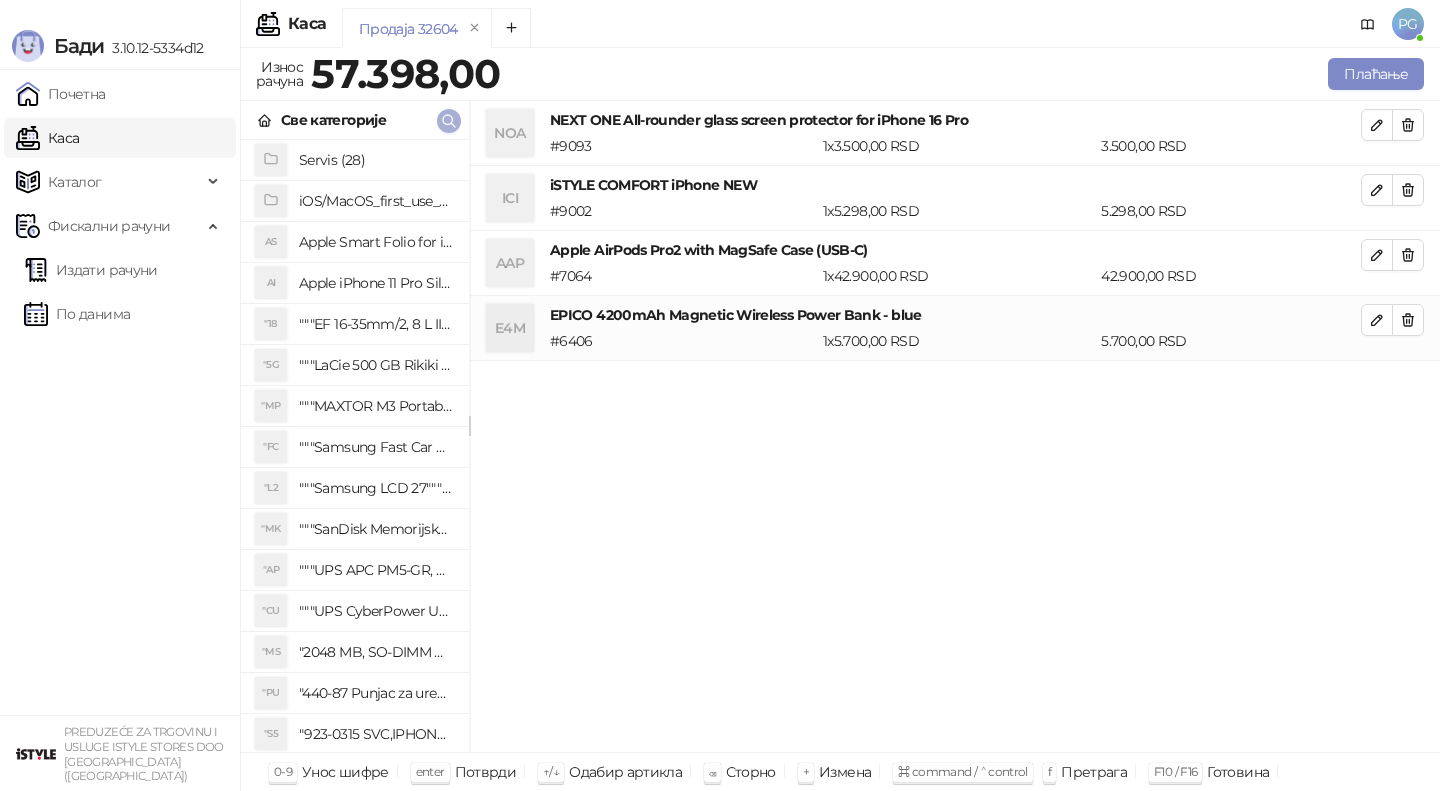 click 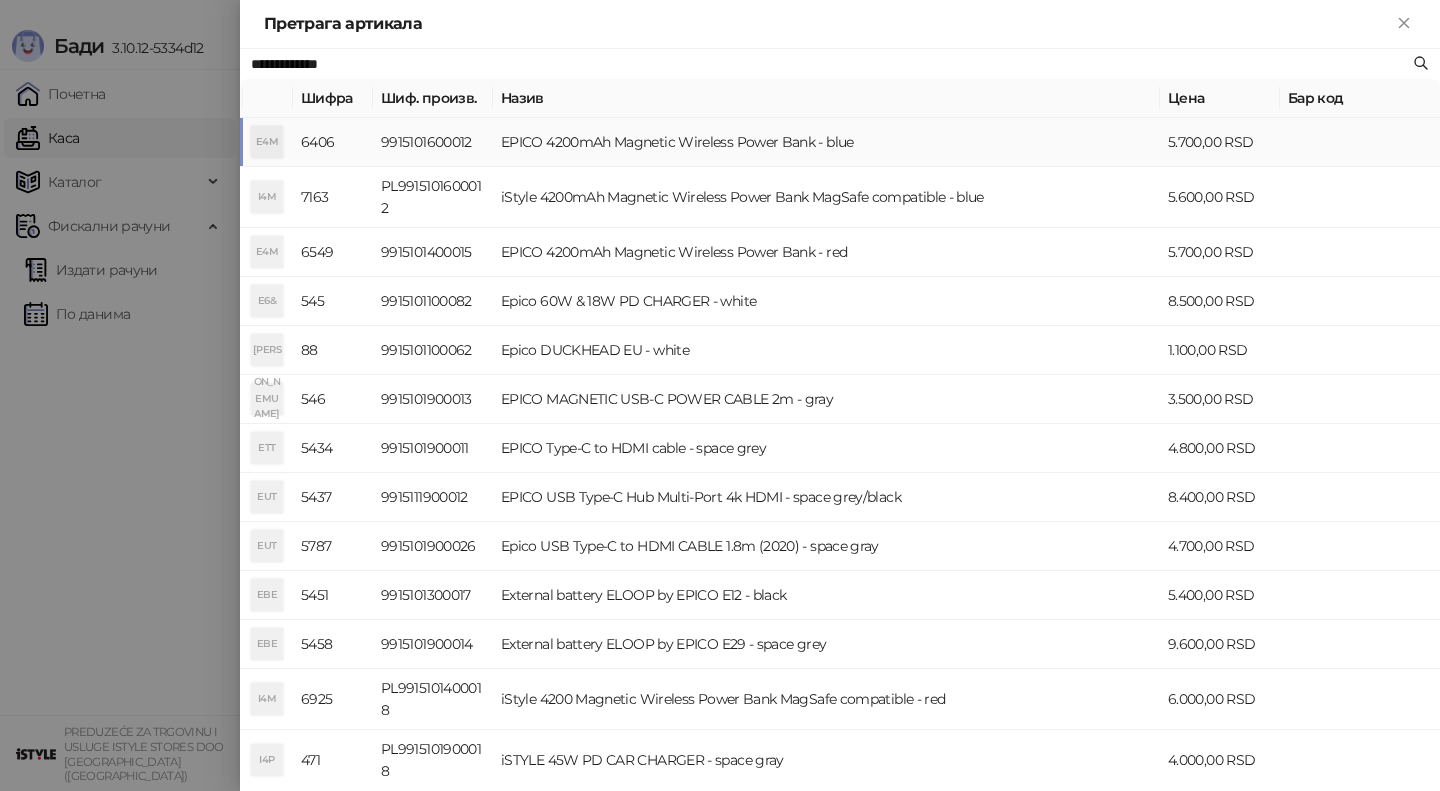 paste on "*******" 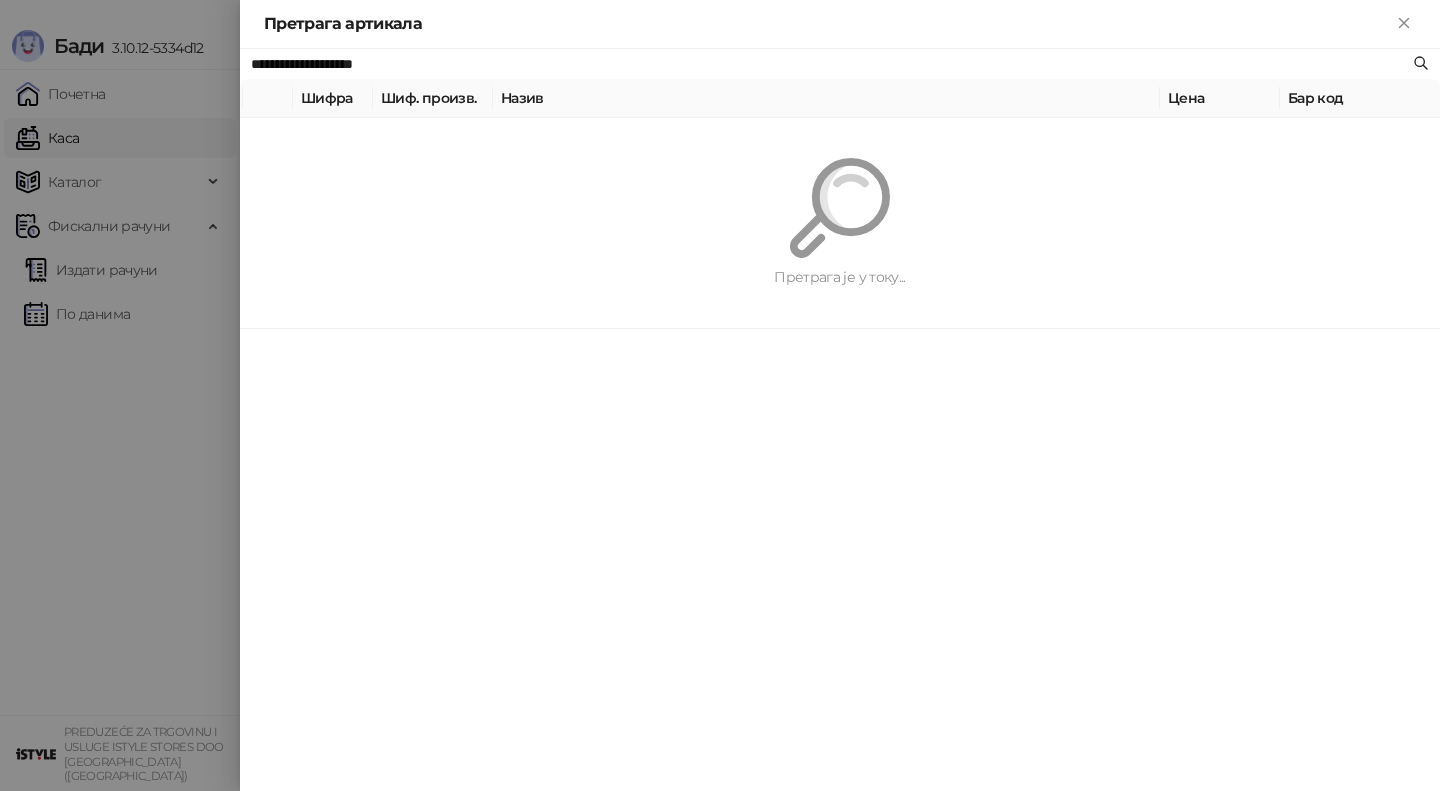 type on "**********" 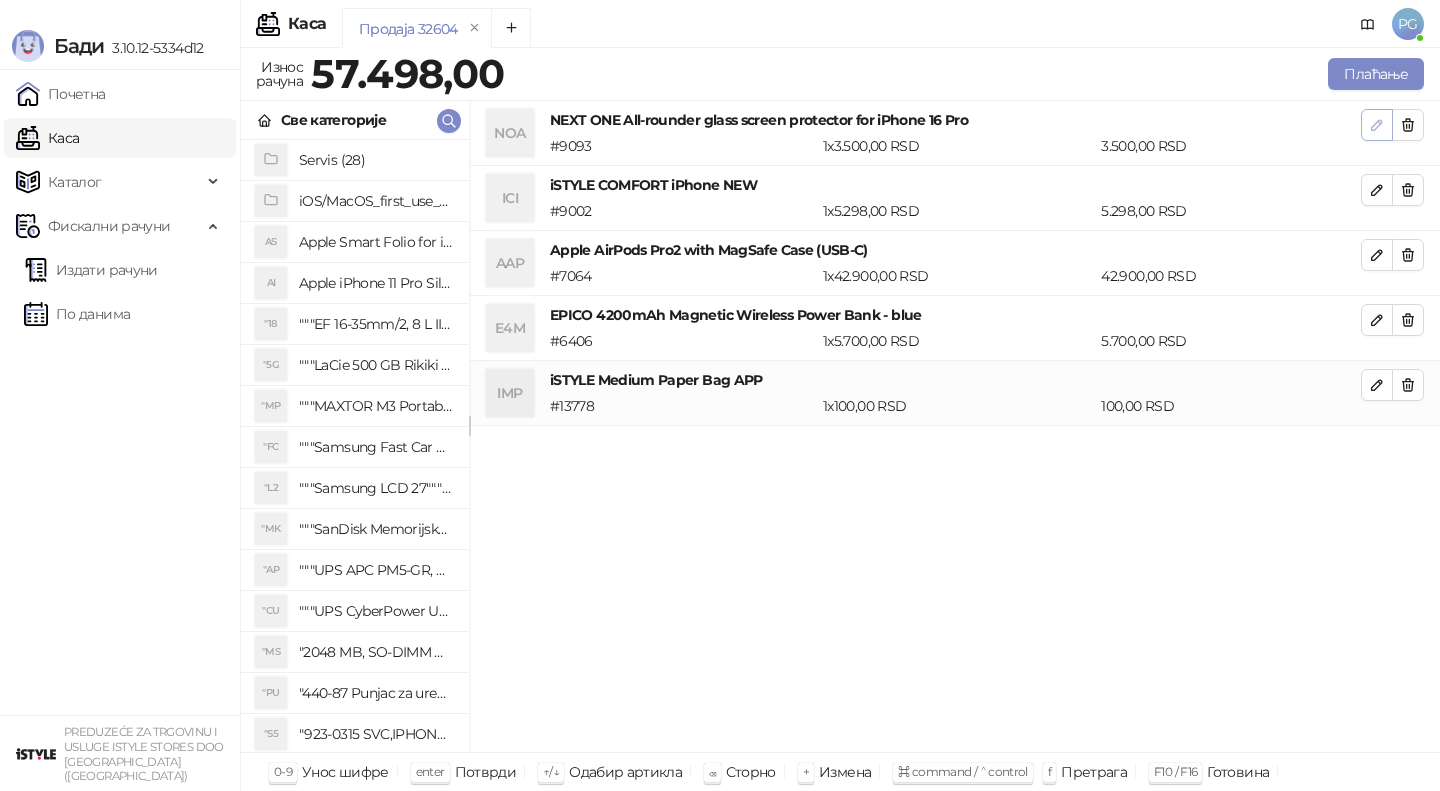click at bounding box center [1377, 125] 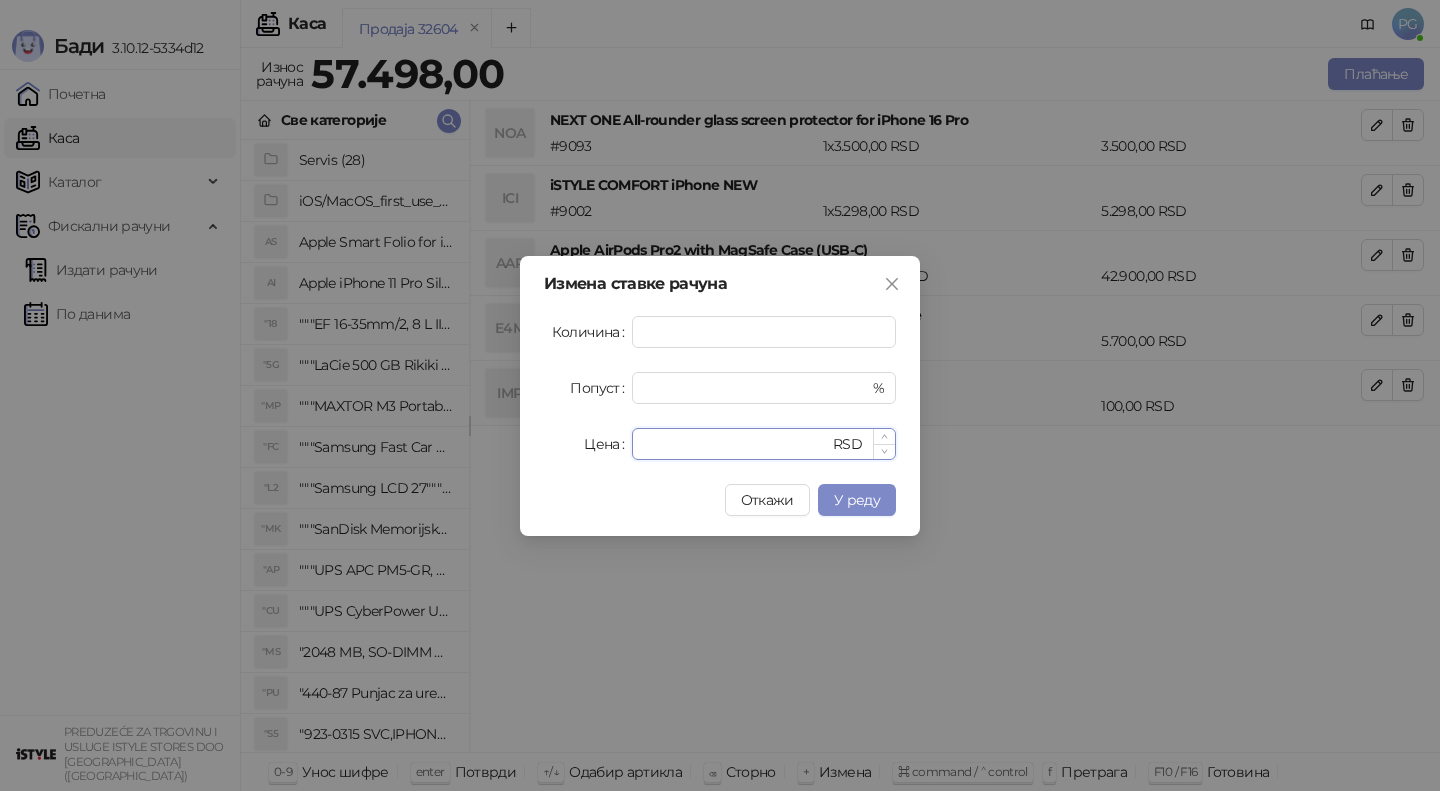click on "****" at bounding box center (736, 444) 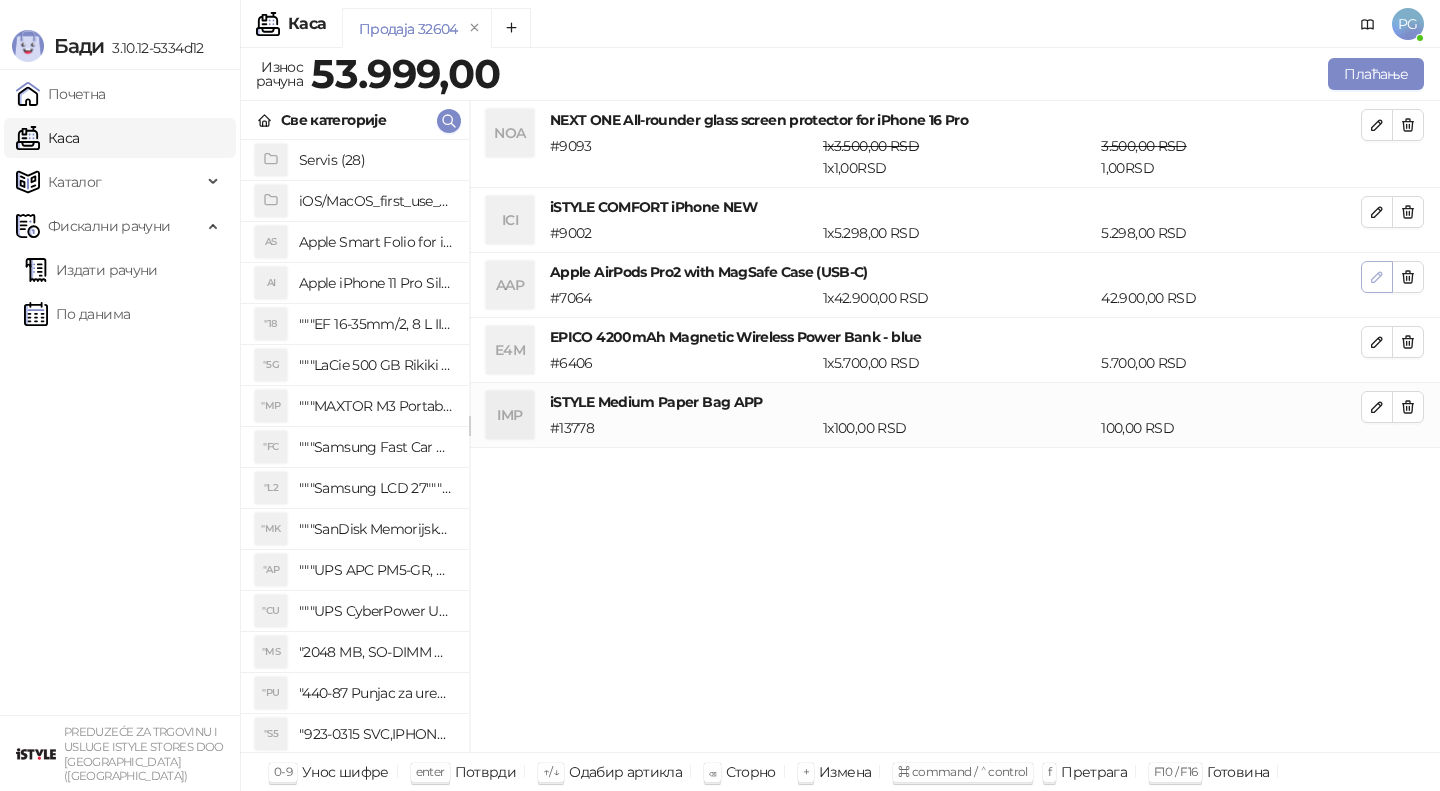 click 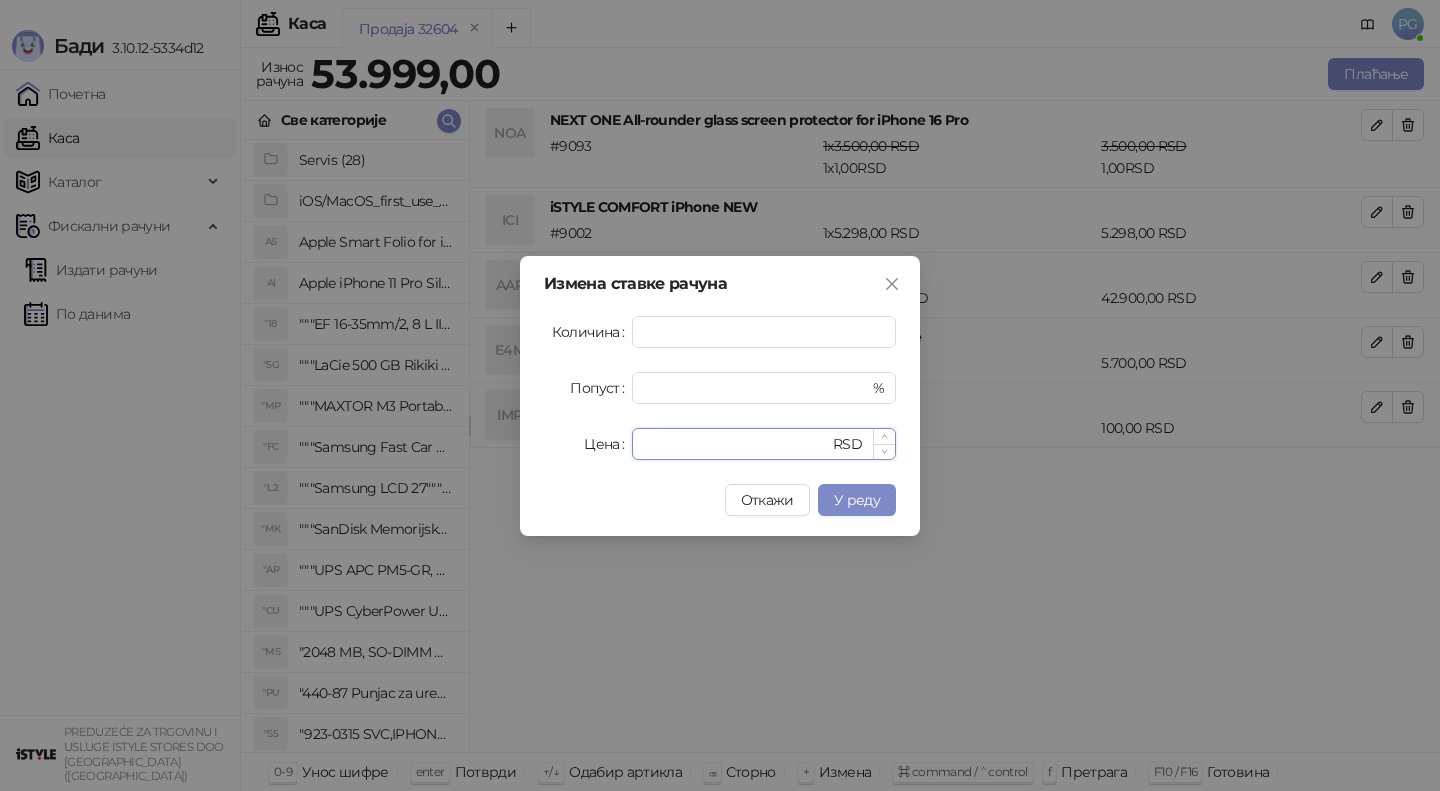 click on "*****" at bounding box center [736, 444] 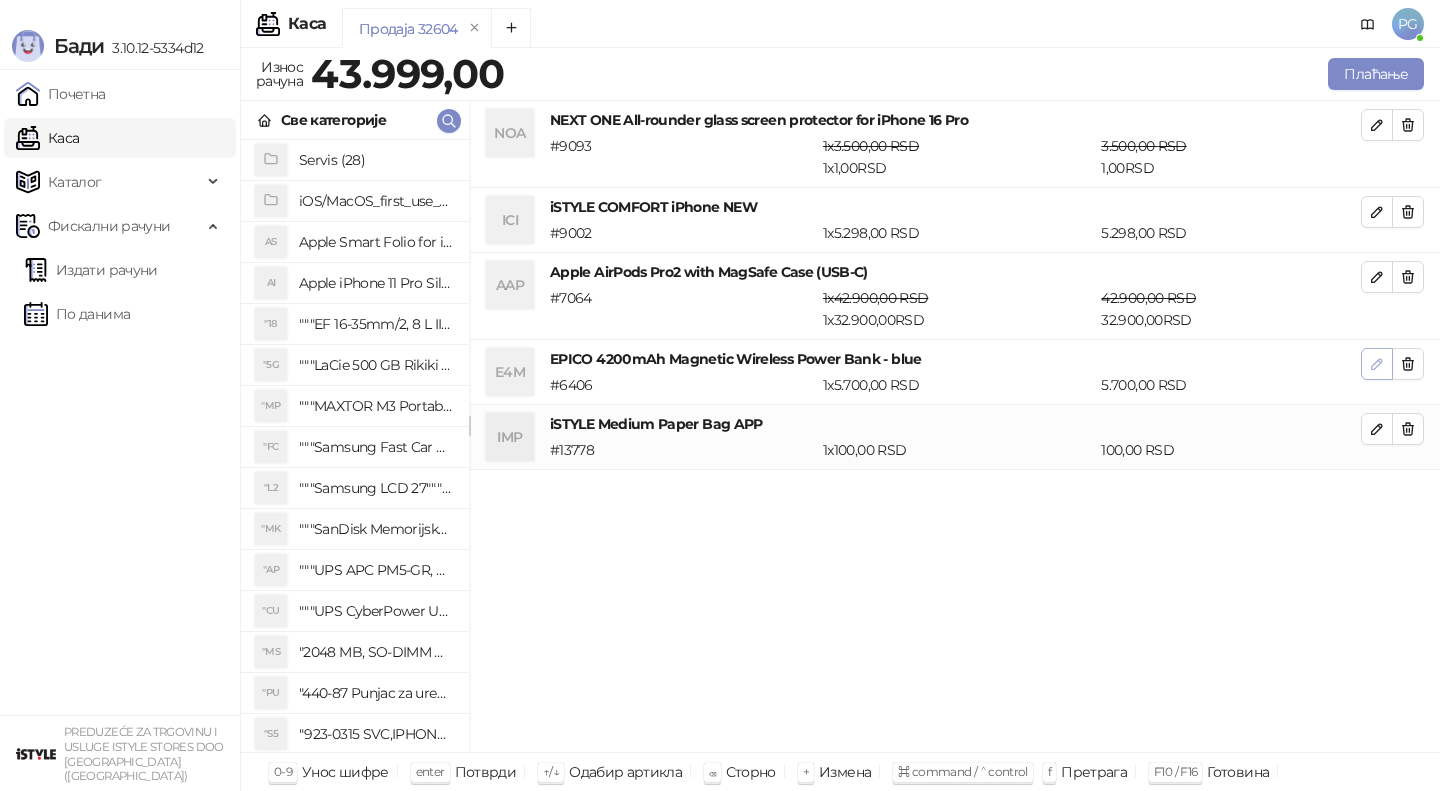 click at bounding box center (1377, 363) 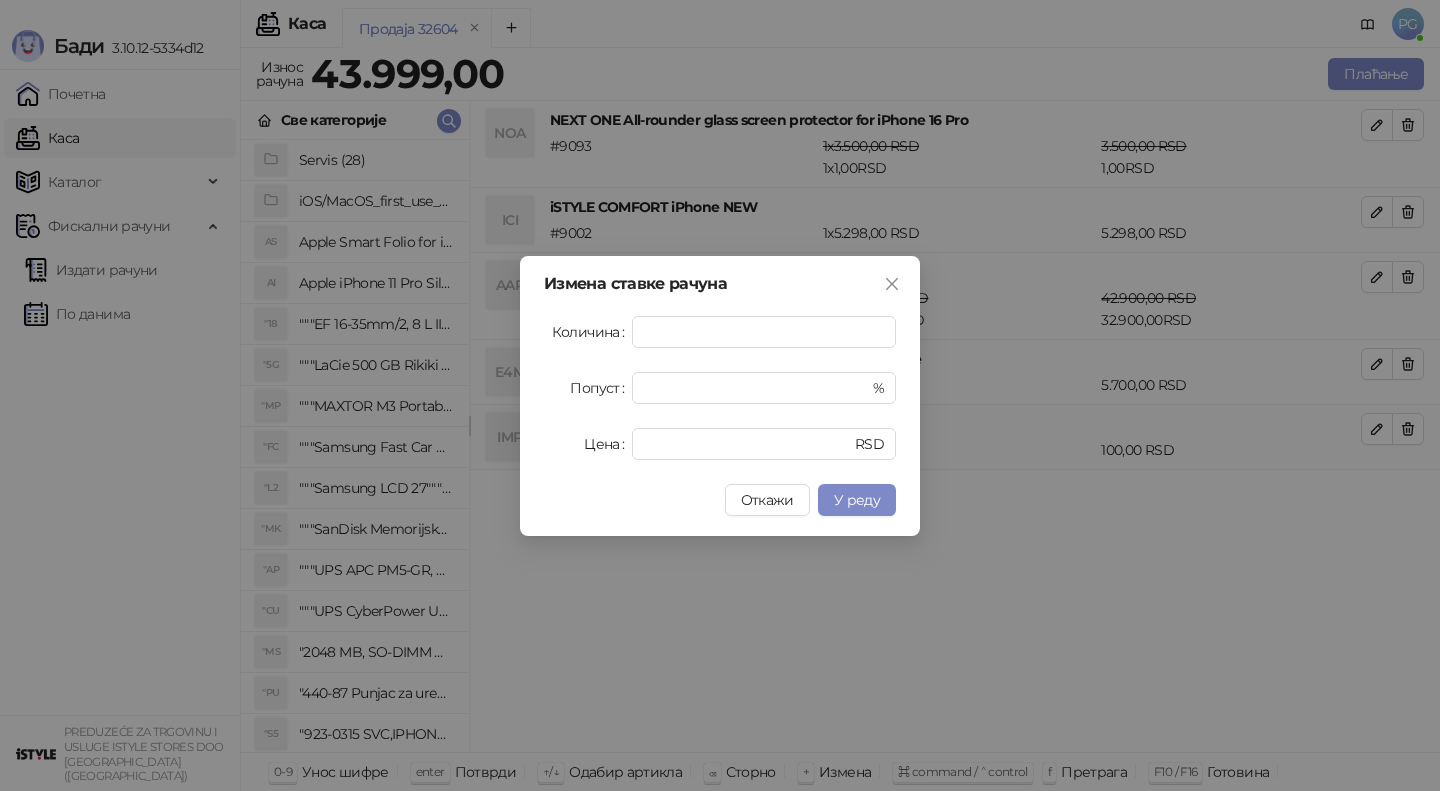click on "Измена ставке рачуна Количина * Попуст * % Цена **** RSD Откажи У реду" at bounding box center [720, 395] 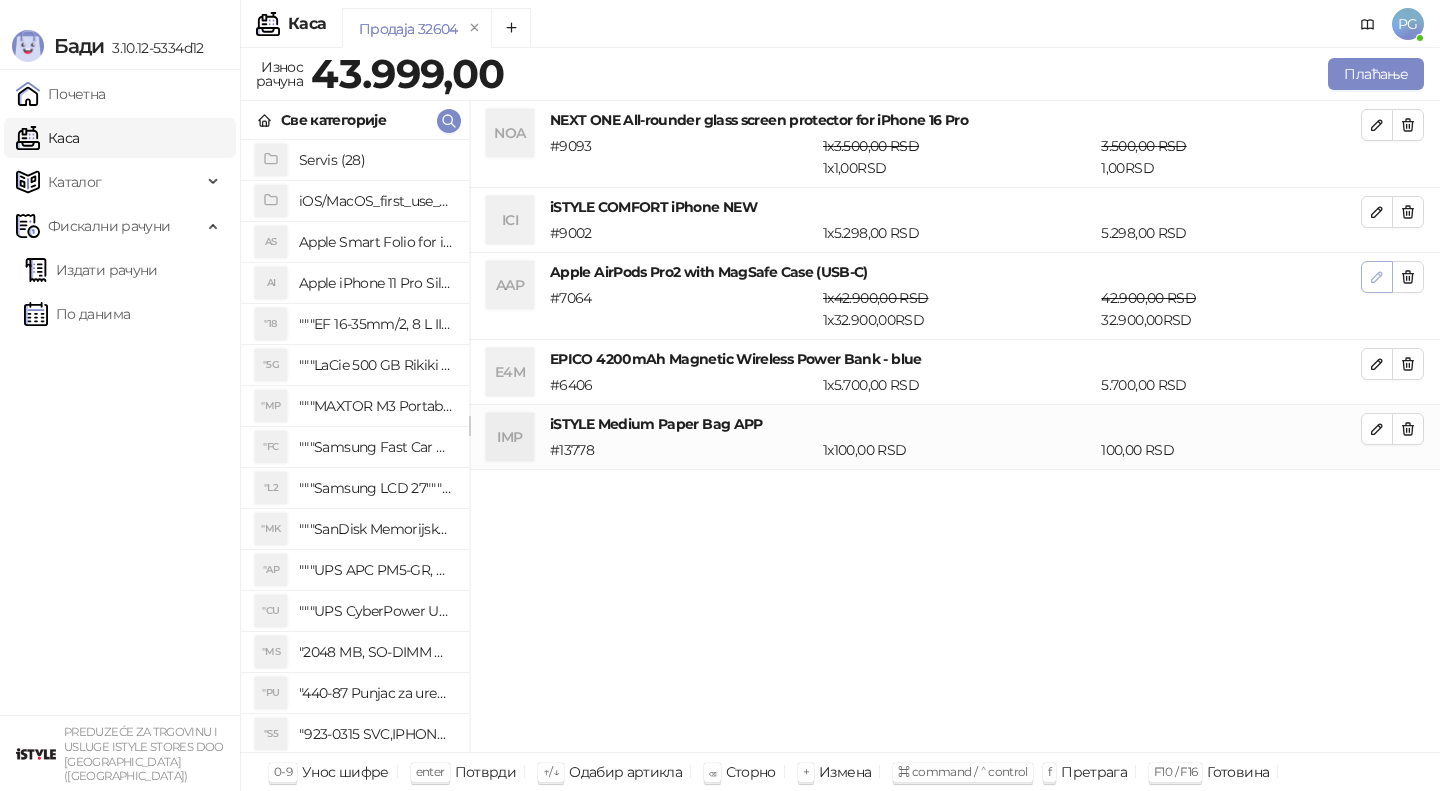 click 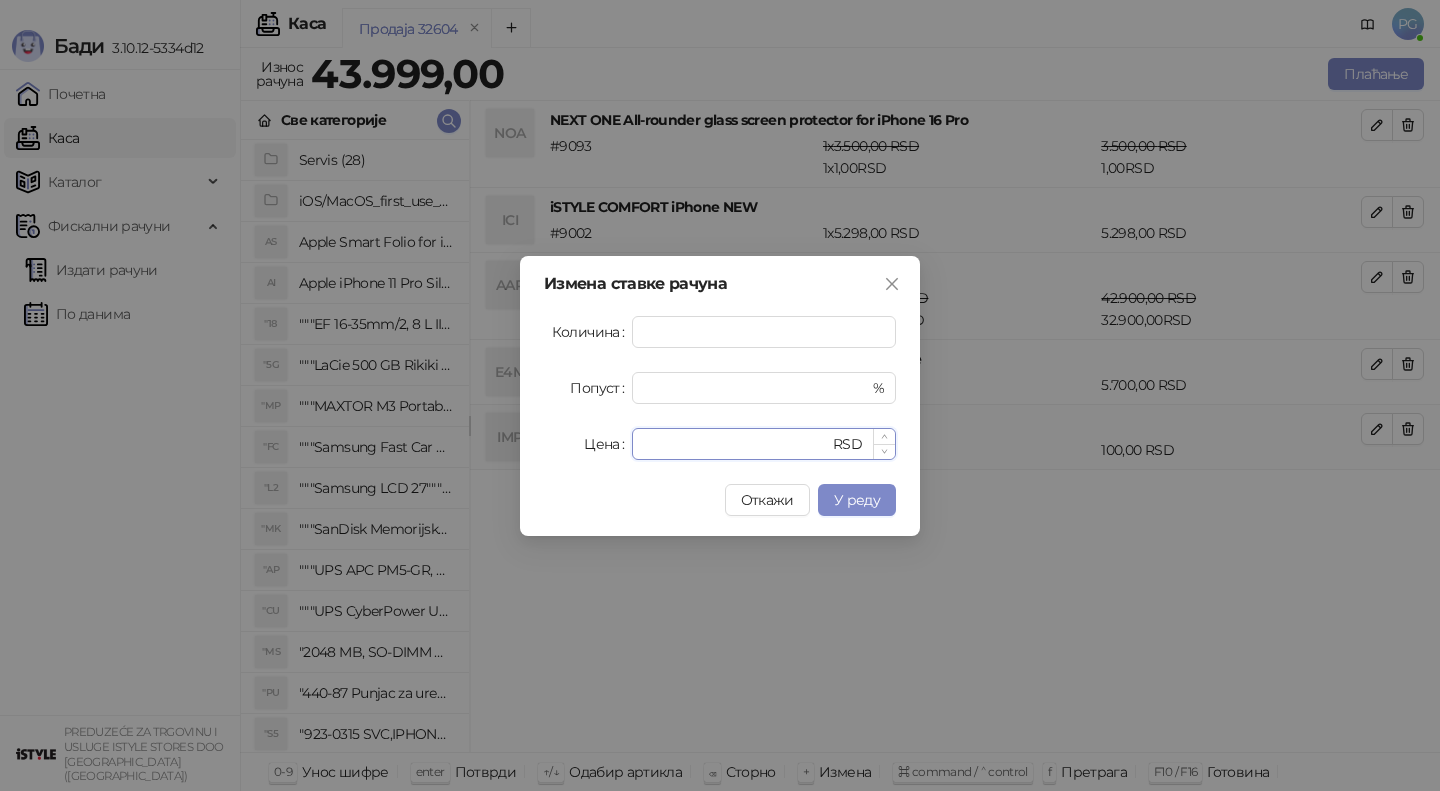 click on "*****" at bounding box center [736, 444] 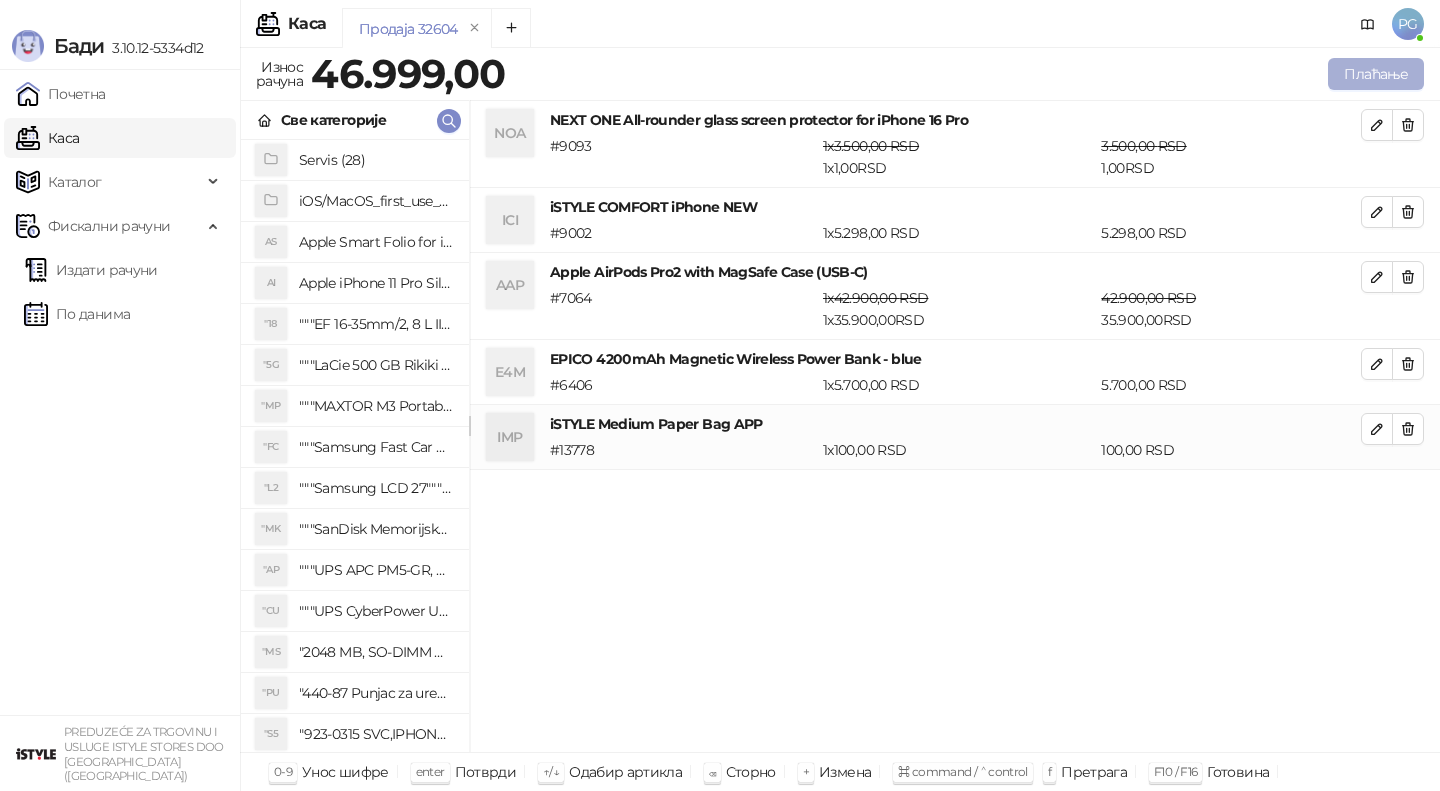 click on "Плаћање" at bounding box center [1376, 74] 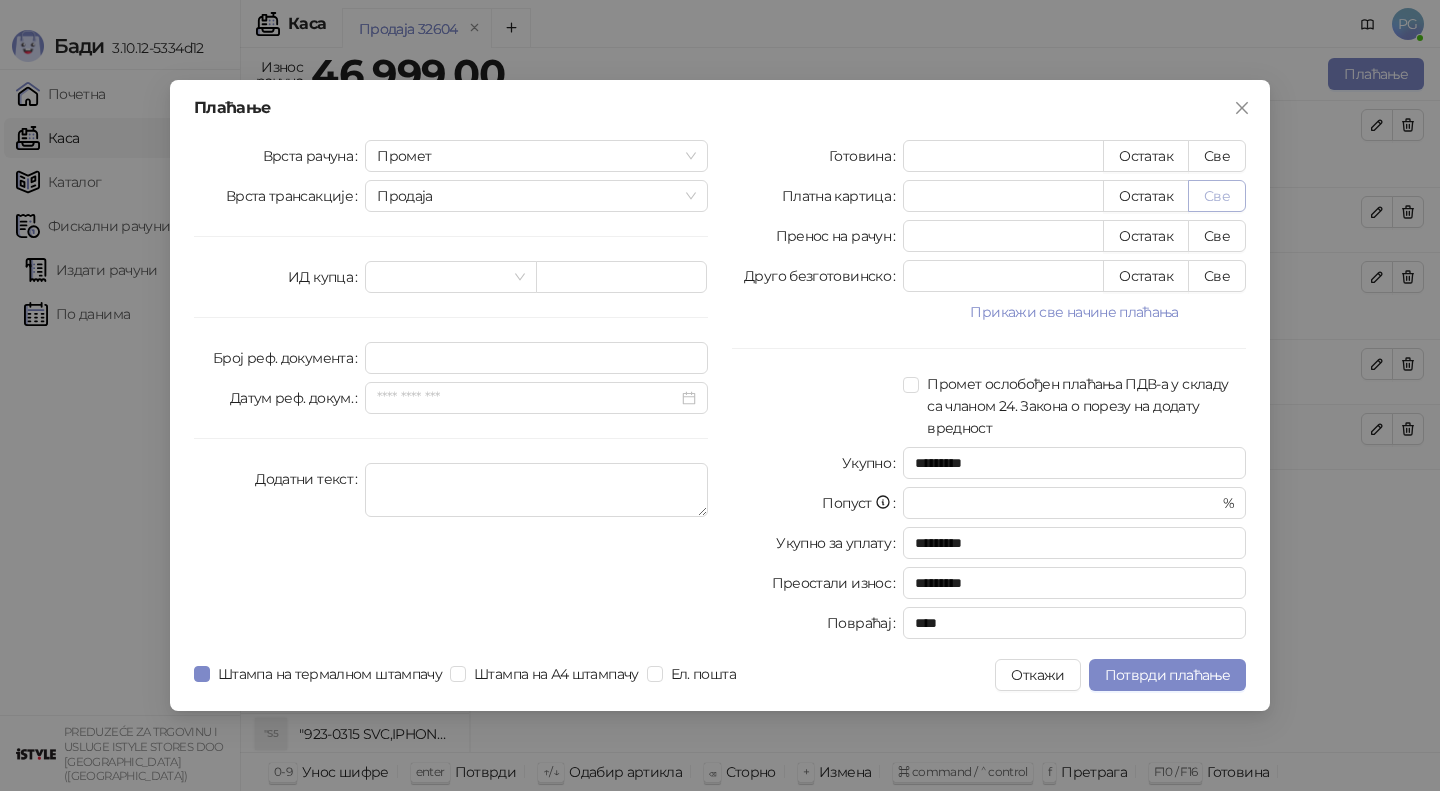 click on "Све" at bounding box center (1217, 196) 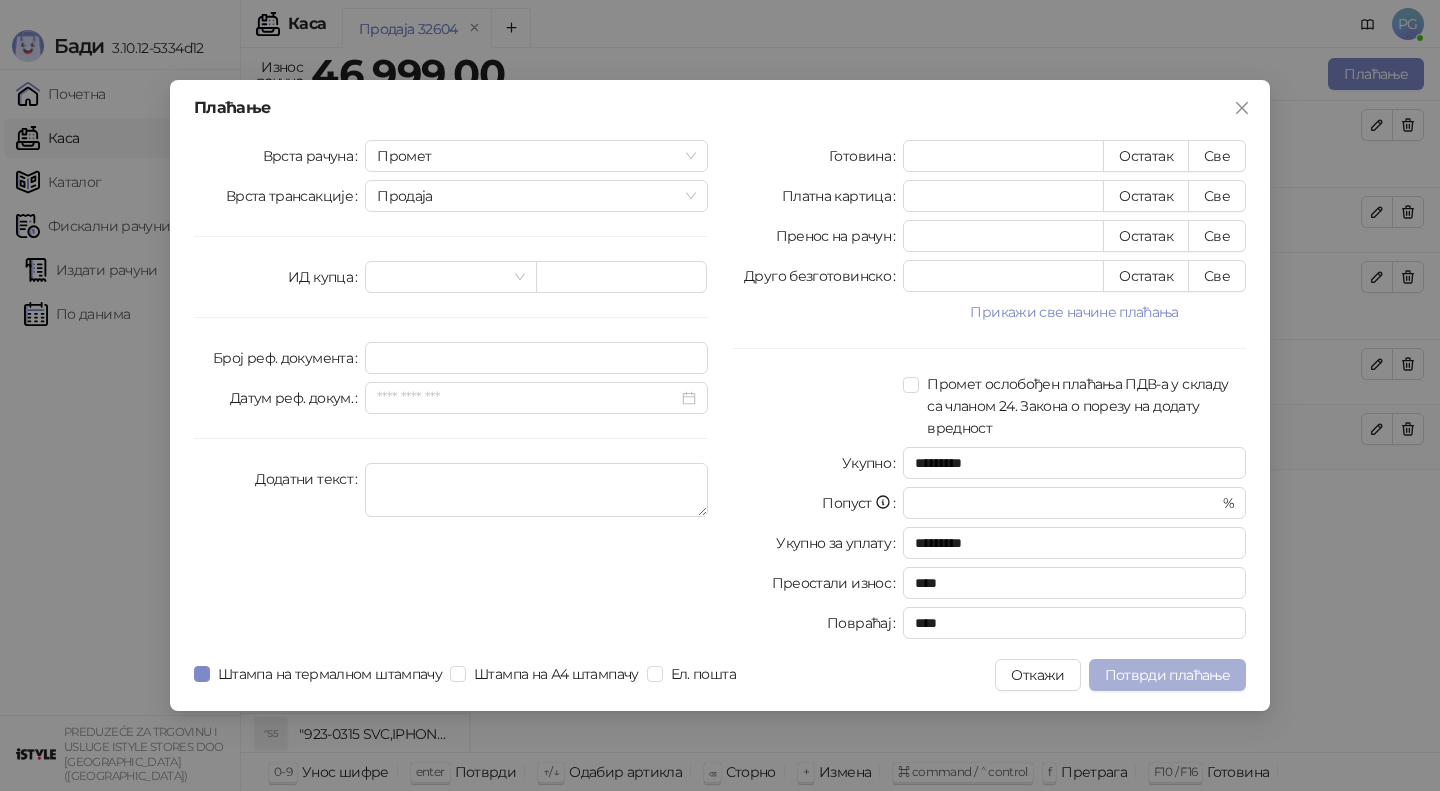 click on "Потврди плаћање" at bounding box center [1167, 675] 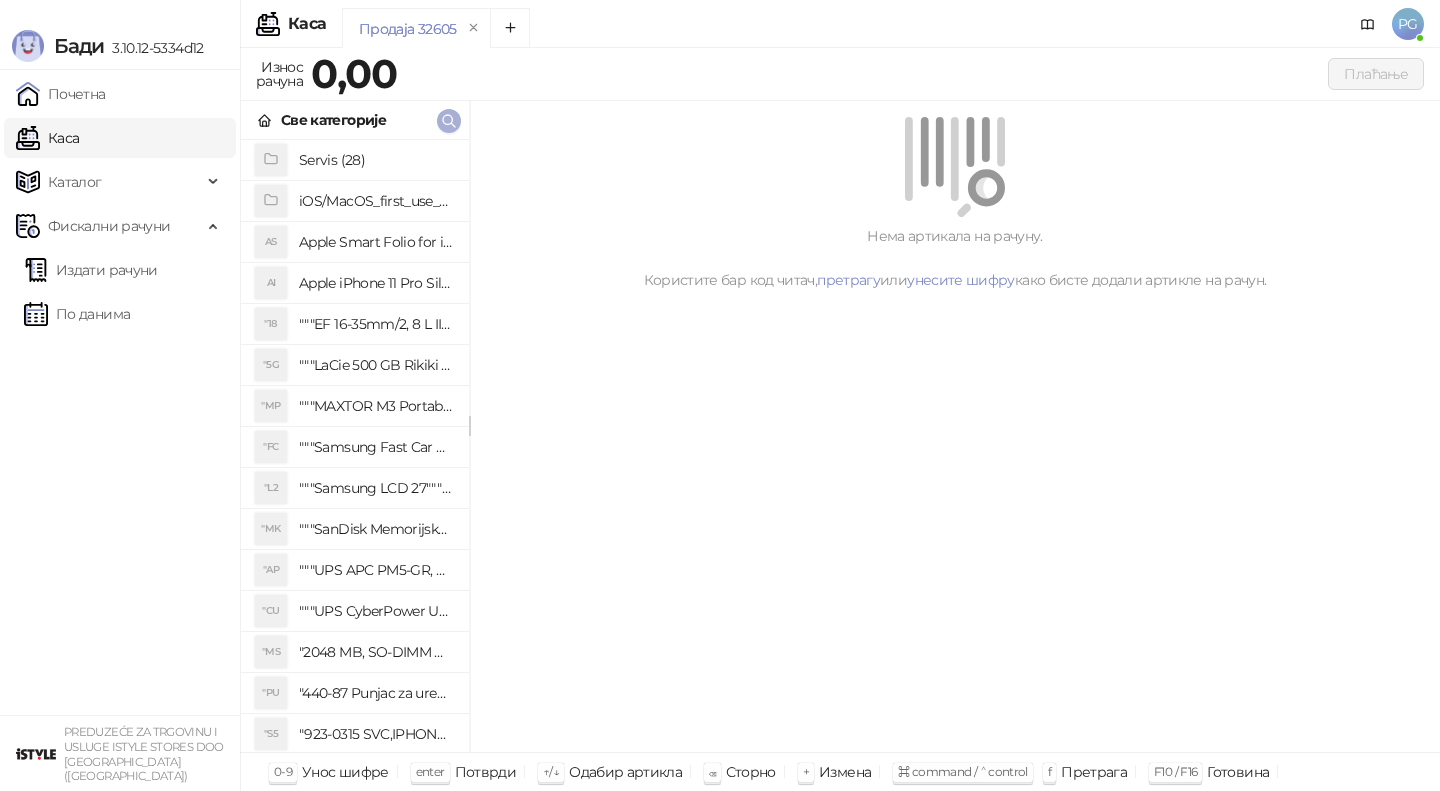 click 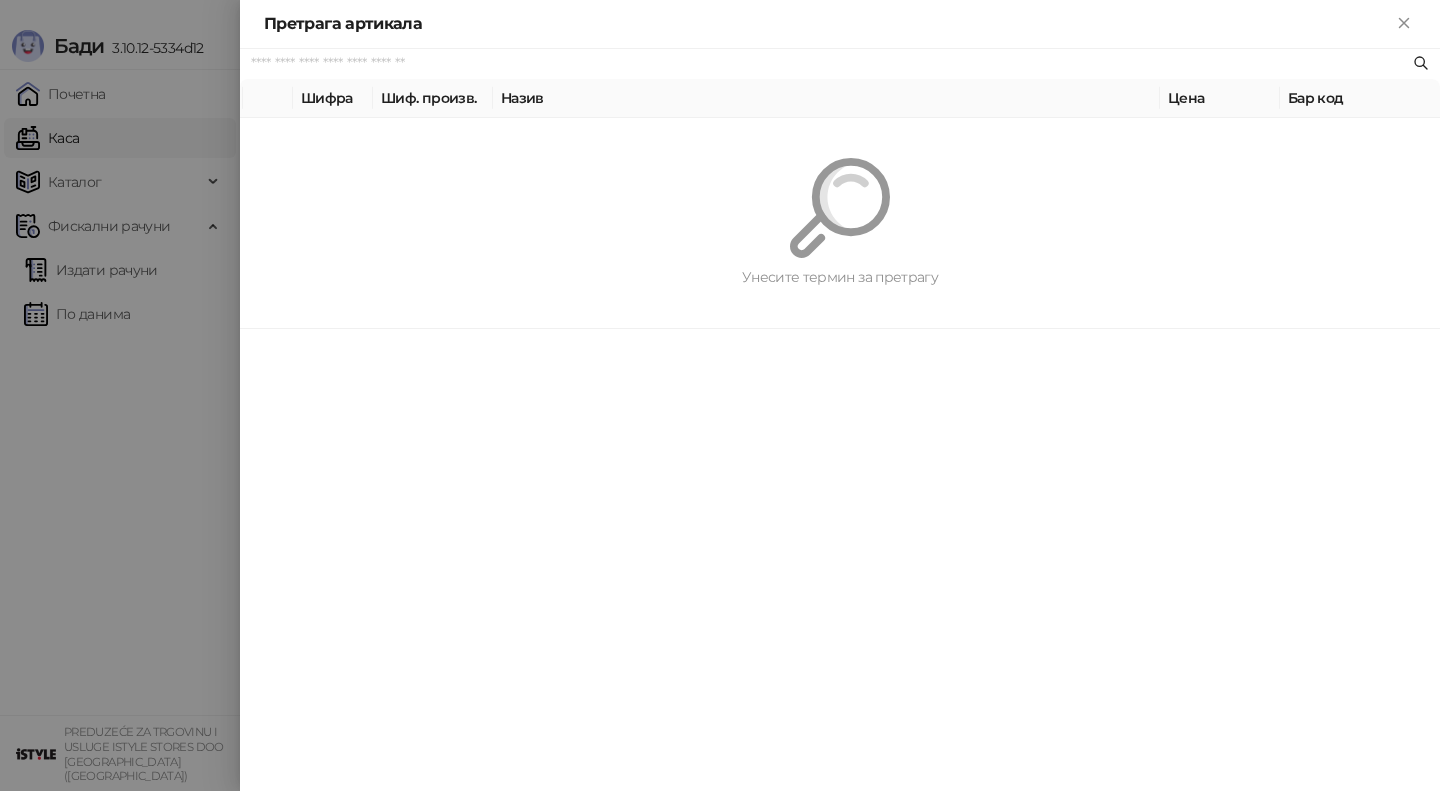 paste on "*********" 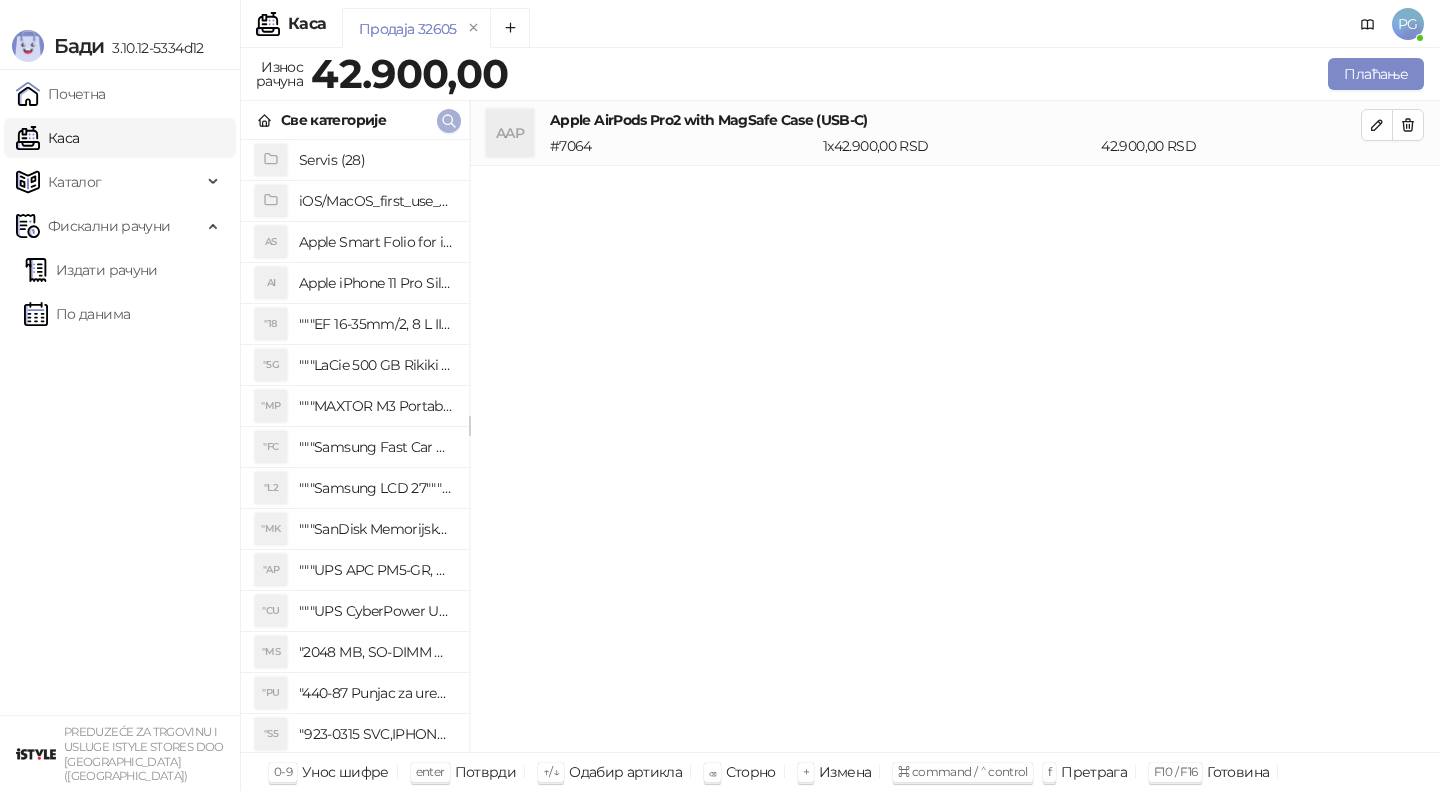 click 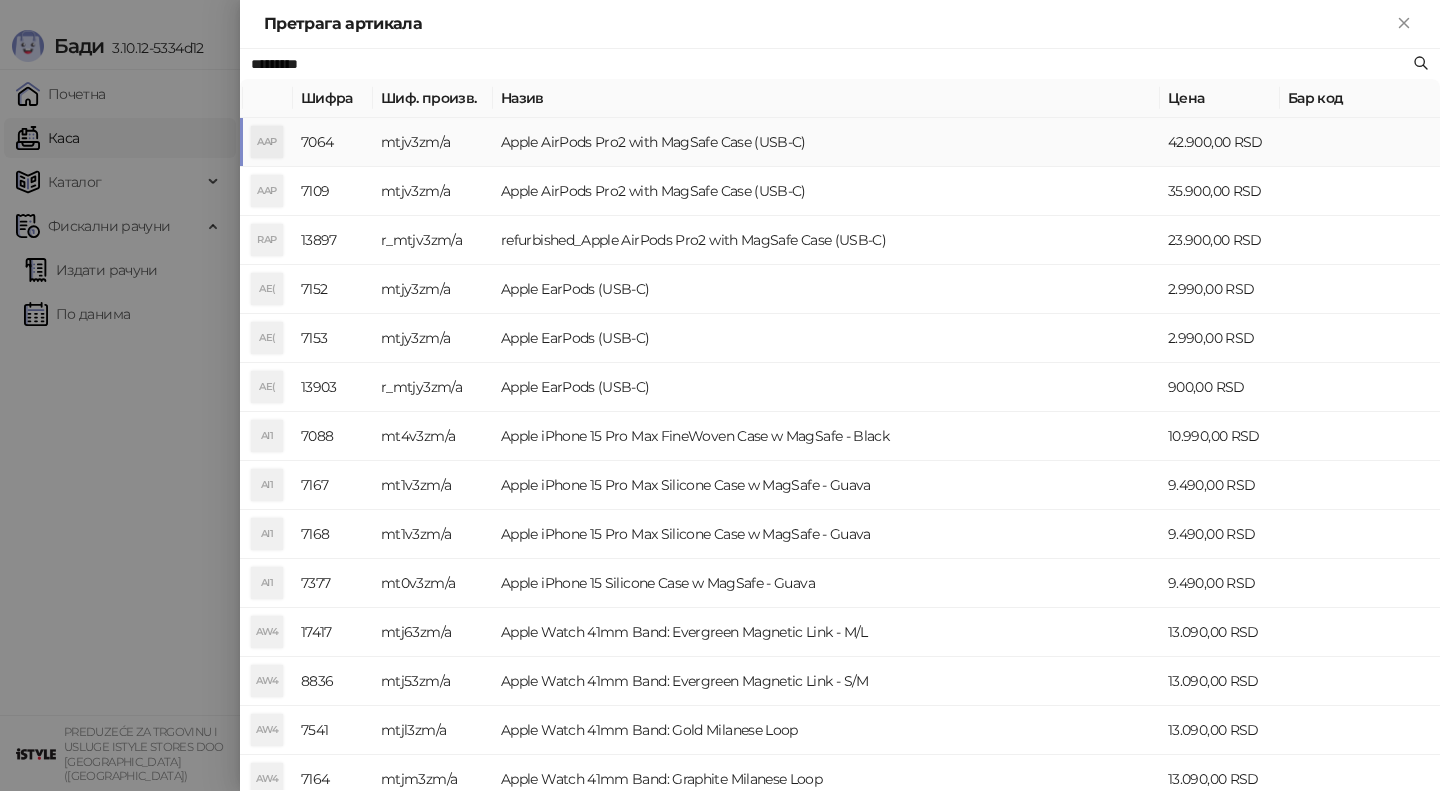 paste on "******" 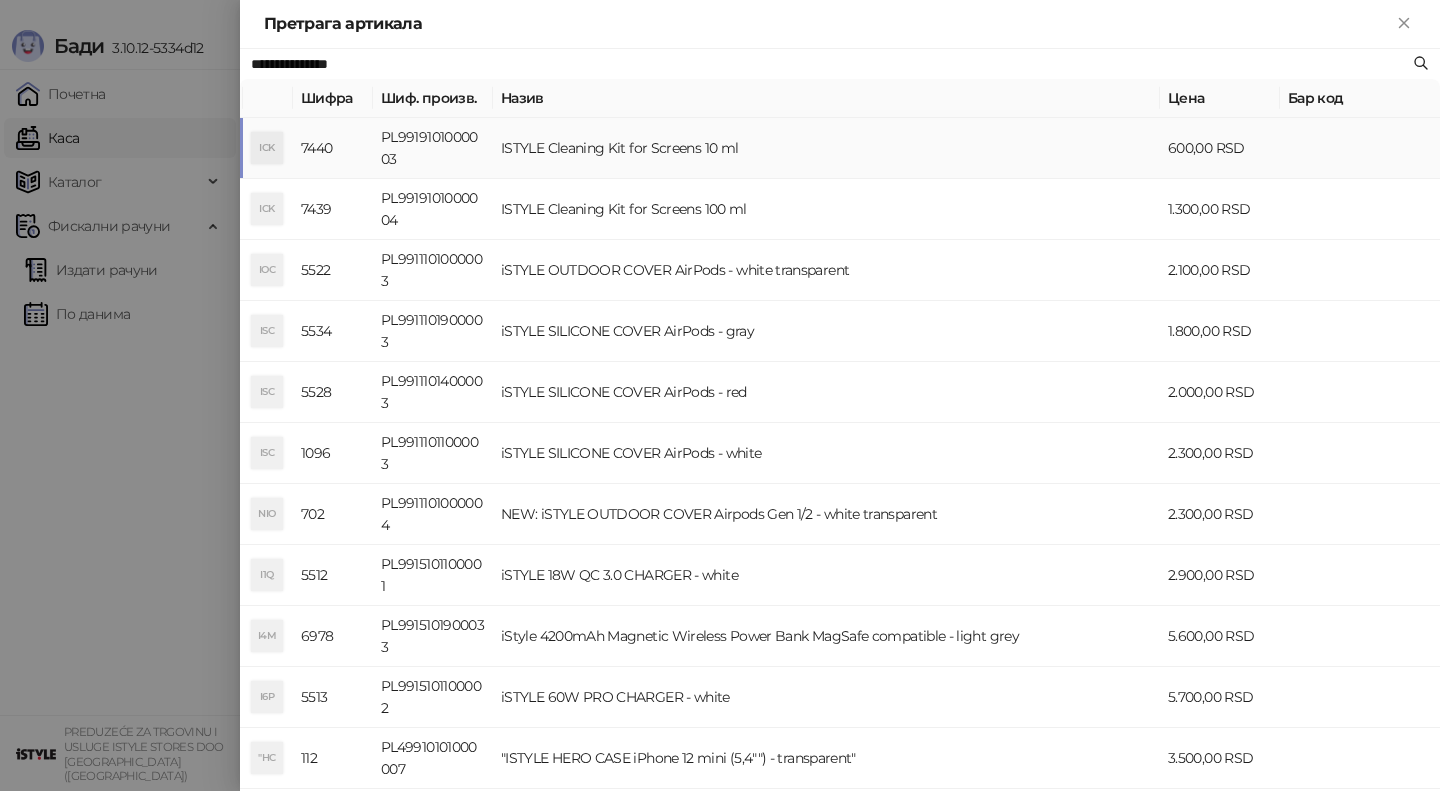 type on "**********" 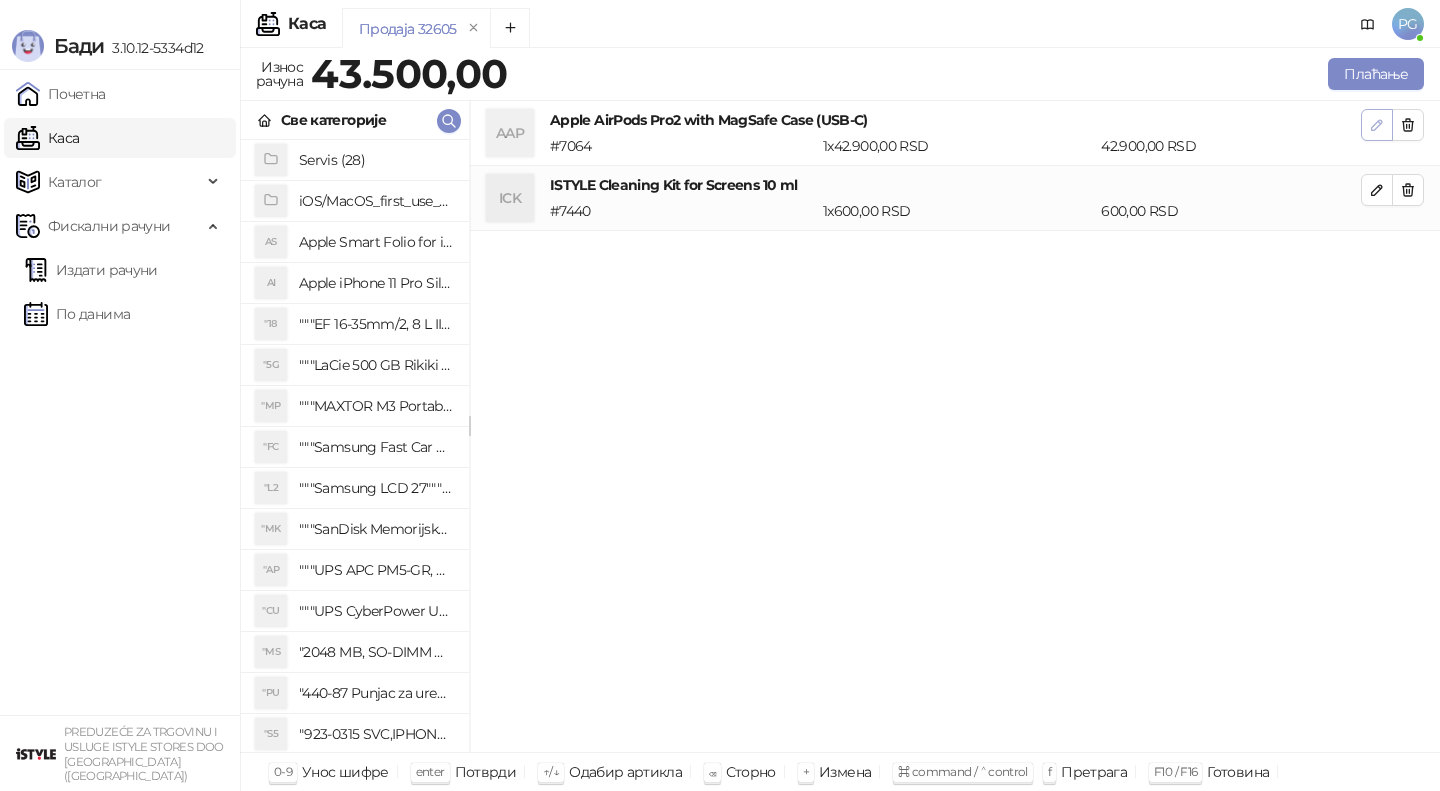 click 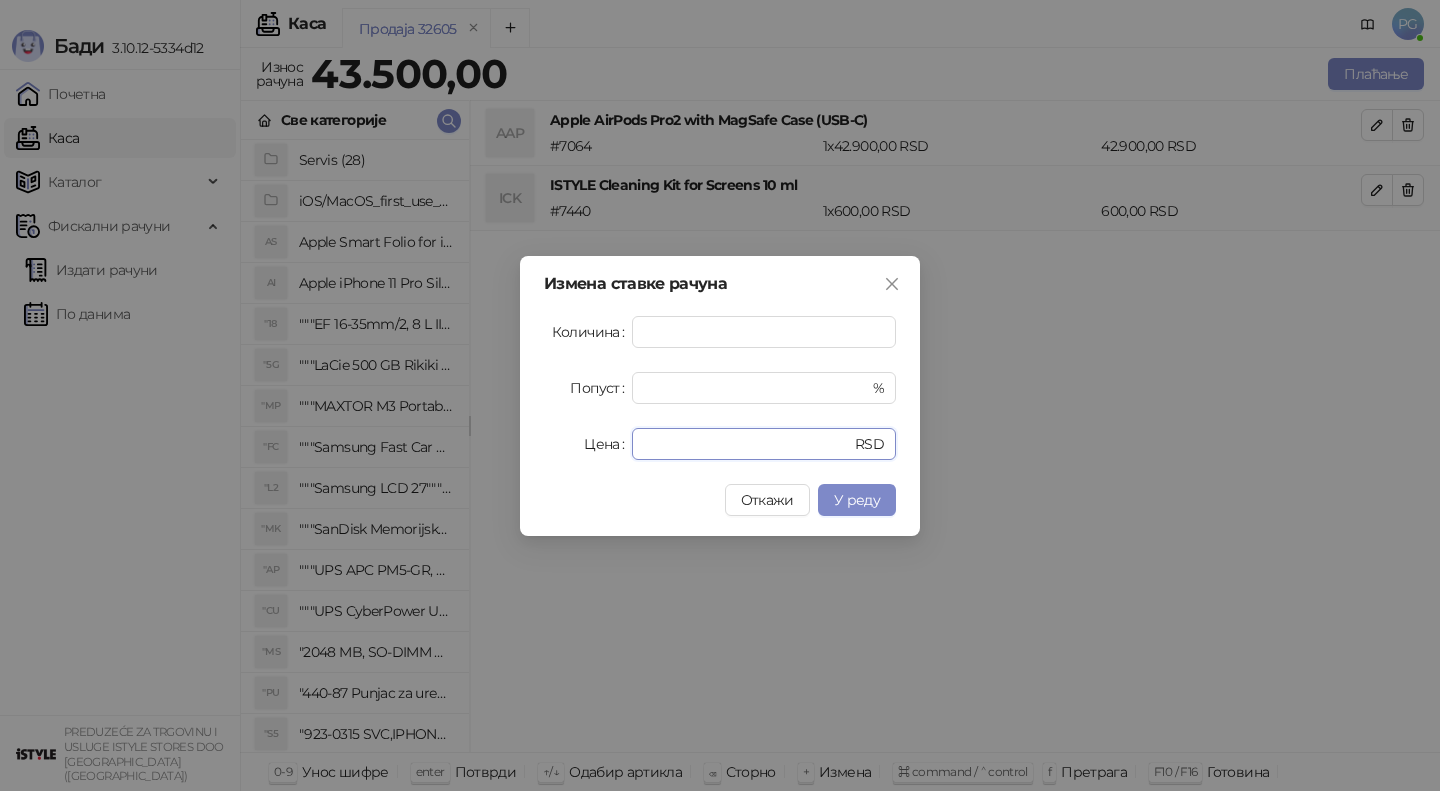 drag, startPoint x: 710, startPoint y: 438, endPoint x: 512, endPoint y: 434, distance: 198.0404 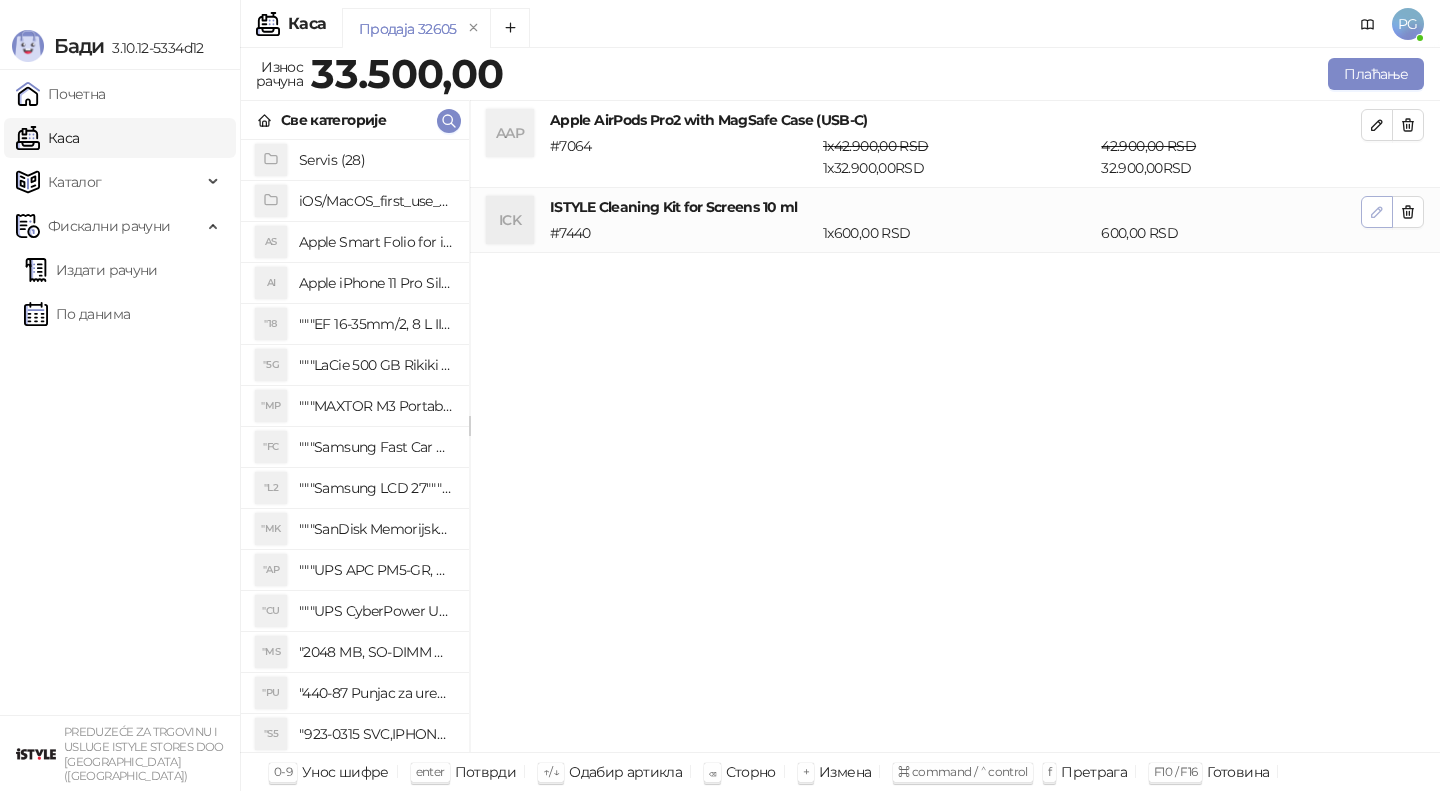 click 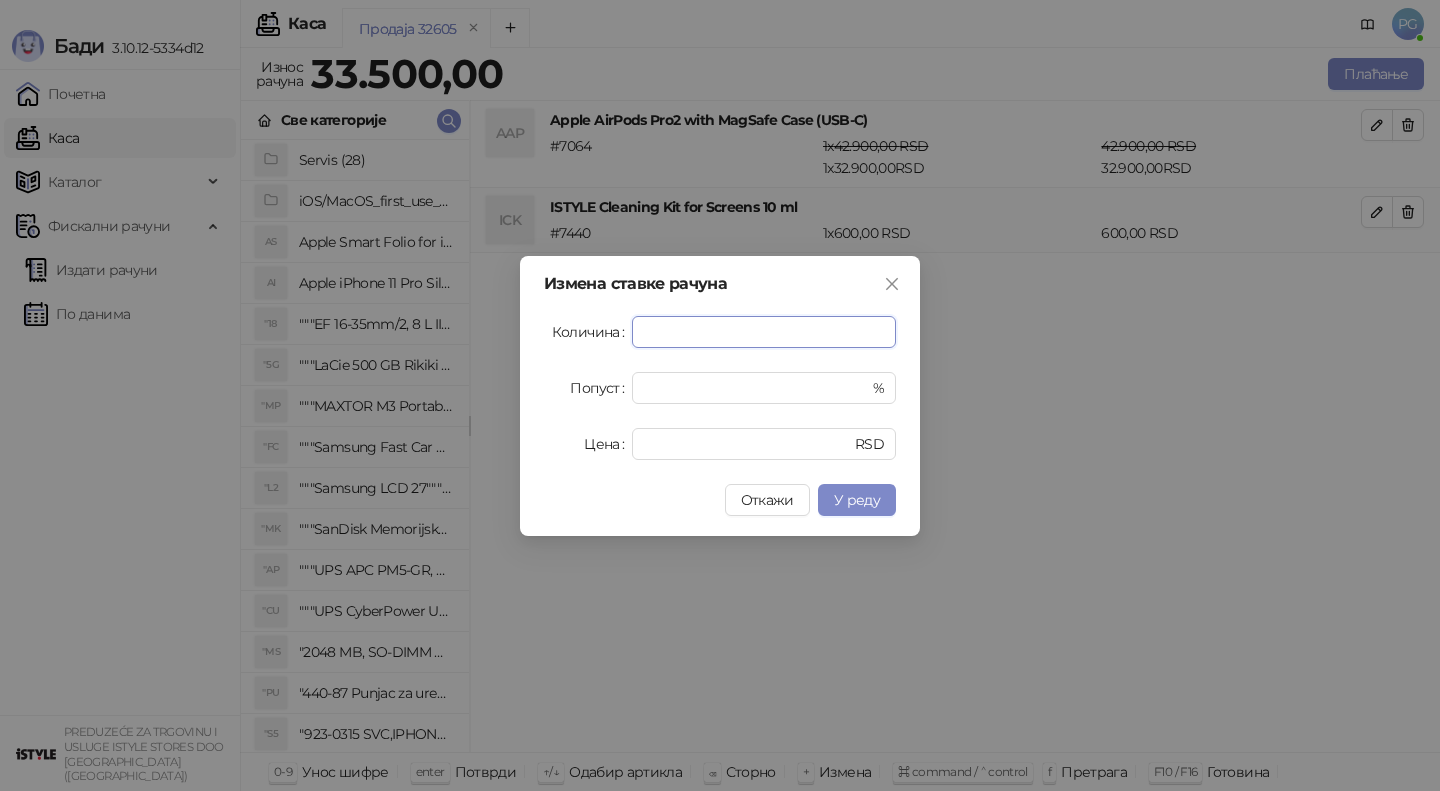 type on "*" 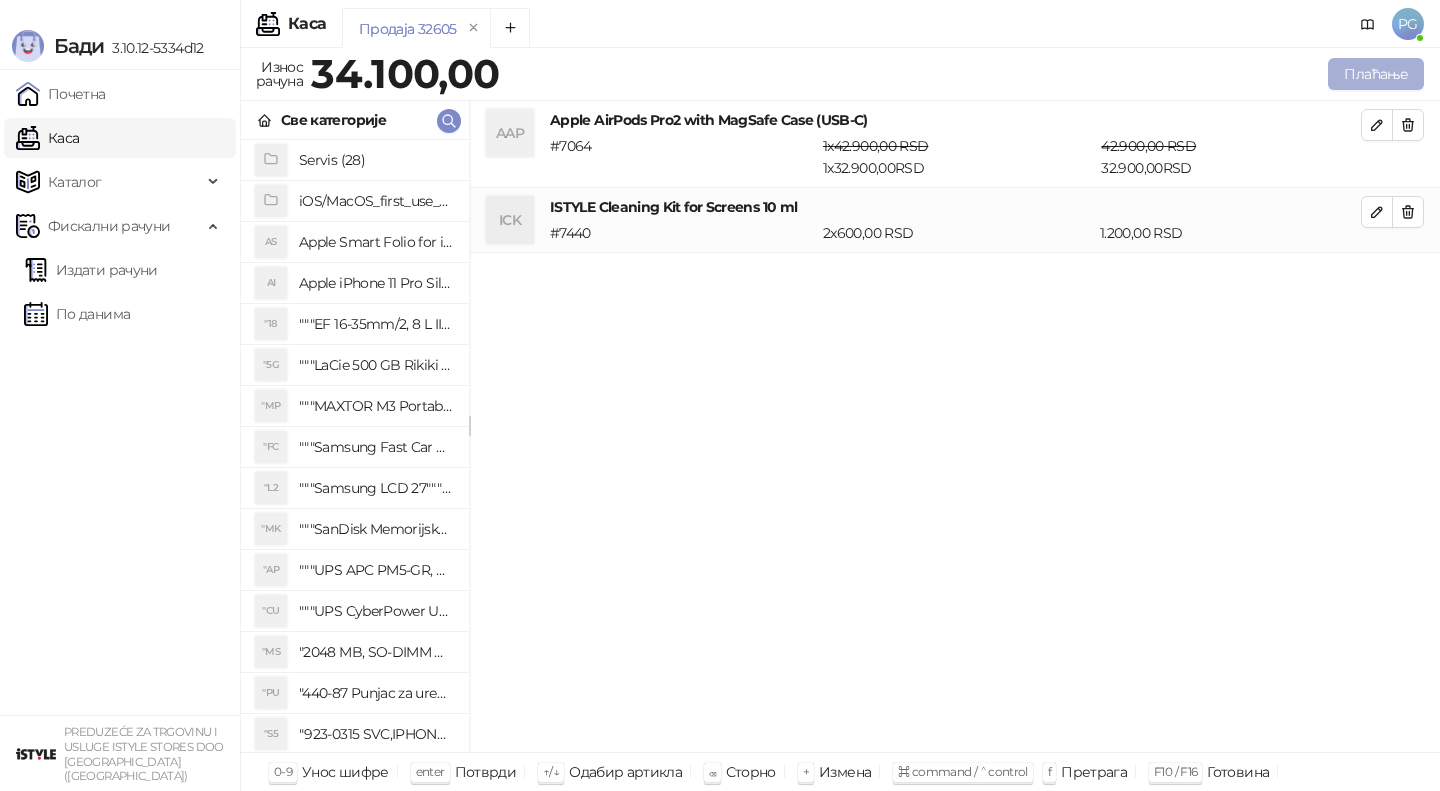 click on "Плаћање" at bounding box center [1376, 74] 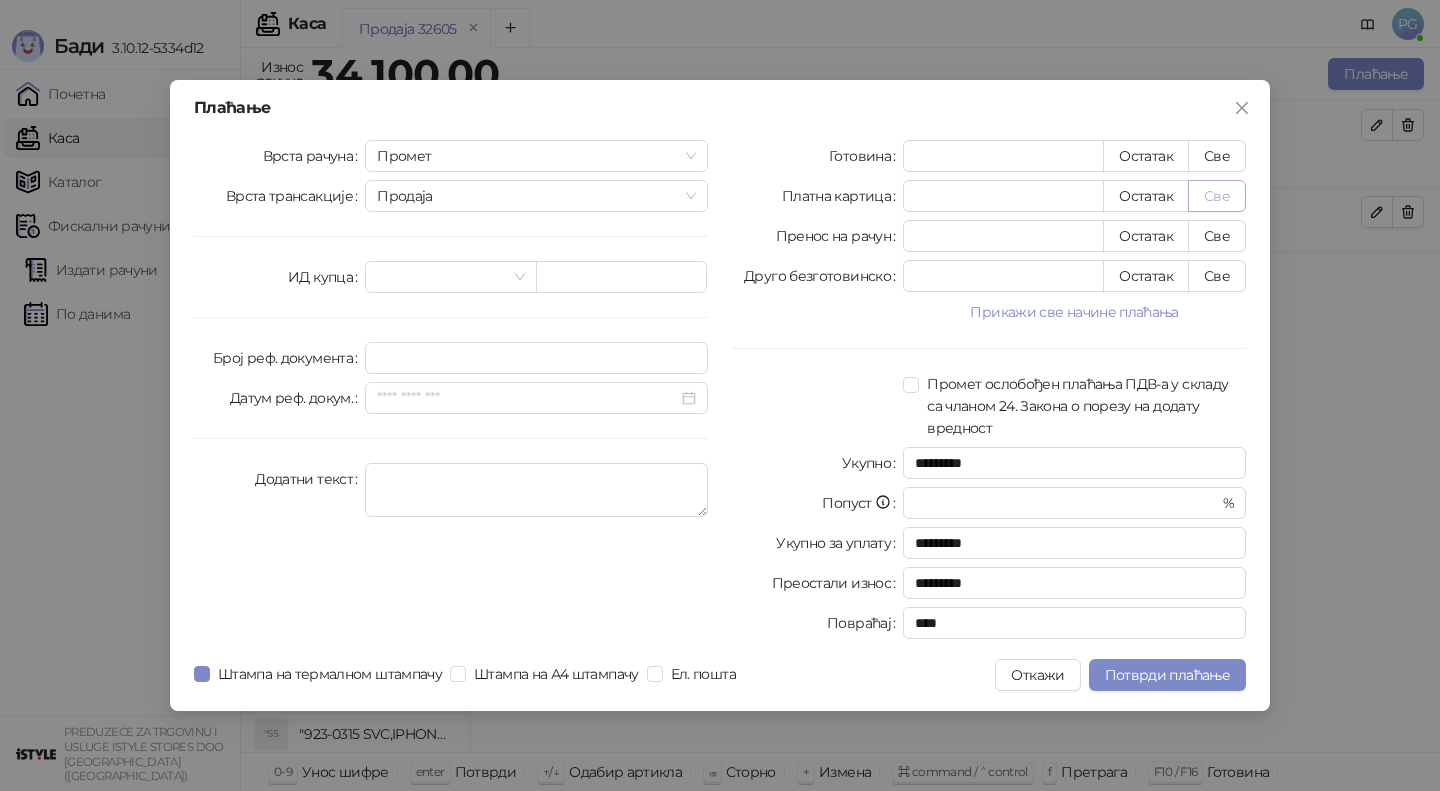 click on "Све" at bounding box center [1217, 196] 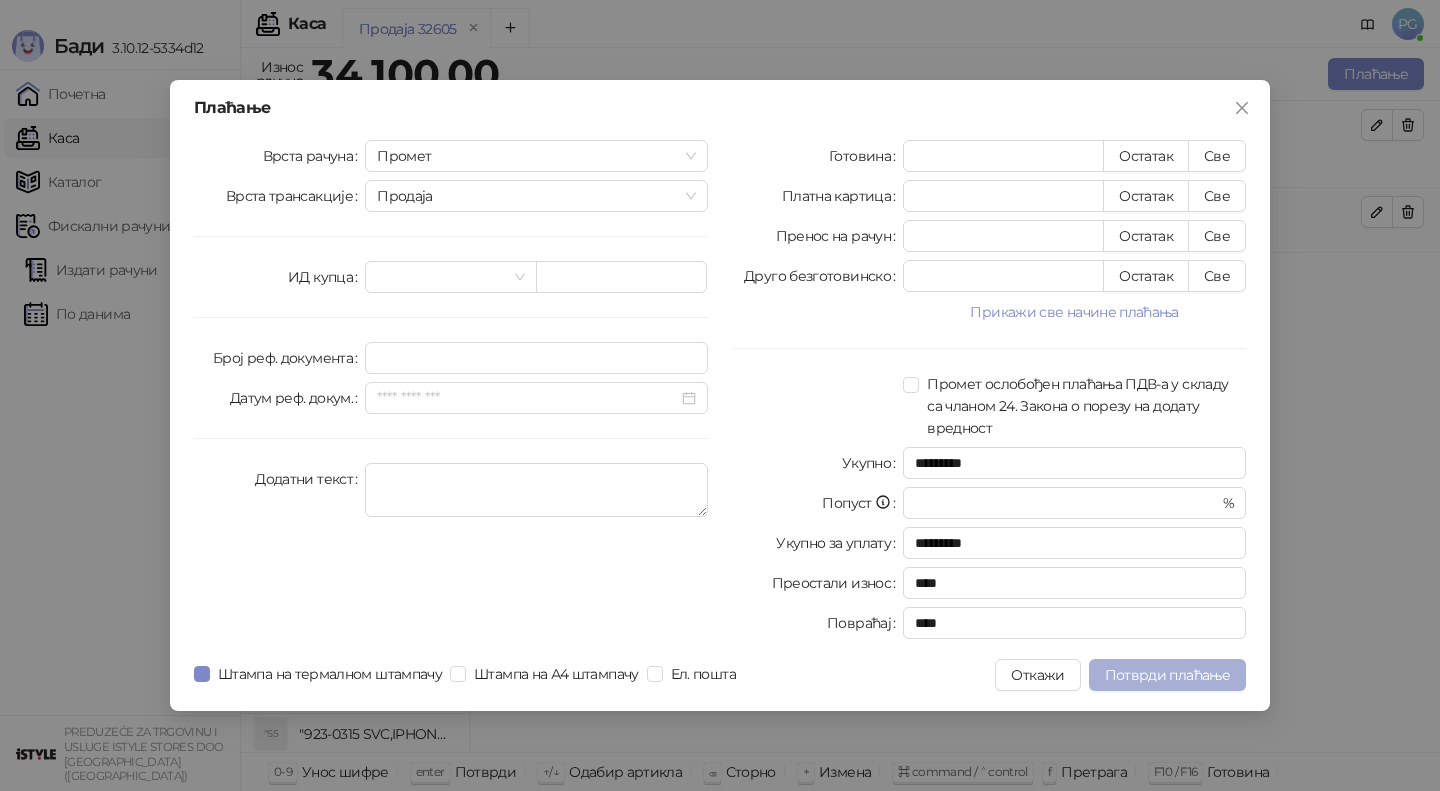 click on "Потврди плаћање" at bounding box center (1167, 675) 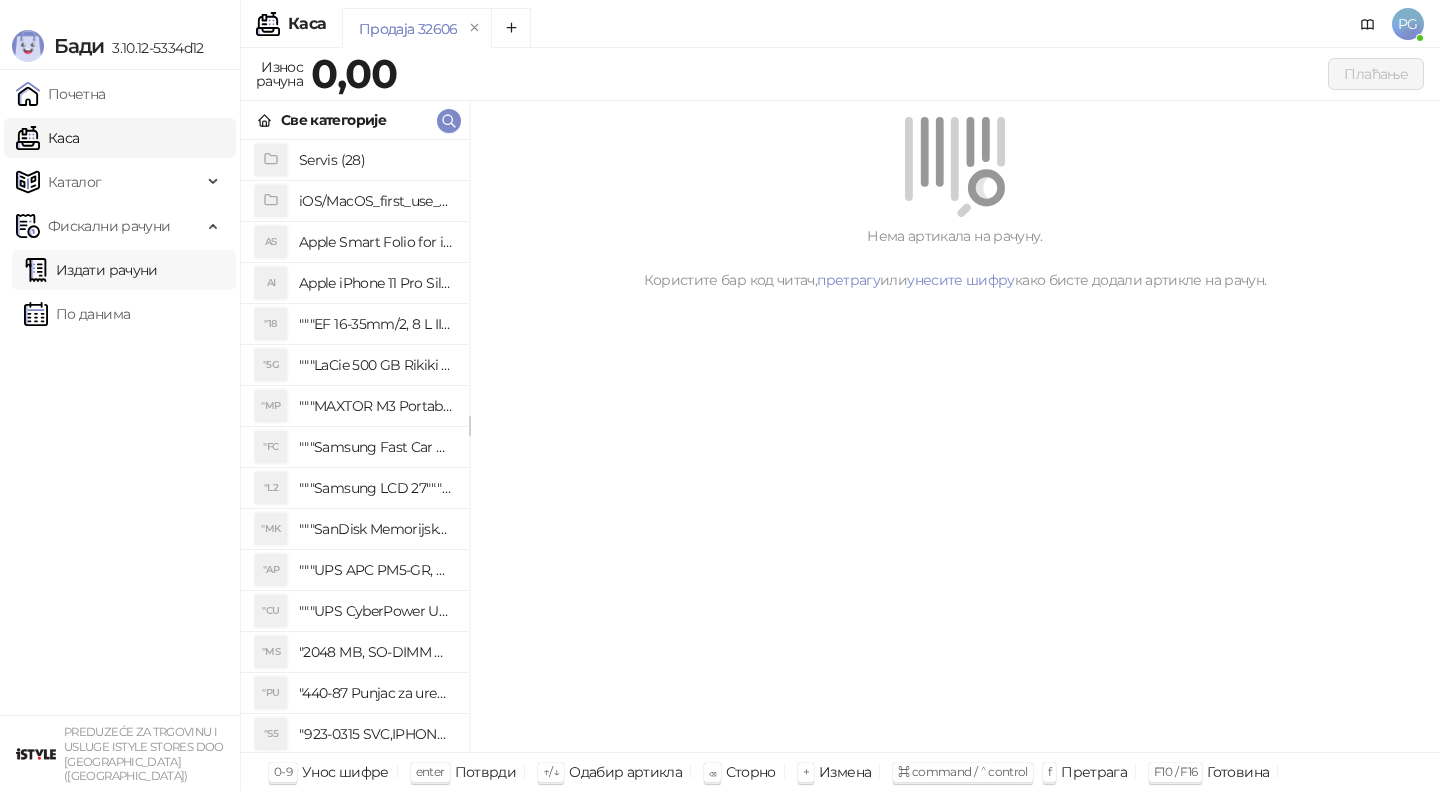 click on "Издати рачуни" at bounding box center (91, 270) 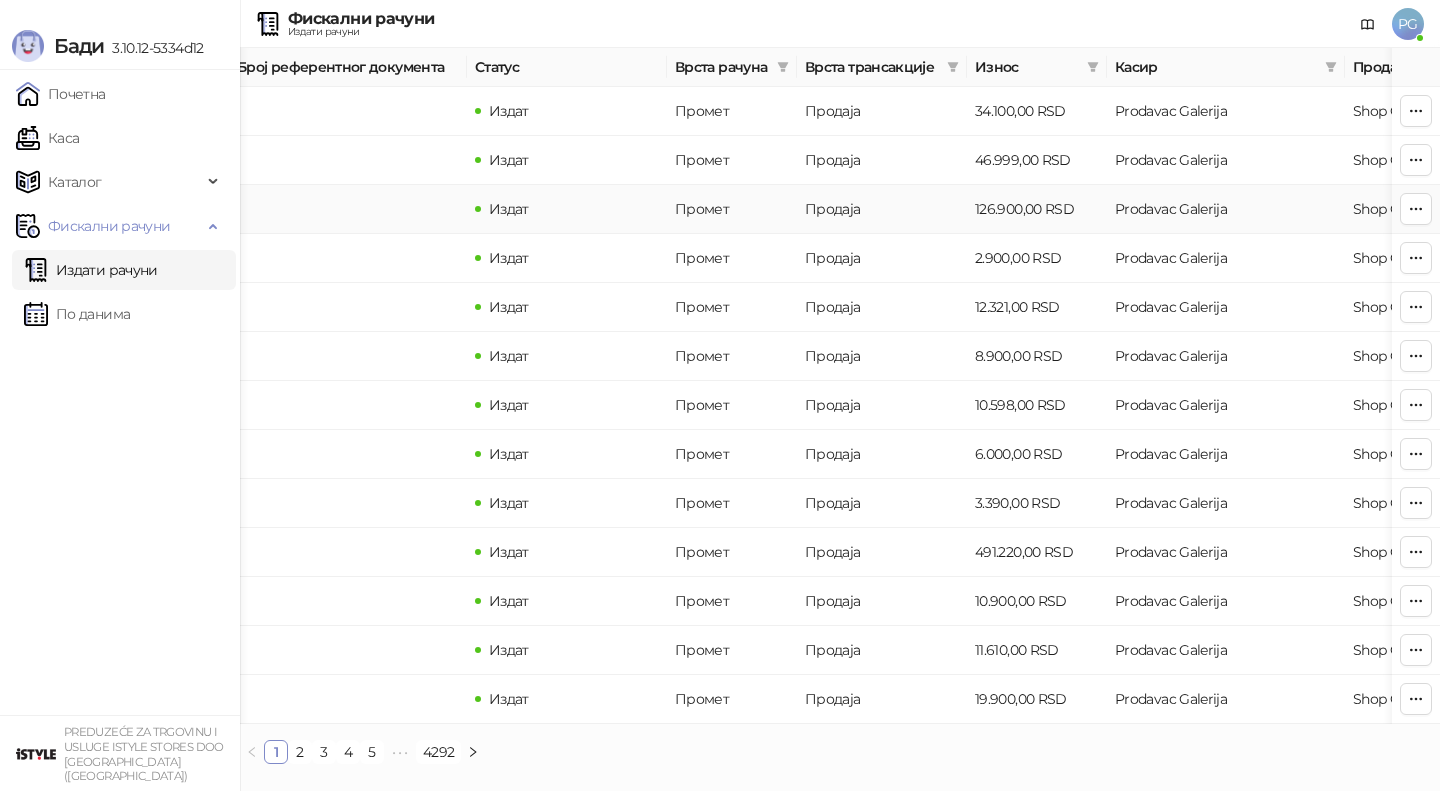 scroll, scrollTop: 0, scrollLeft: 440, axis: horizontal 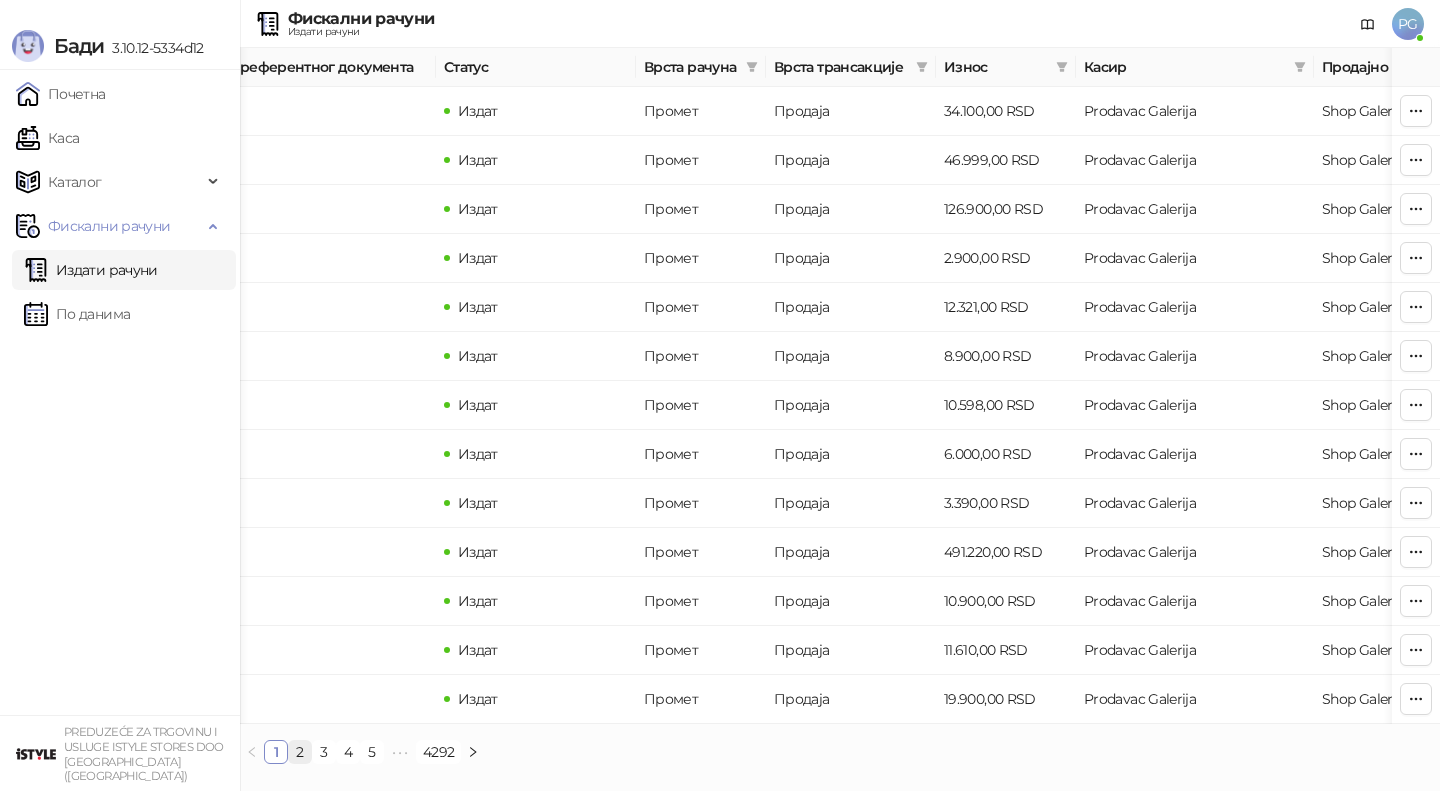 click on "2" at bounding box center (300, 752) 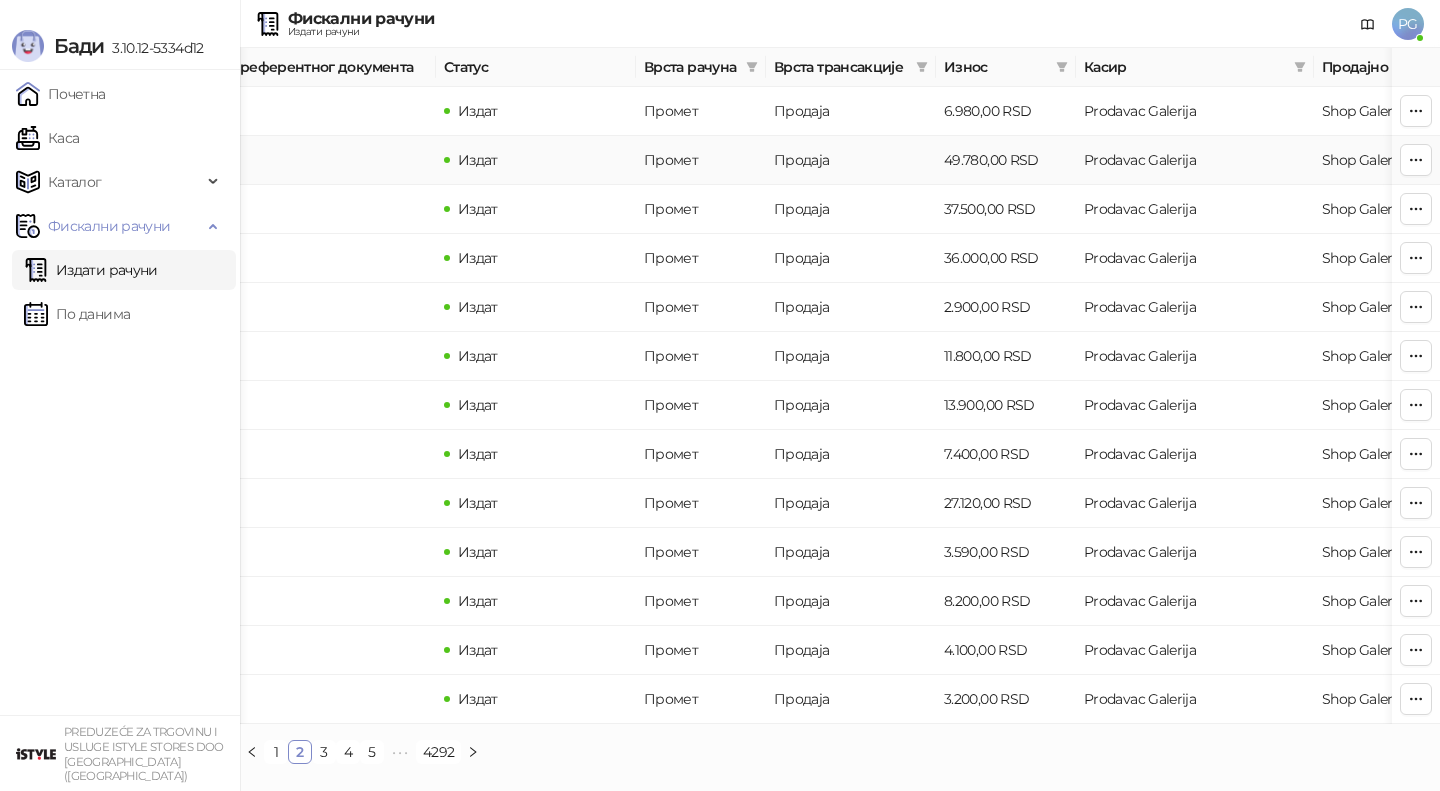 scroll, scrollTop: 0, scrollLeft: 0, axis: both 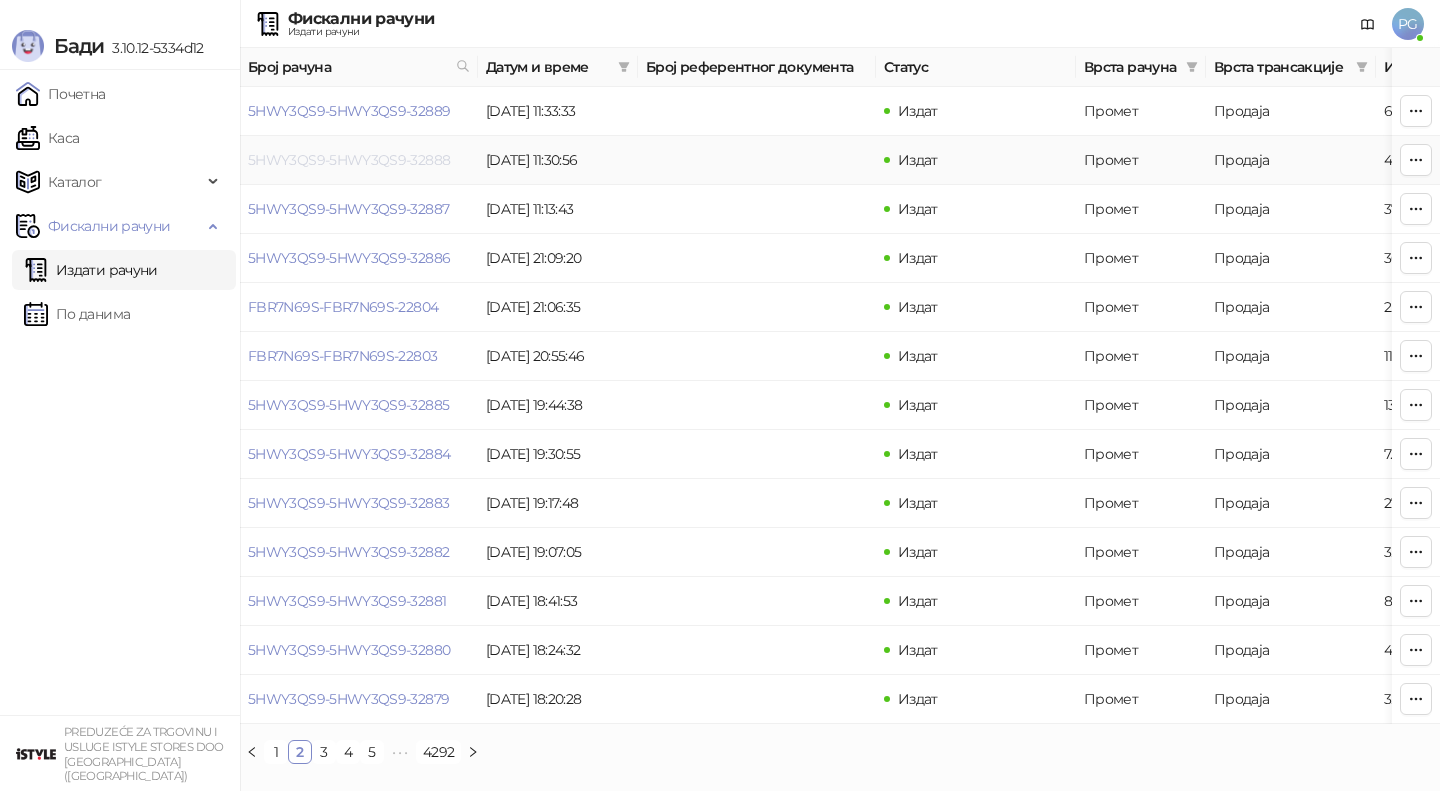 click on "5HWY3QS9-5HWY3QS9-32888" at bounding box center (349, 160) 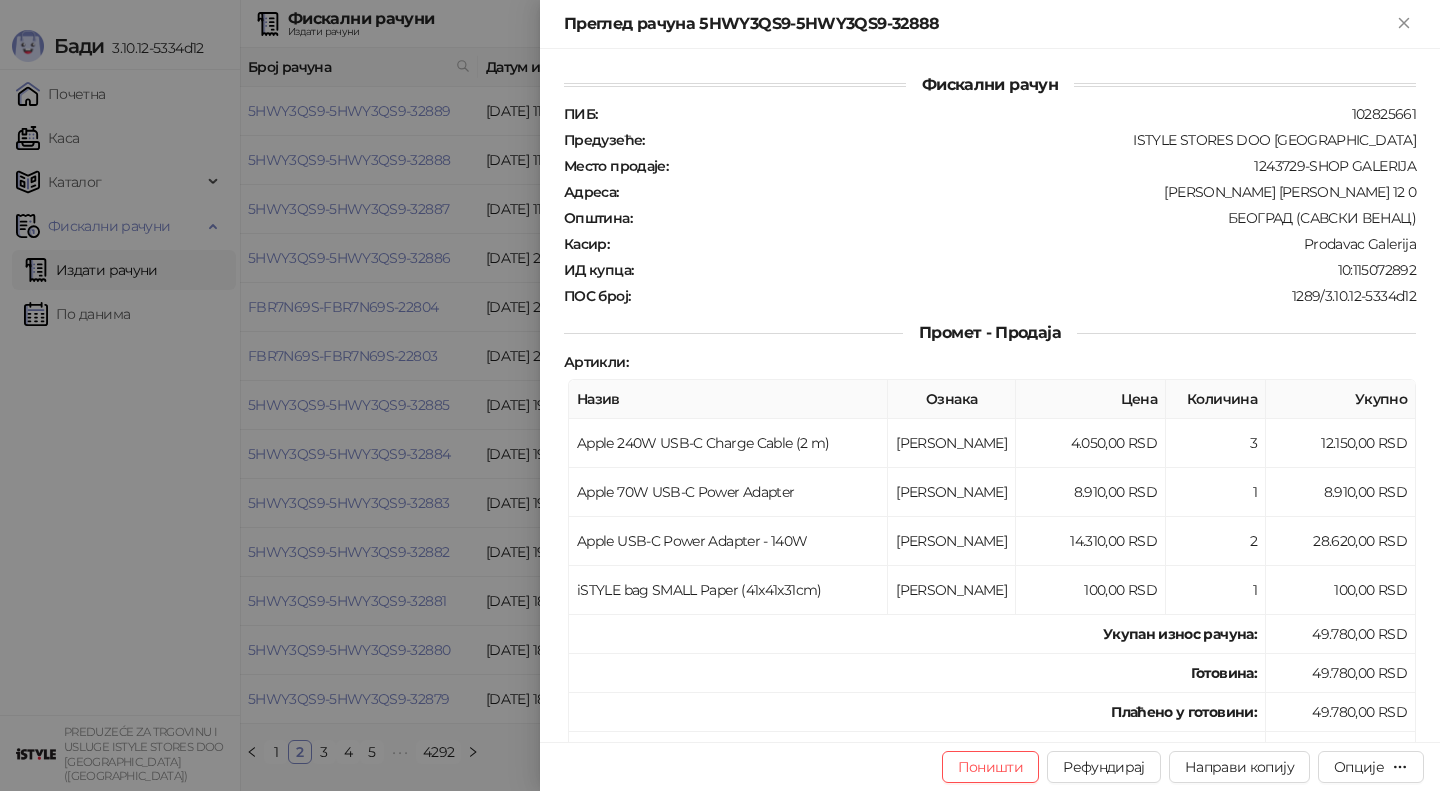 scroll, scrollTop: 580, scrollLeft: 0, axis: vertical 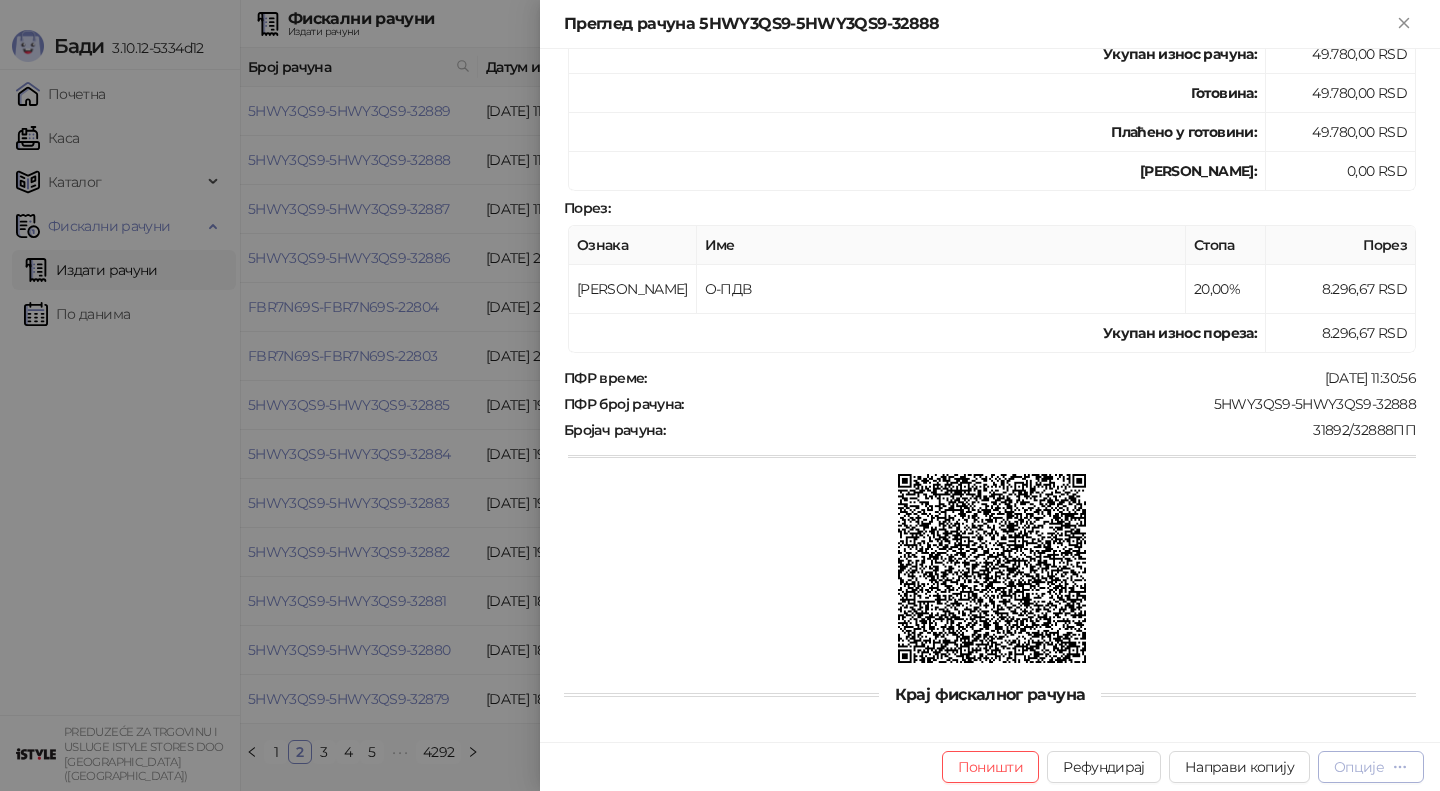 click 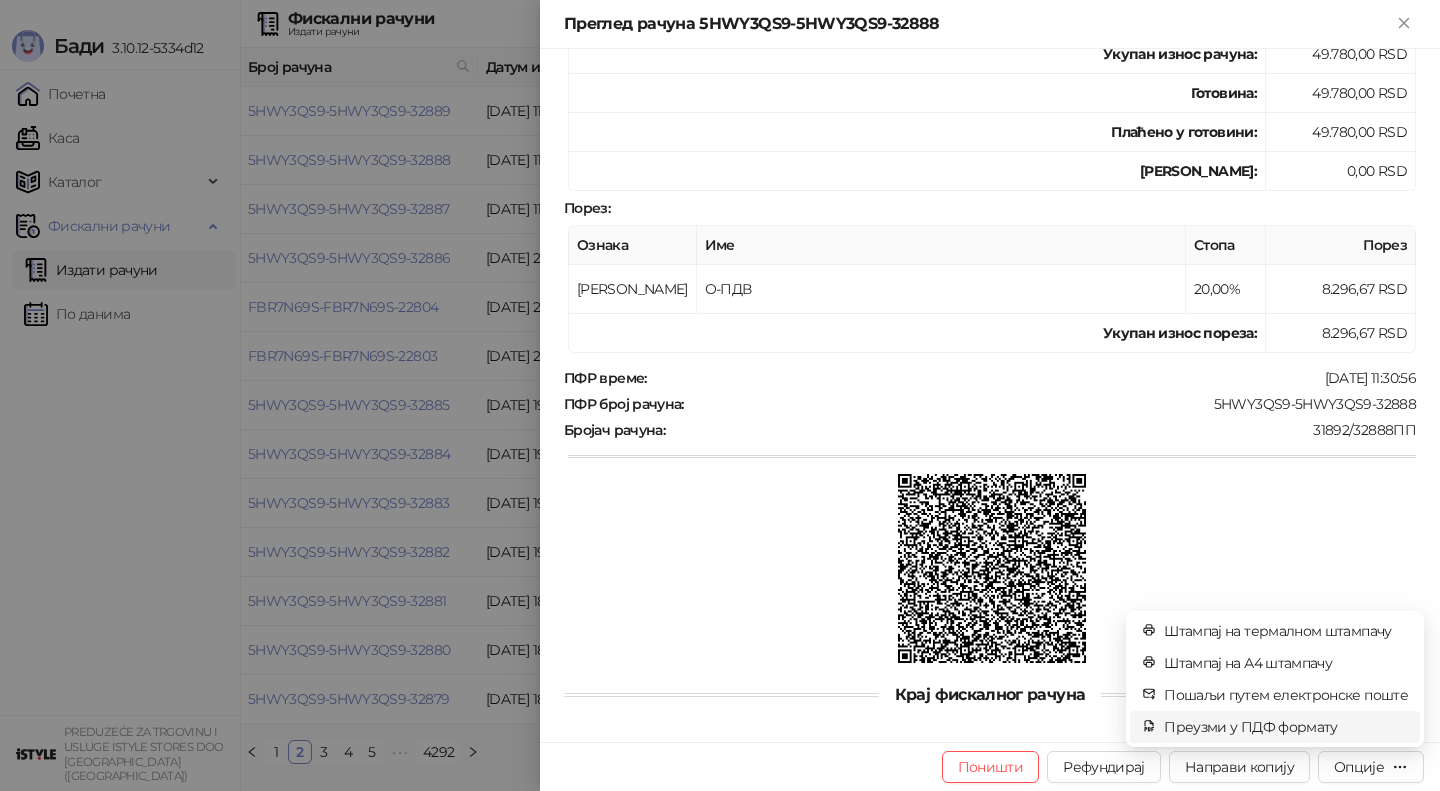 click on "Преузми у ПДФ формату" at bounding box center (1286, 727) 